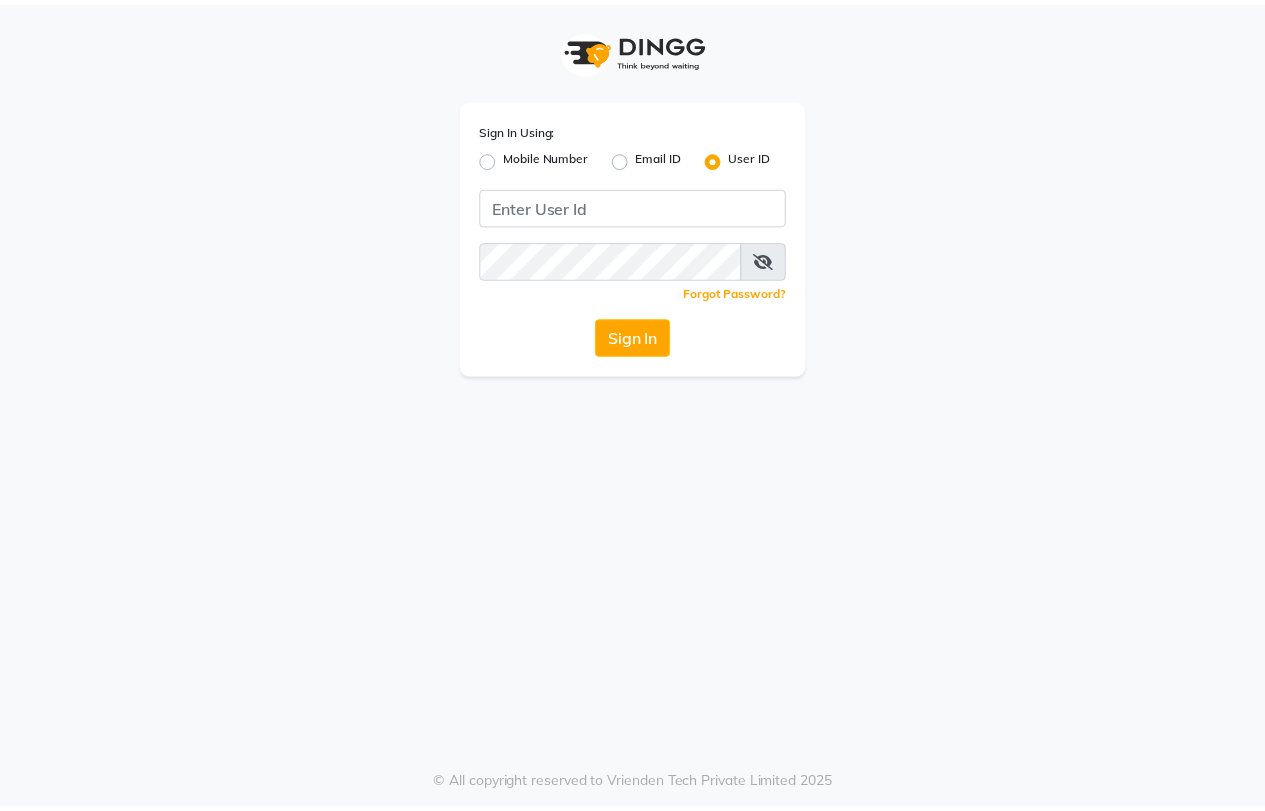 scroll, scrollTop: 0, scrollLeft: 0, axis: both 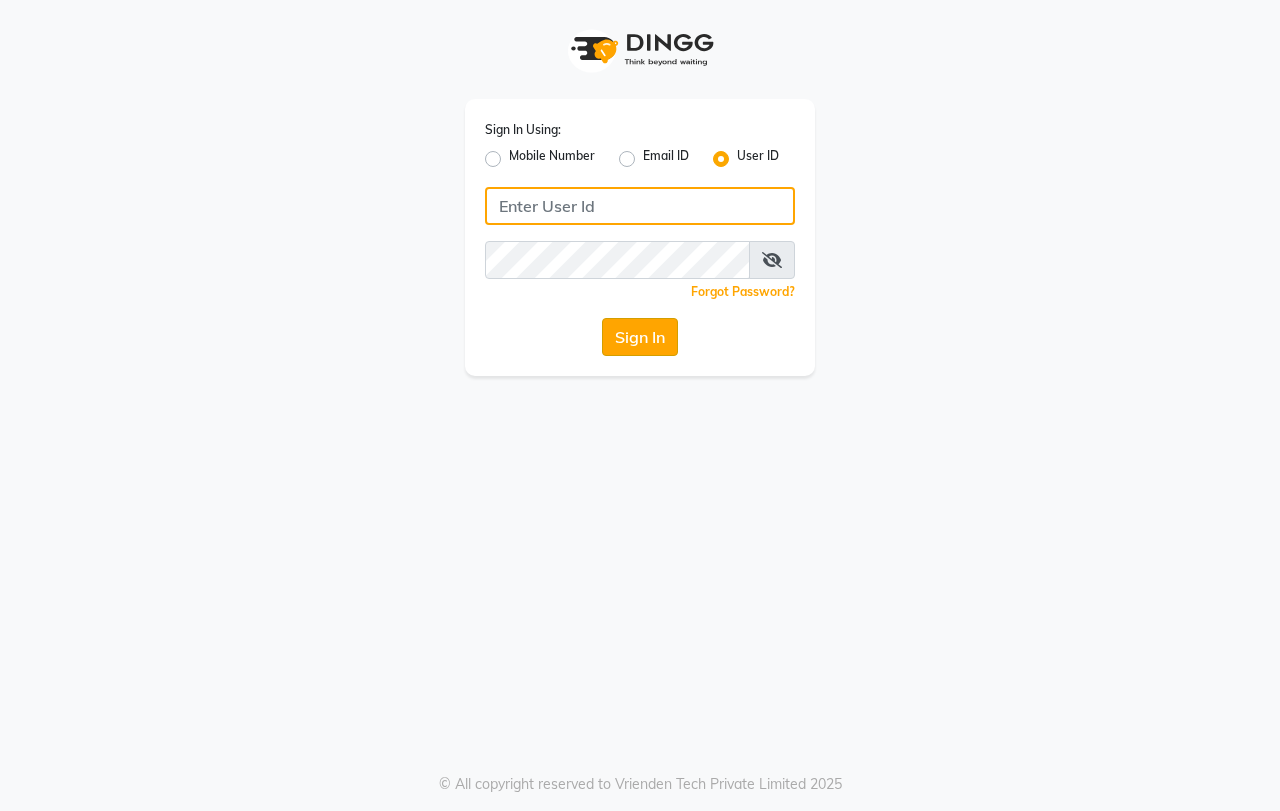 type on "Swapnil" 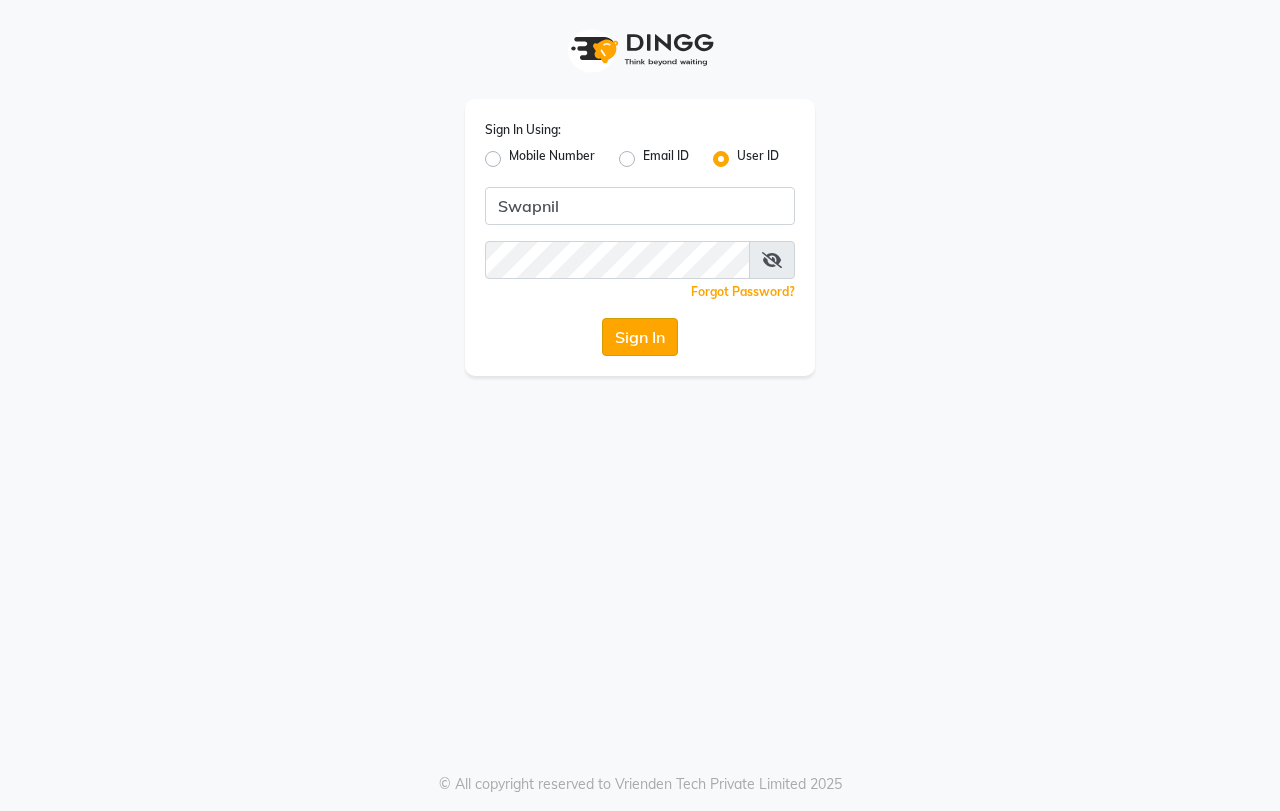 click on "Sign In" 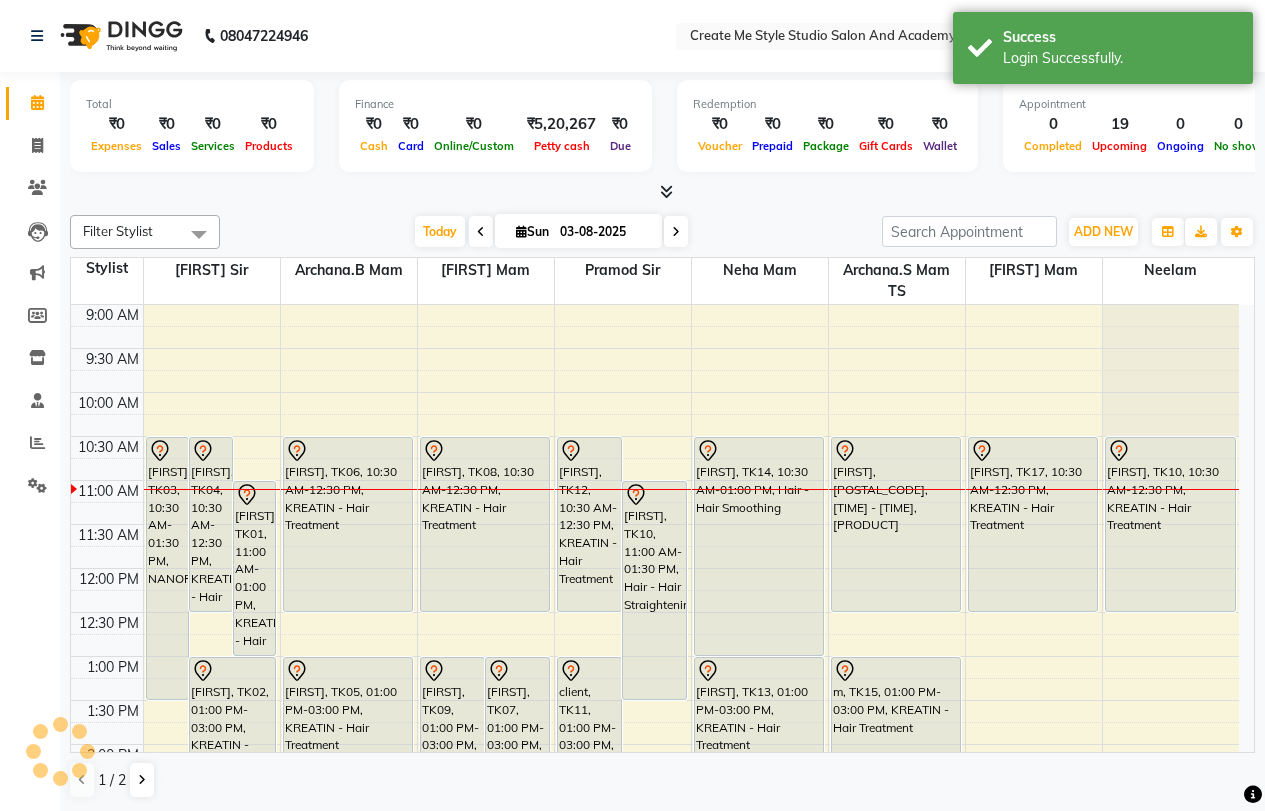scroll, scrollTop: 0, scrollLeft: 0, axis: both 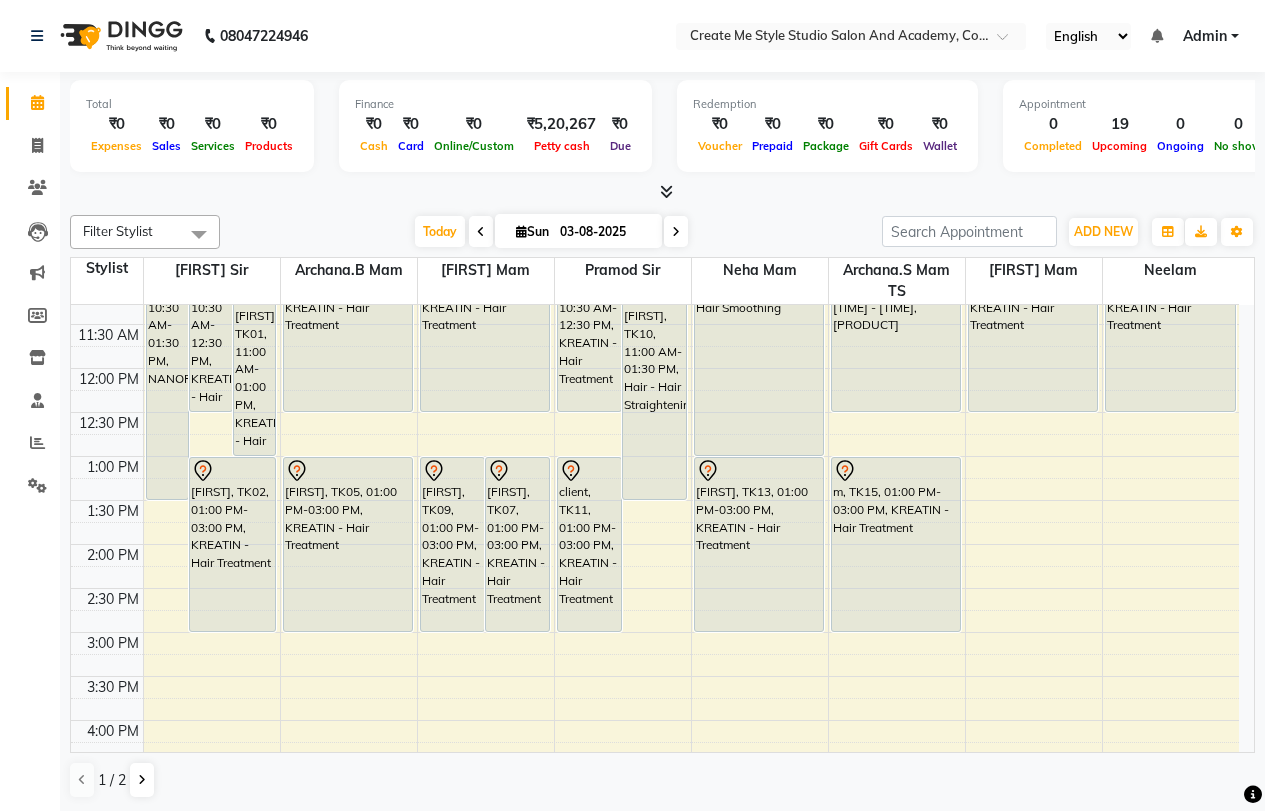 click at bounding box center (676, 231) 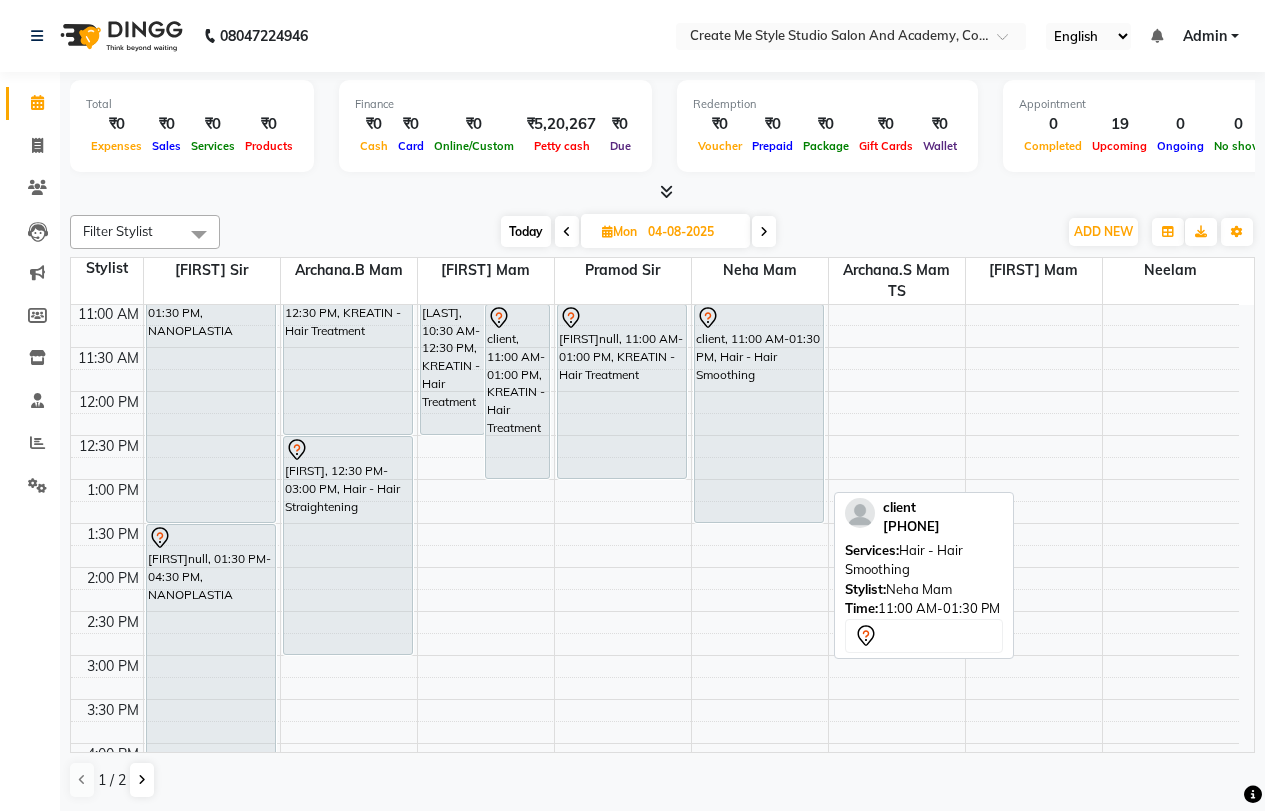 scroll, scrollTop: 0, scrollLeft: 0, axis: both 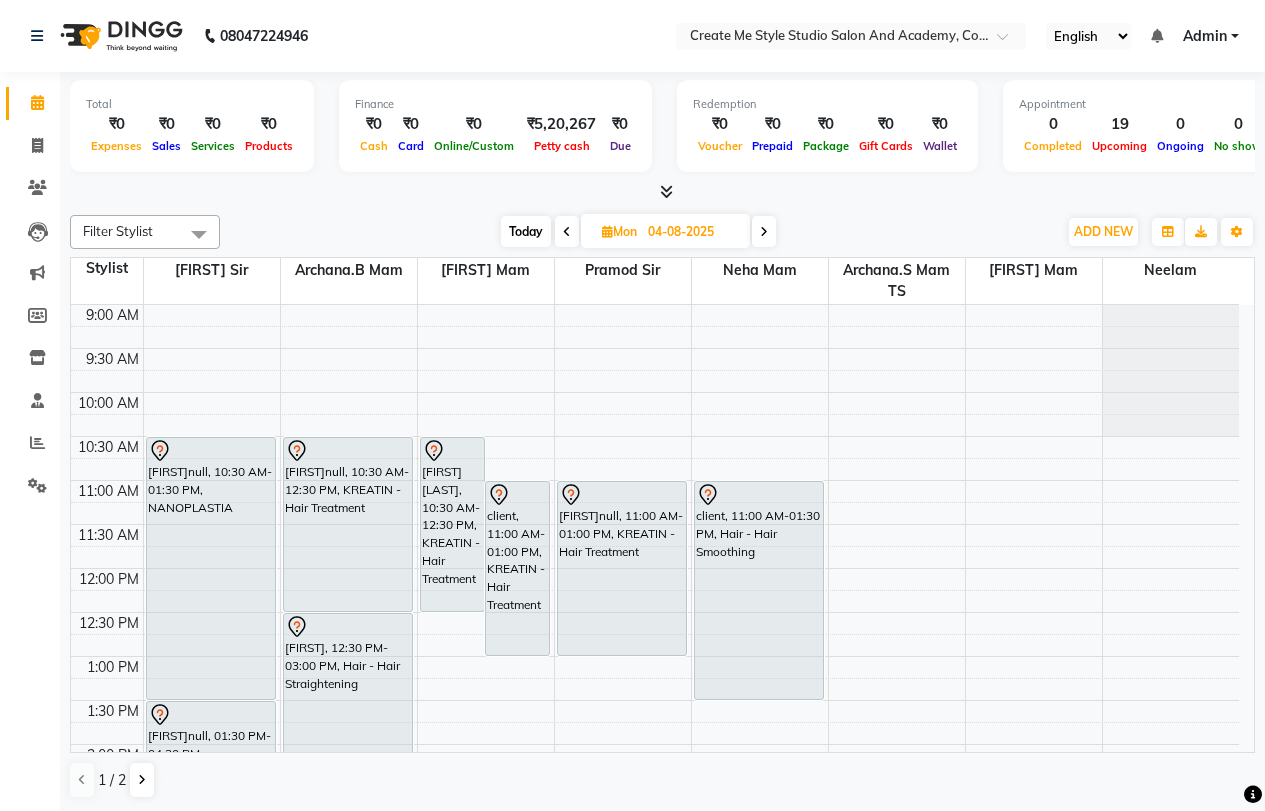 click on "Today" at bounding box center (526, 231) 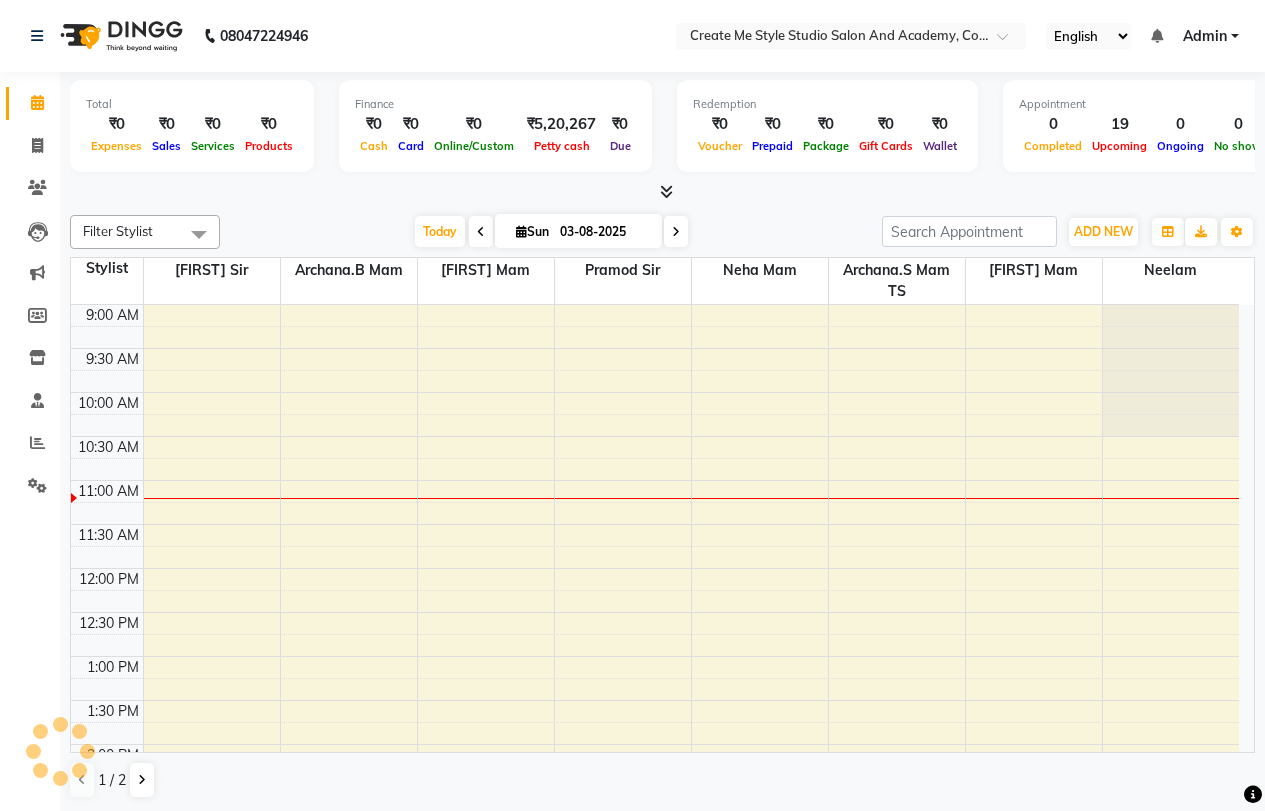scroll, scrollTop: 177, scrollLeft: 0, axis: vertical 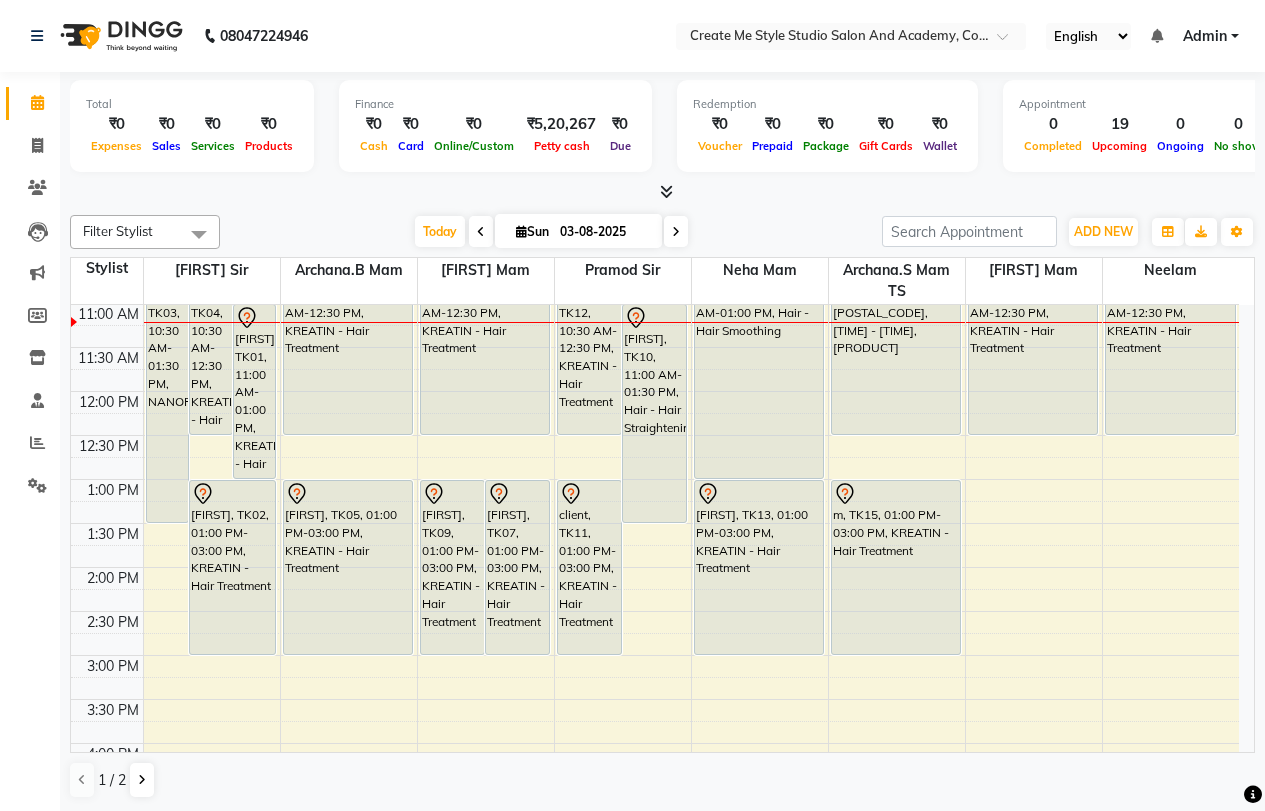 click at bounding box center [676, 231] 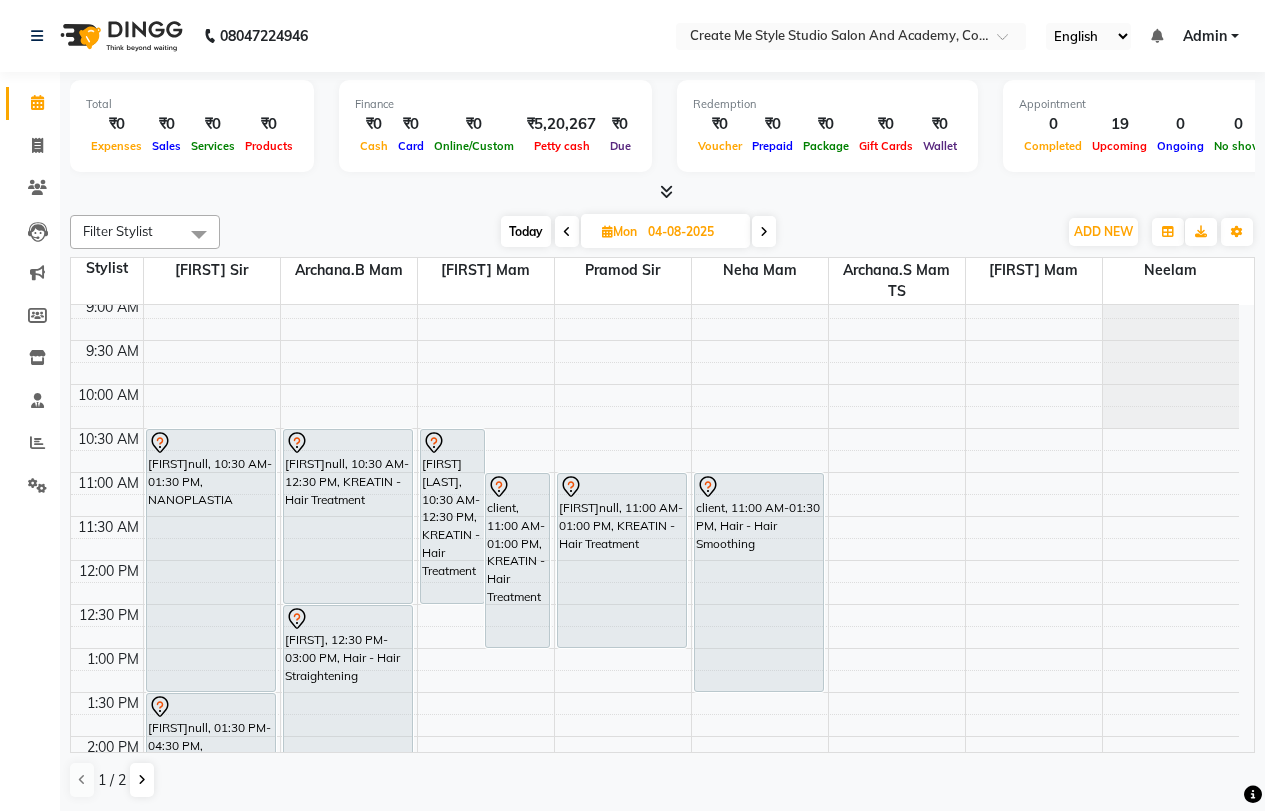 scroll, scrollTop: 0, scrollLeft: 0, axis: both 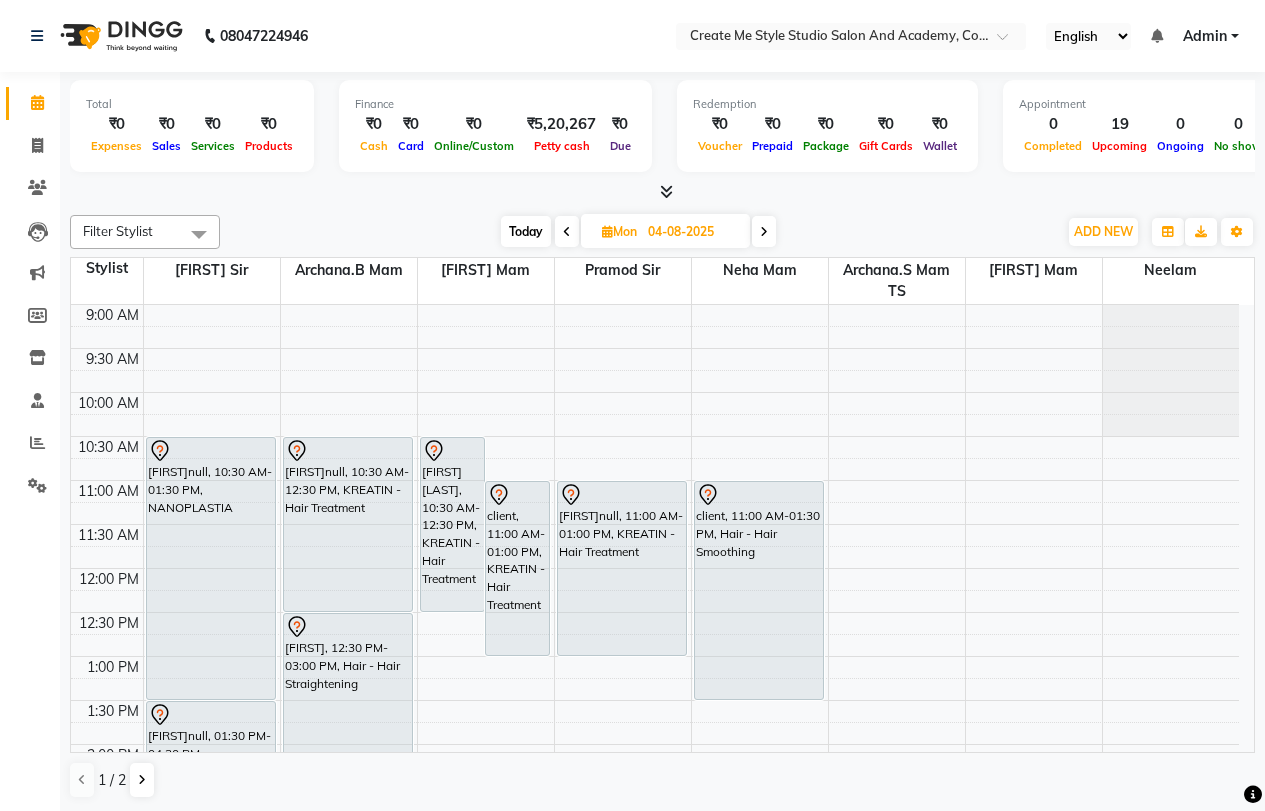 click at bounding box center (567, 232) 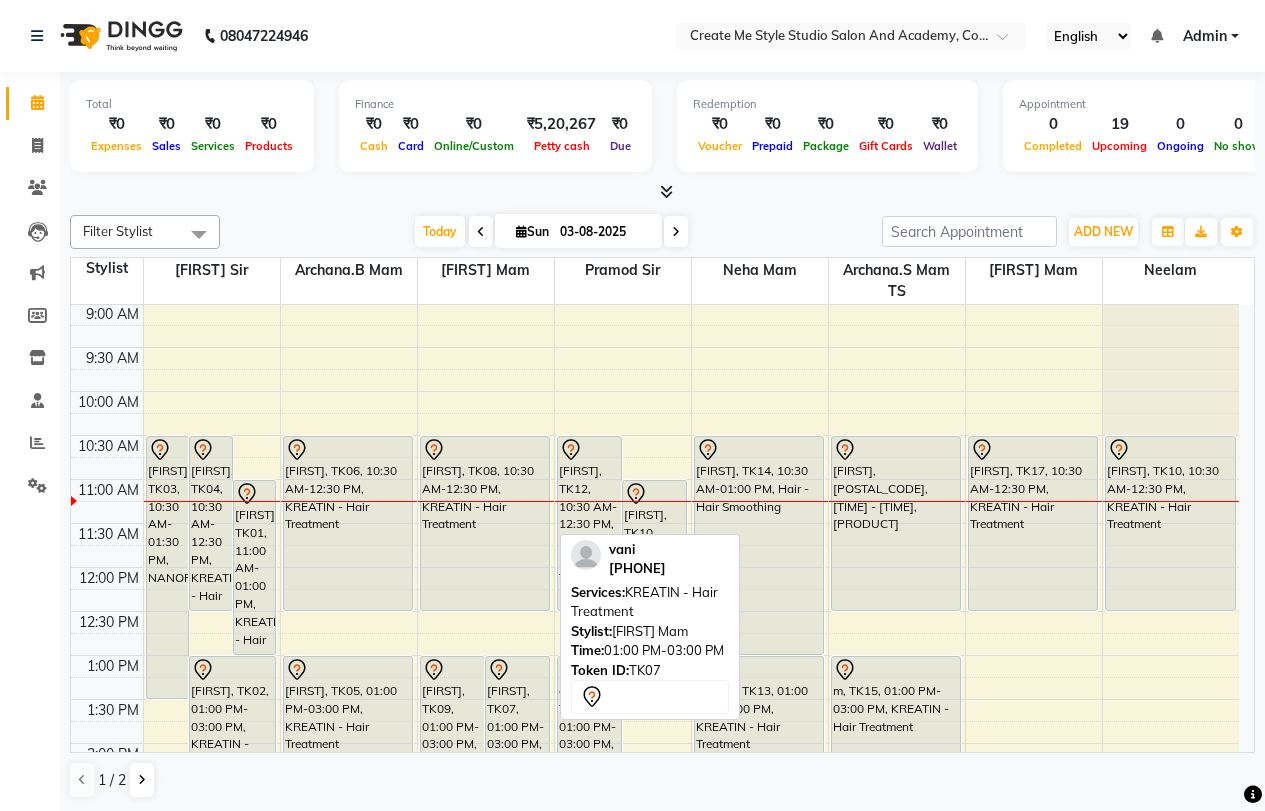 scroll, scrollTop: 0, scrollLeft: 0, axis: both 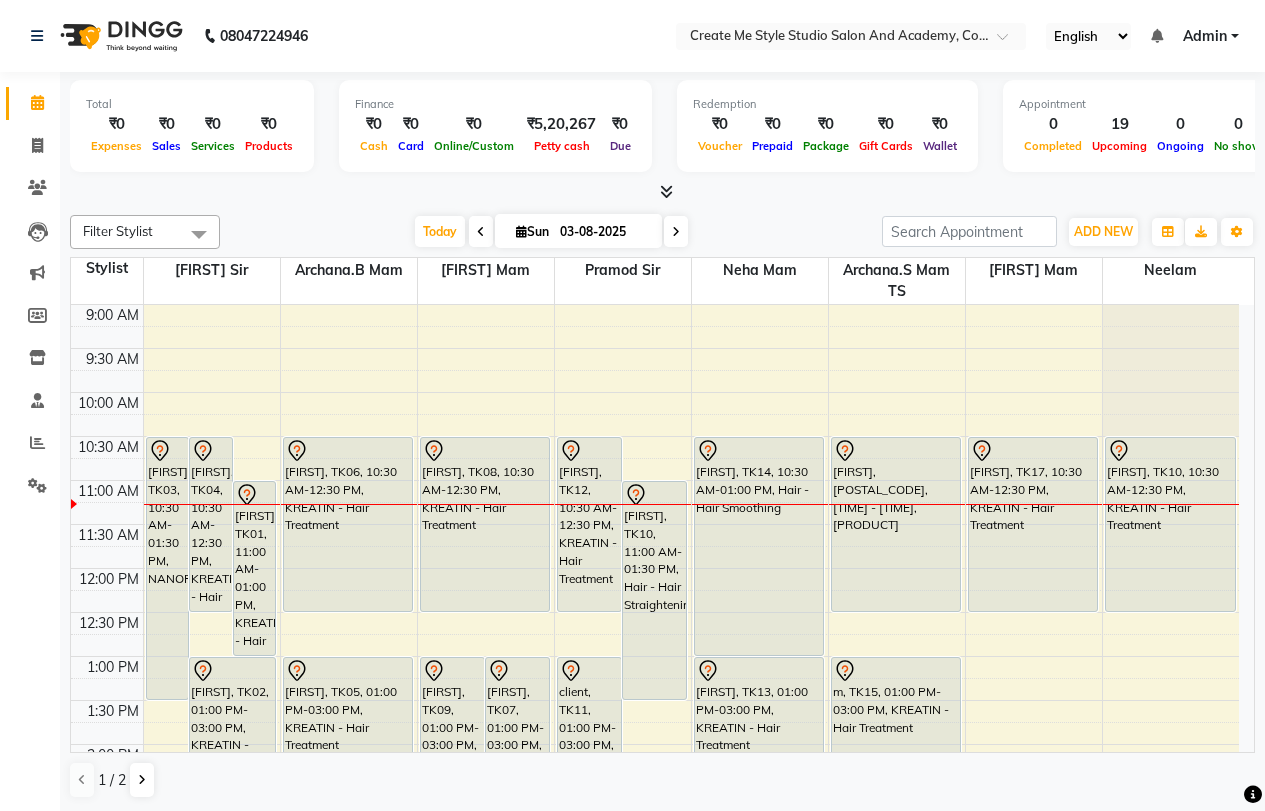 click at bounding box center (481, 232) 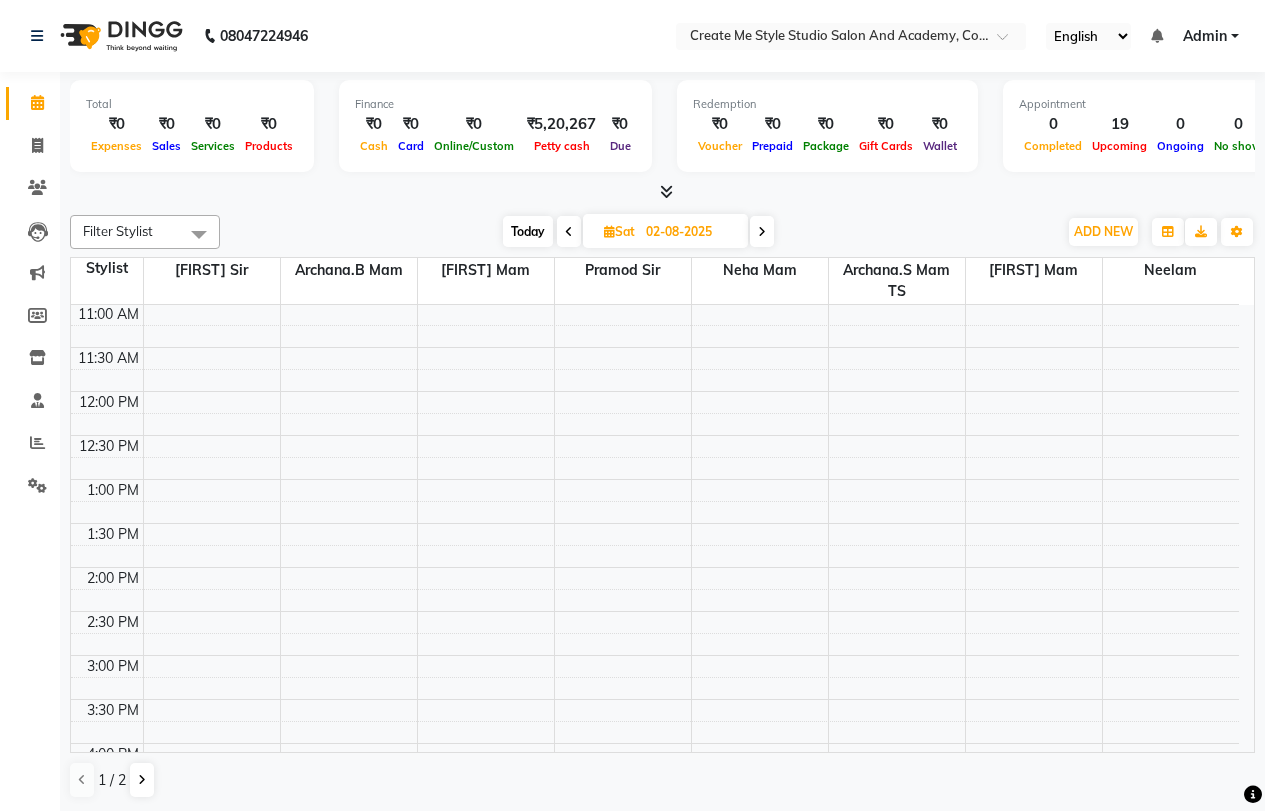 scroll, scrollTop: 0, scrollLeft: 0, axis: both 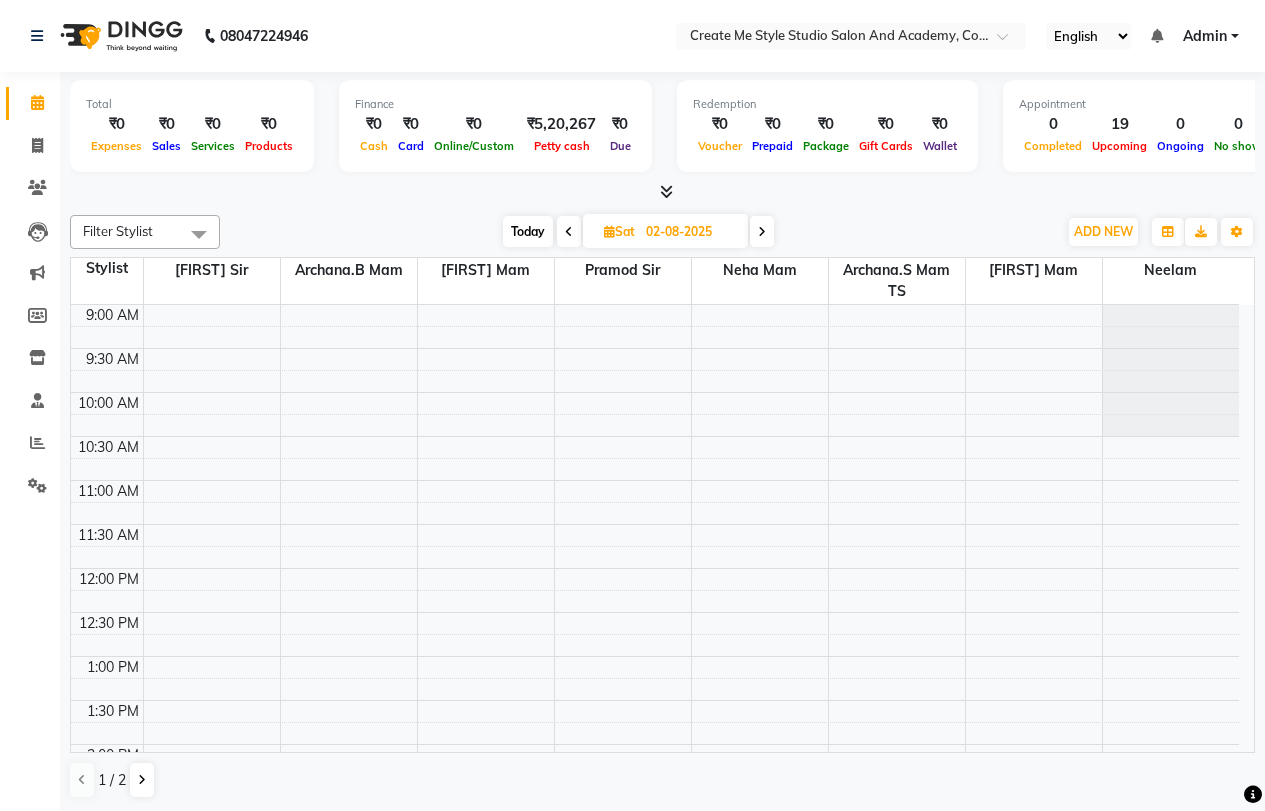 click at bounding box center (762, 232) 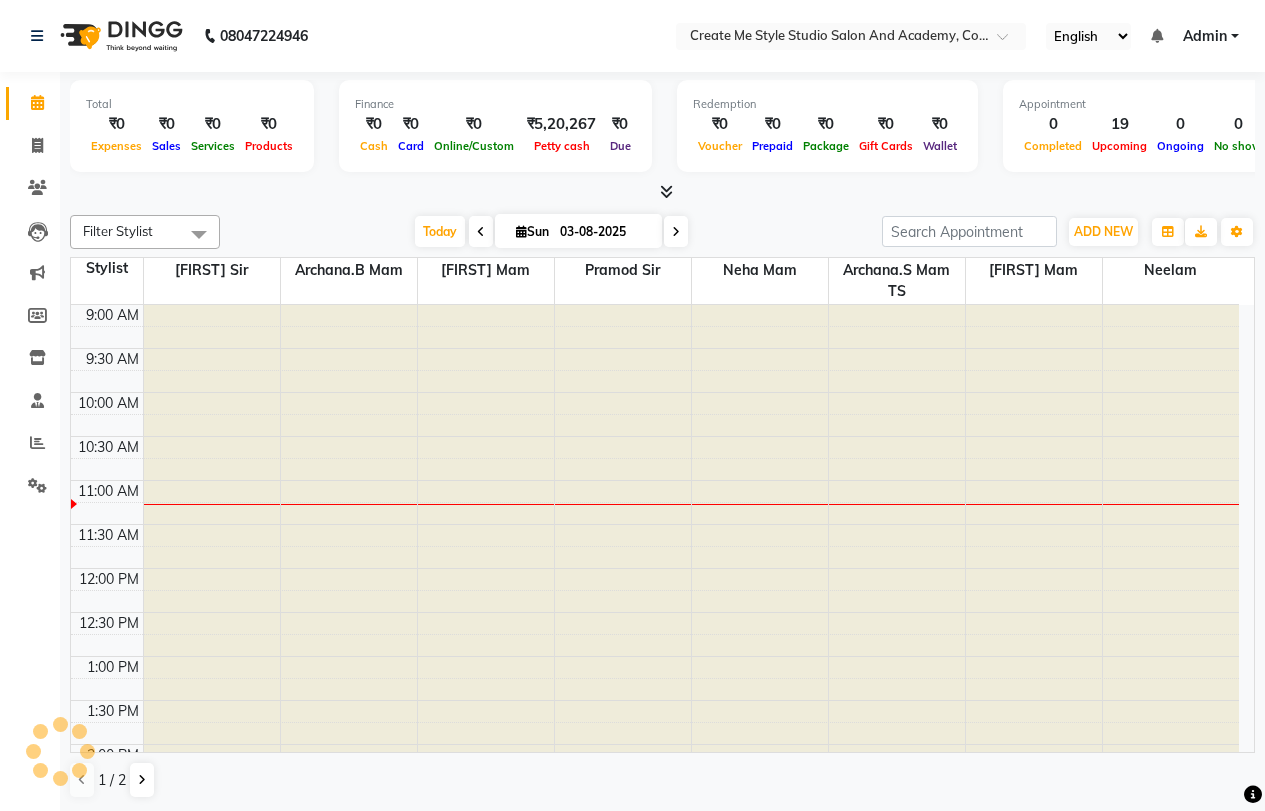 scroll, scrollTop: 177, scrollLeft: 0, axis: vertical 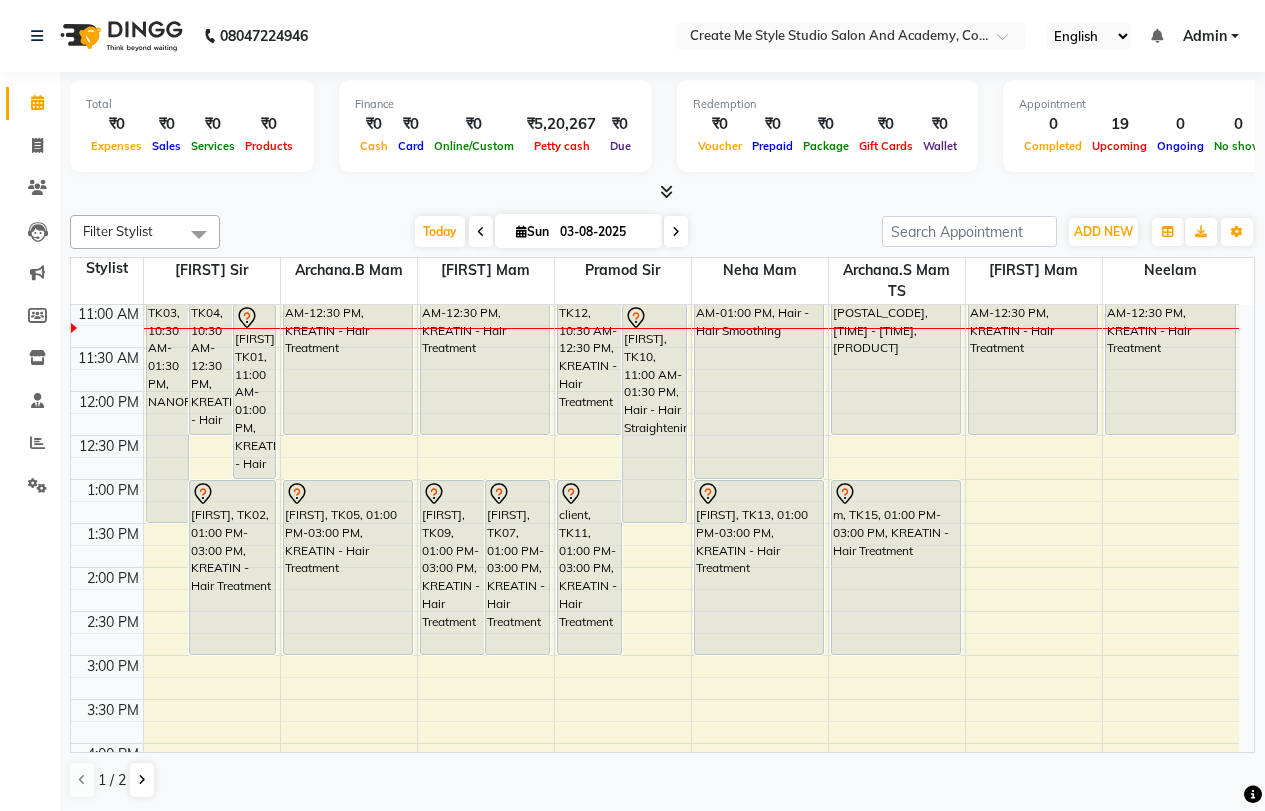 click at bounding box center [676, 232] 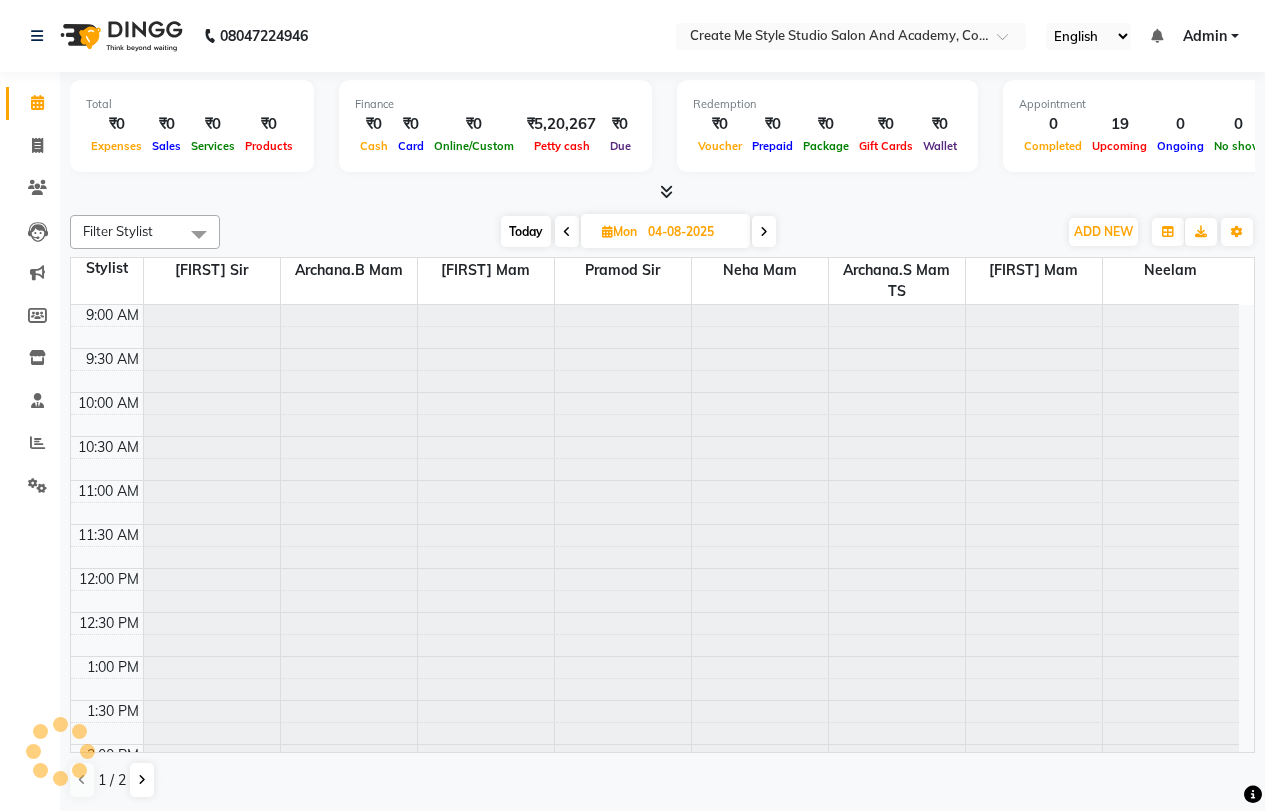 scroll, scrollTop: 177, scrollLeft: 0, axis: vertical 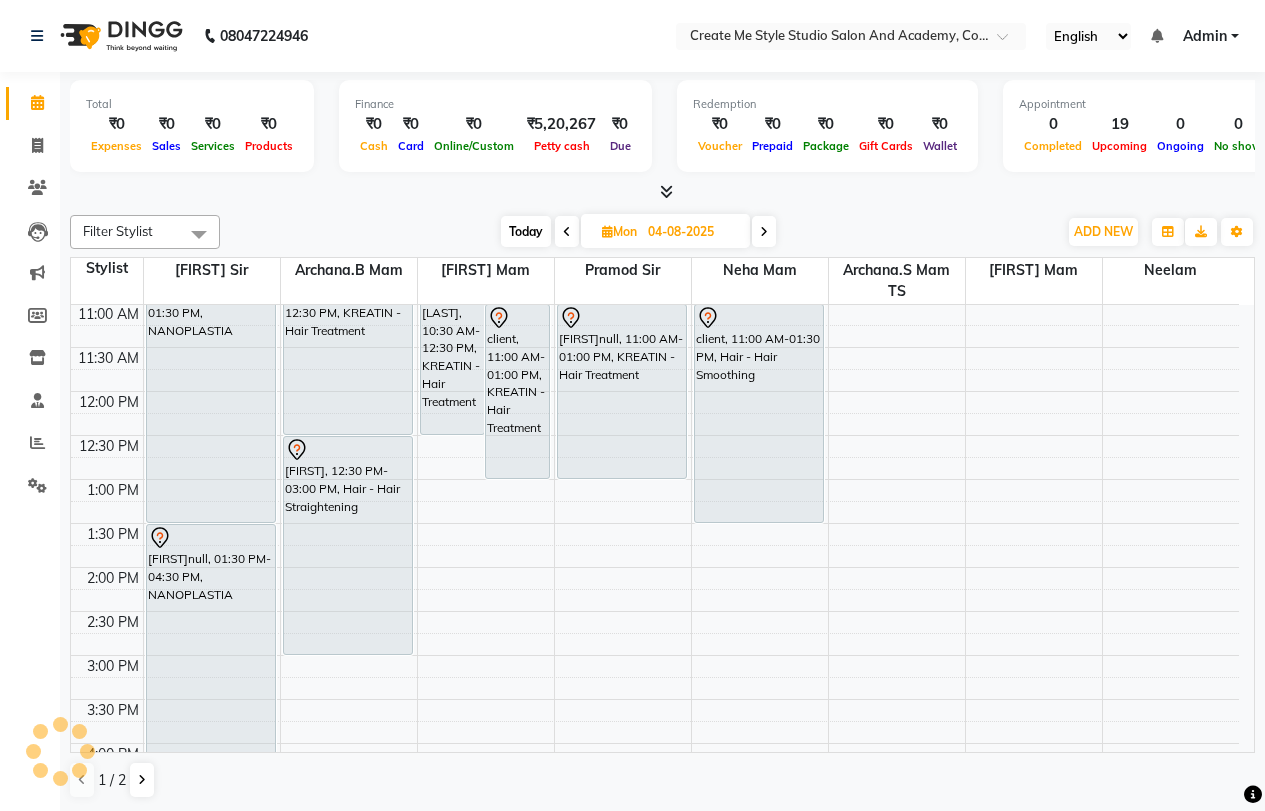 click at bounding box center (764, 232) 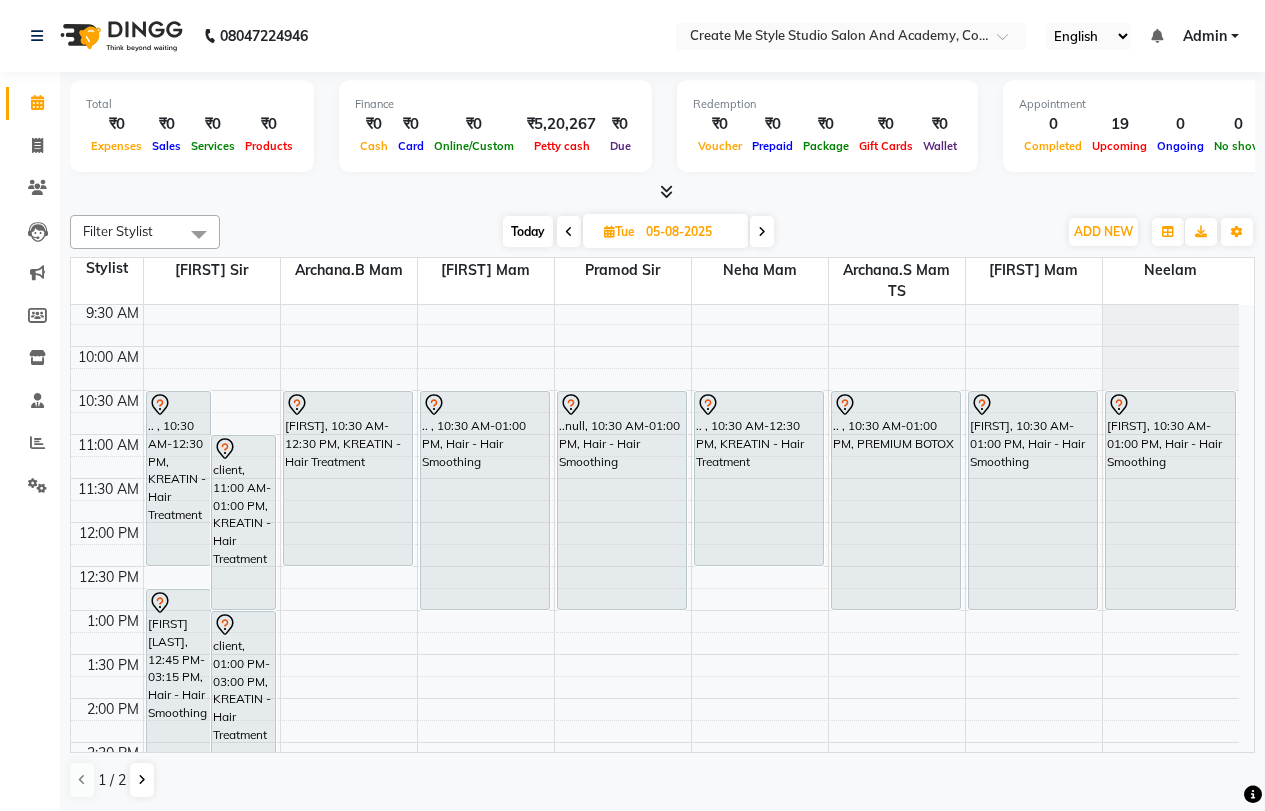 scroll, scrollTop: 0, scrollLeft: 0, axis: both 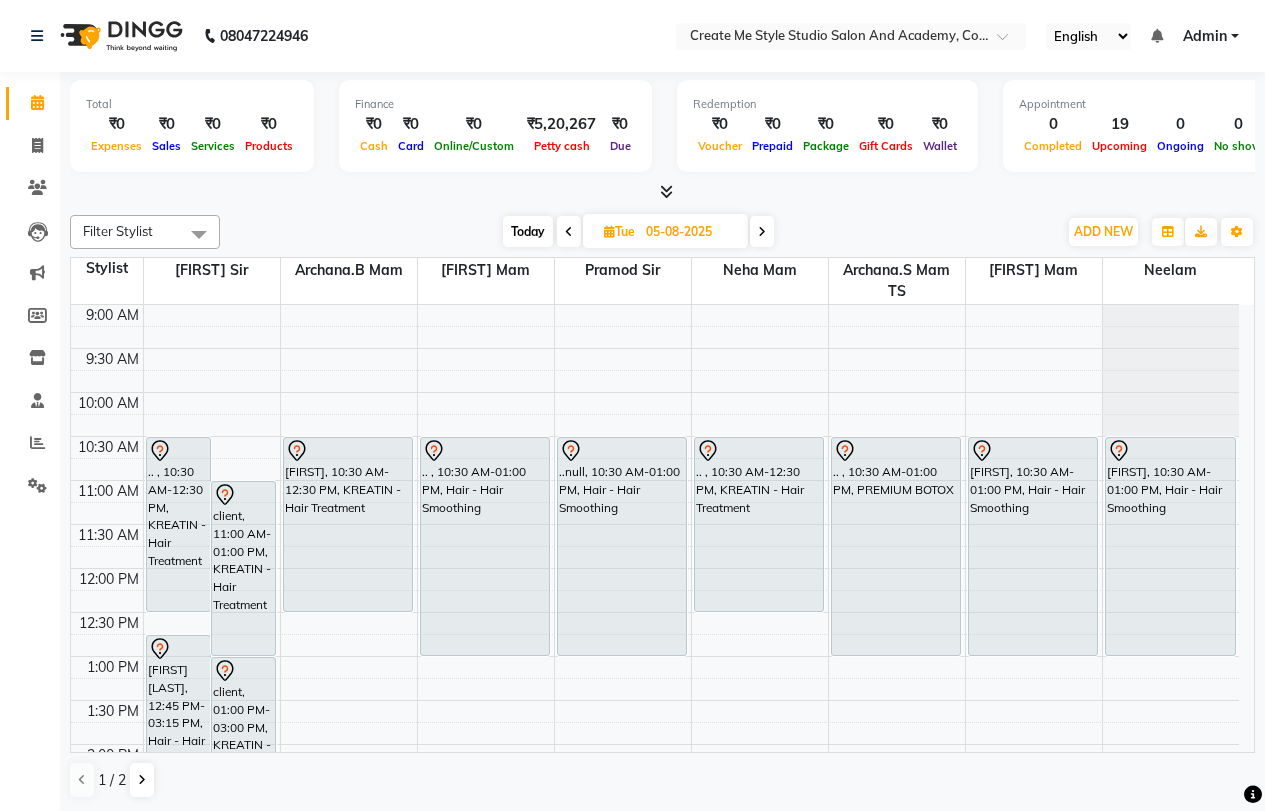 click at bounding box center [569, 232] 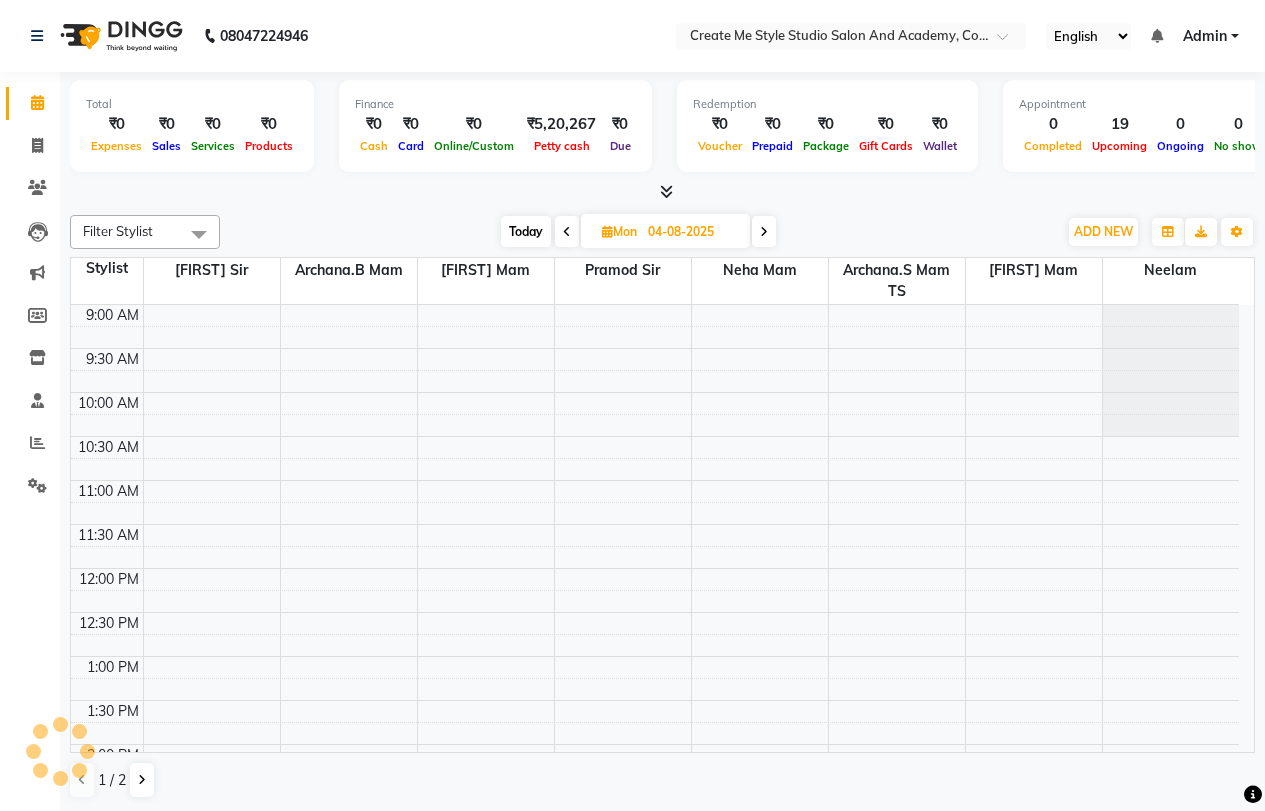 scroll, scrollTop: 177, scrollLeft: 0, axis: vertical 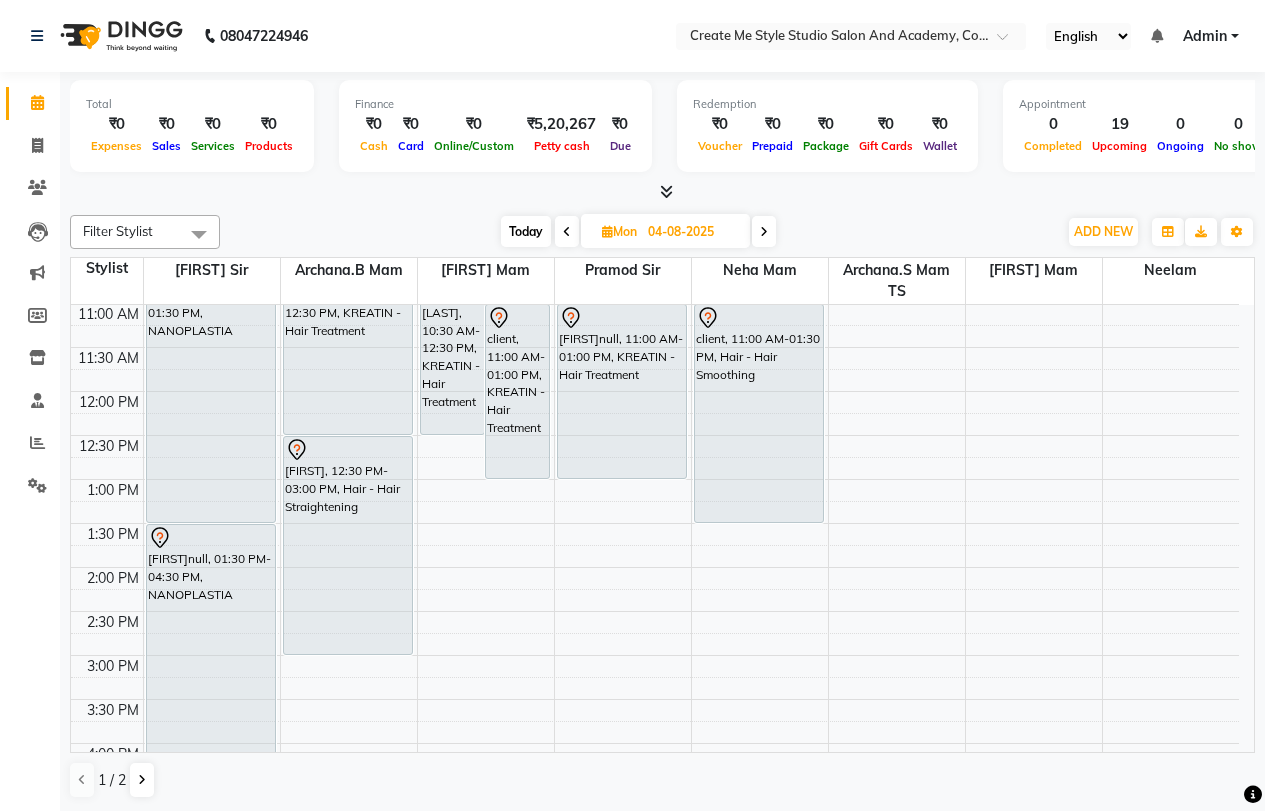 click on "Today" at bounding box center [526, 231] 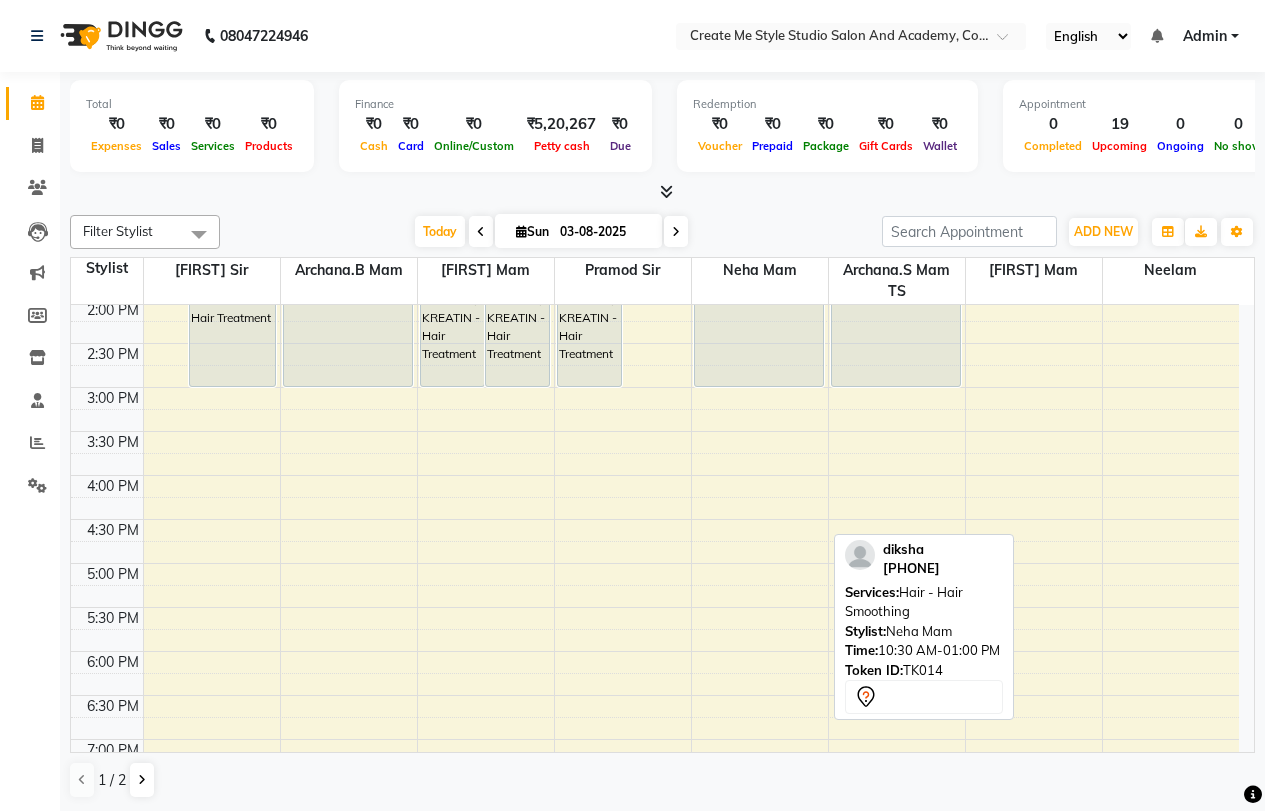 scroll, scrollTop: 500, scrollLeft: 0, axis: vertical 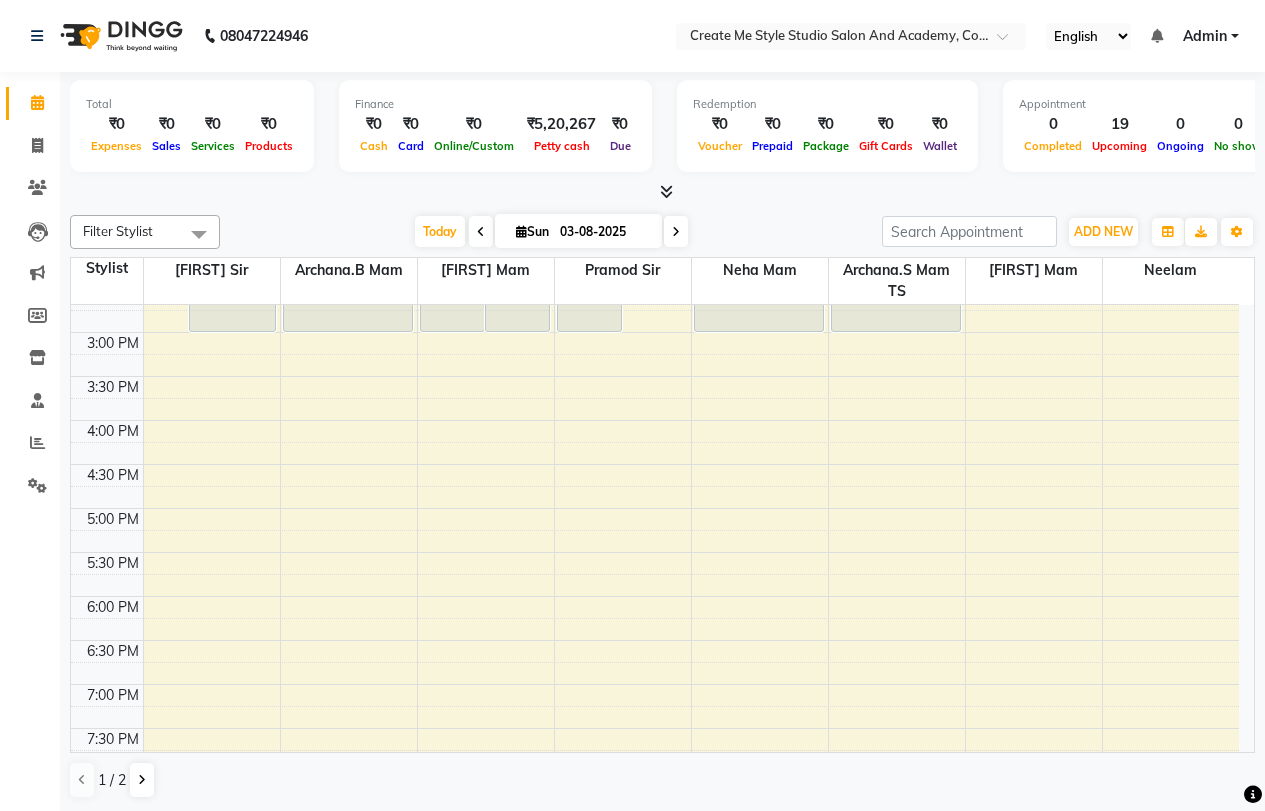 click at bounding box center [521, 231] 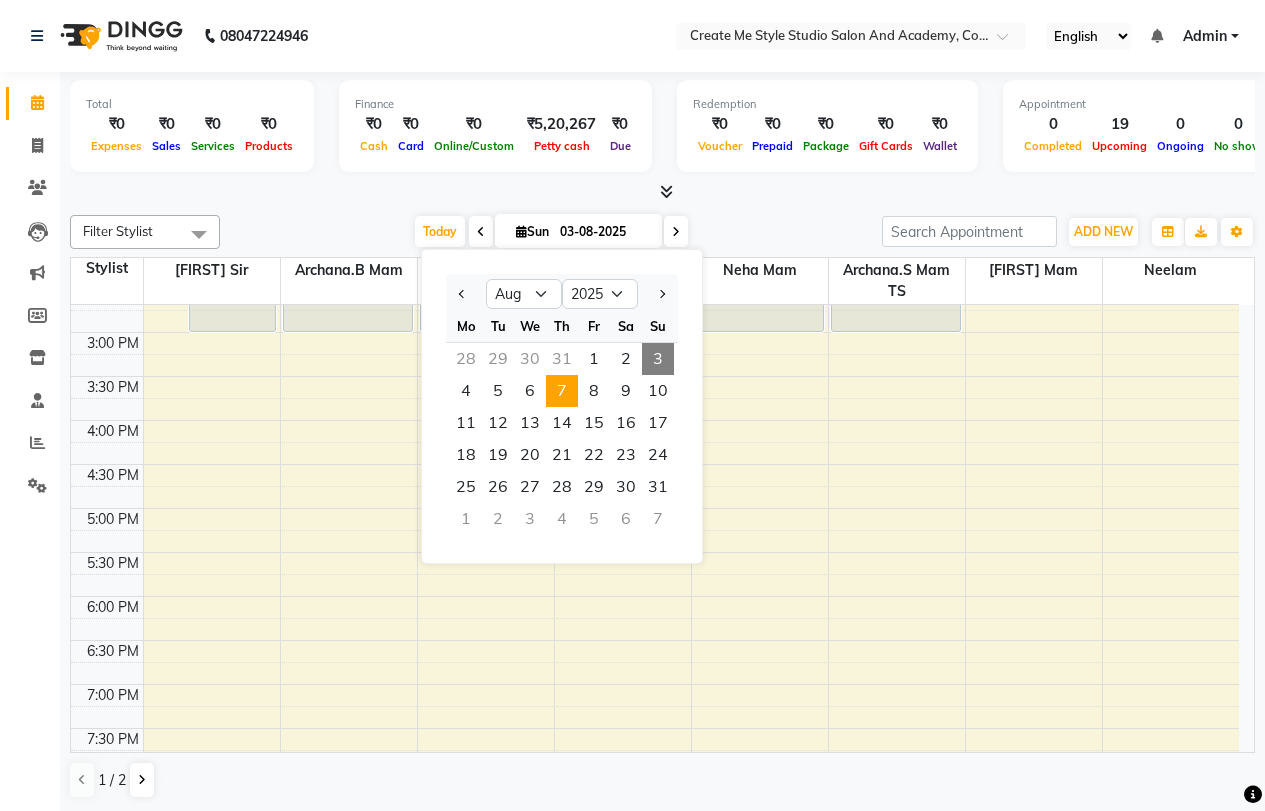 click on "7" at bounding box center [562, 391] 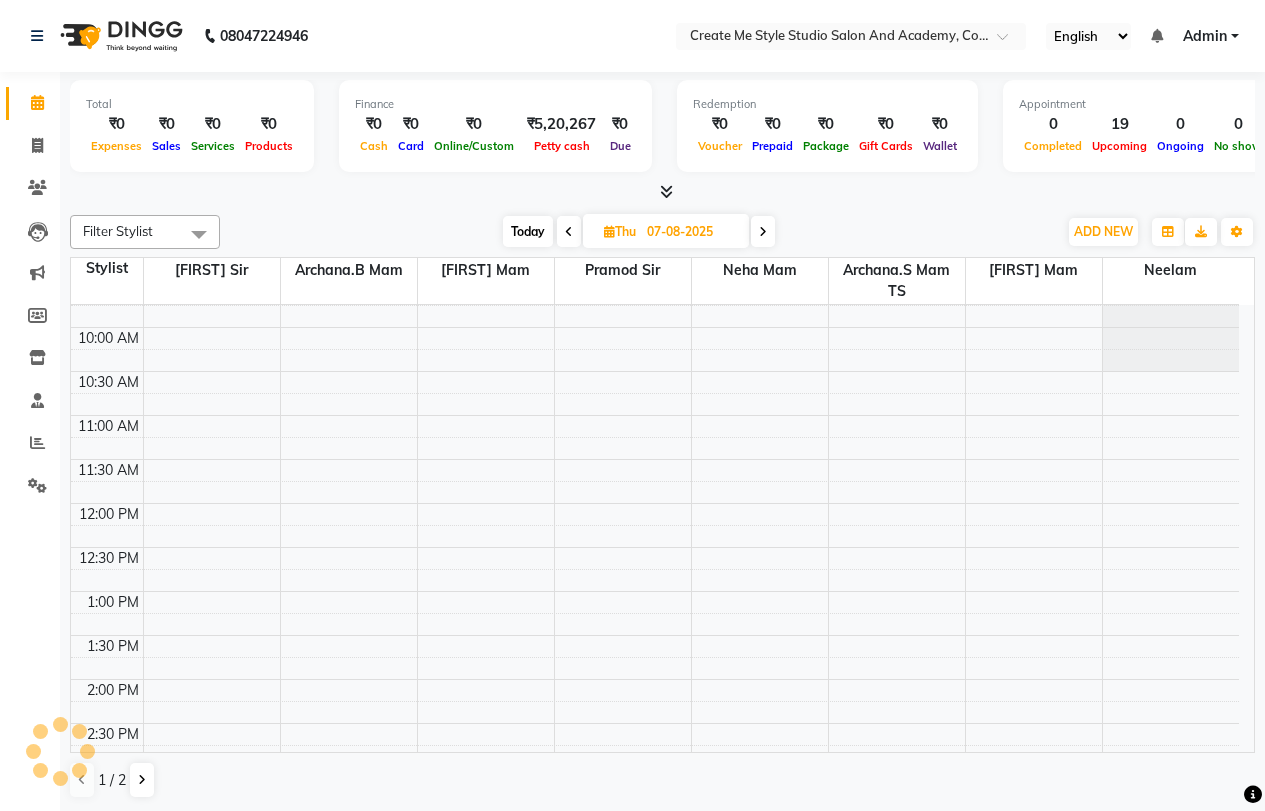 scroll, scrollTop: 0, scrollLeft: 0, axis: both 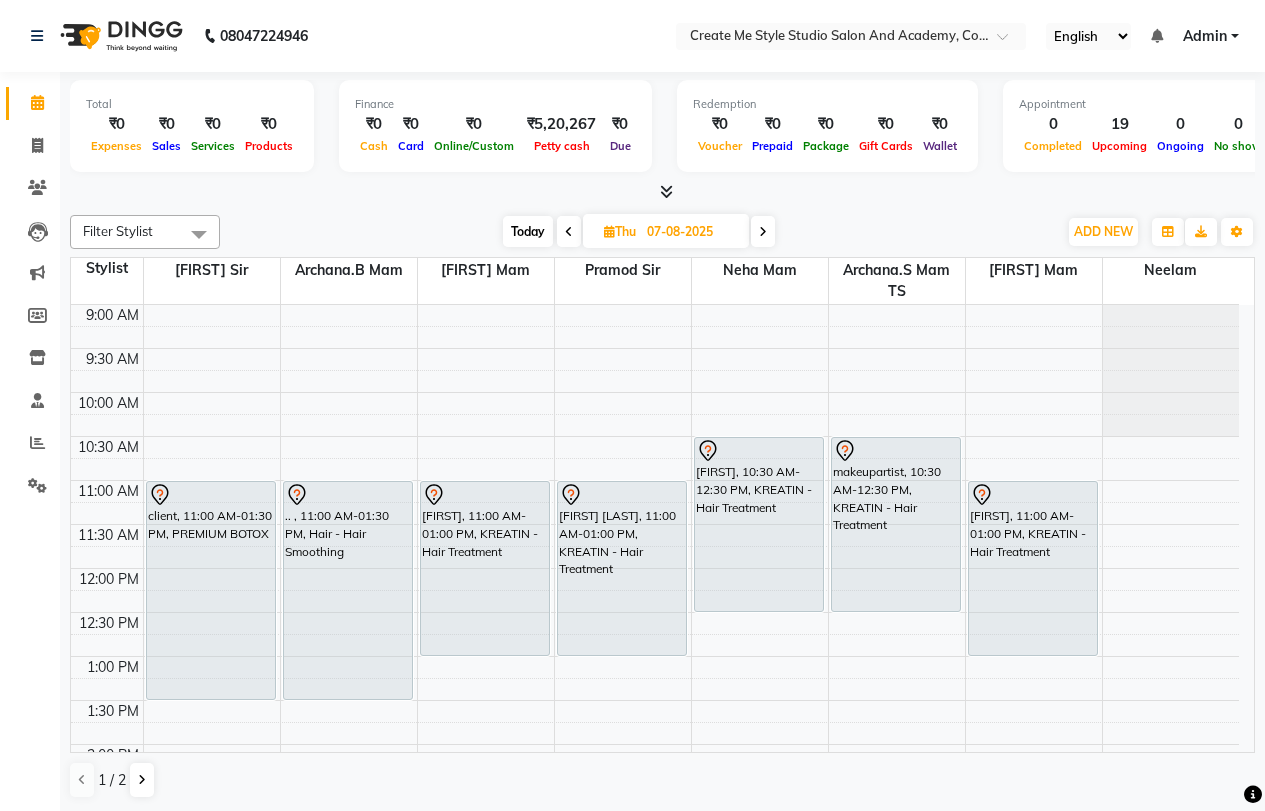 click on "Today" at bounding box center (528, 231) 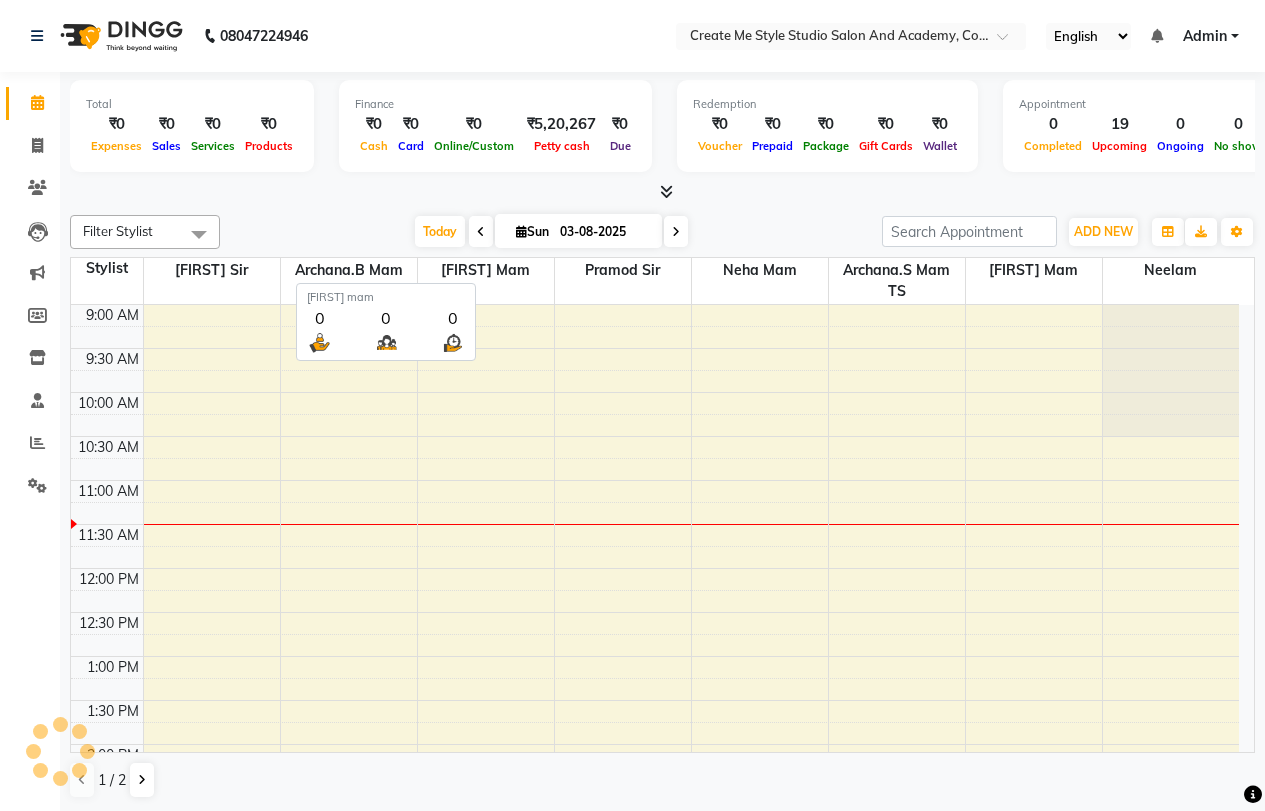 scroll, scrollTop: 177, scrollLeft: 0, axis: vertical 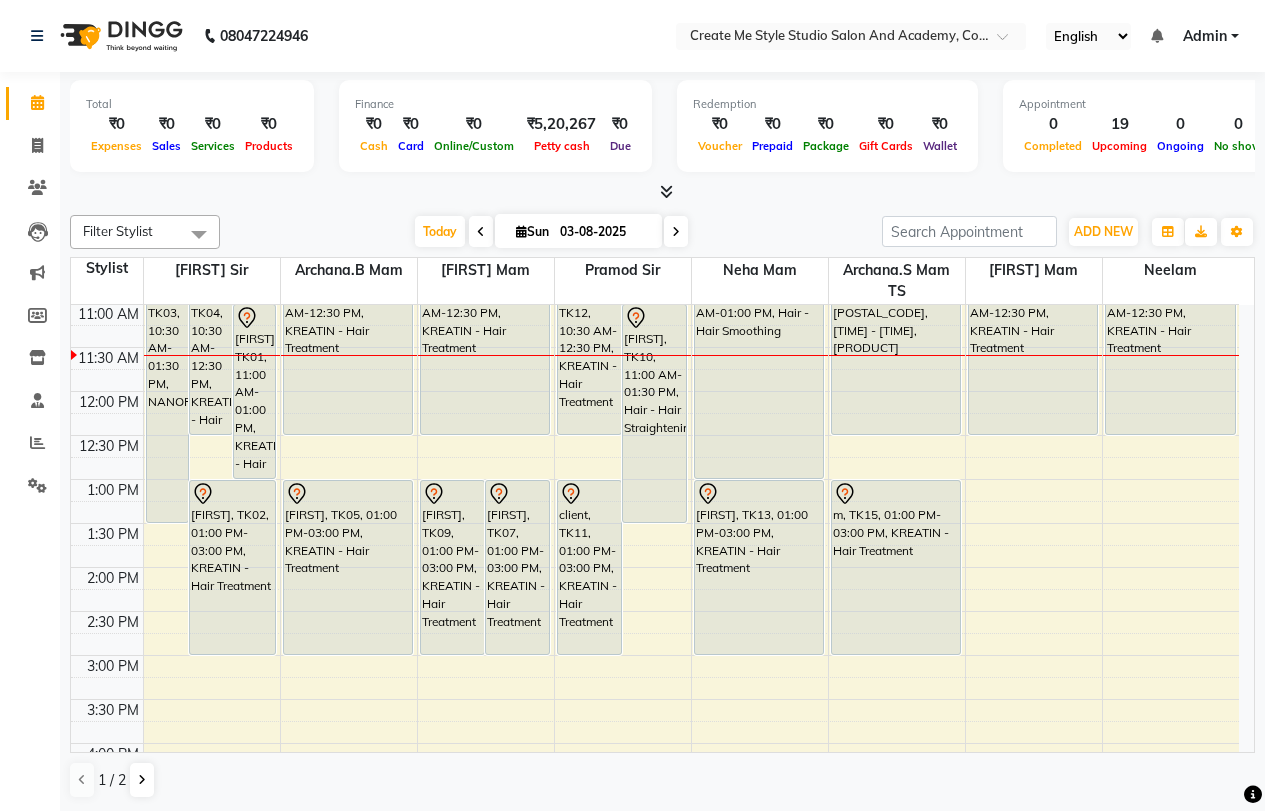 click at bounding box center [676, 232] 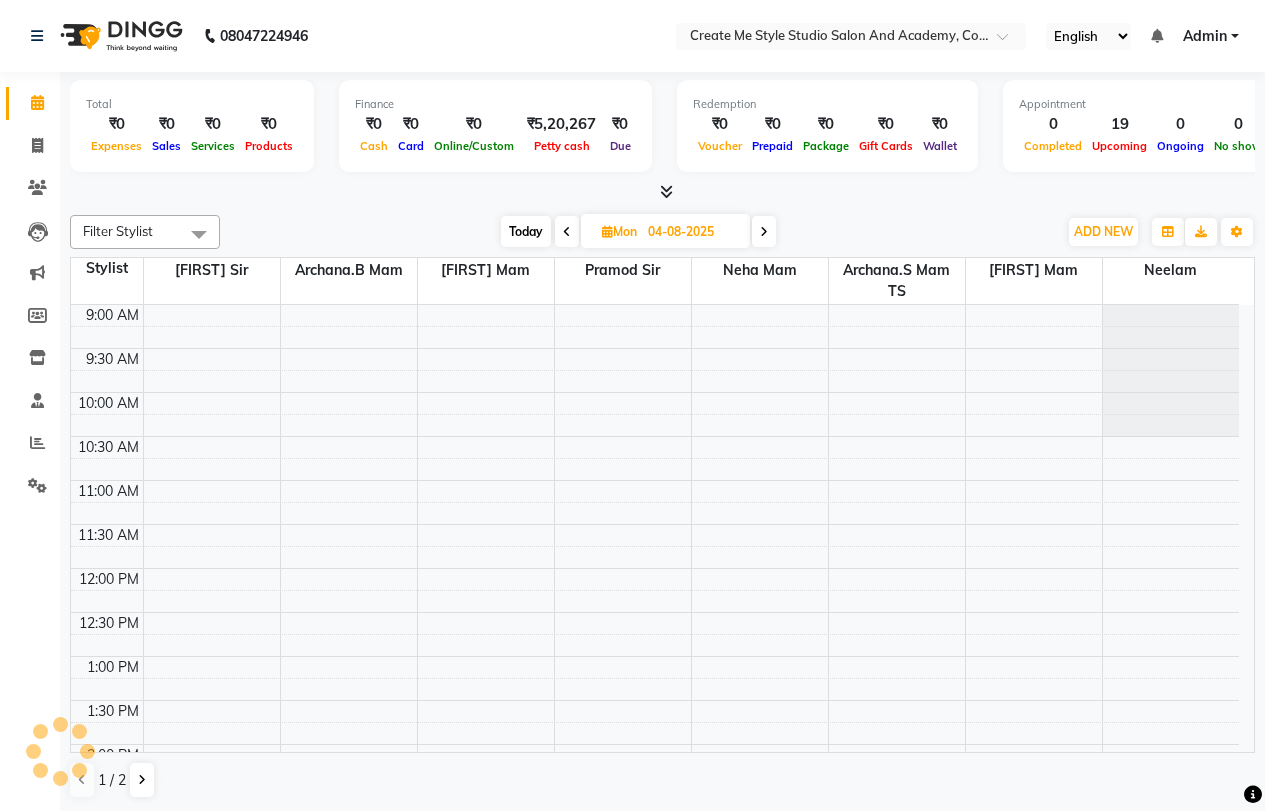 scroll, scrollTop: 177, scrollLeft: 0, axis: vertical 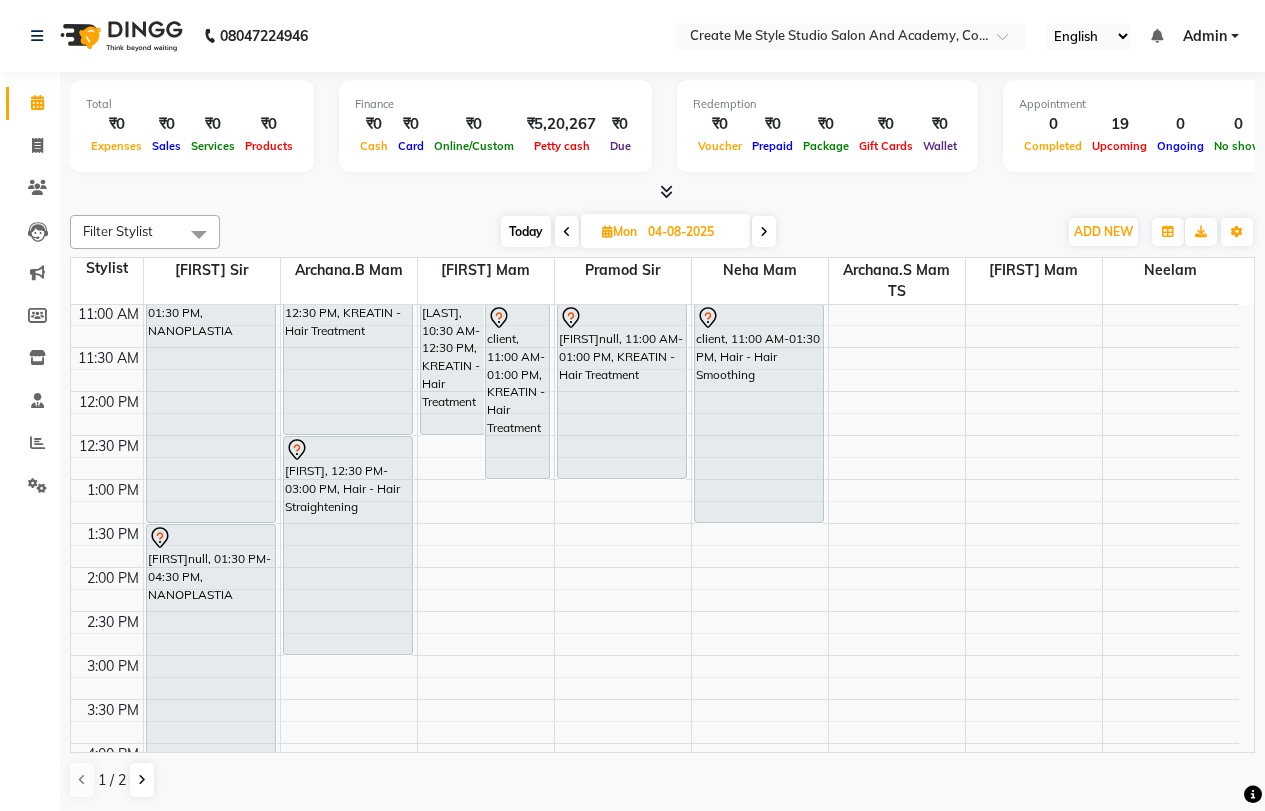 click at bounding box center (764, 232) 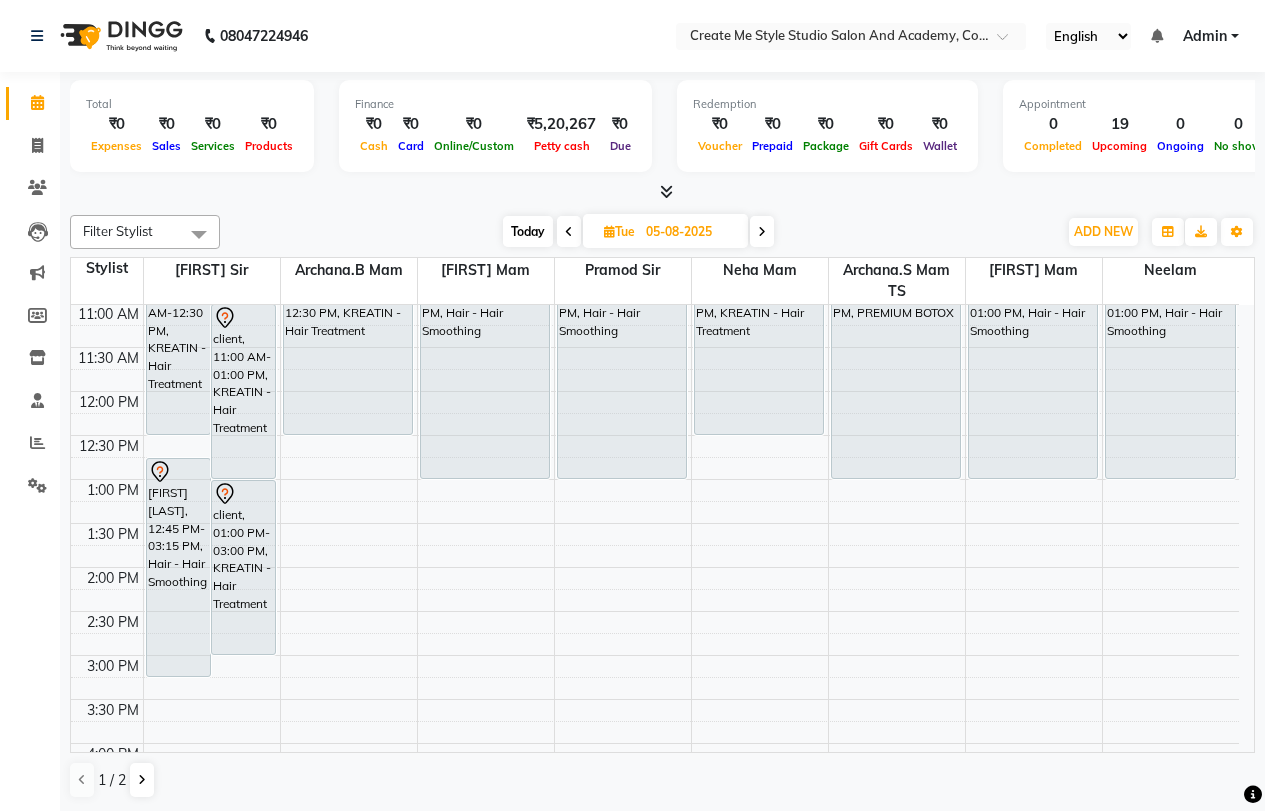 scroll, scrollTop: 0, scrollLeft: 0, axis: both 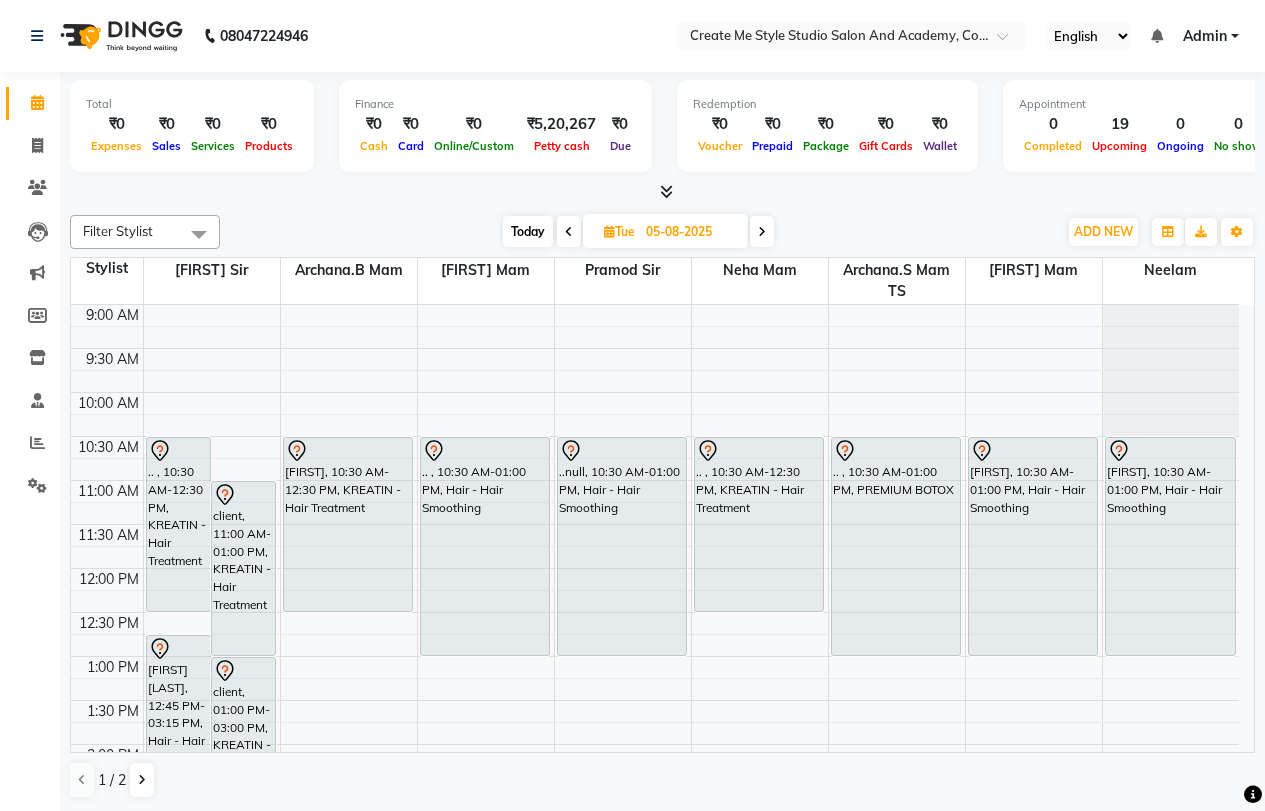 click on "Today" at bounding box center [528, 231] 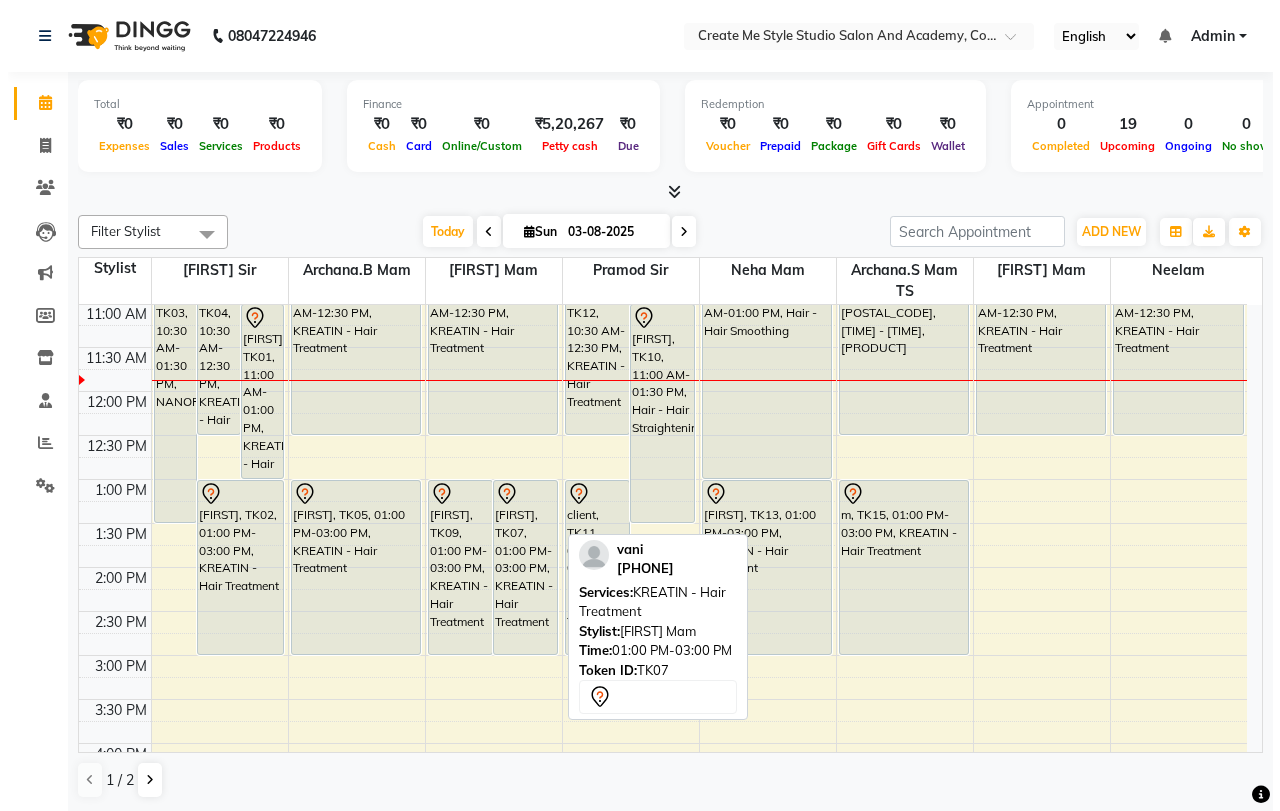 scroll, scrollTop: 0, scrollLeft: 0, axis: both 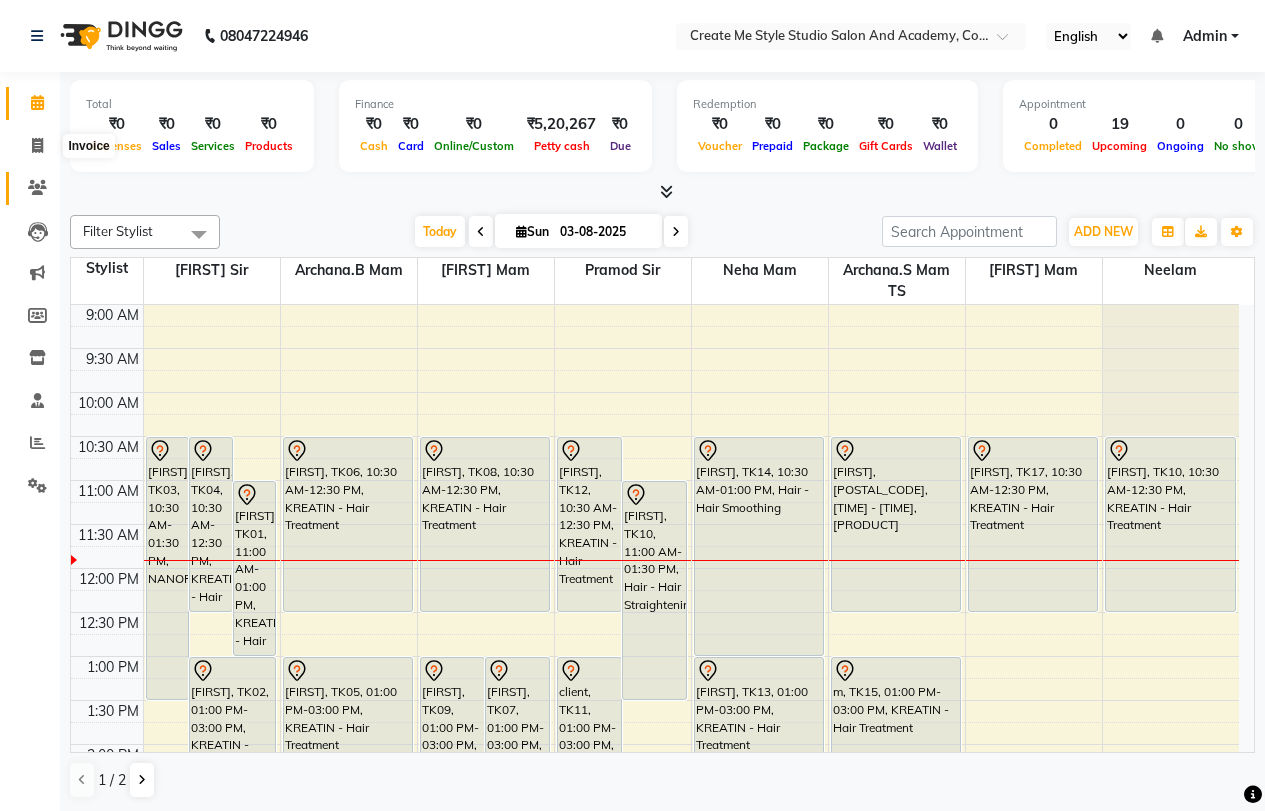 click on "Clients" 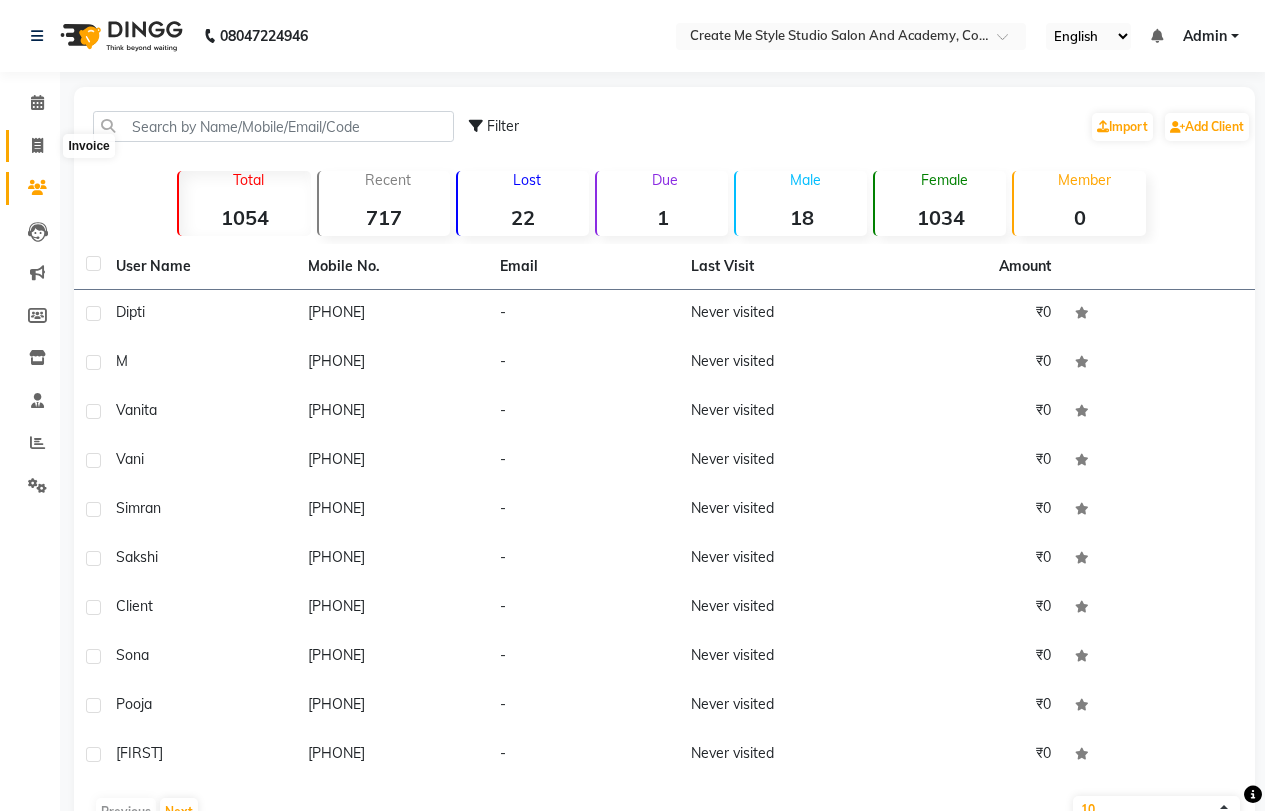 click 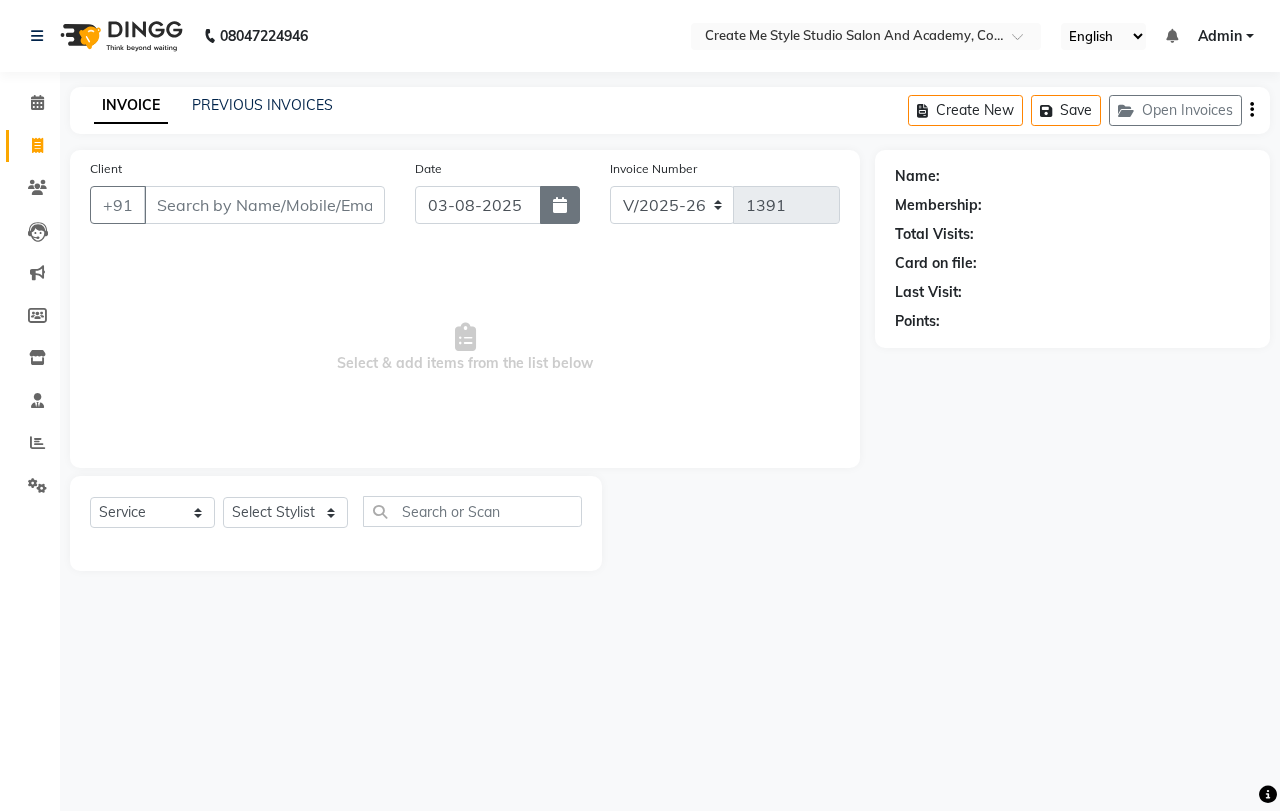 click 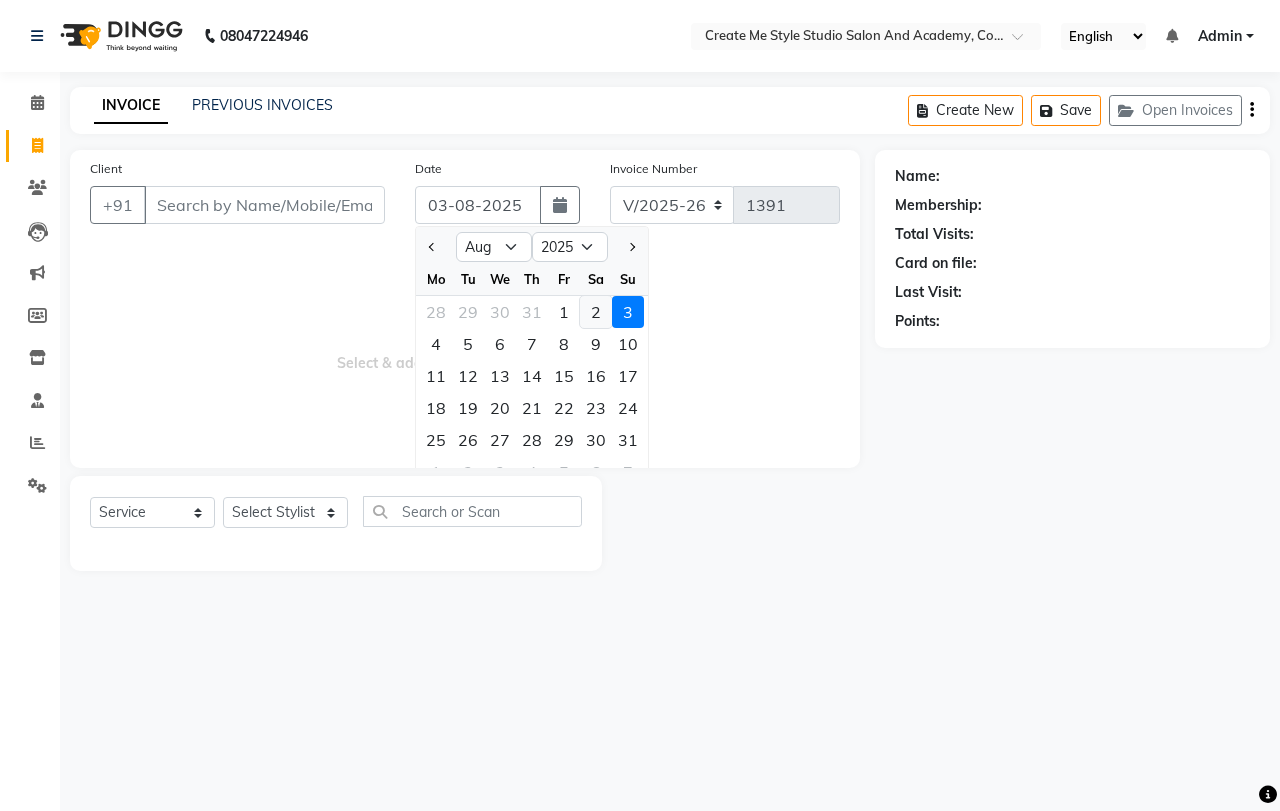 click on "2" 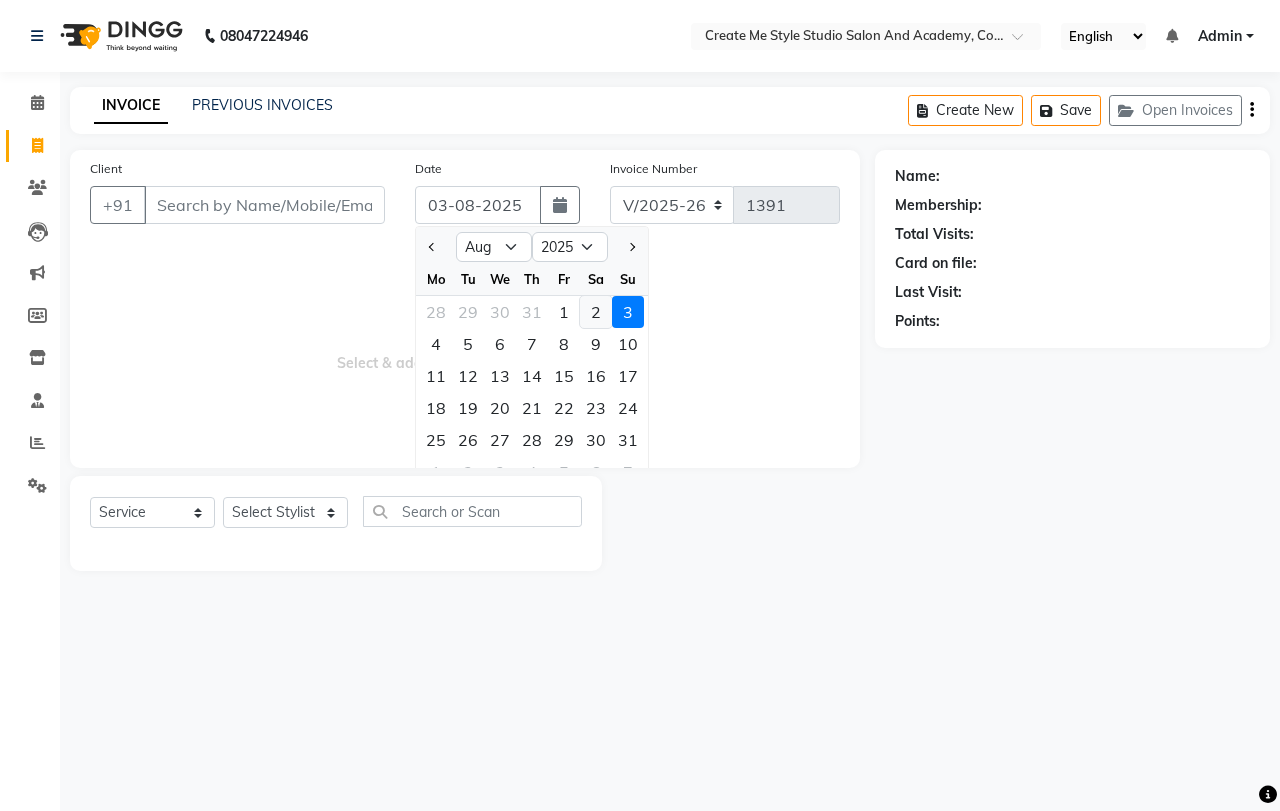 type on "02-08-2025" 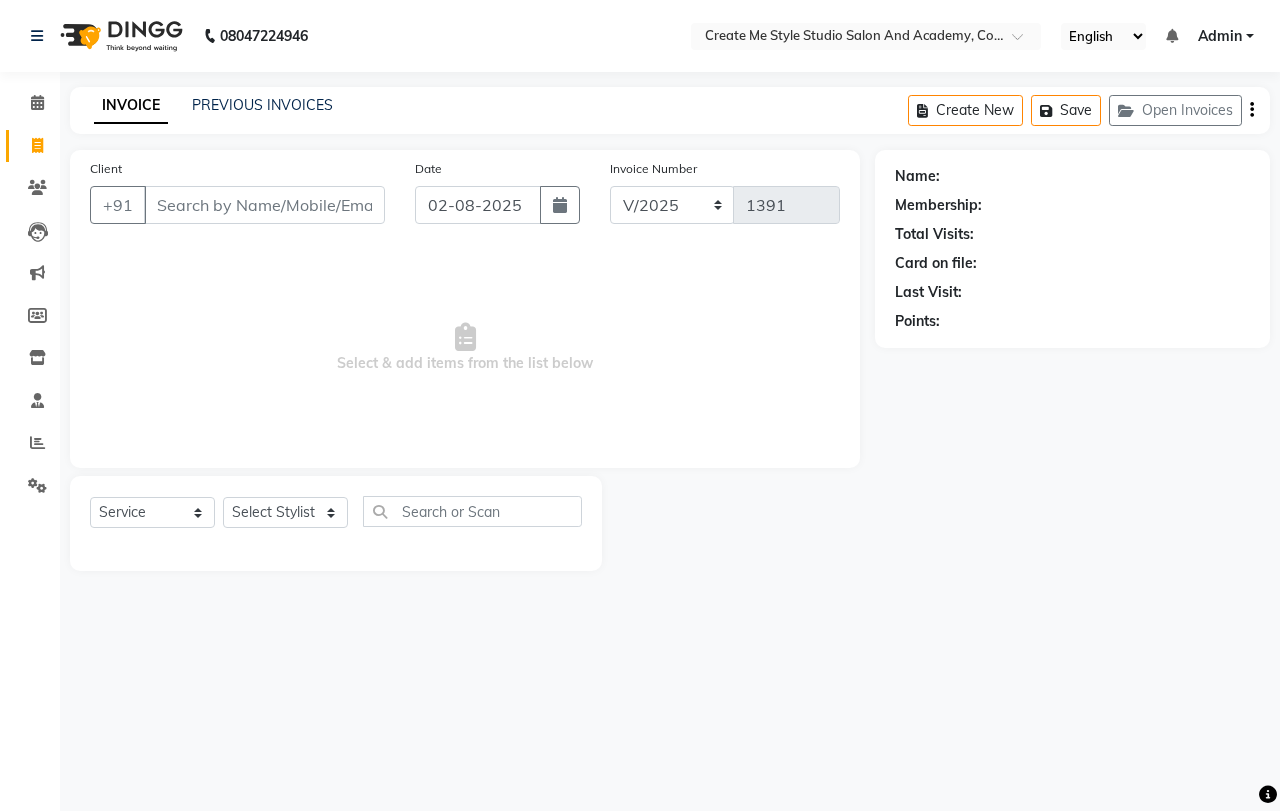type 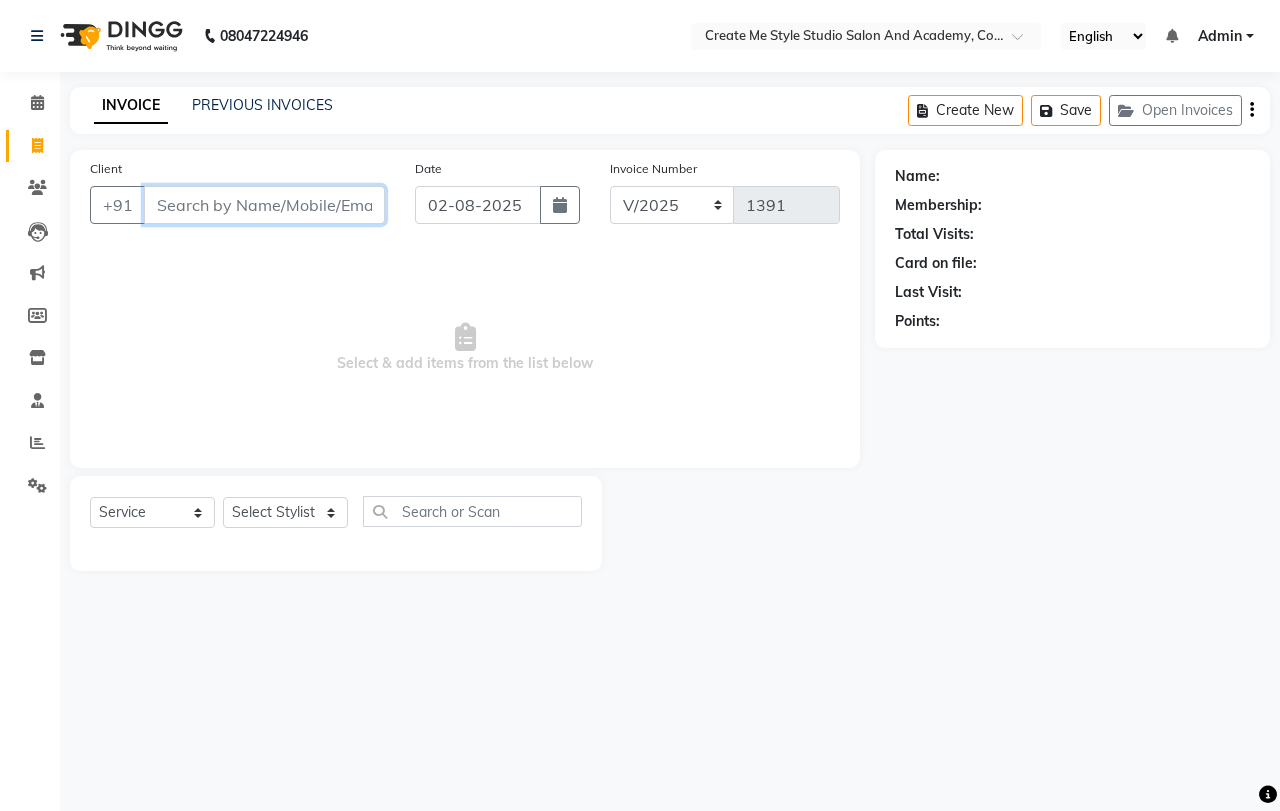 click on "Client" at bounding box center (264, 205) 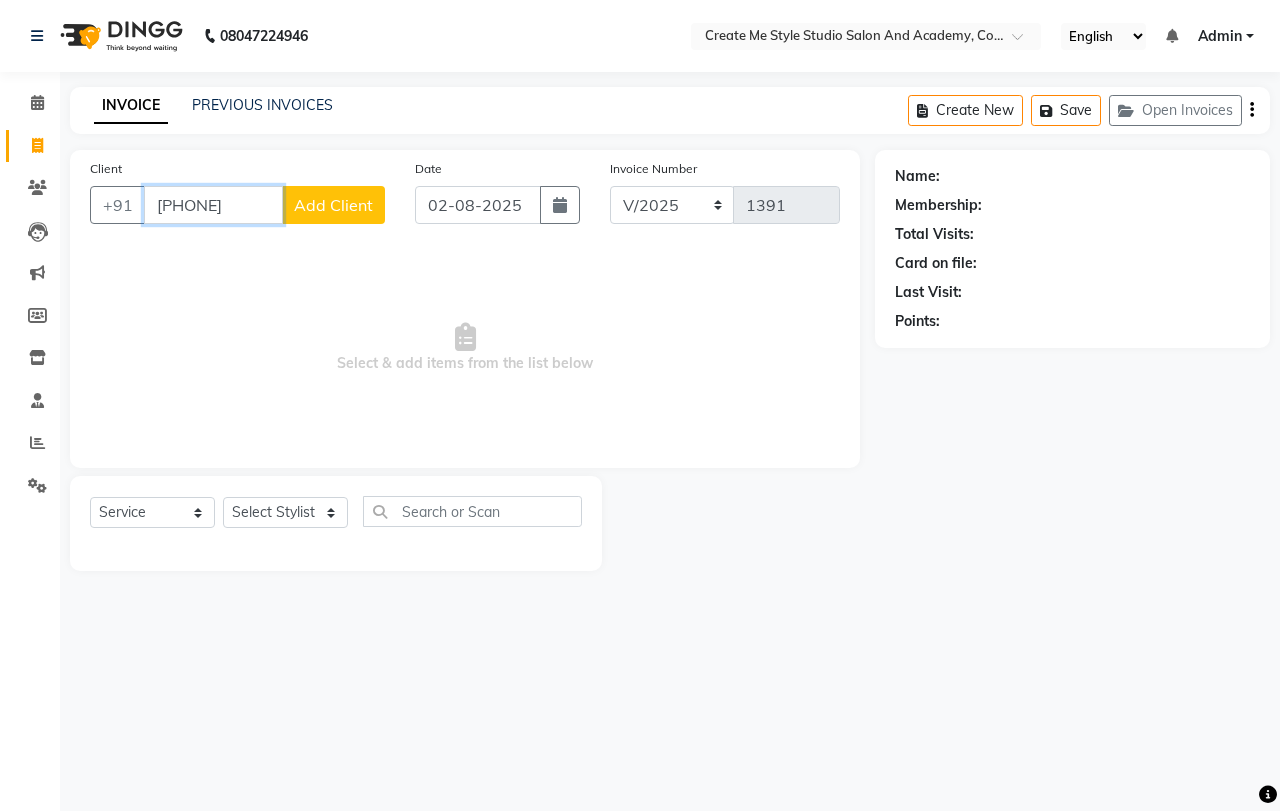 type on "[PHONE]" 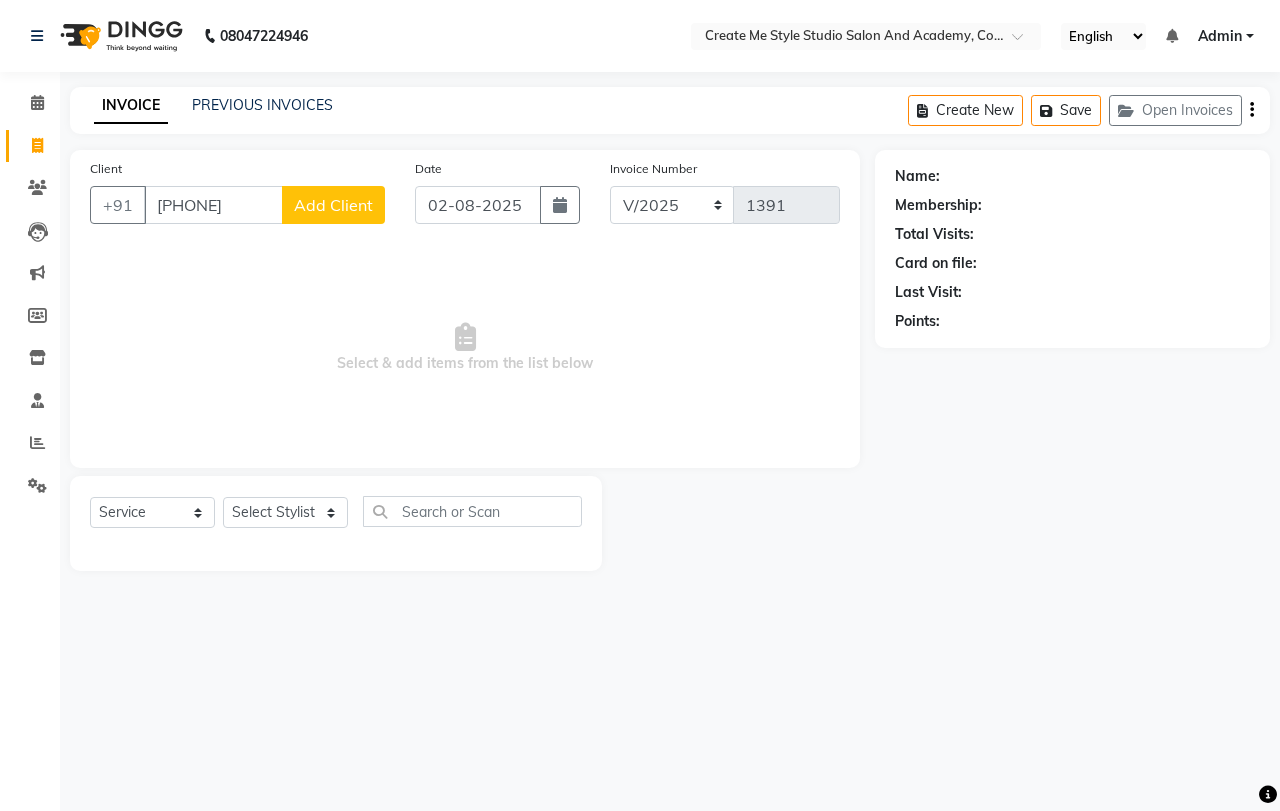 click on "Add Client" 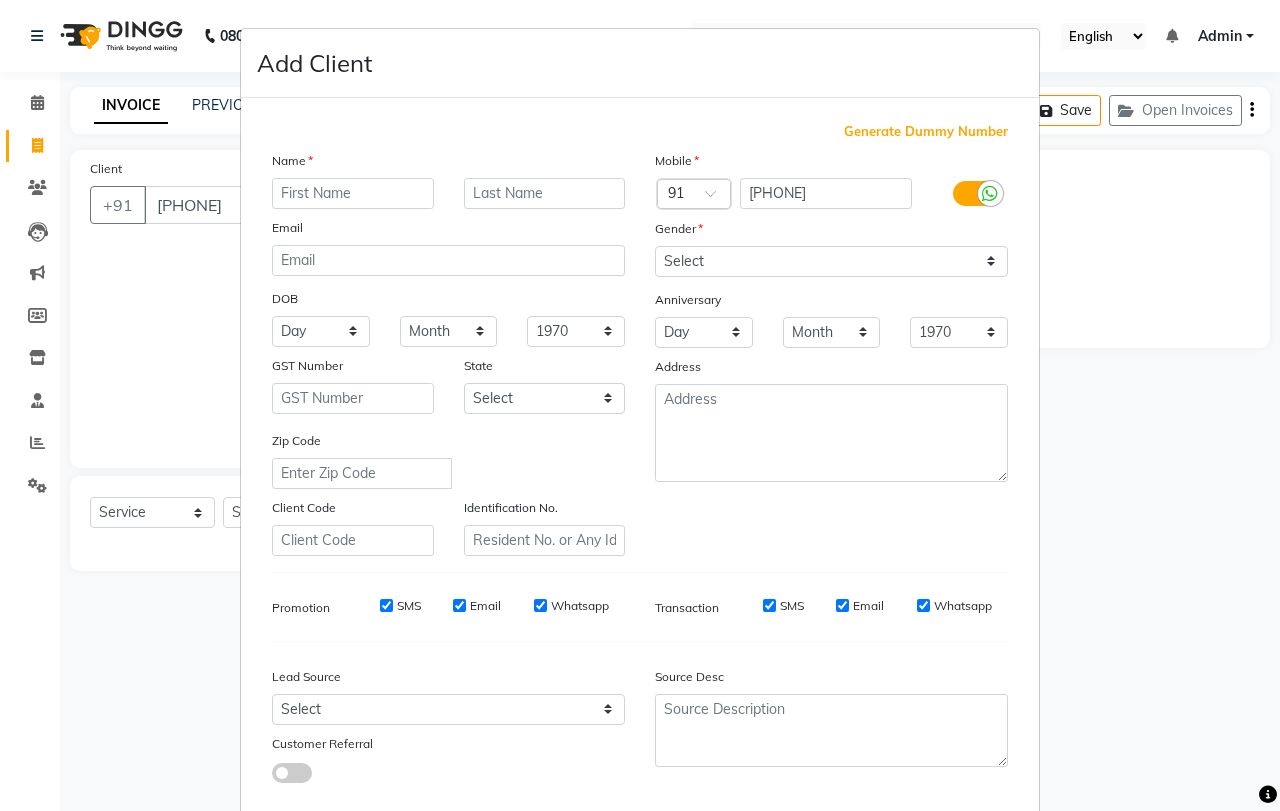 click at bounding box center [353, 193] 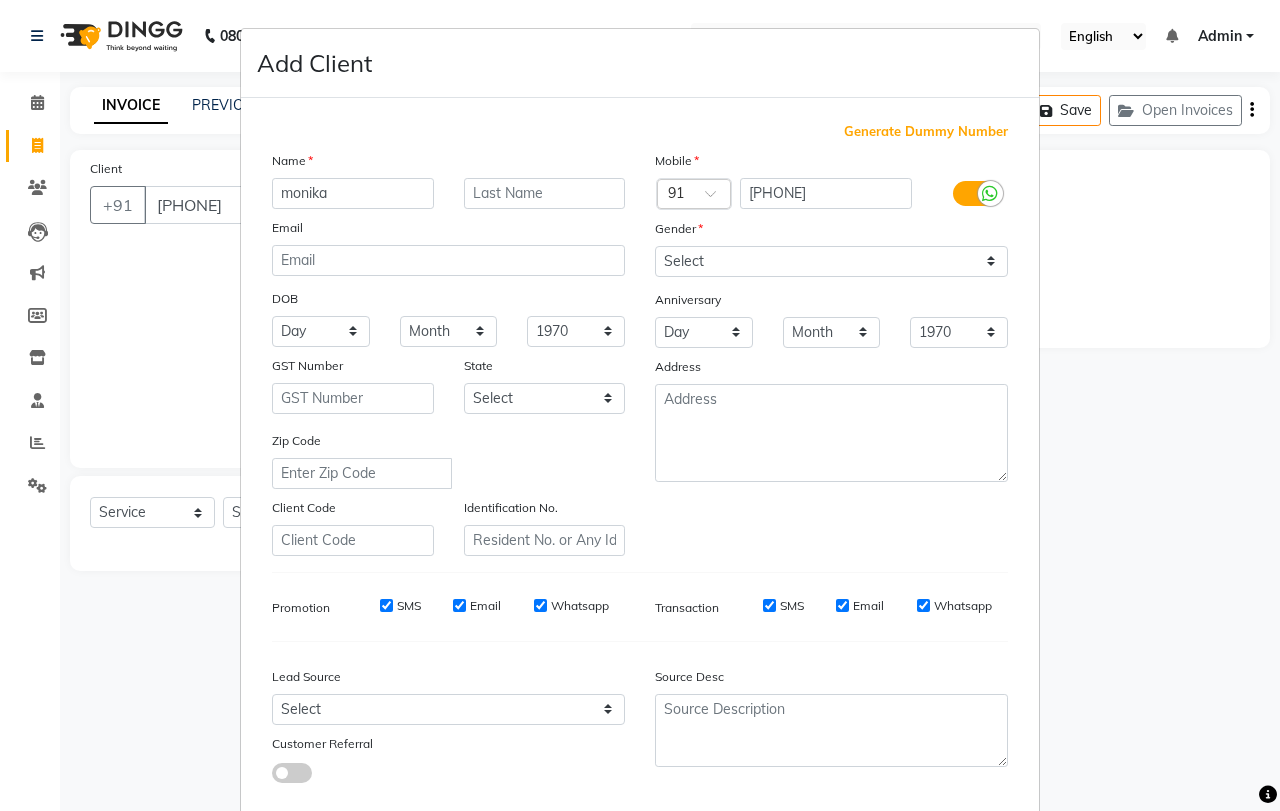 type on "monika" 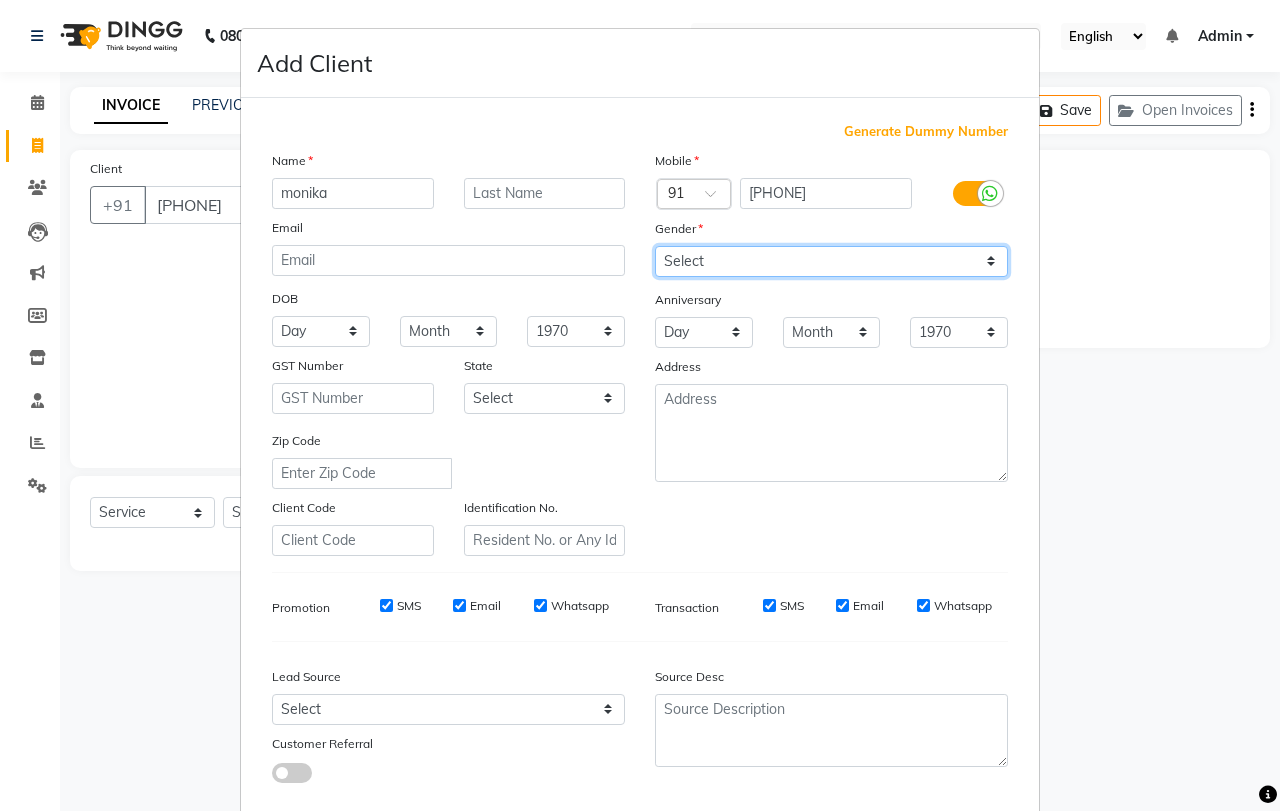 click on "Select Male Female Other Prefer Not To Say" at bounding box center [831, 261] 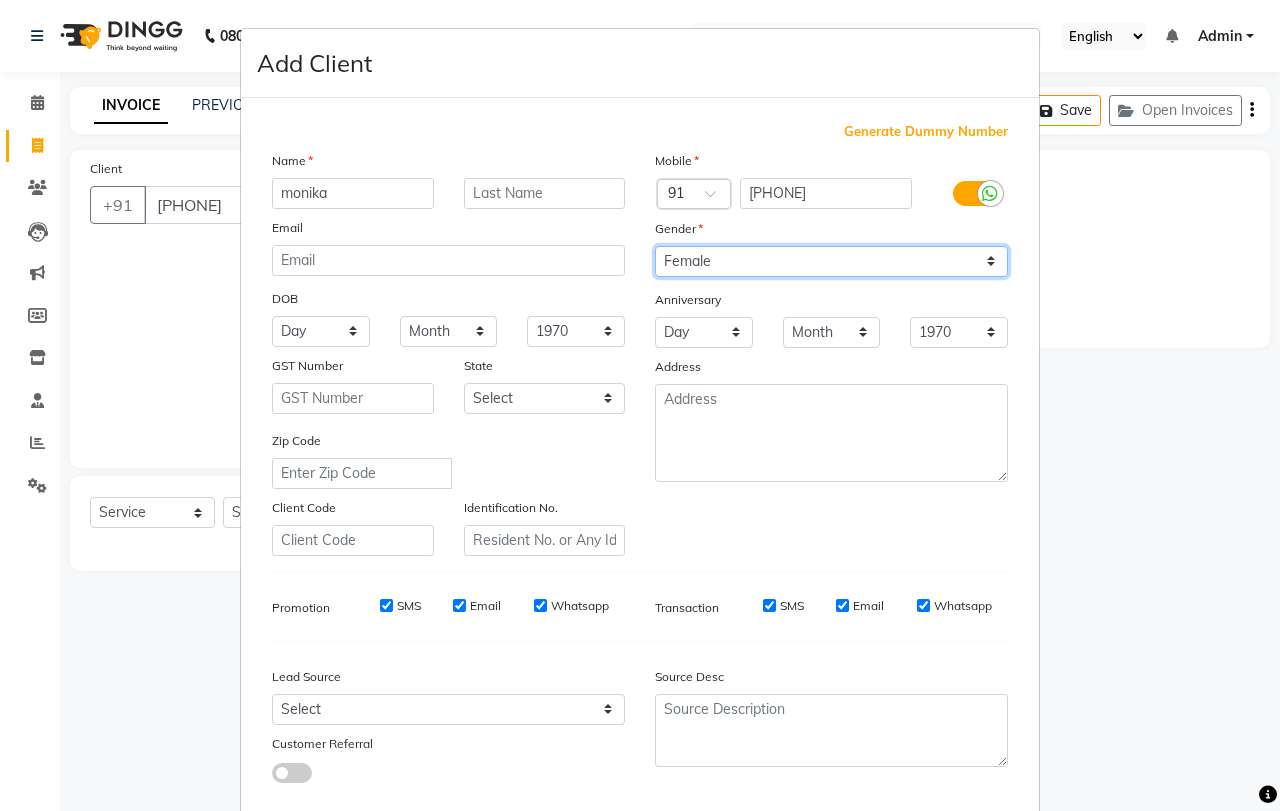 click on "Select Male Female Other Prefer Not To Say" at bounding box center [831, 261] 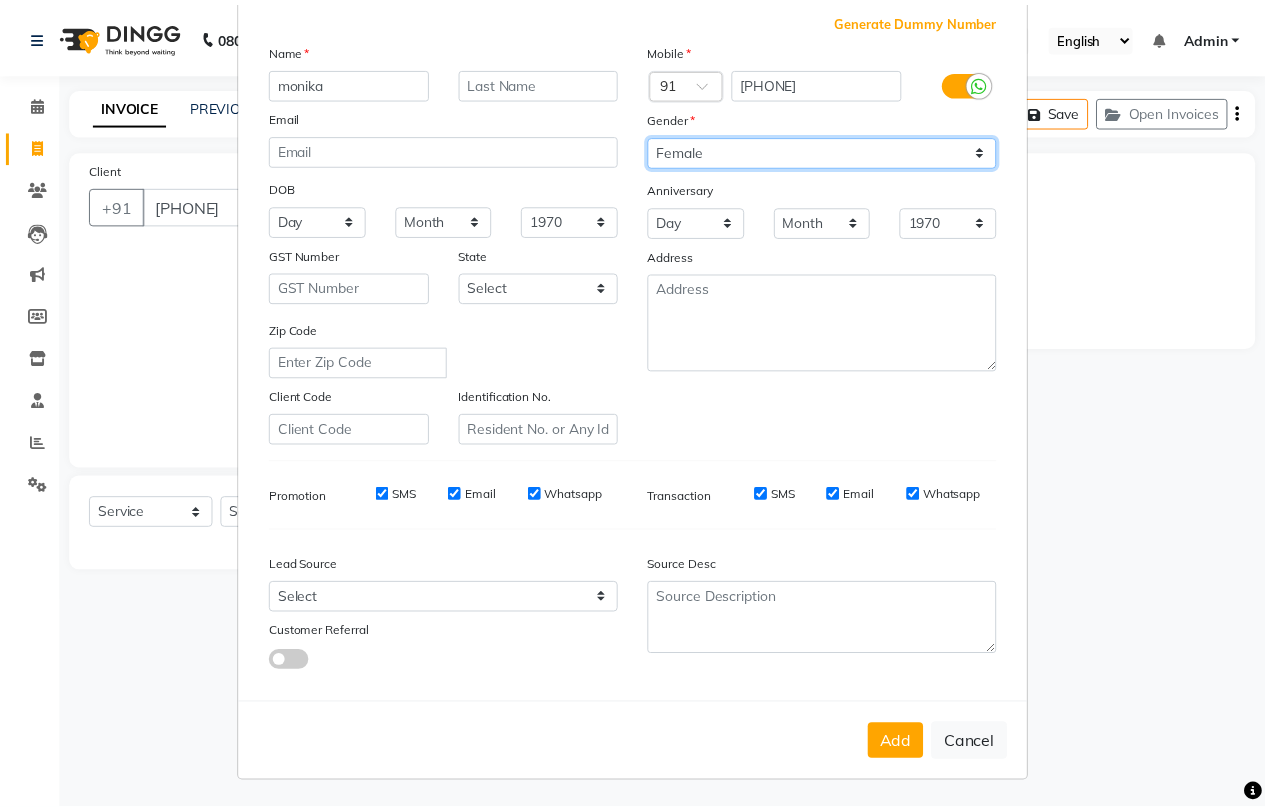 scroll, scrollTop: 112, scrollLeft: 0, axis: vertical 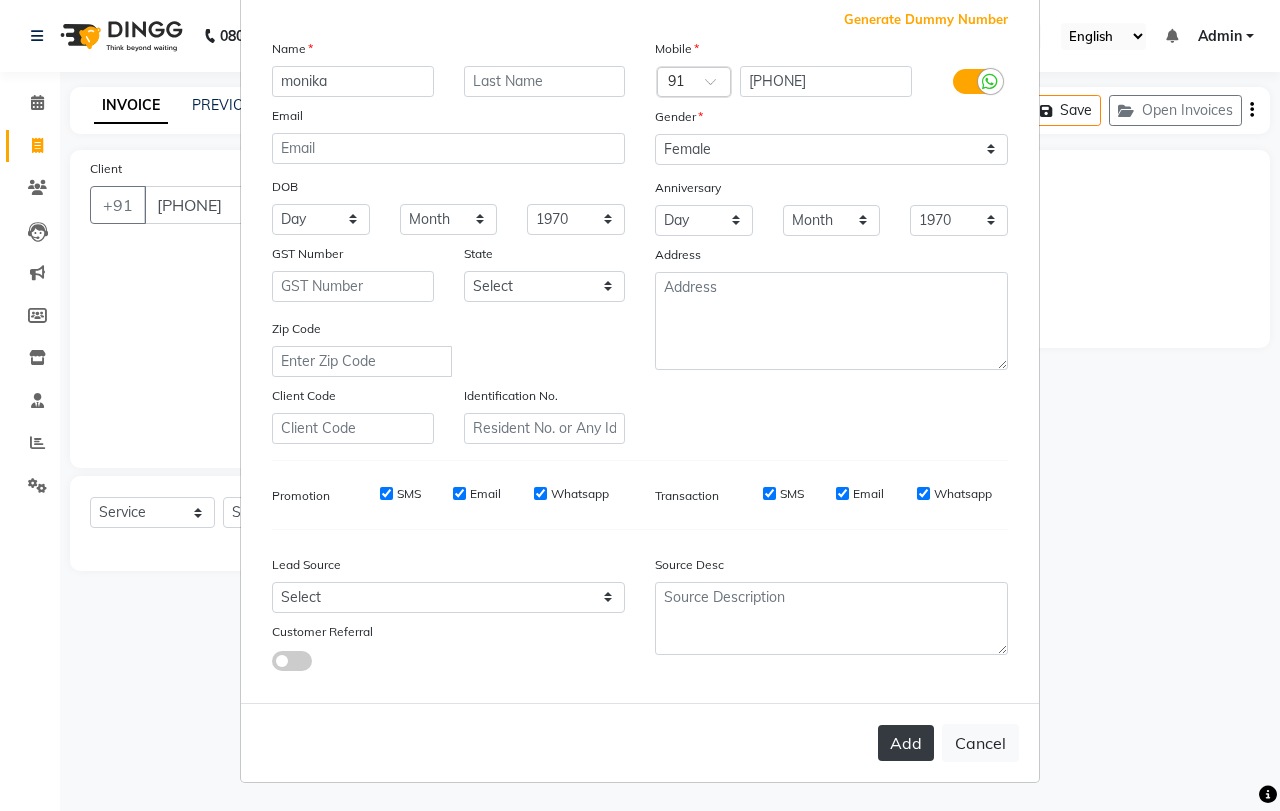 click on "Add" at bounding box center (906, 743) 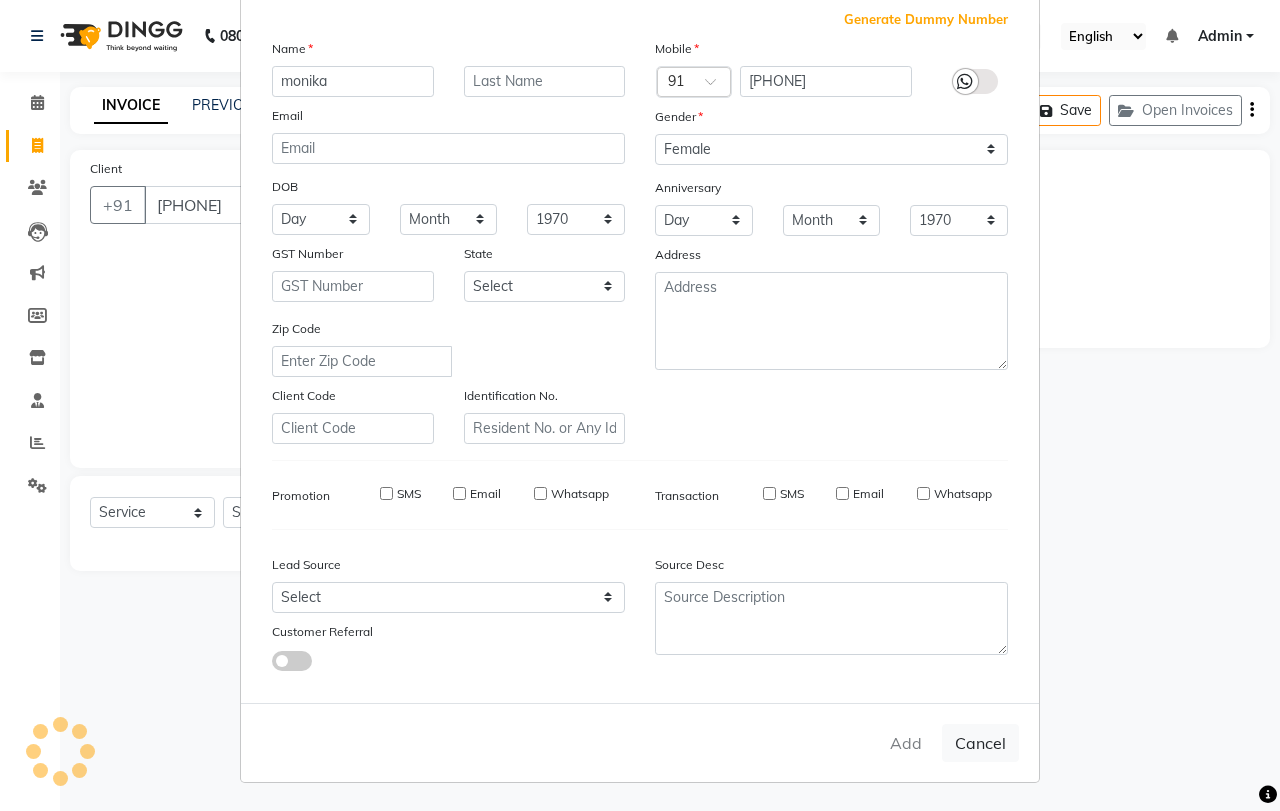 type 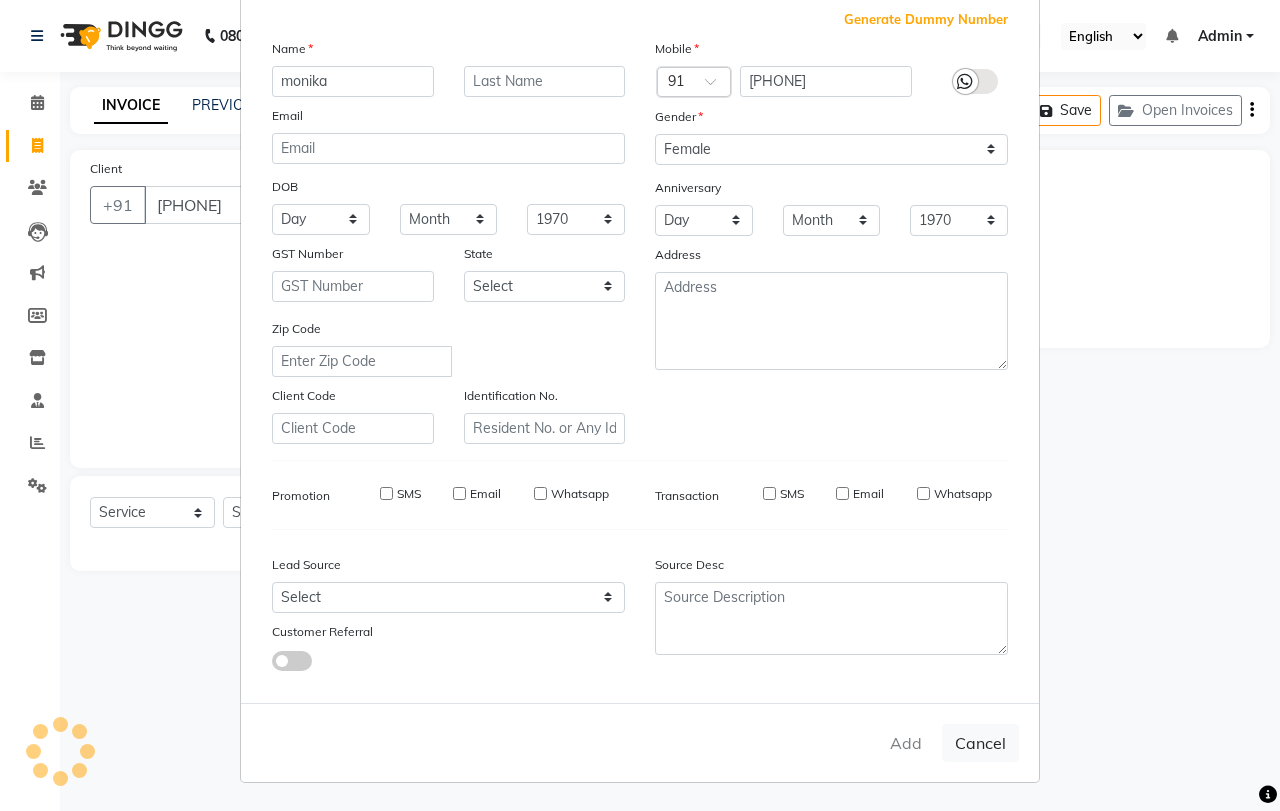 select 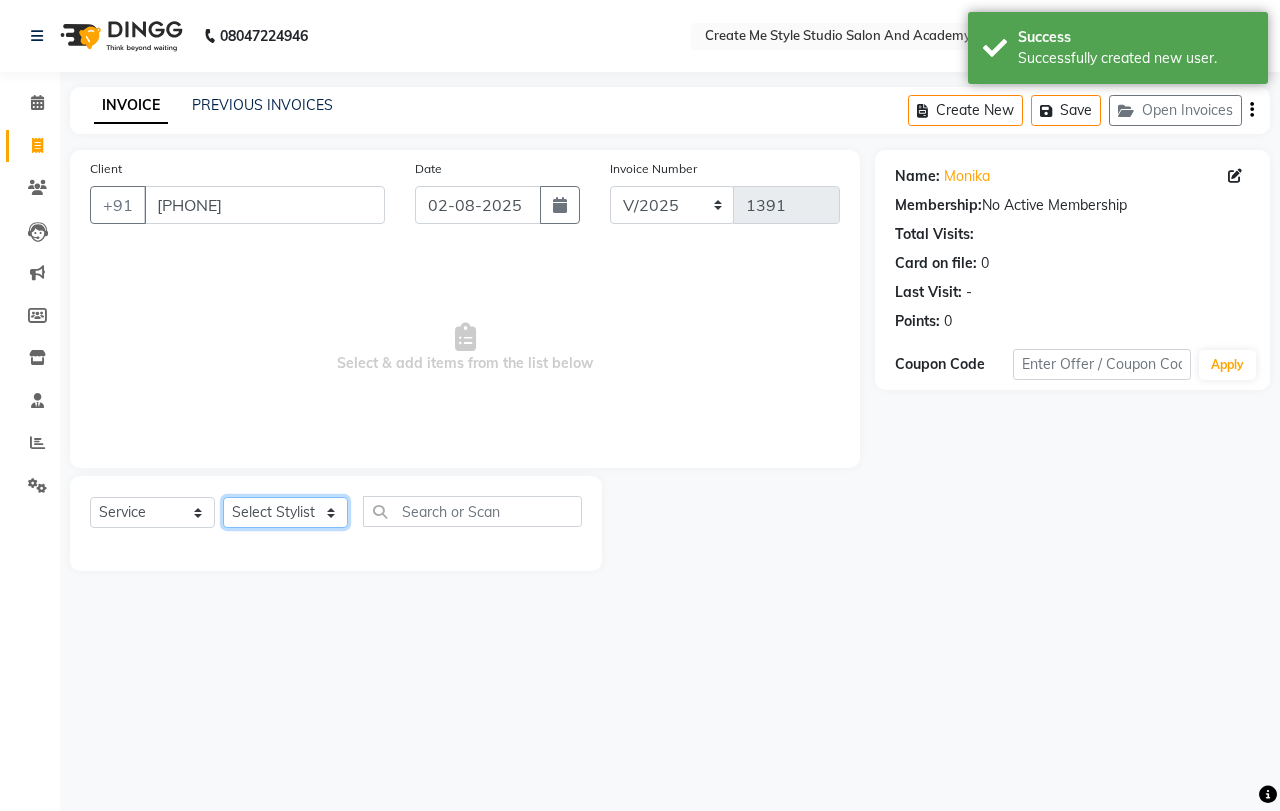 click on "Select Stylist [FIRST] Sir [FIRST].B mam [FIRST].S mam TS [FIRST] mam [FIRST] mam [FIRST] mam [FIRST] Sir Reception 1 Reception 2 [FIRST] Sir" 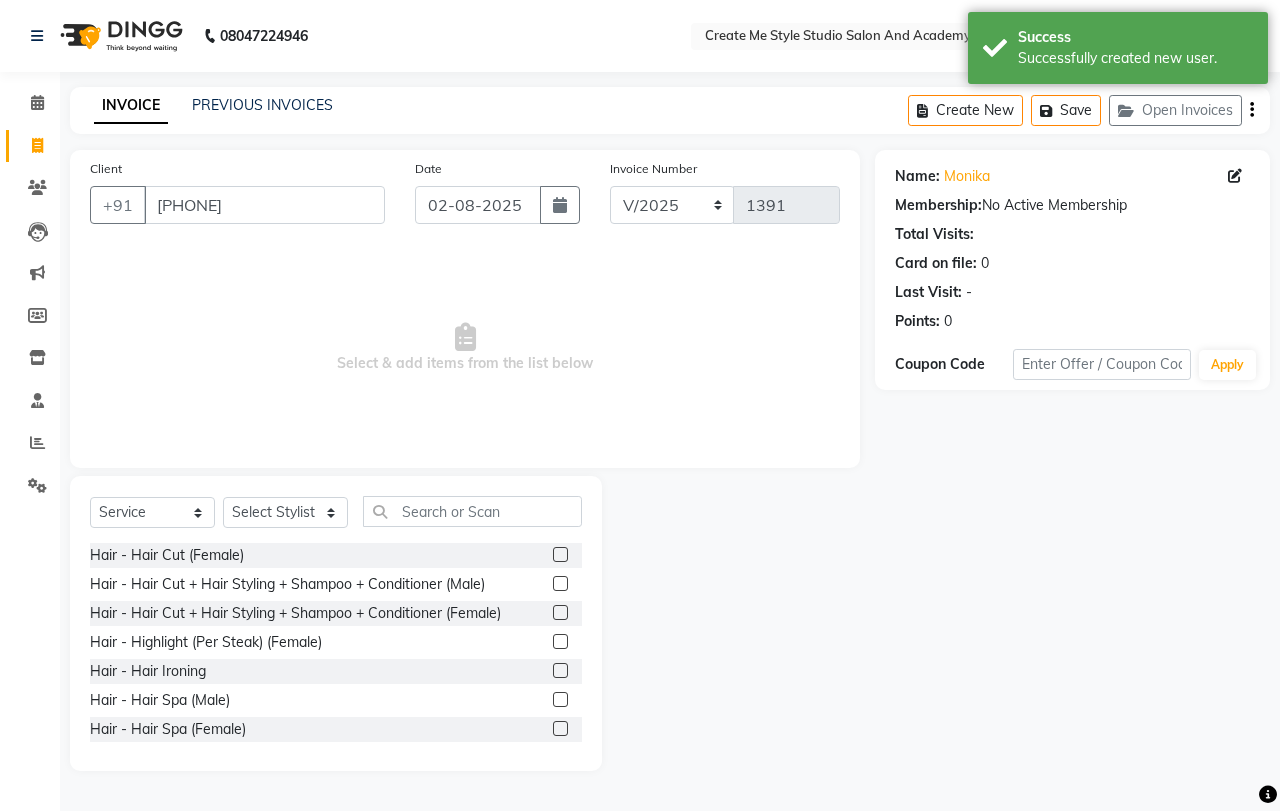 click 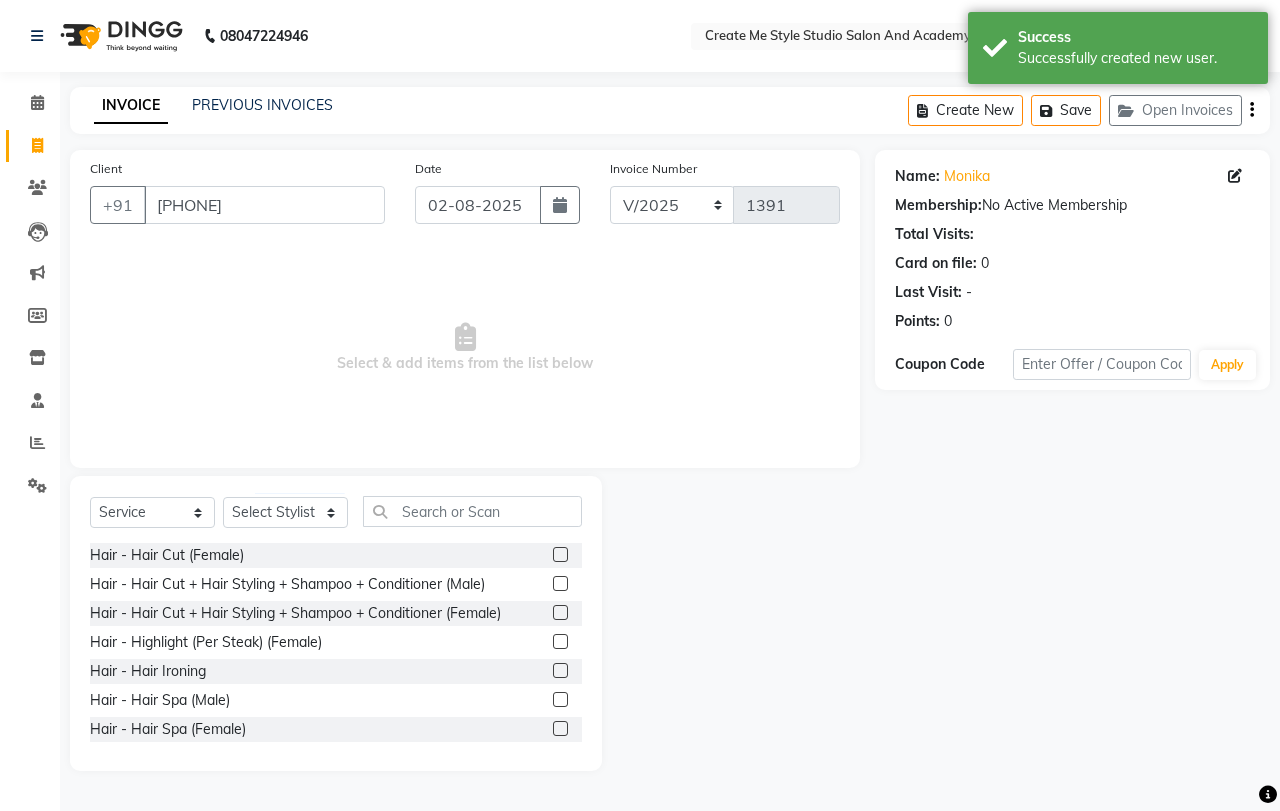 click at bounding box center (559, 555) 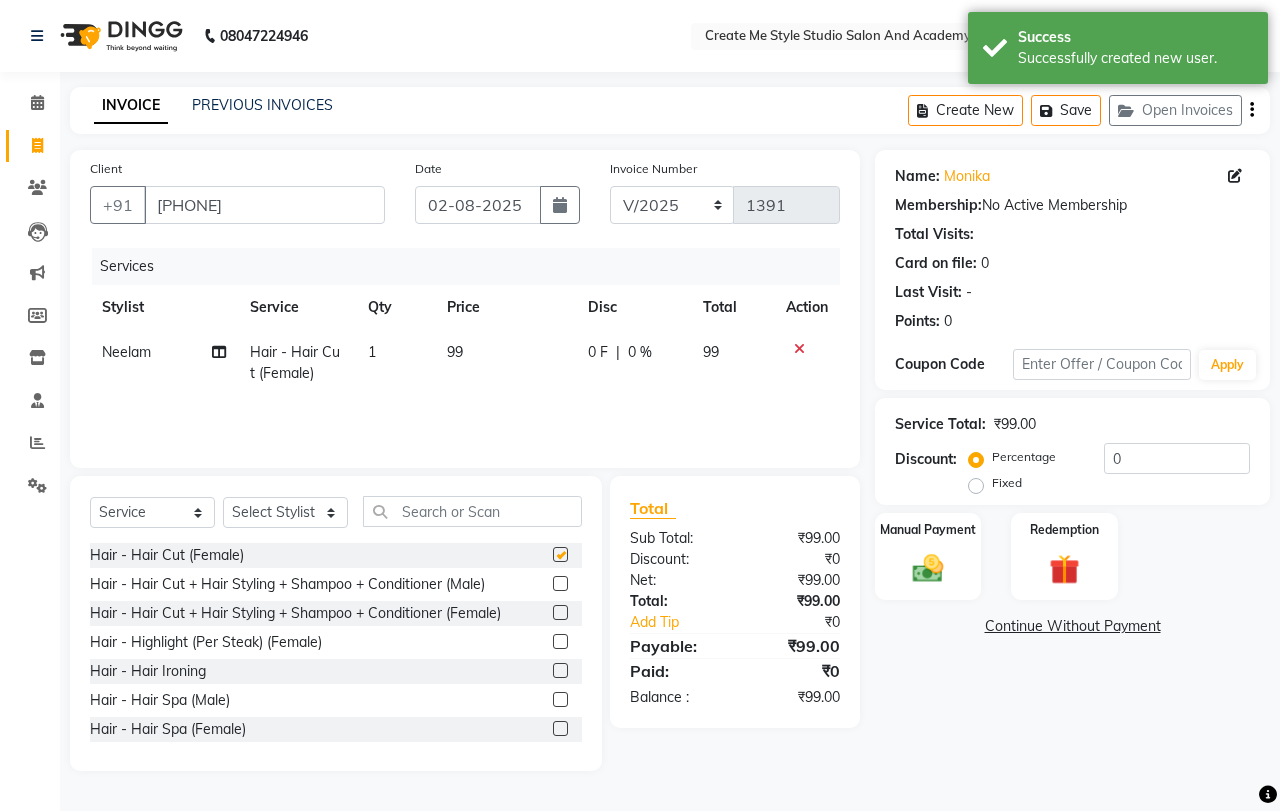 checkbox on "false" 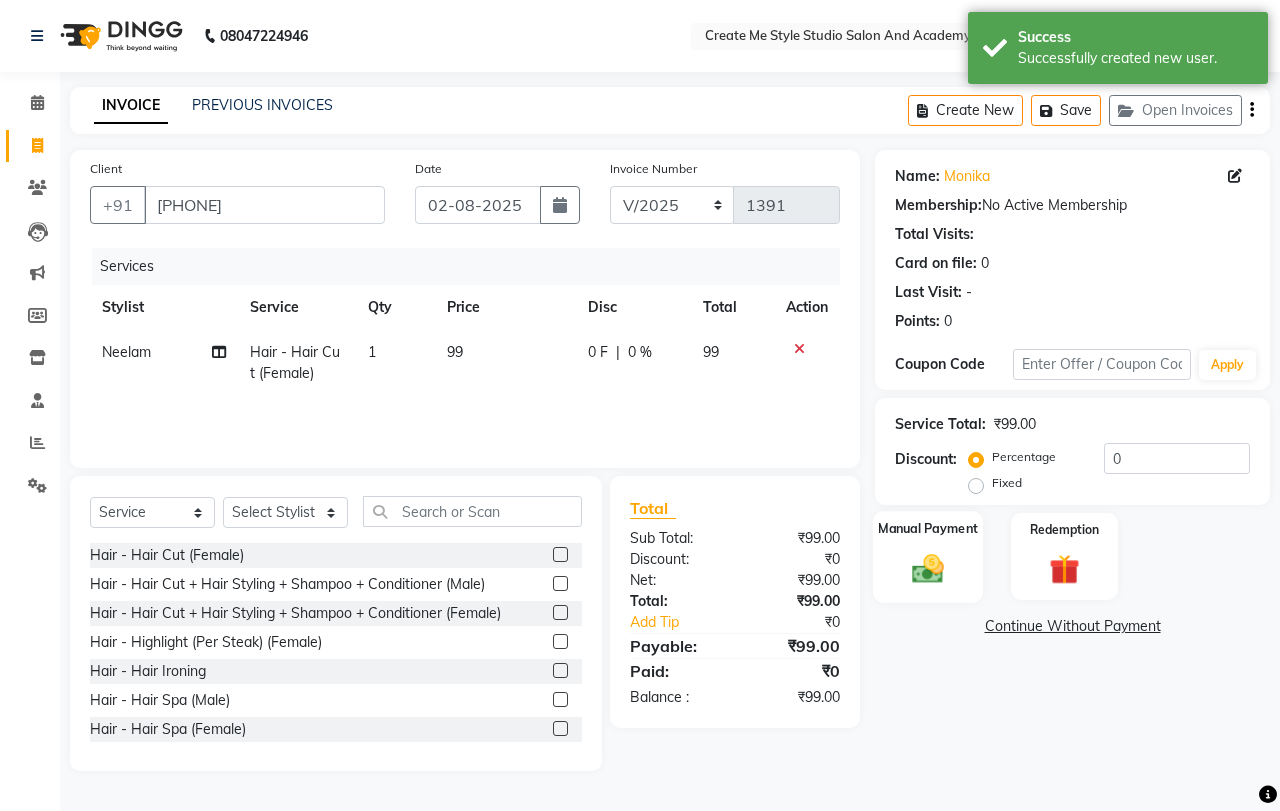 click on "Manual Payment" 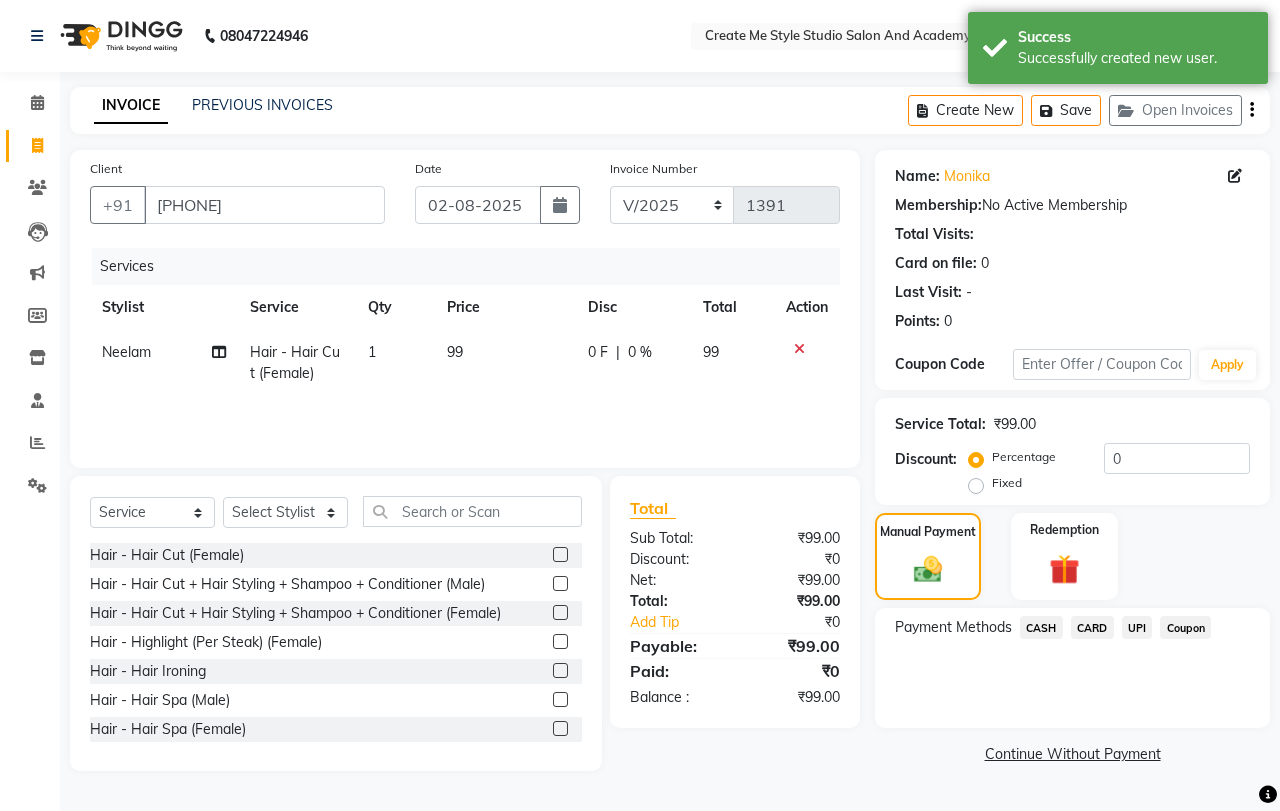 click on "UPI" 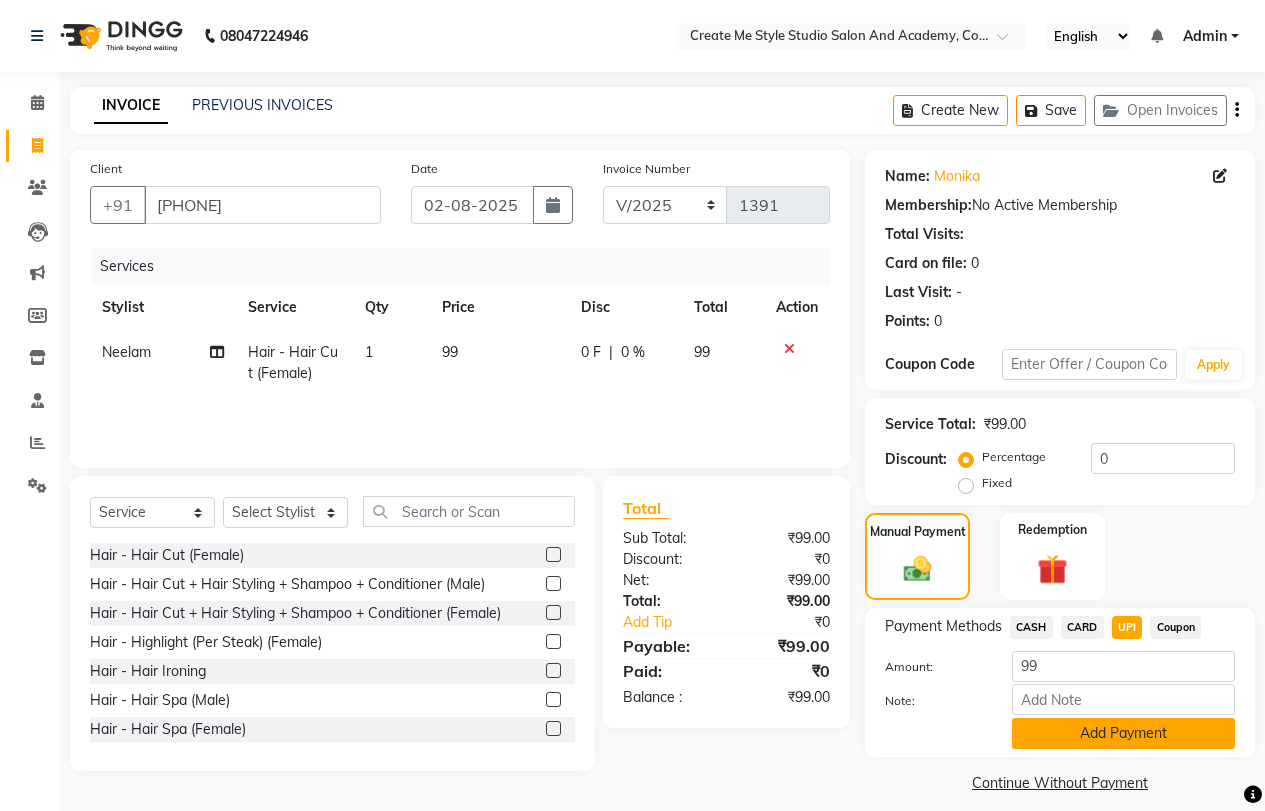 click on "Add Payment" 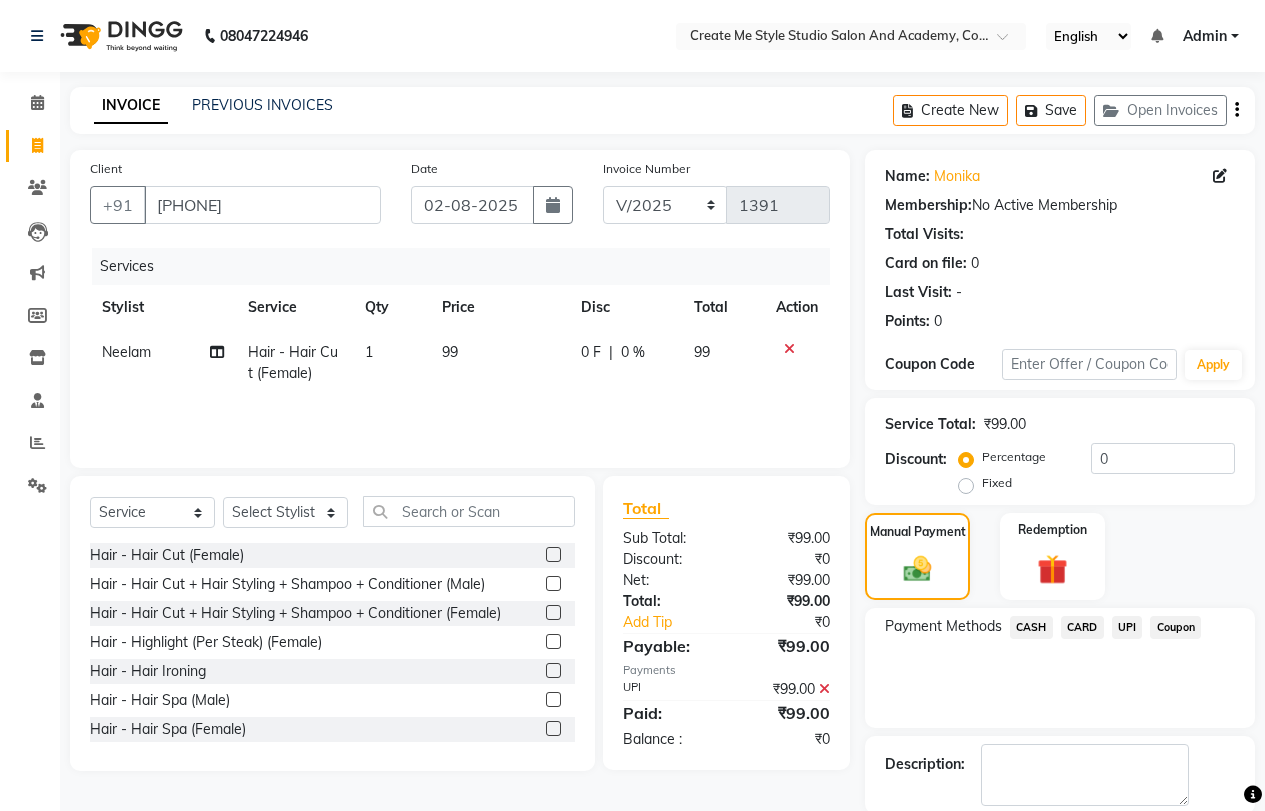 scroll, scrollTop: 101, scrollLeft: 0, axis: vertical 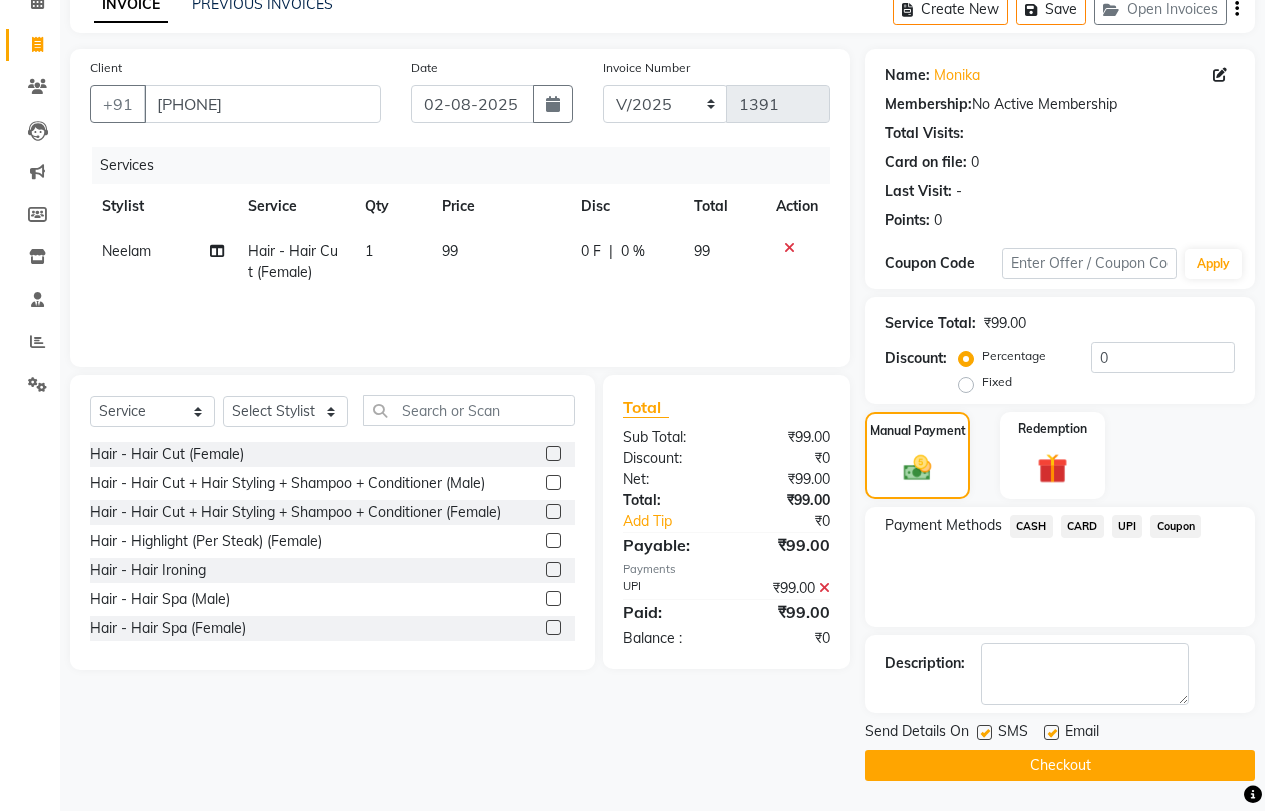 click on "Checkout" 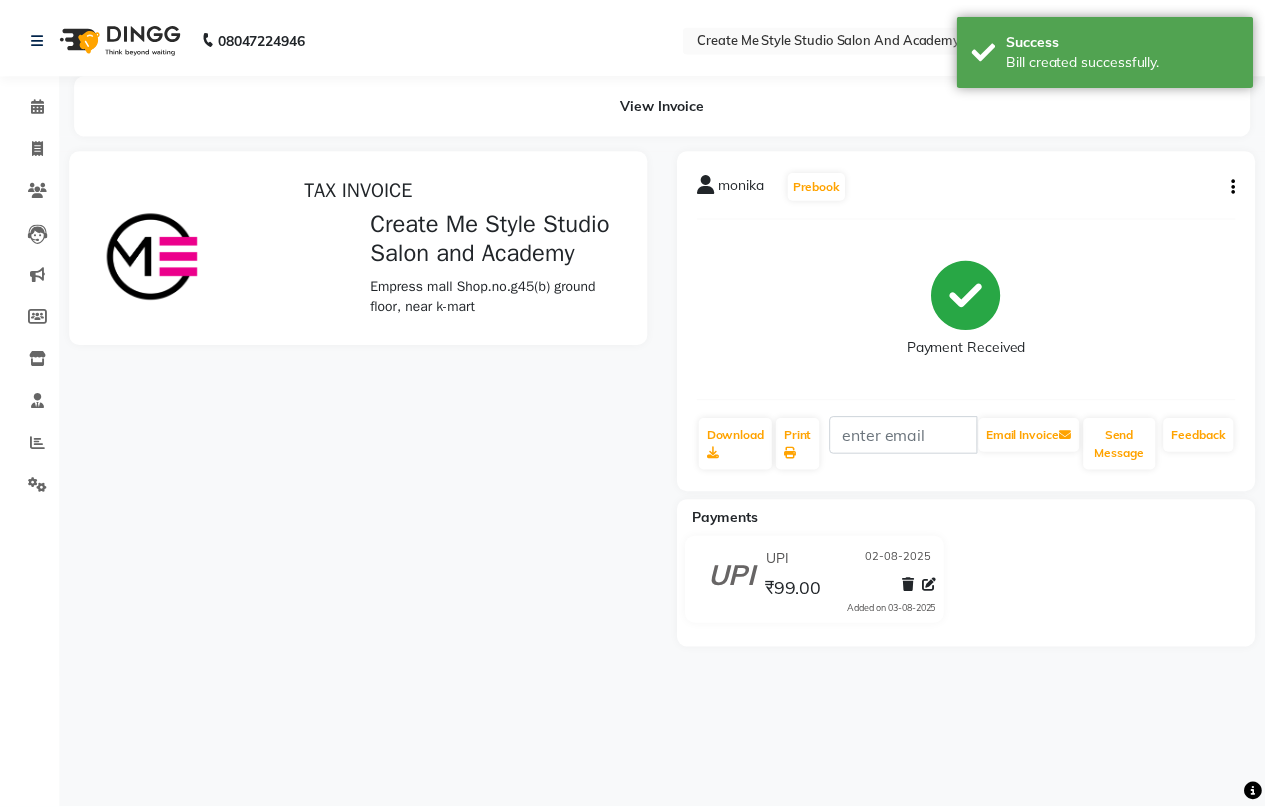 scroll, scrollTop: 0, scrollLeft: 0, axis: both 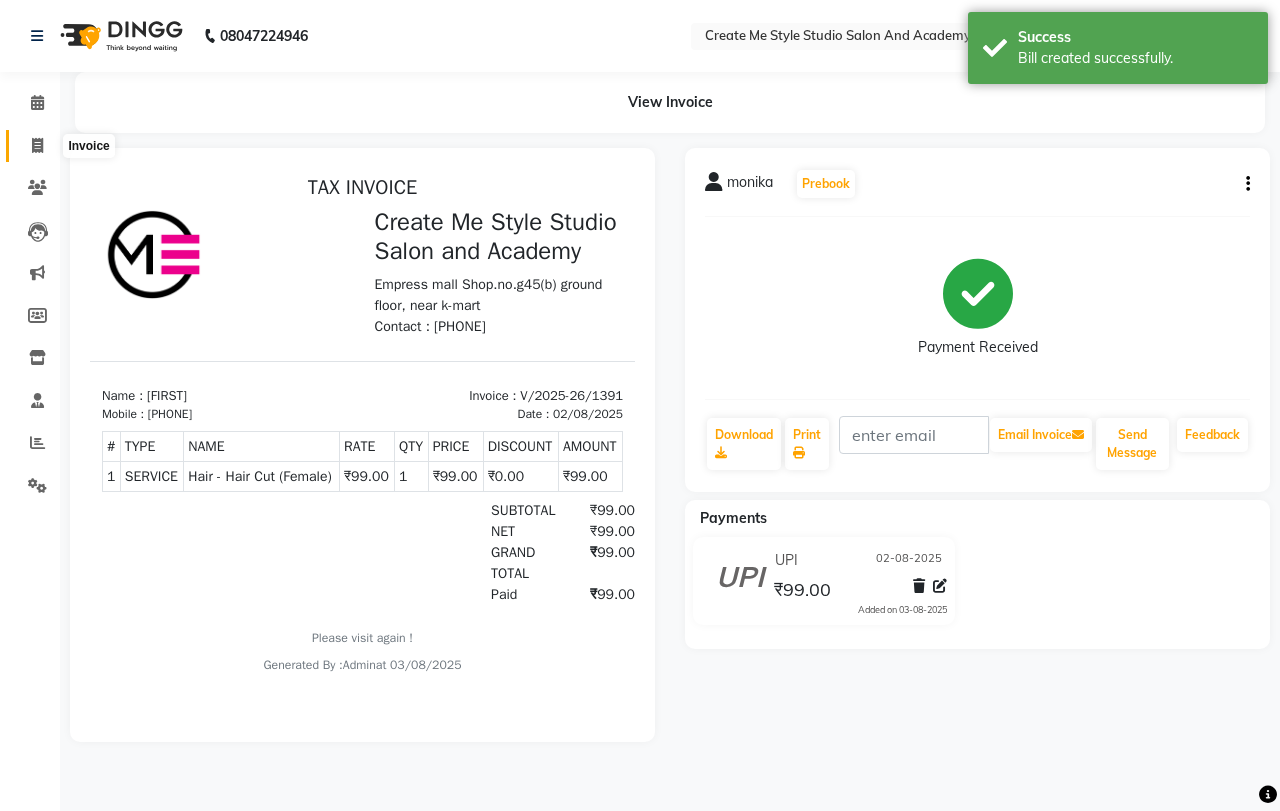 click 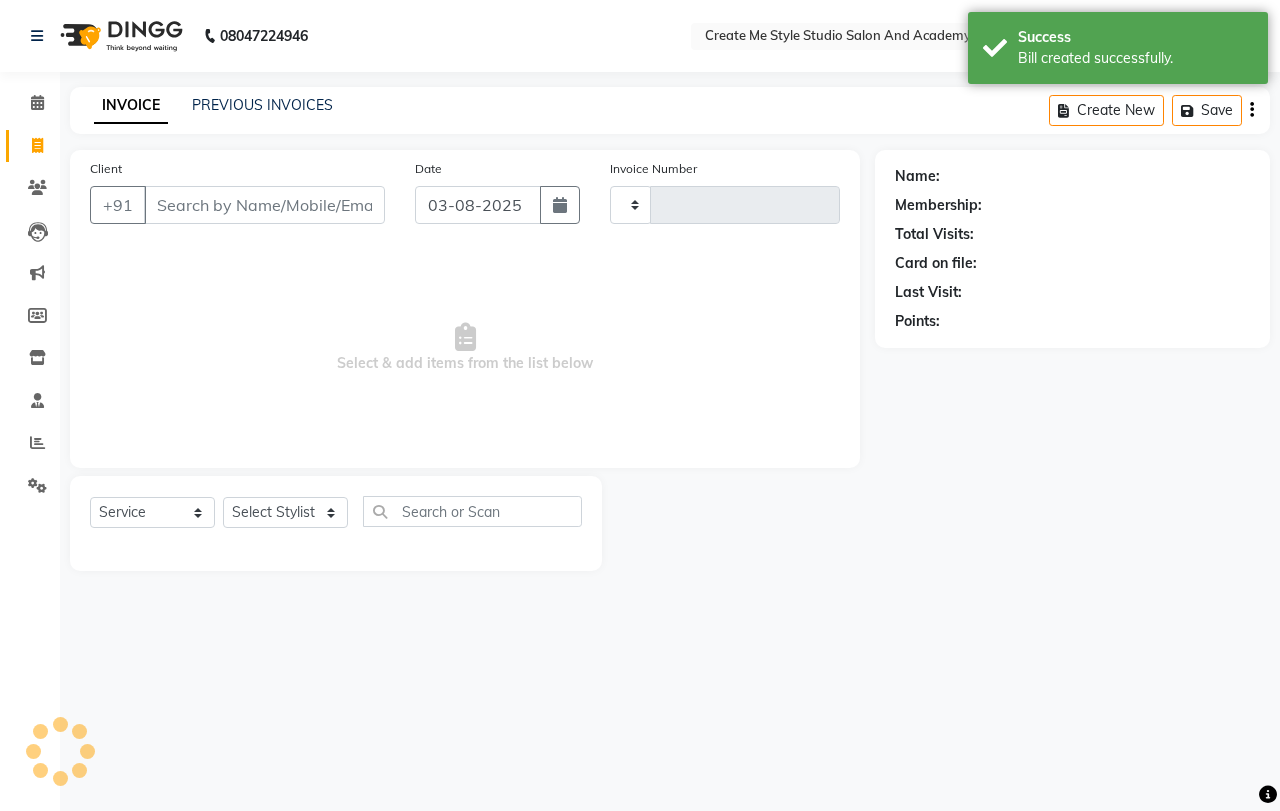 type on "1392" 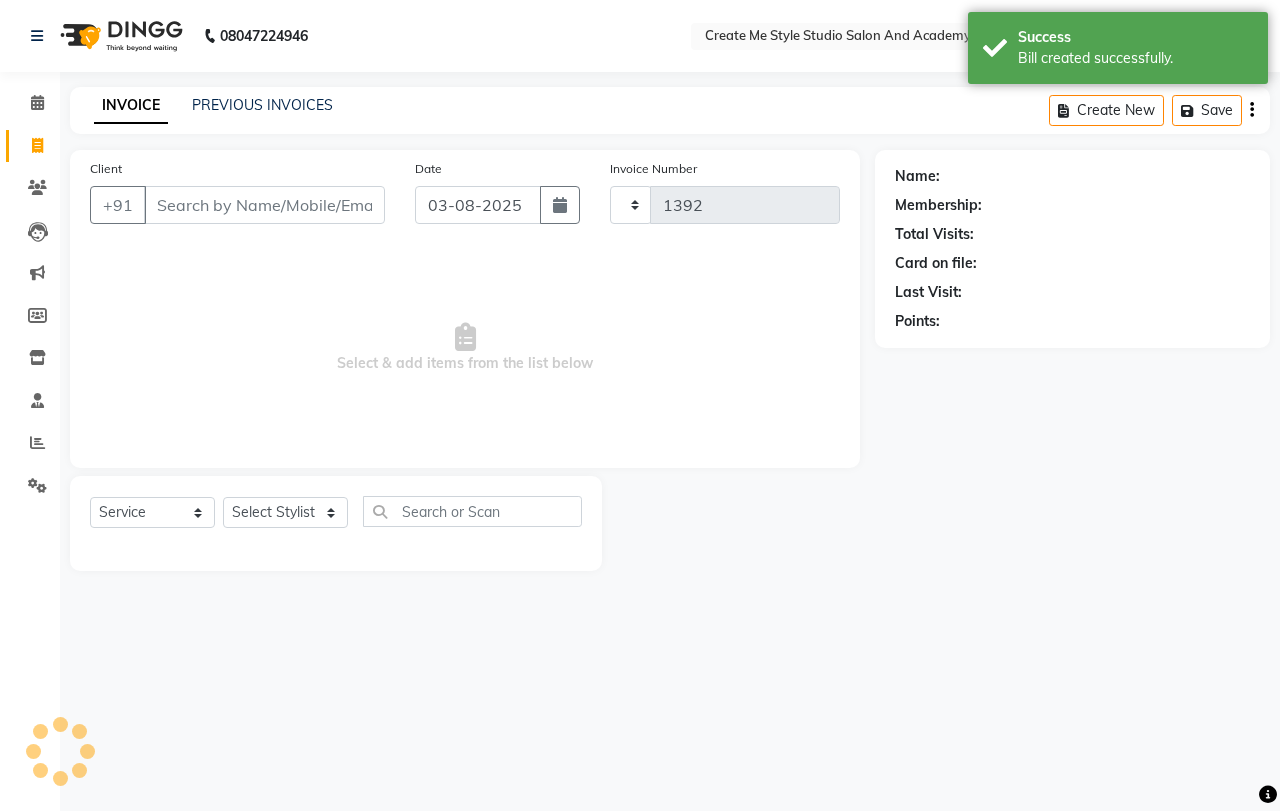 select on "8253" 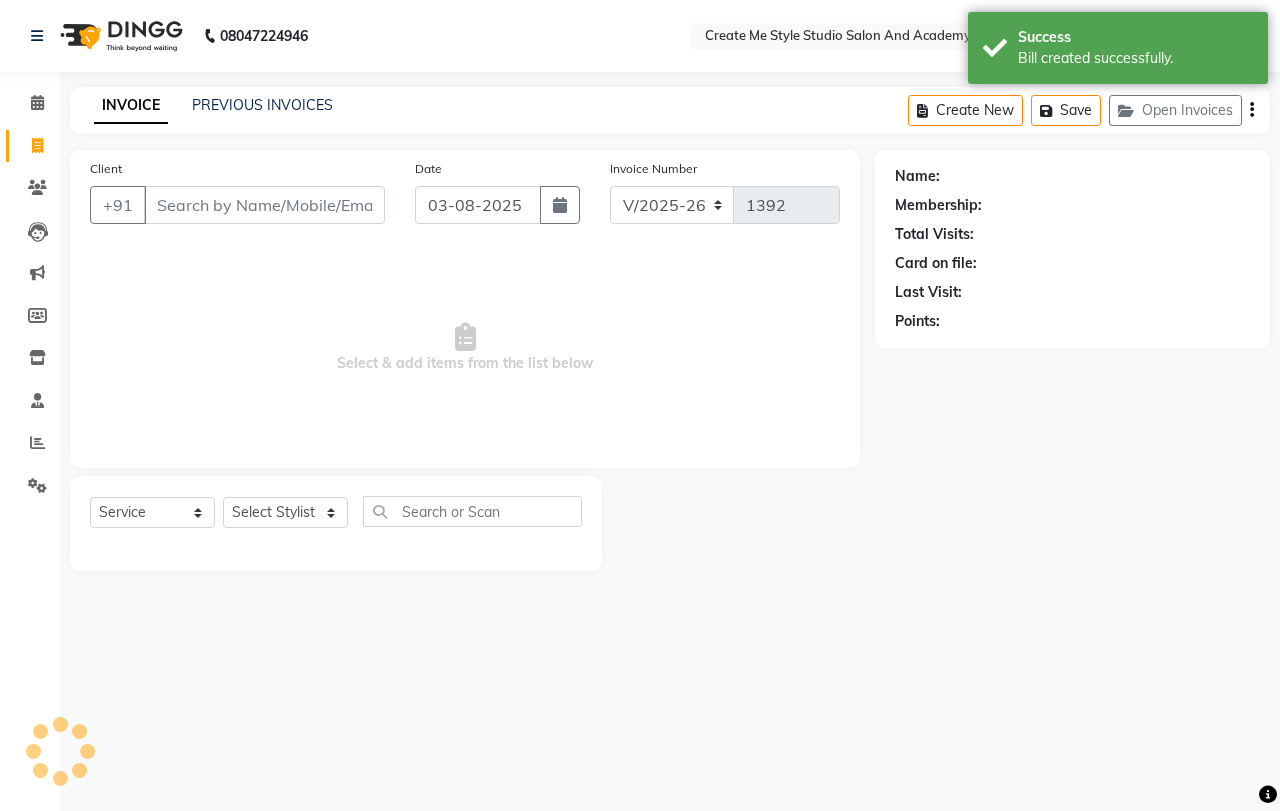 click on "Client" at bounding box center (264, 205) 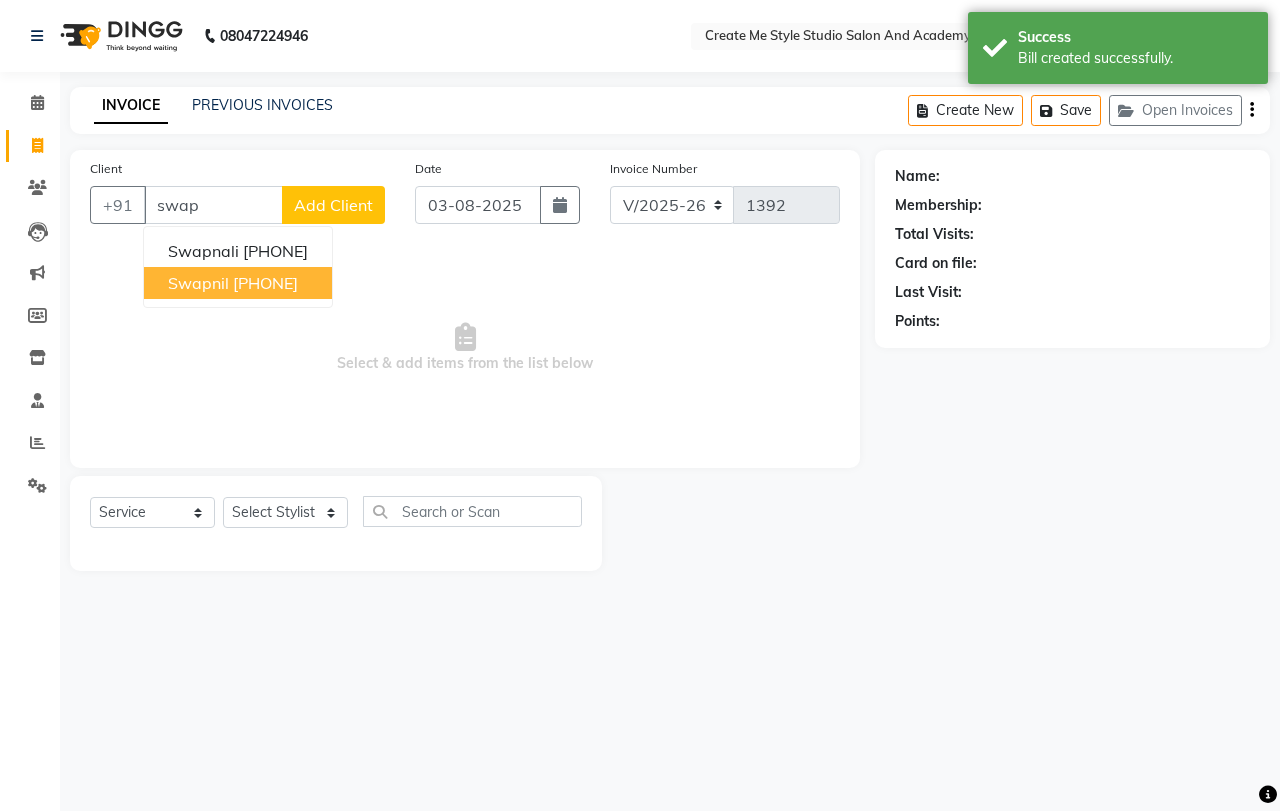 click on "[PHONE]" at bounding box center [265, 283] 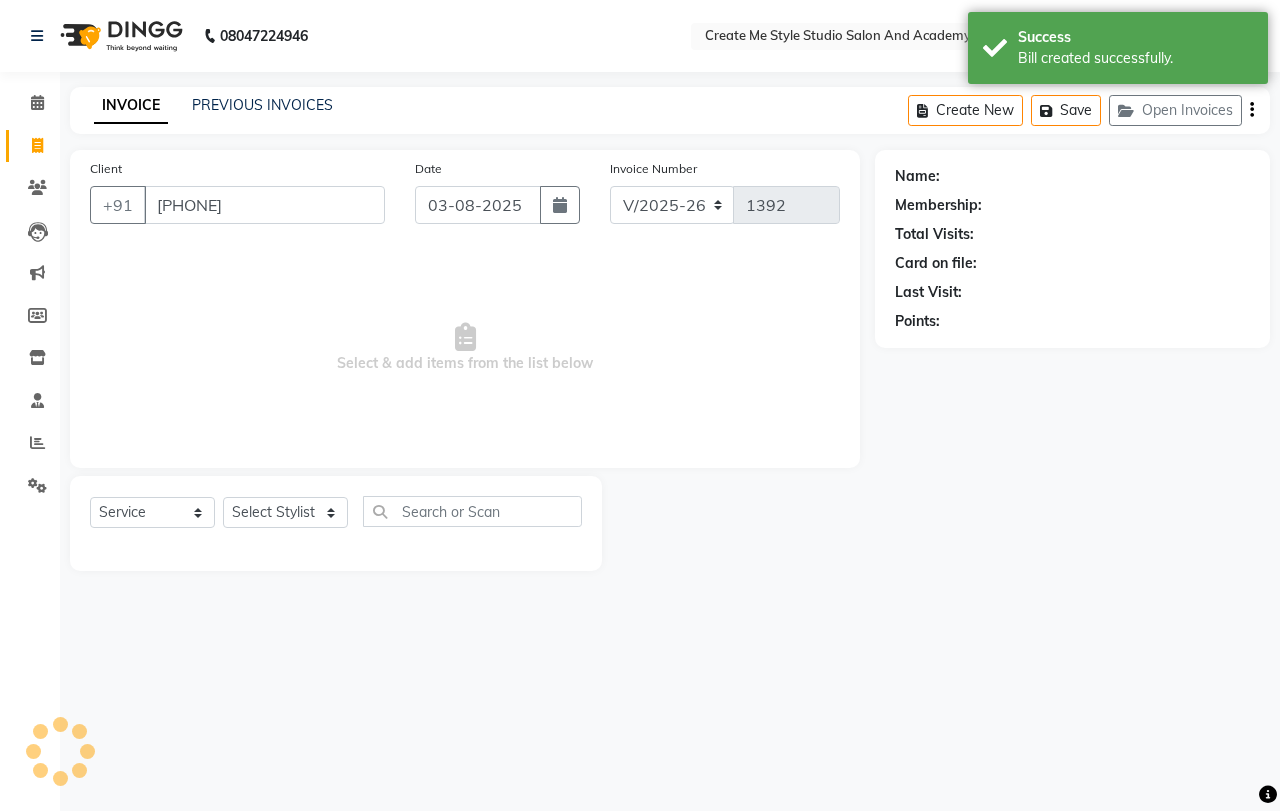 type on "[PHONE]" 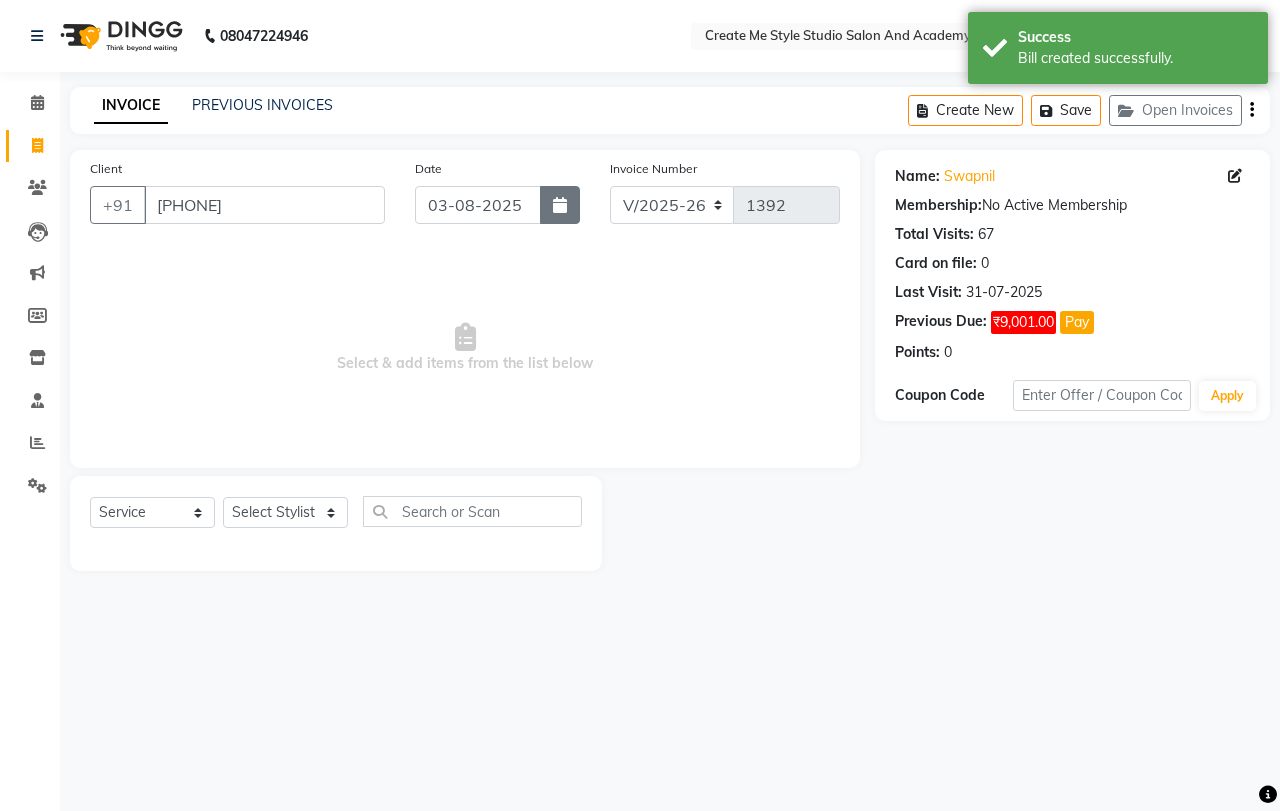 click 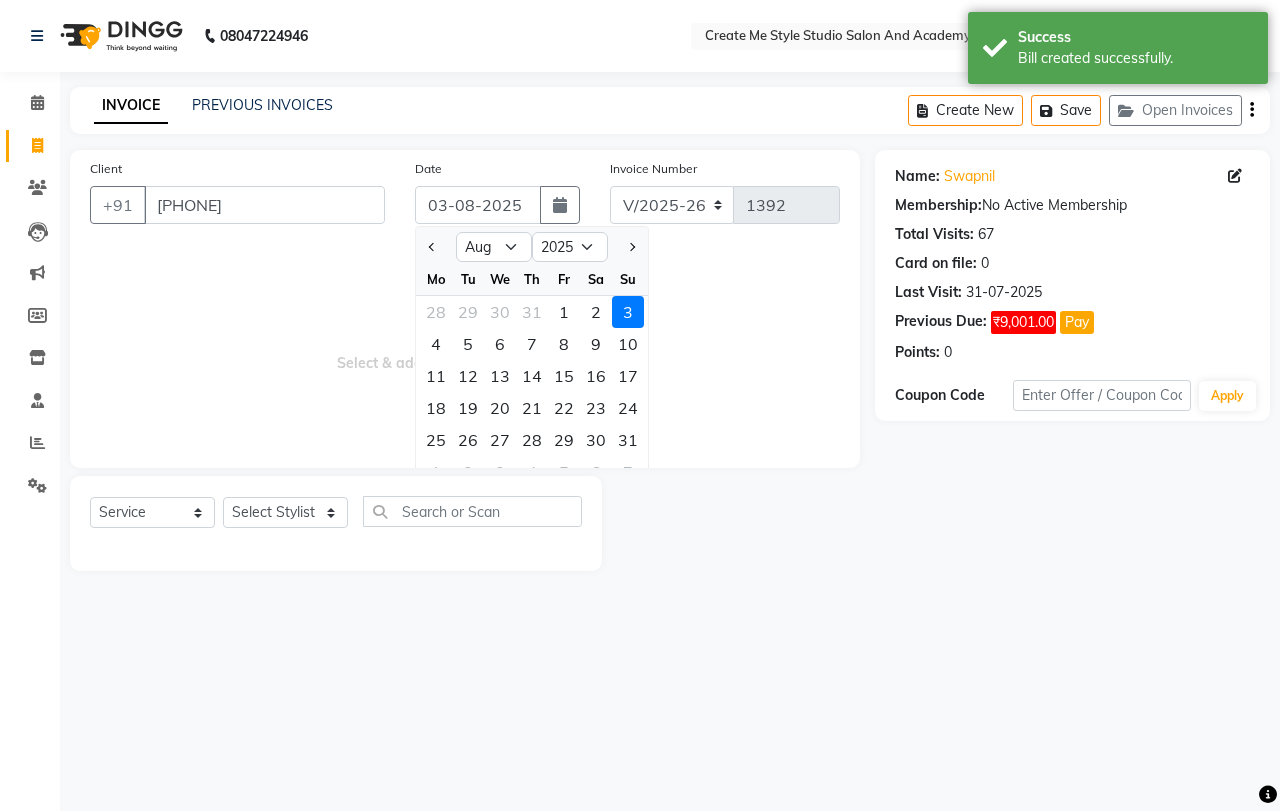 drag, startPoint x: 591, startPoint y: 305, endPoint x: 584, endPoint y: 320, distance: 16.552946 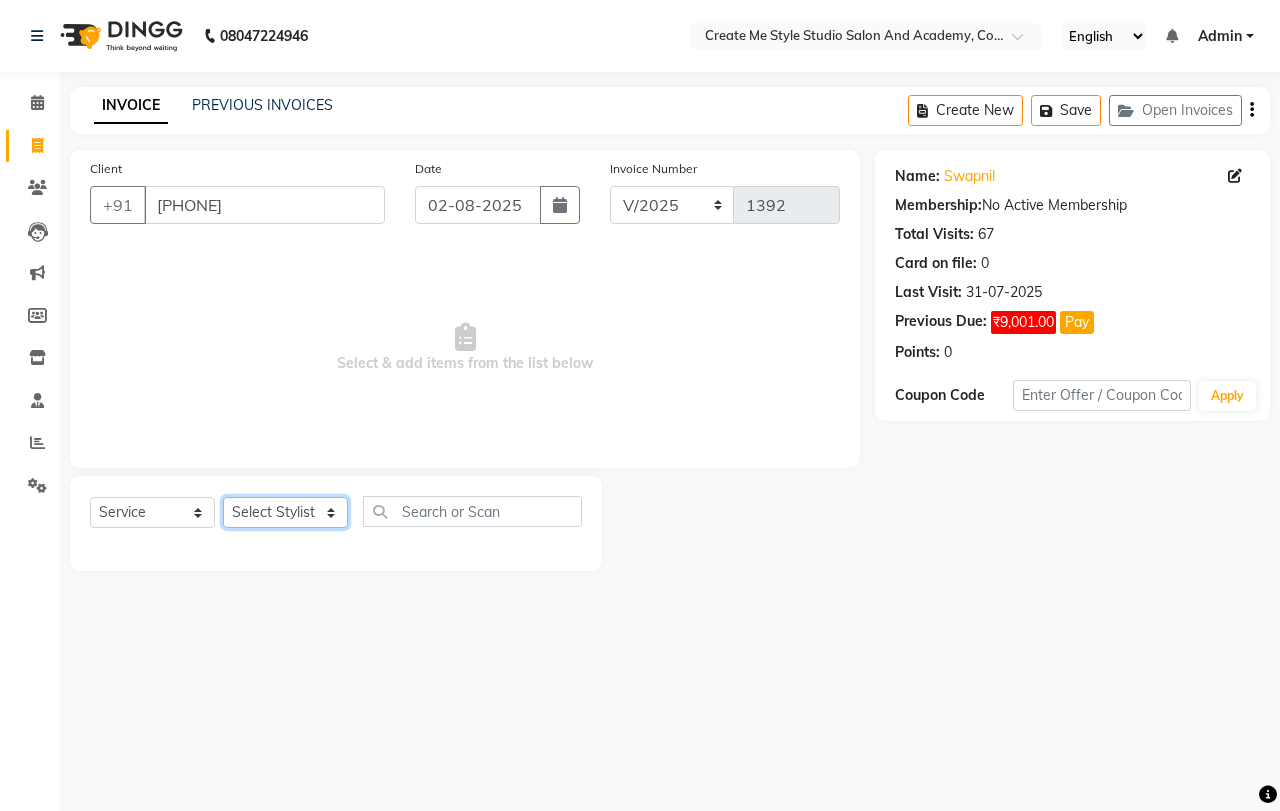 click on "Select Stylist [FIRST] Sir [FIRST].B mam [FIRST].S mam TS [FIRST] mam [FIRST] mam [FIRST] mam [FIRST] Sir Reception 1 Reception 2 [FIRST] Sir" 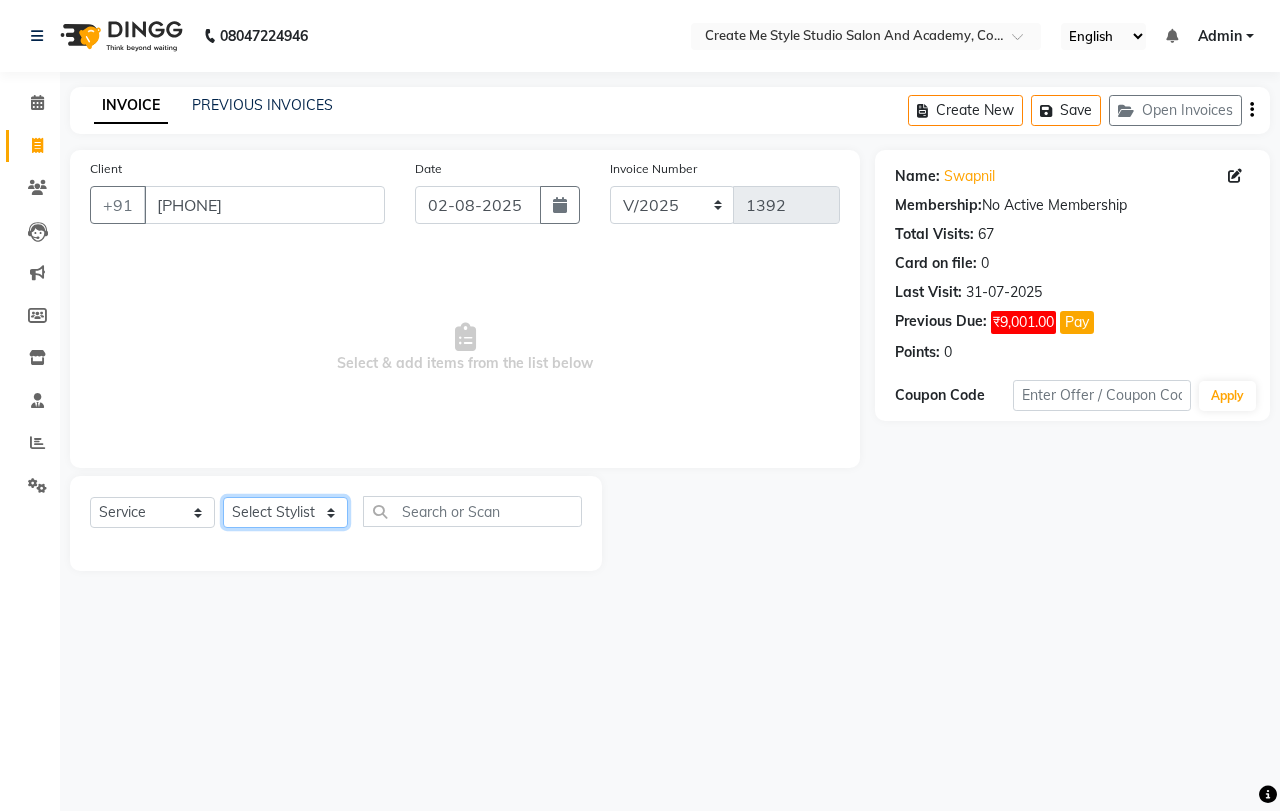 select on "[NUMBER]" 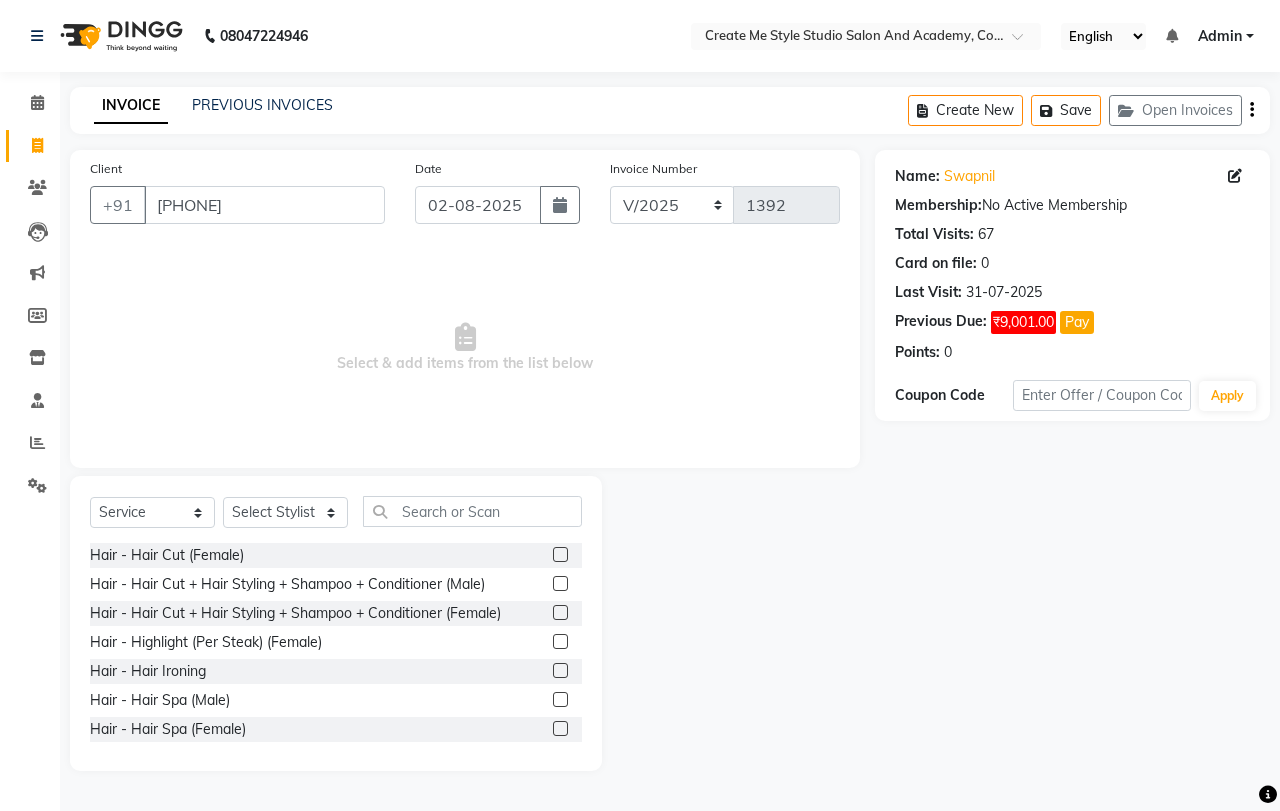 click 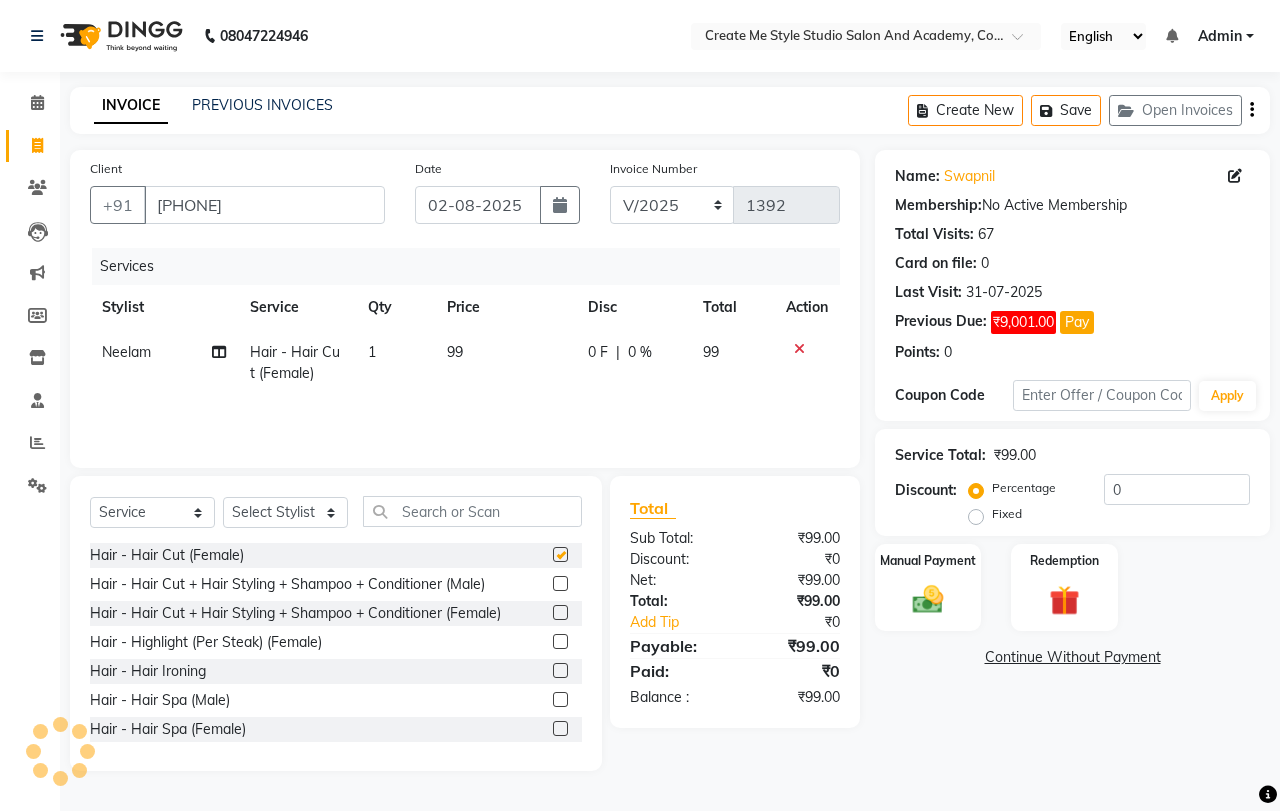checkbox on "false" 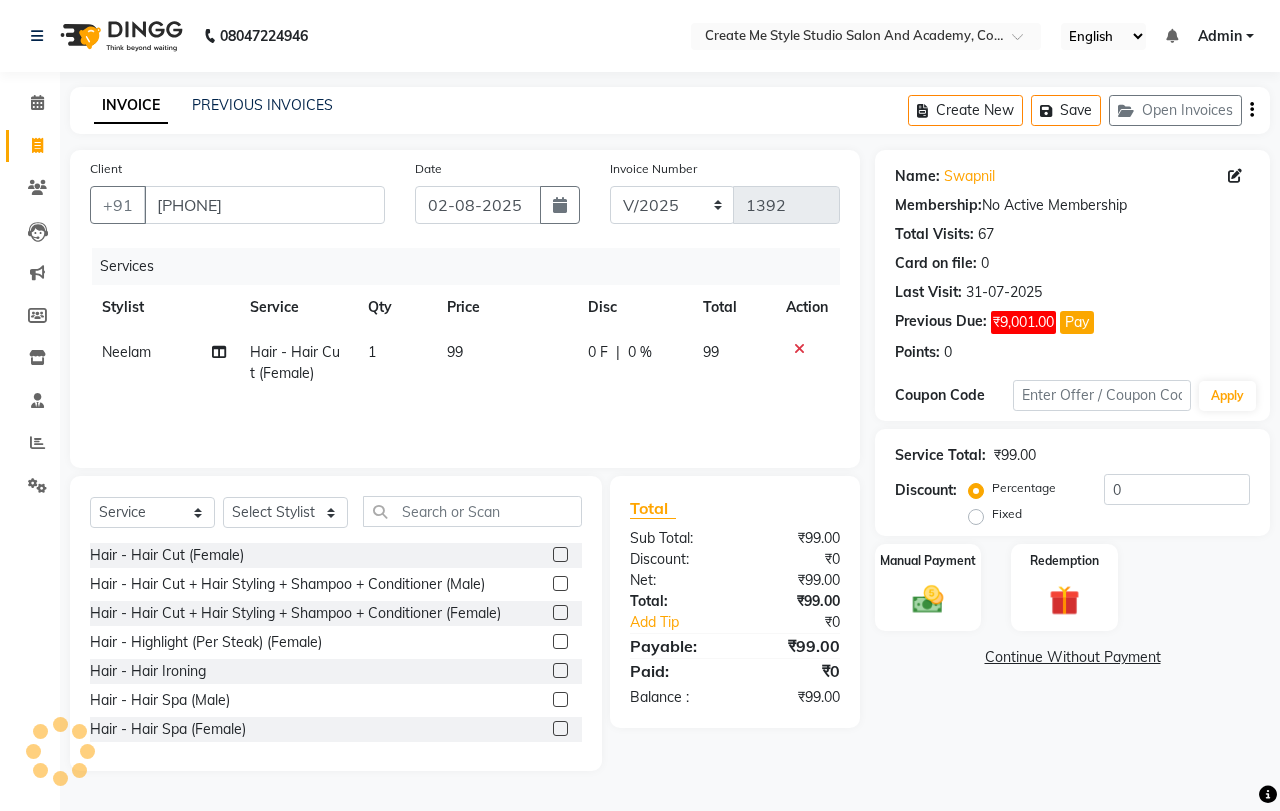 click on "99" 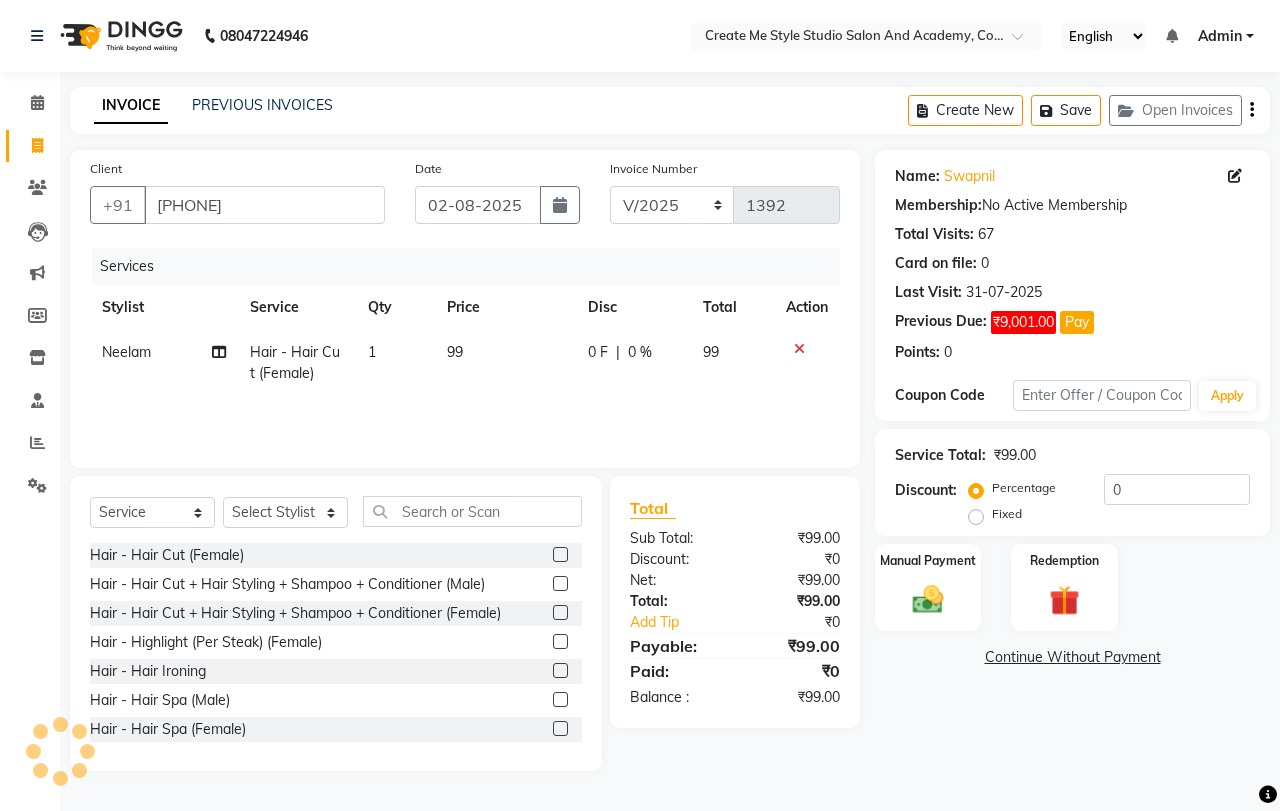 select on "[NUMBER]" 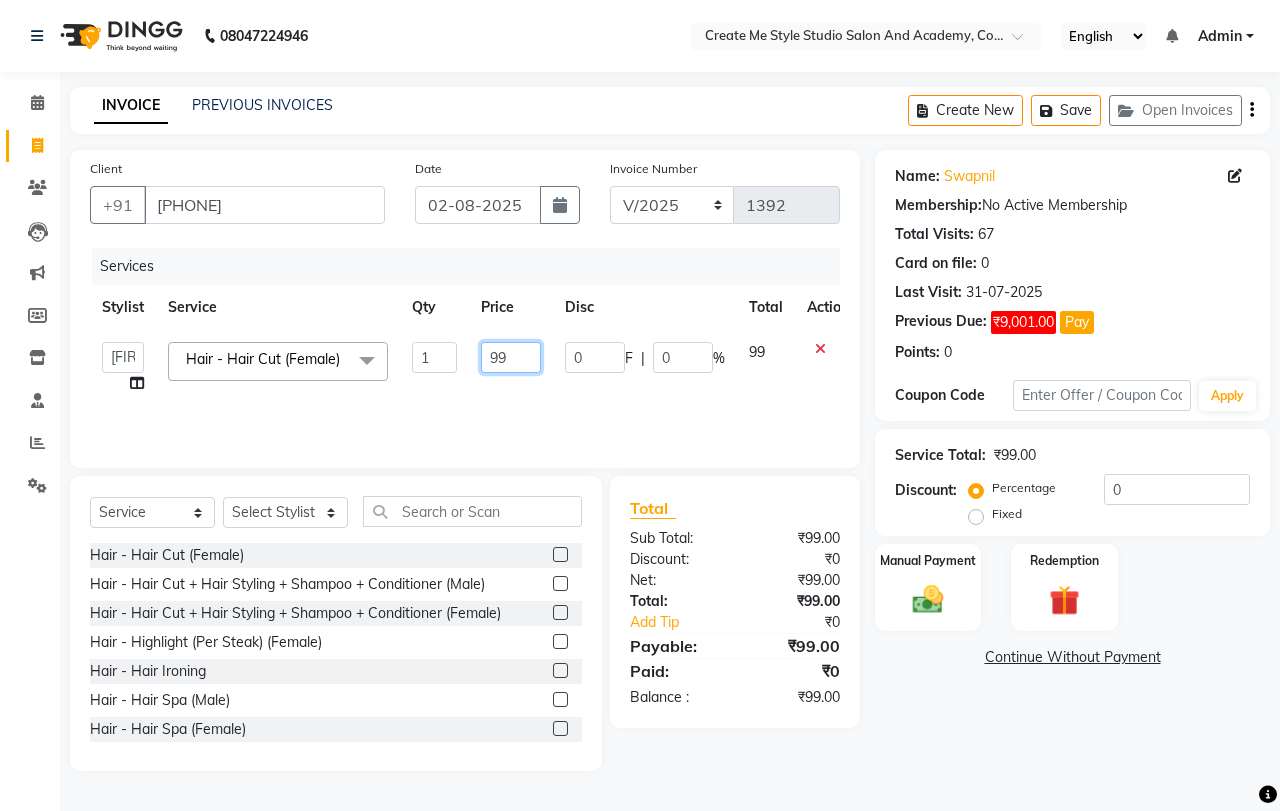 click on "99" 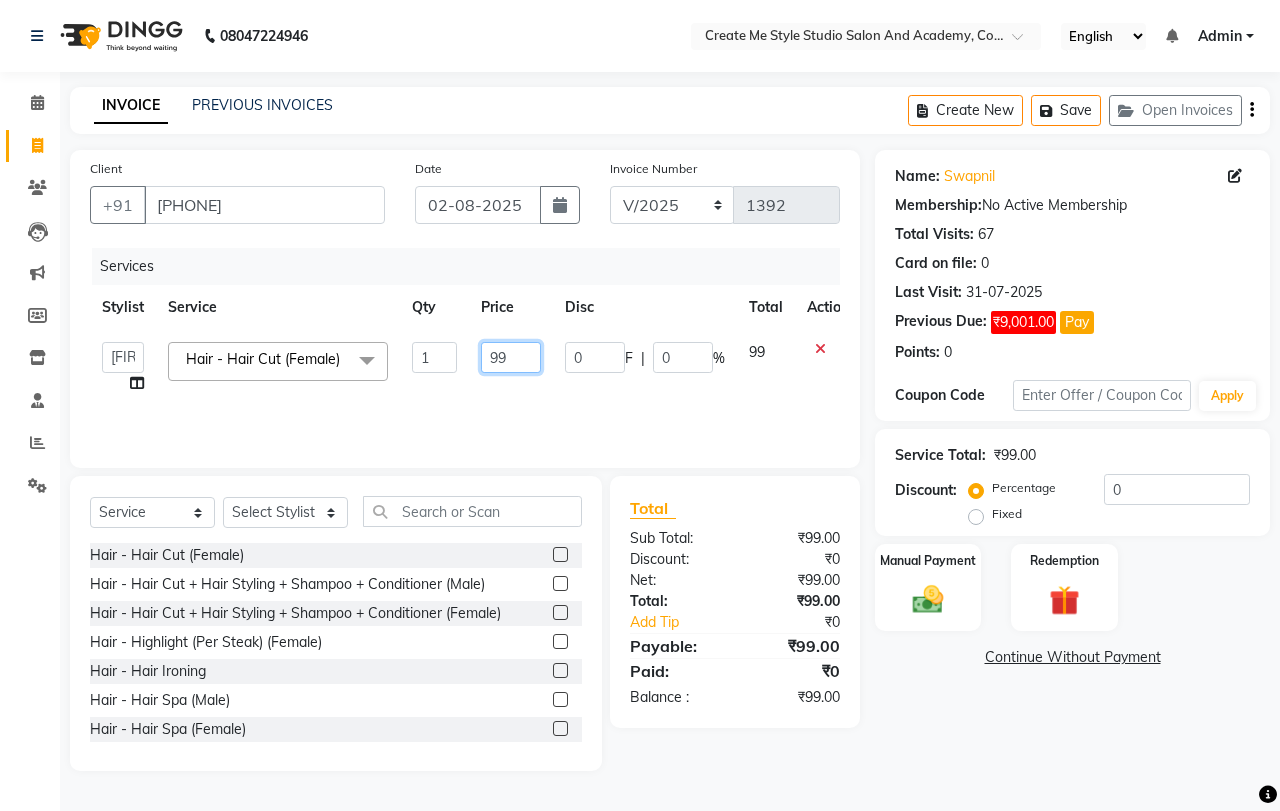type on "9" 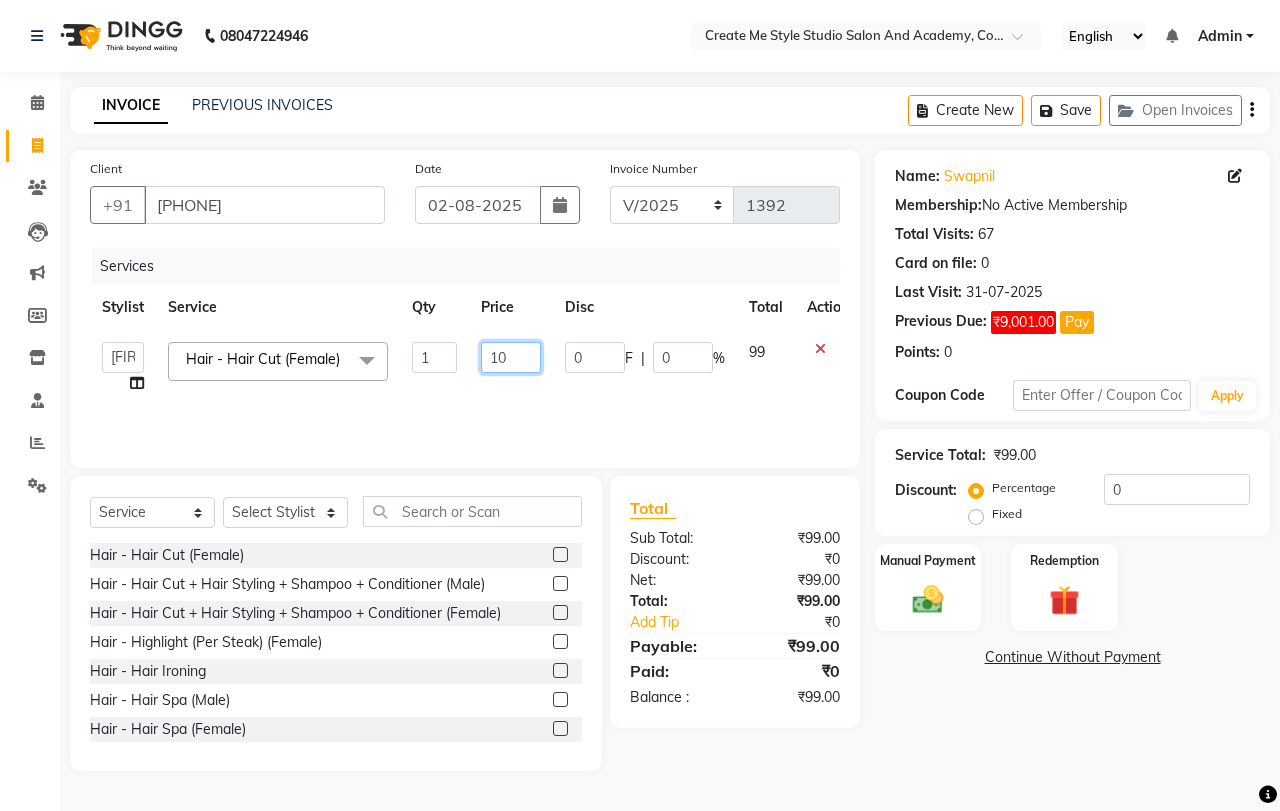 type on "100" 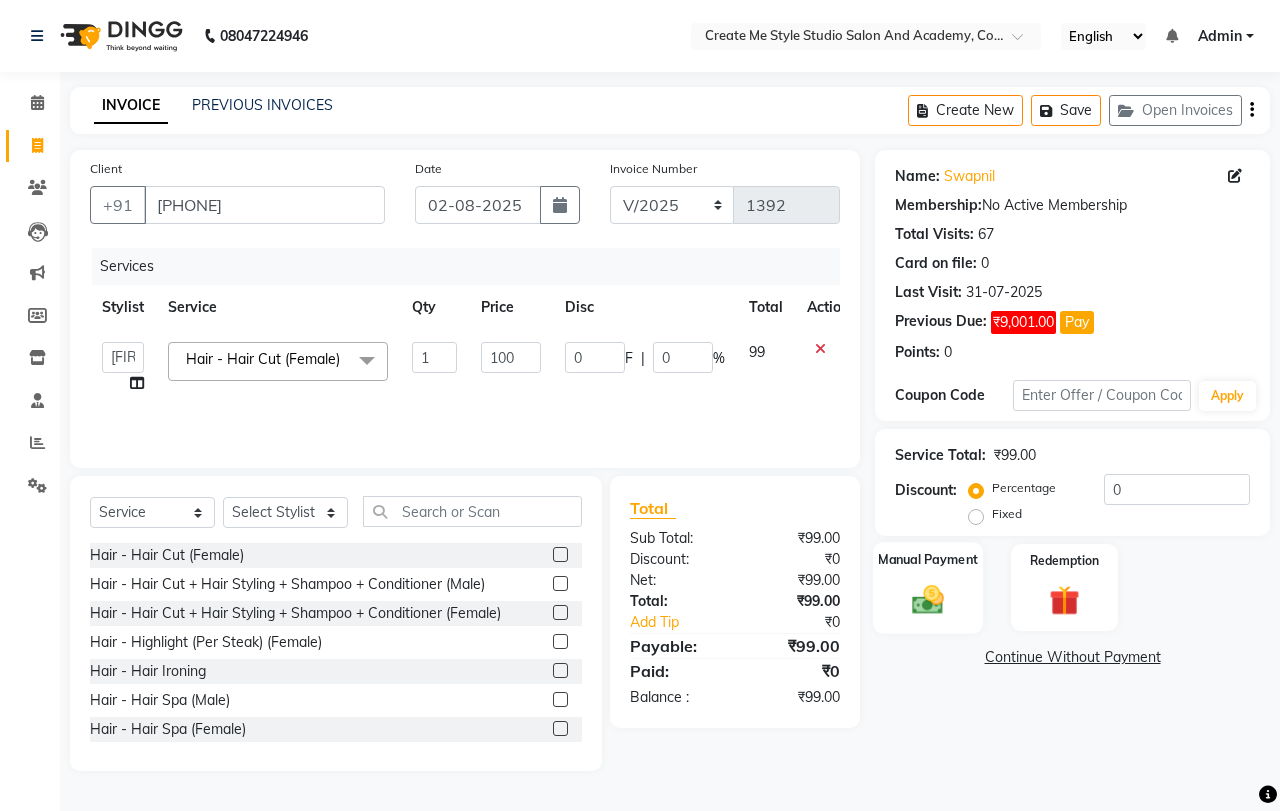 click on "Manual Payment" 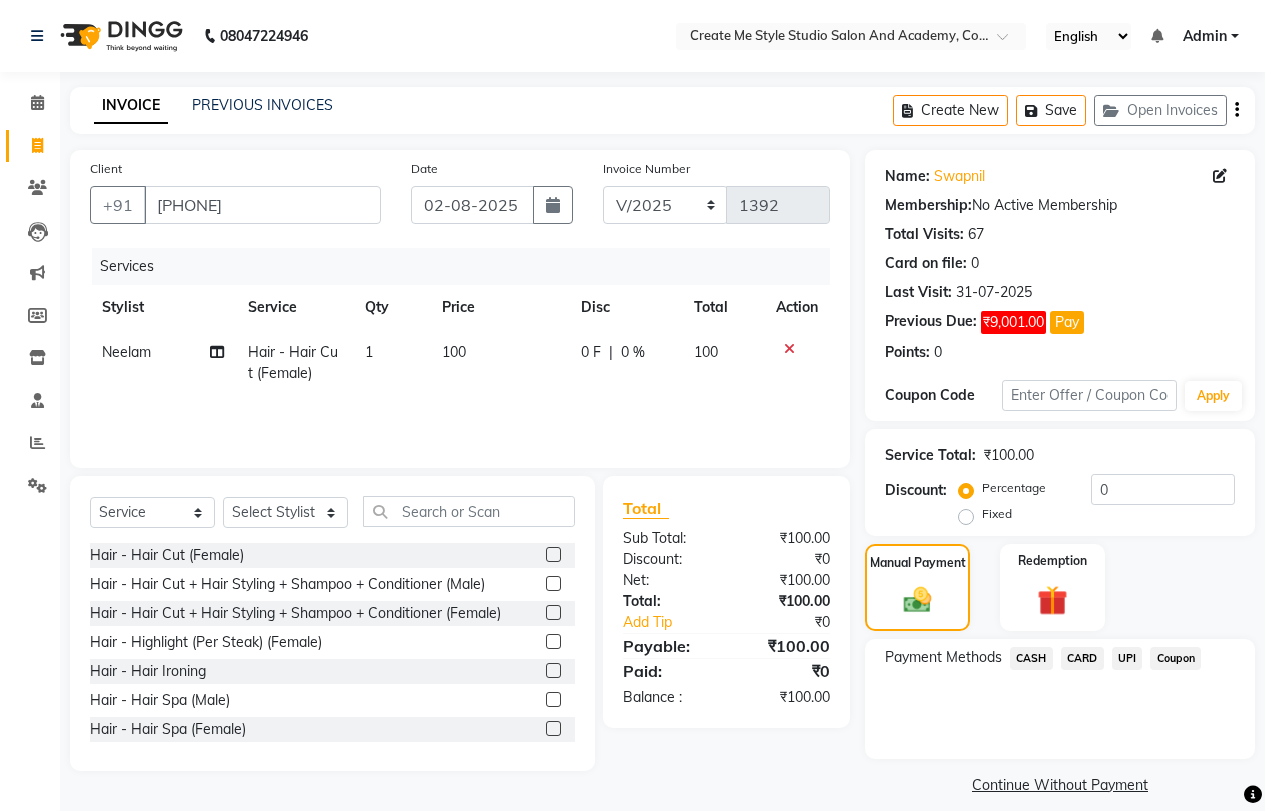 click on "CASH" 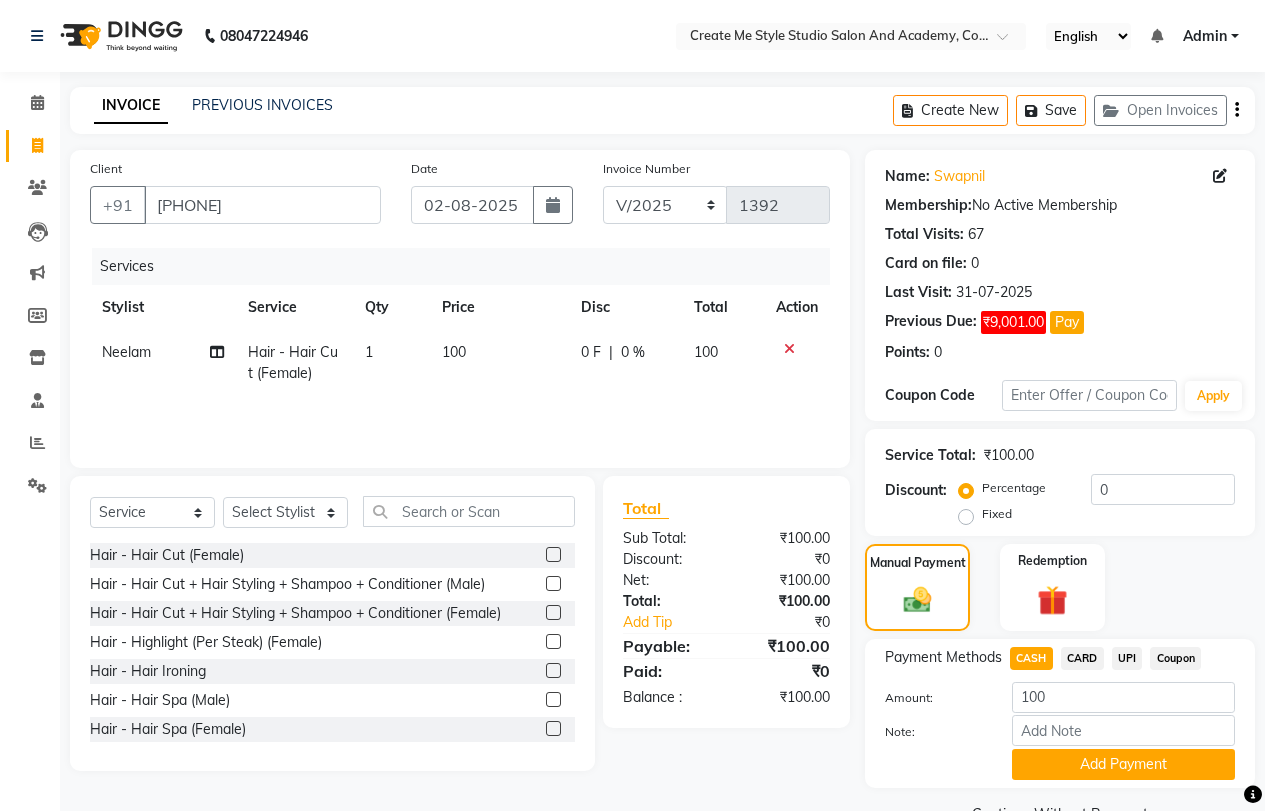 scroll, scrollTop: 48, scrollLeft: 0, axis: vertical 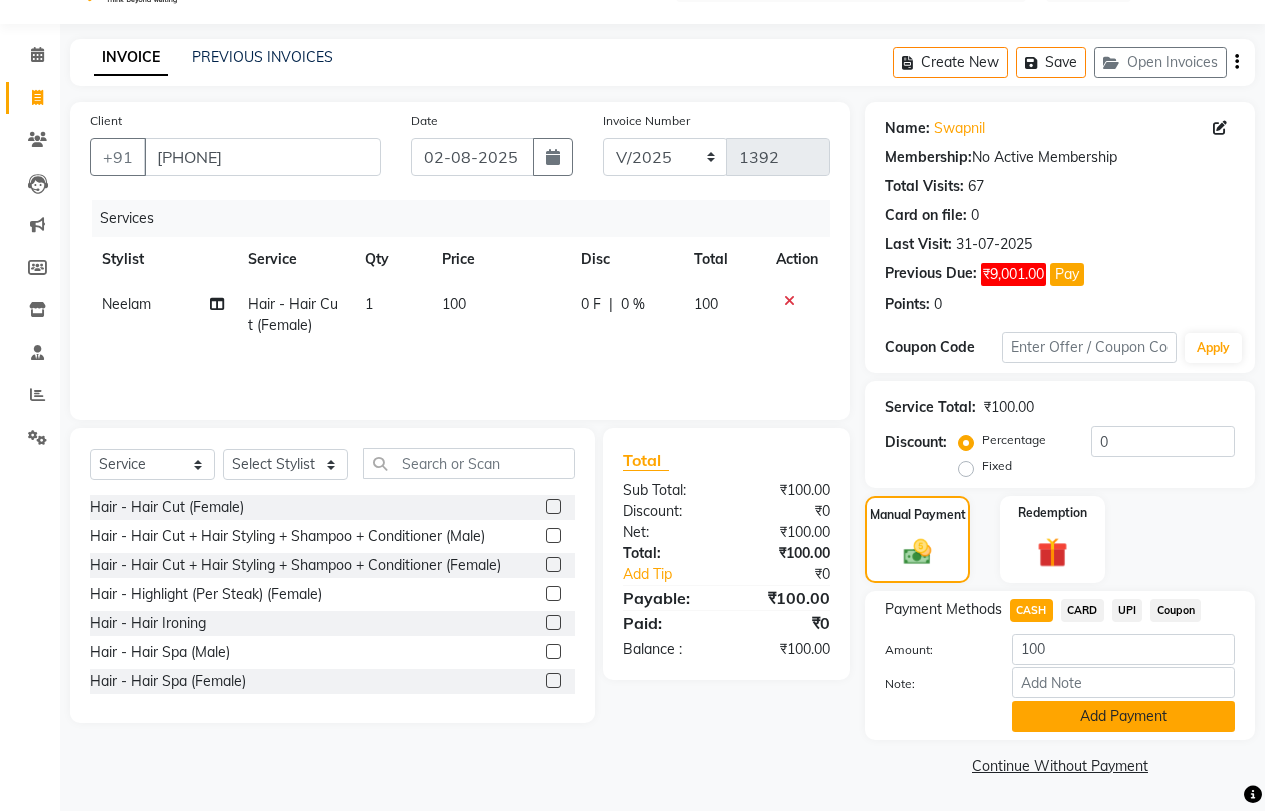 click on "Add Payment" 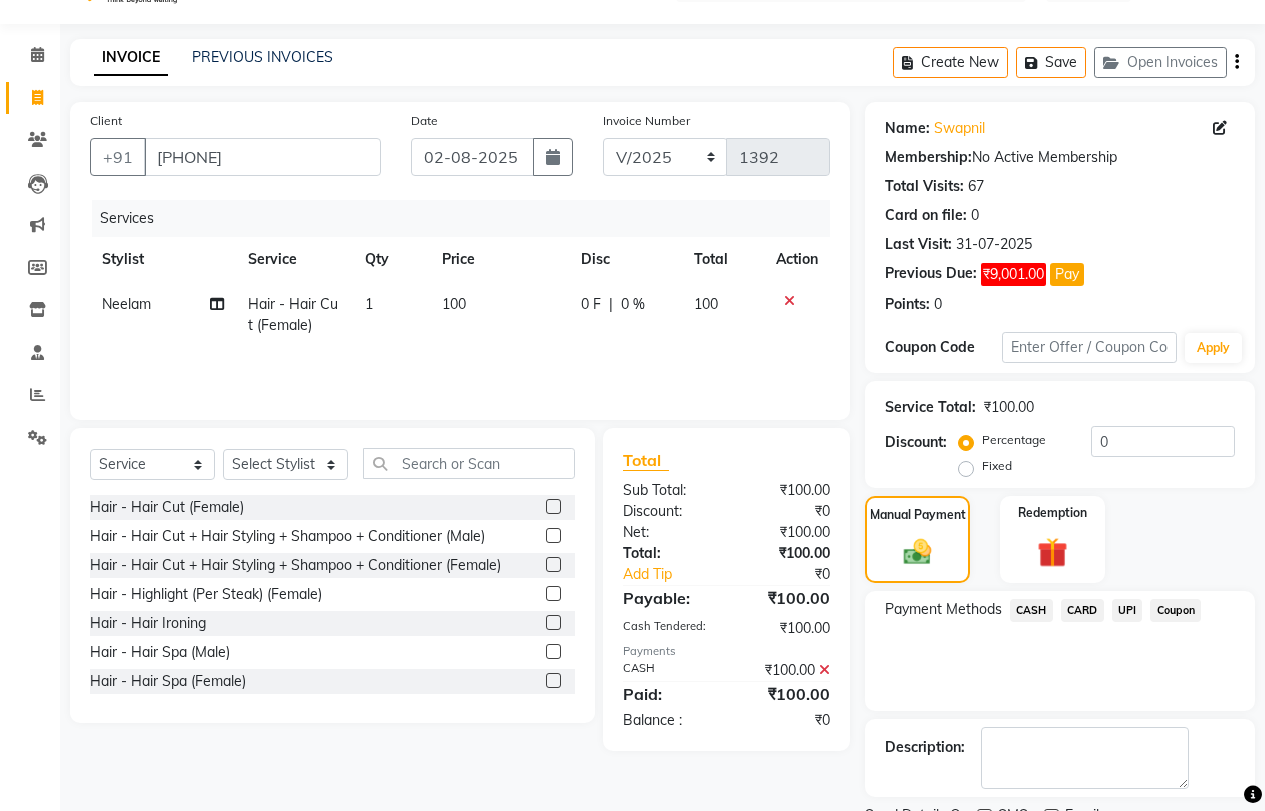 scroll, scrollTop: 132, scrollLeft: 0, axis: vertical 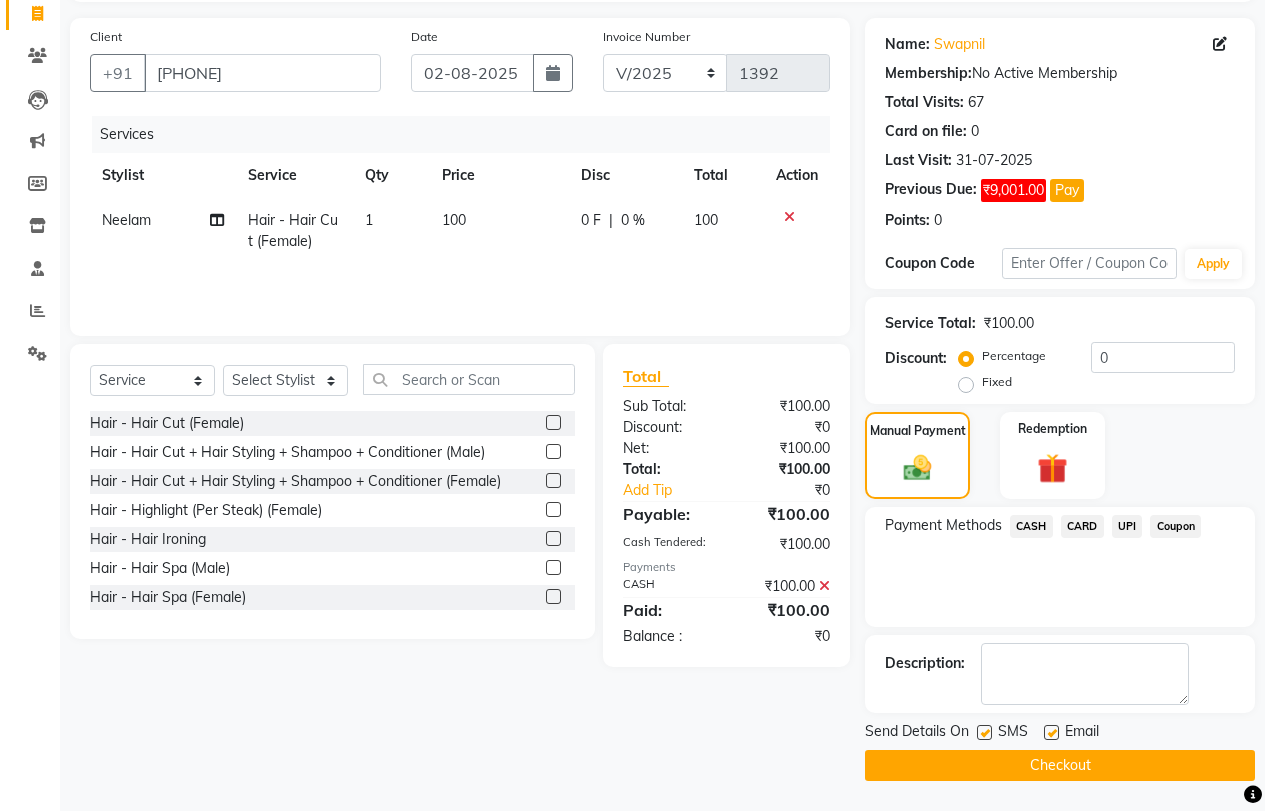 drag, startPoint x: 1058, startPoint y: 727, endPoint x: 1046, endPoint y: 730, distance: 12.369317 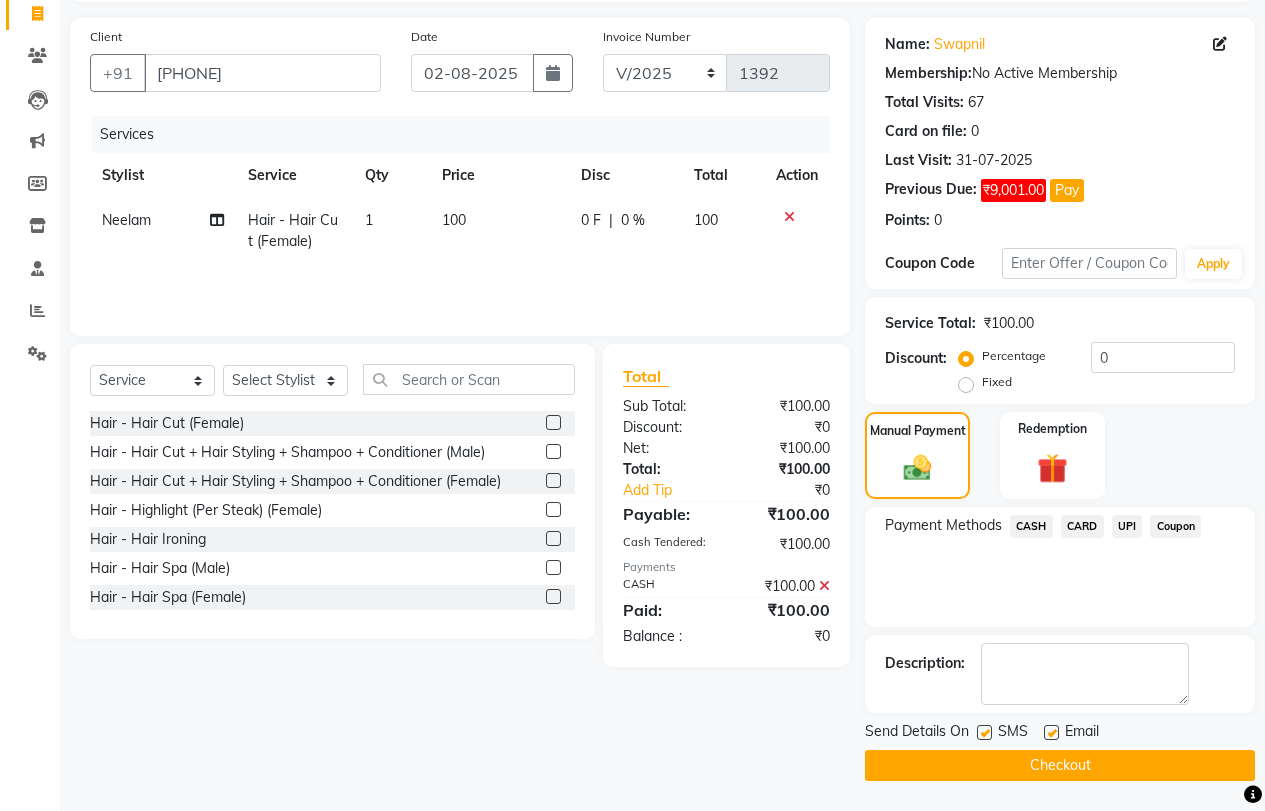 click at bounding box center (1050, 733) 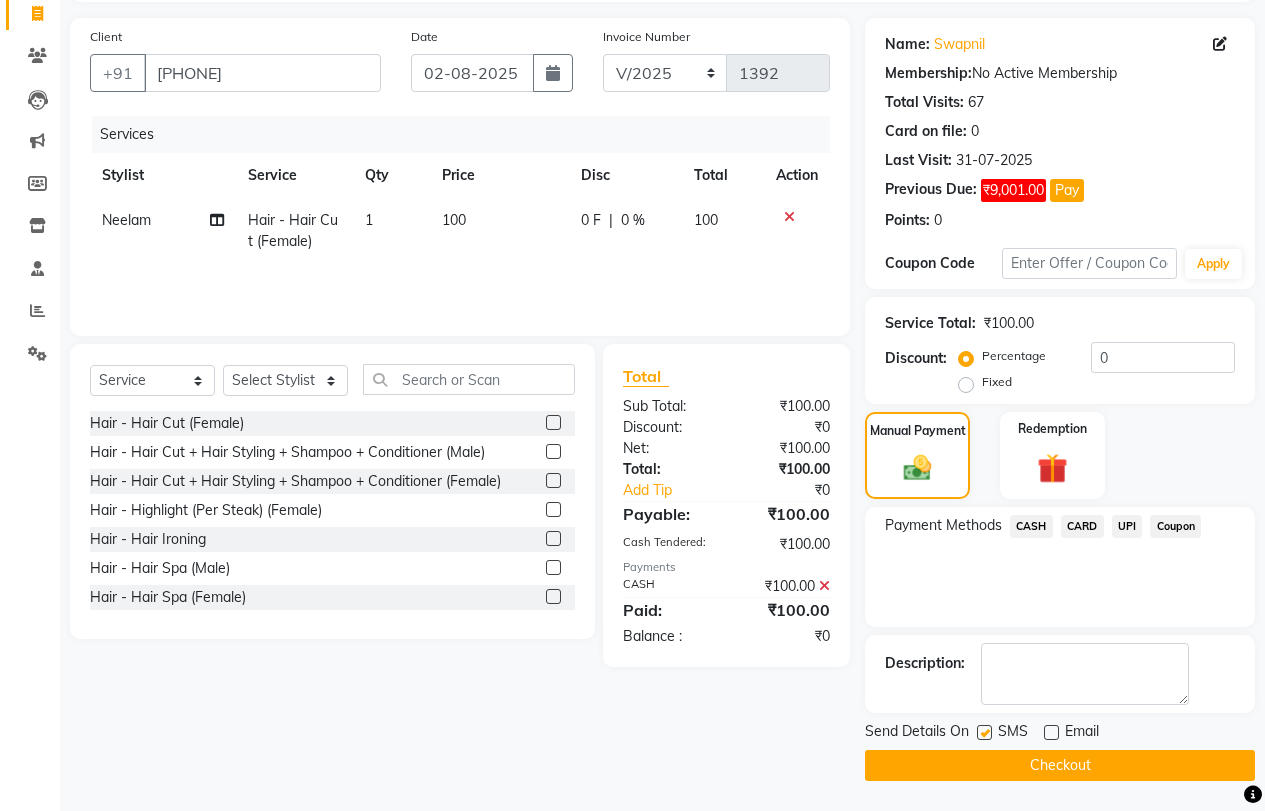 click 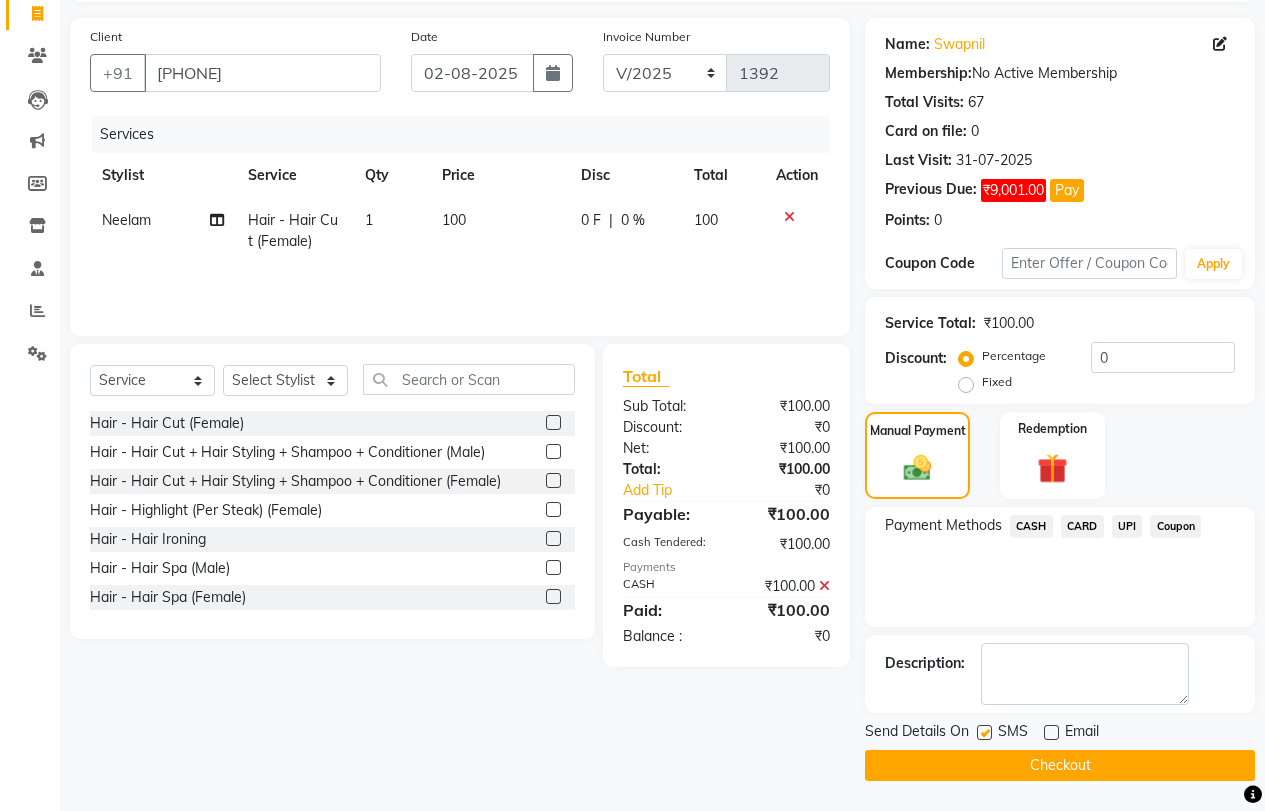 checkbox on "false" 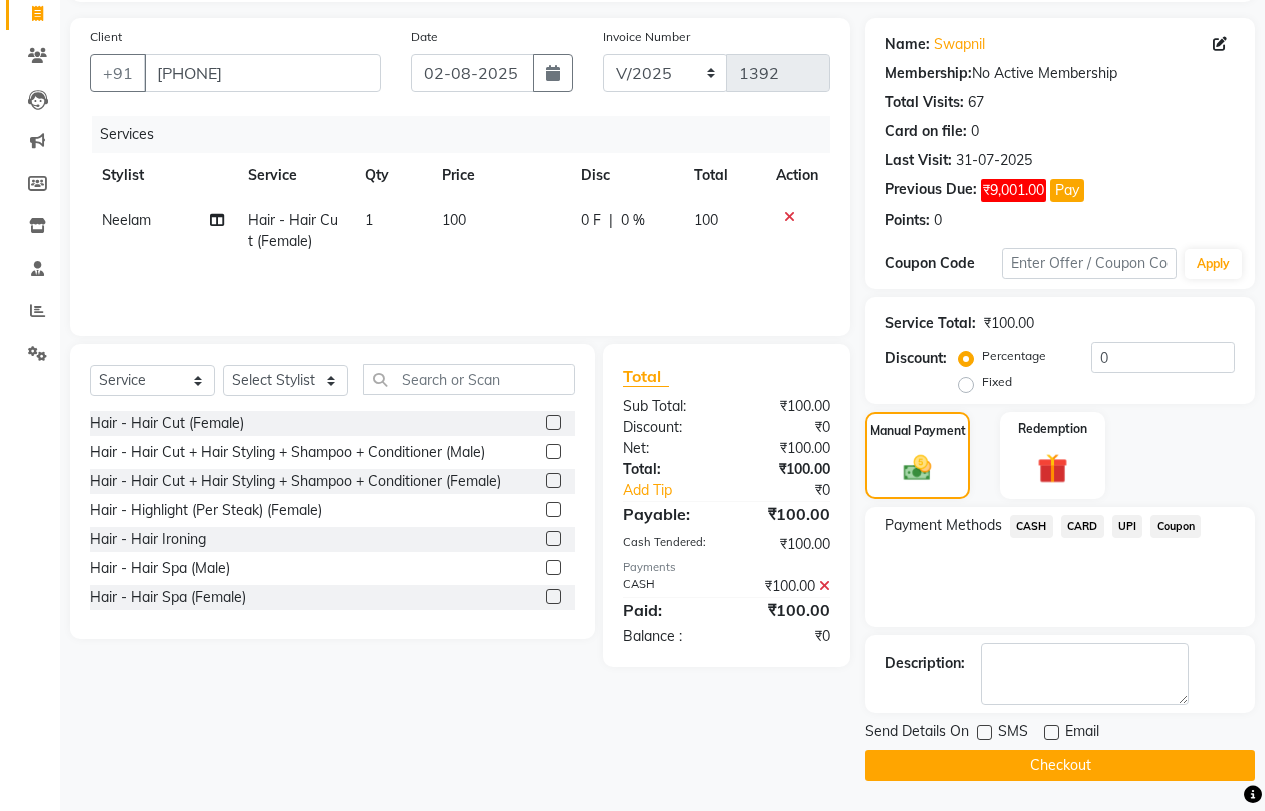 click on "Checkout" 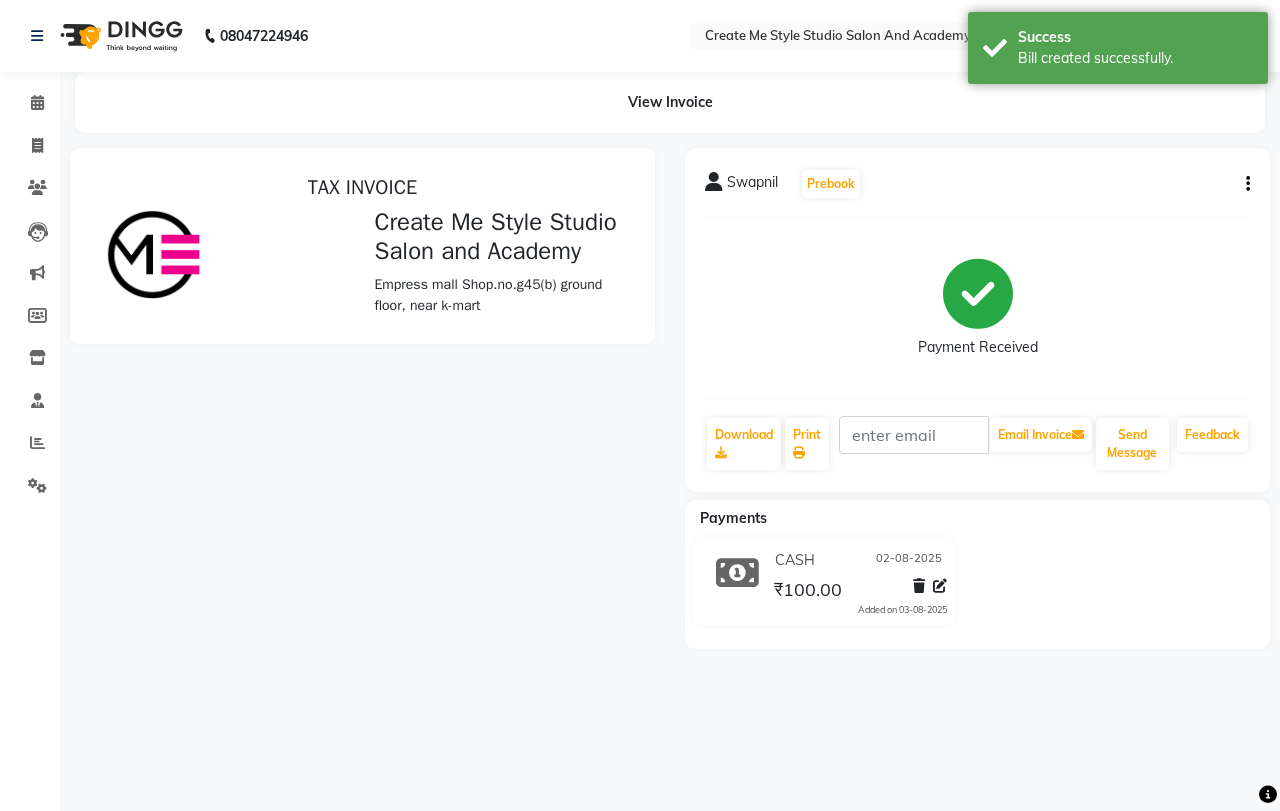 scroll, scrollTop: 0, scrollLeft: 0, axis: both 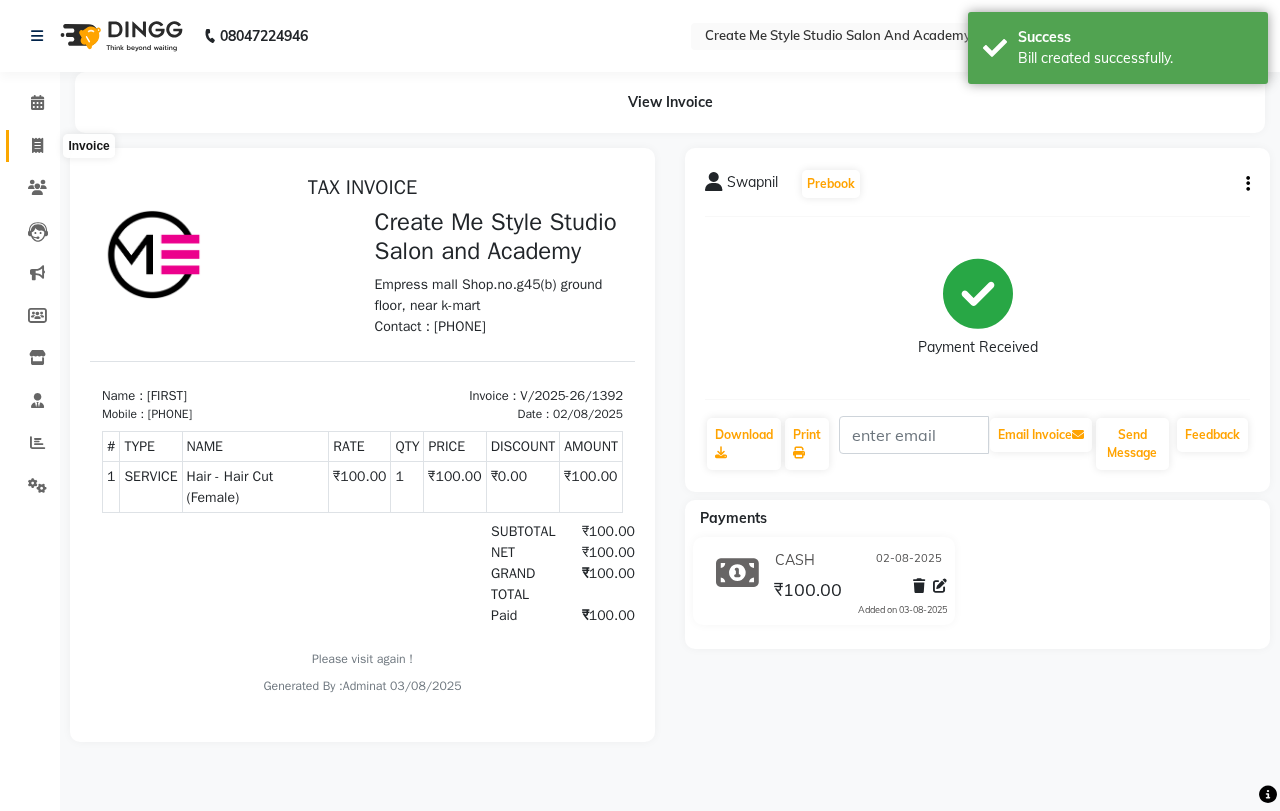 click 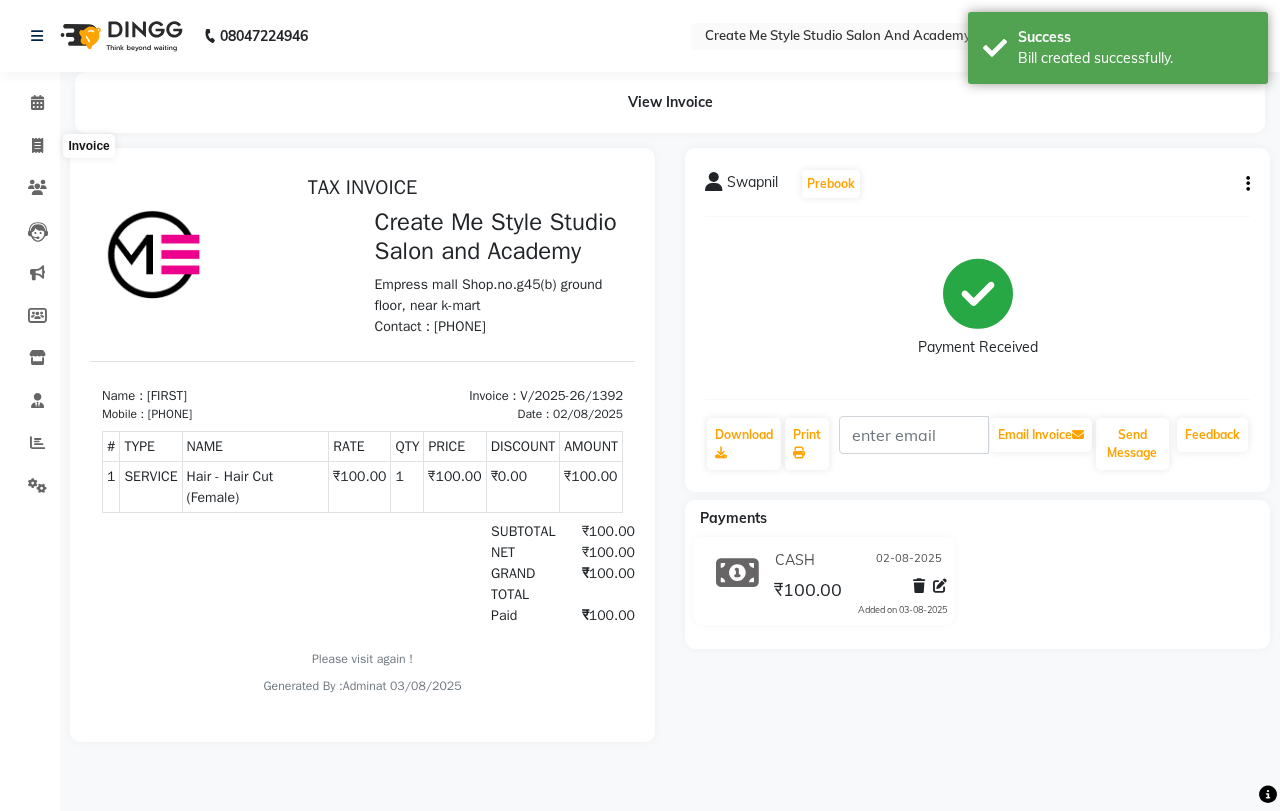 select on "service" 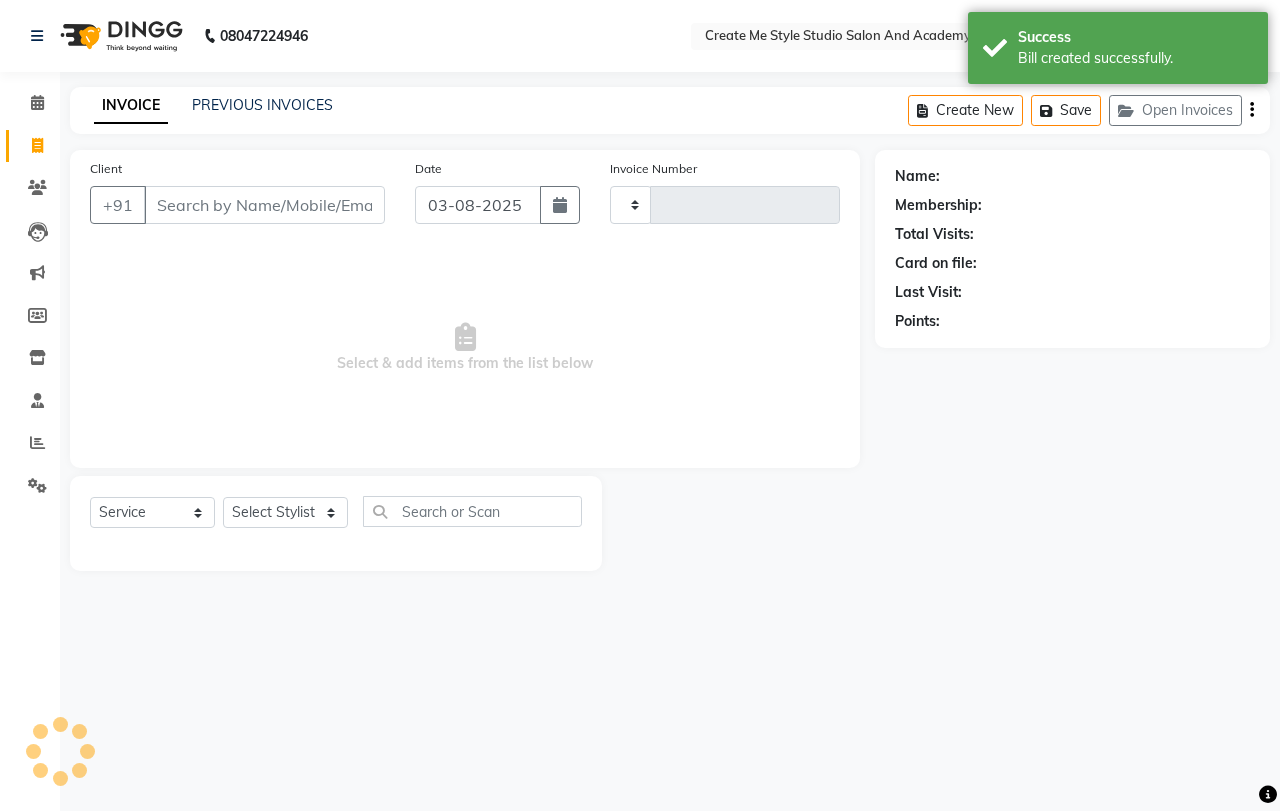 type on "1393" 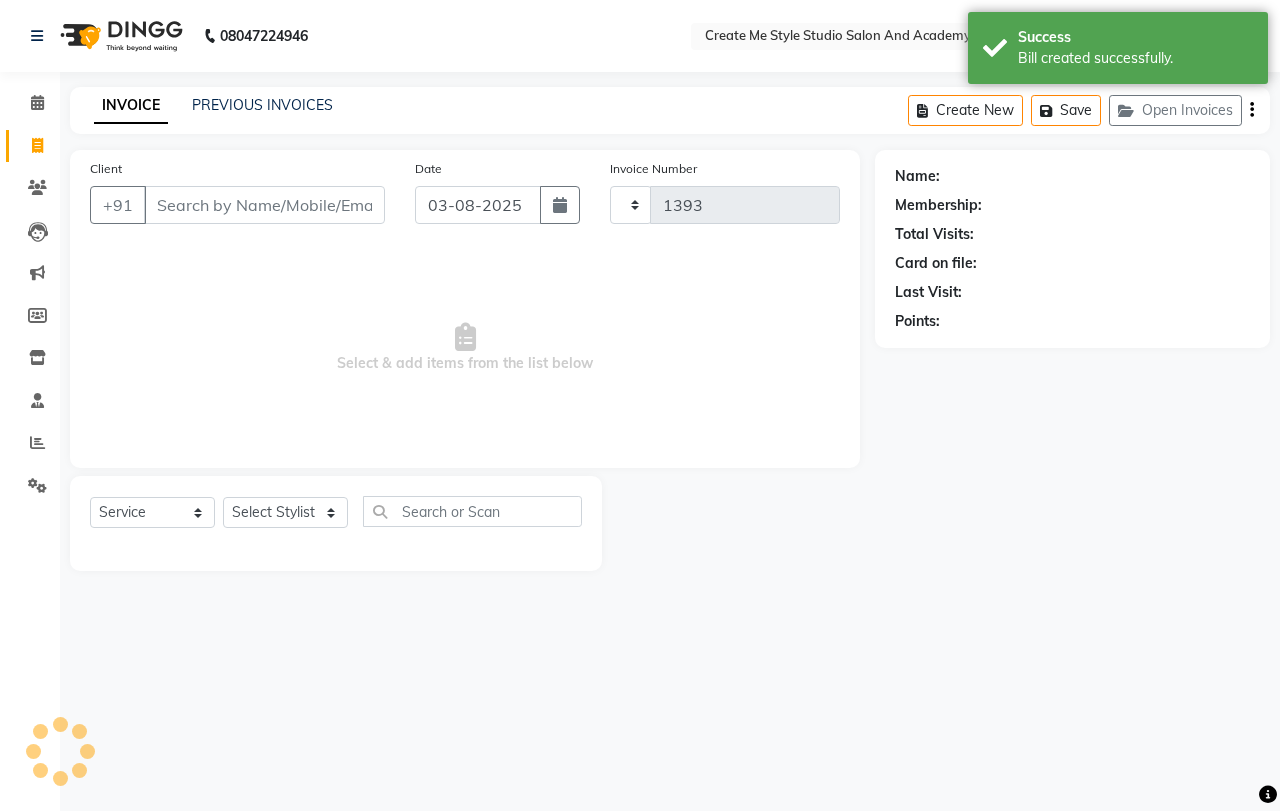 select on "8253" 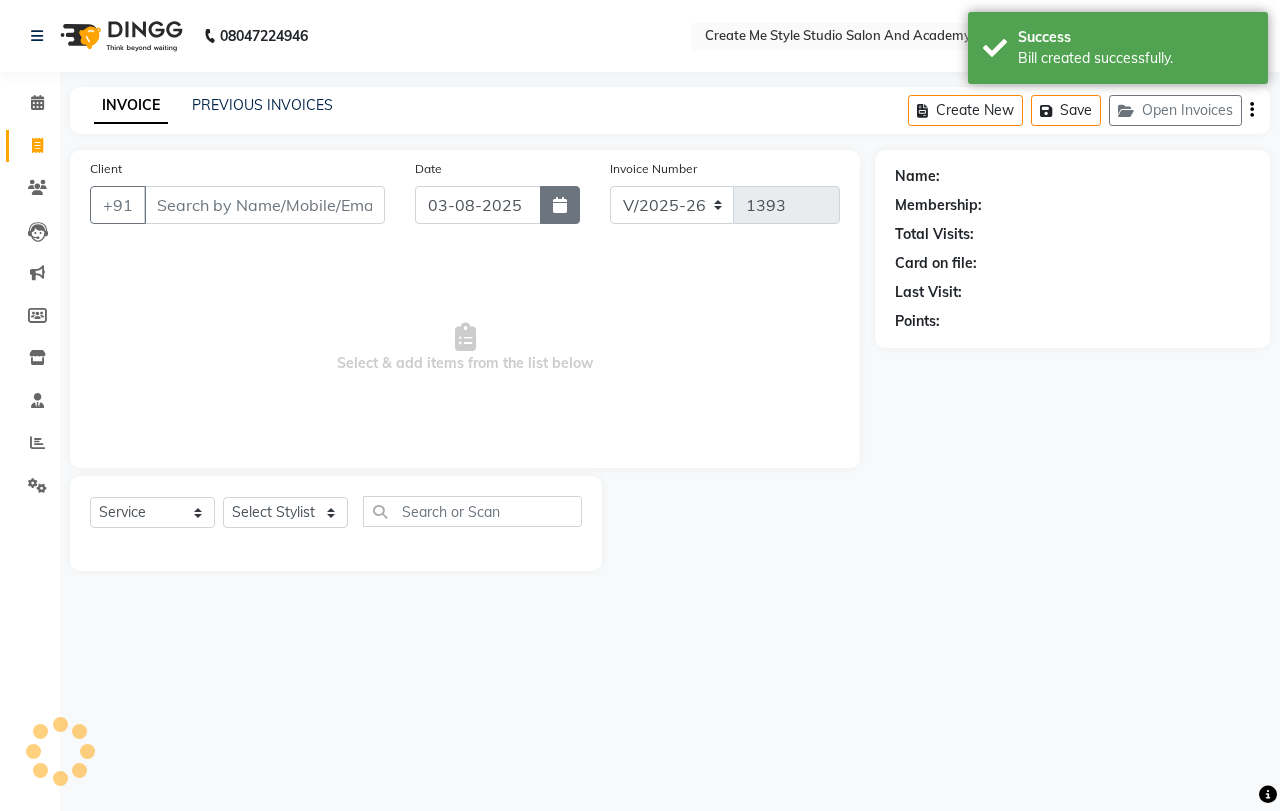 click 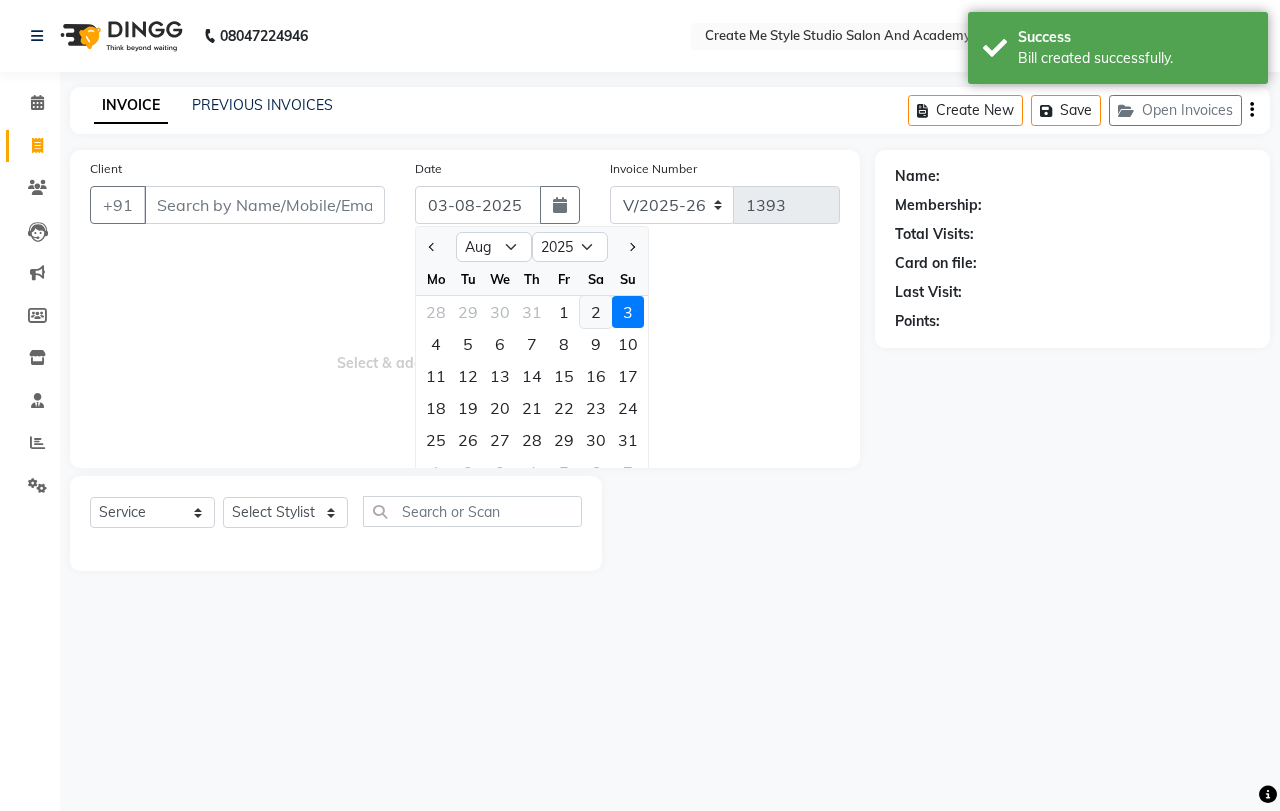 click on "2" 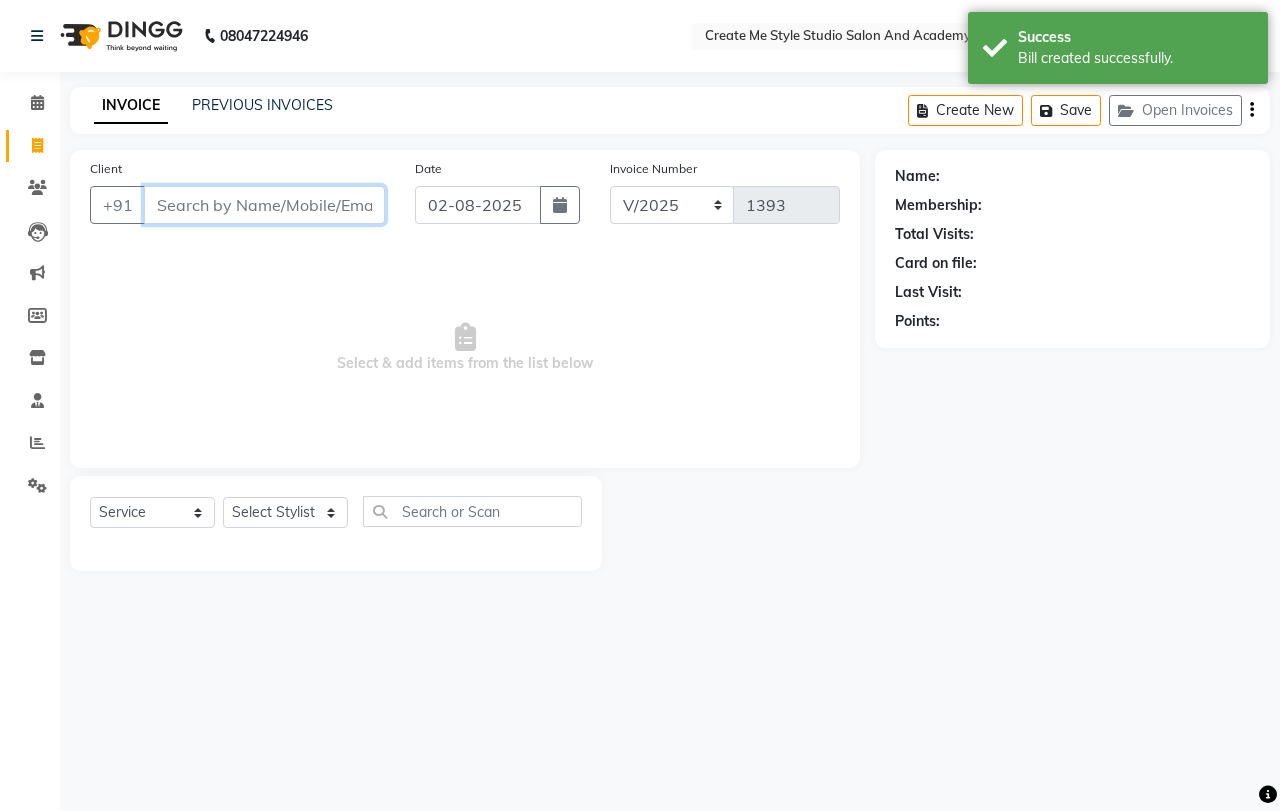 click on "Client" at bounding box center (264, 205) 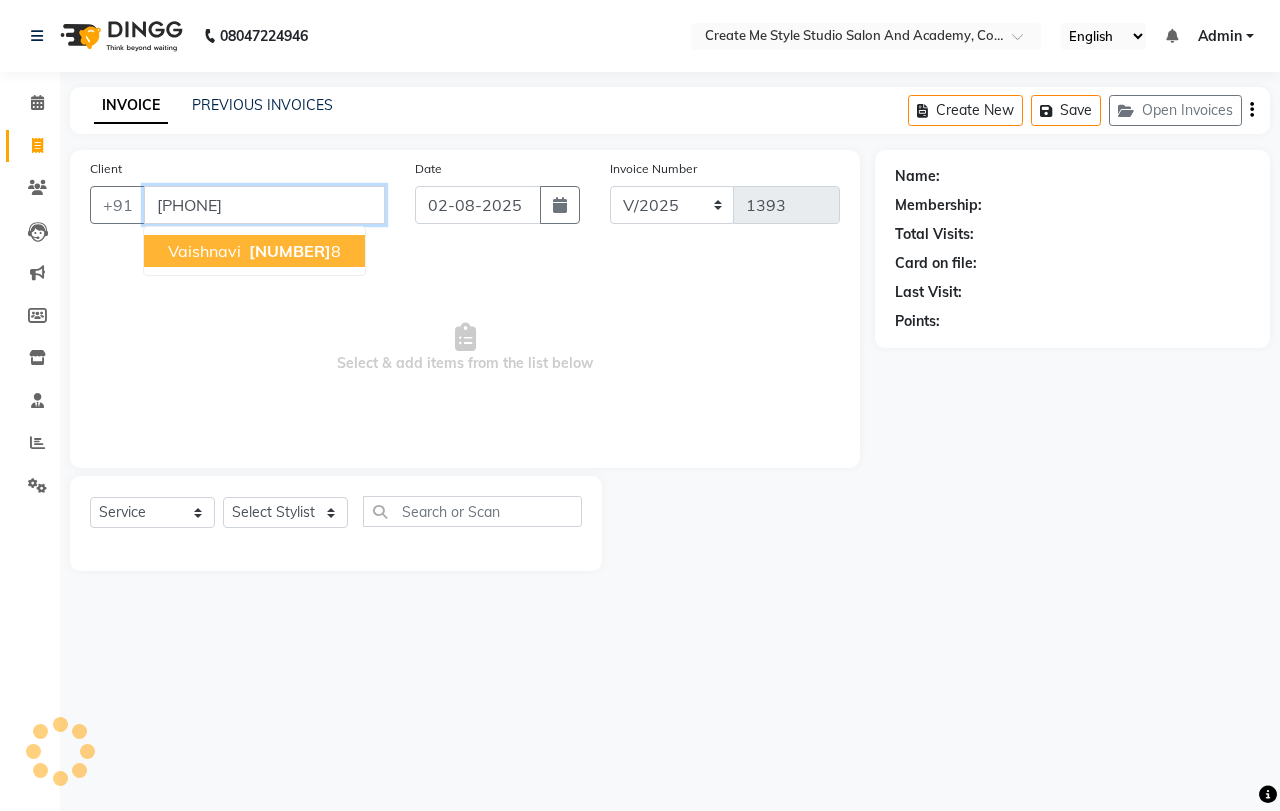 type on "[PHONE]" 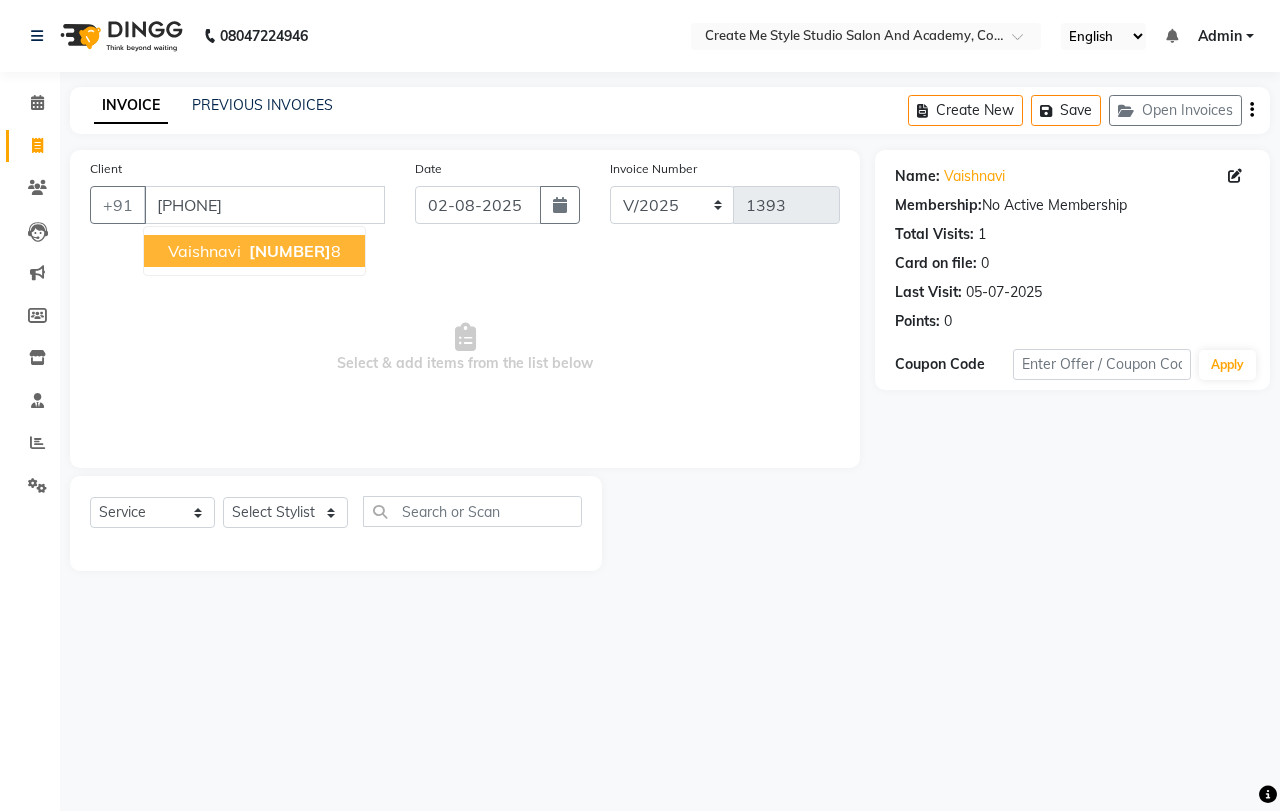 click on "[PHONE]" at bounding box center [293, 251] 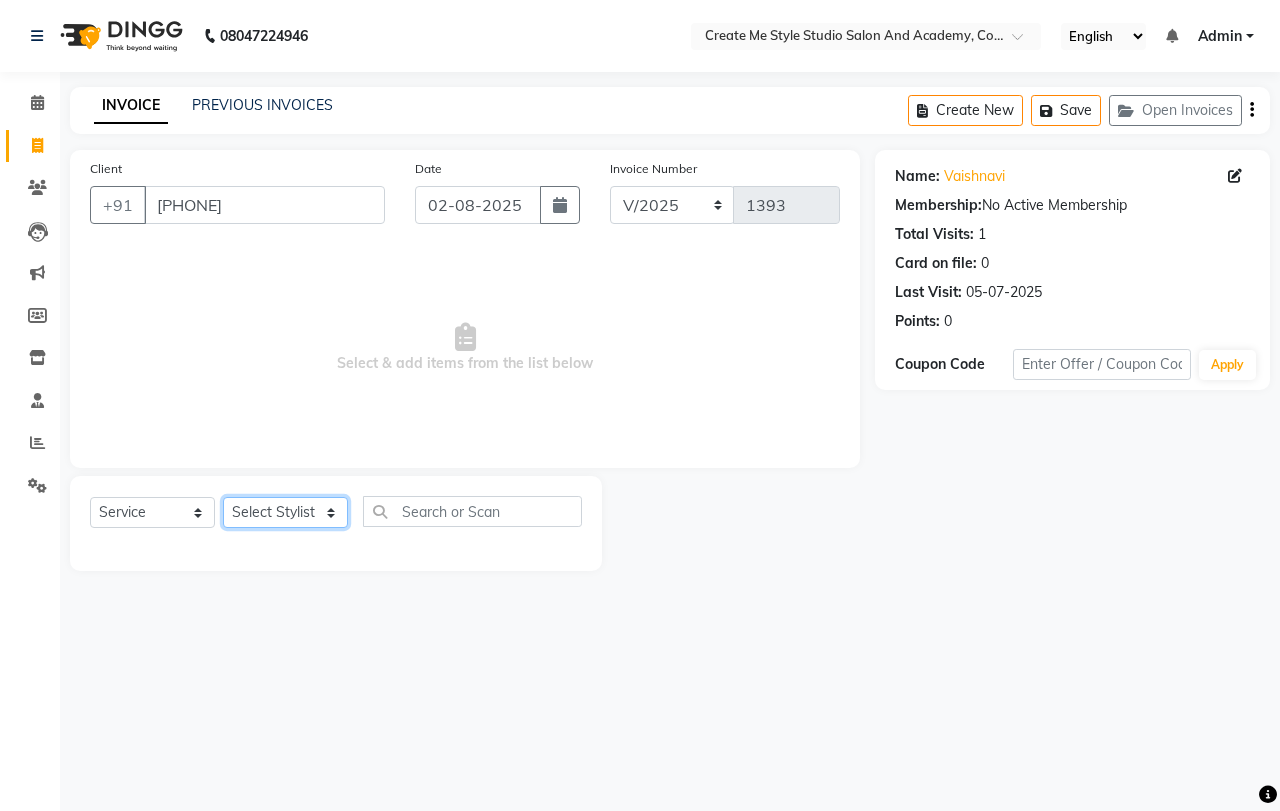 click on "Select Stylist [FIRST] Sir [FIRST].B mam [FIRST].S mam TS [FIRST] mam [FIRST] mam [FIRST] mam [FIRST] Sir Reception 1 Reception 2 [FIRST] Sir" 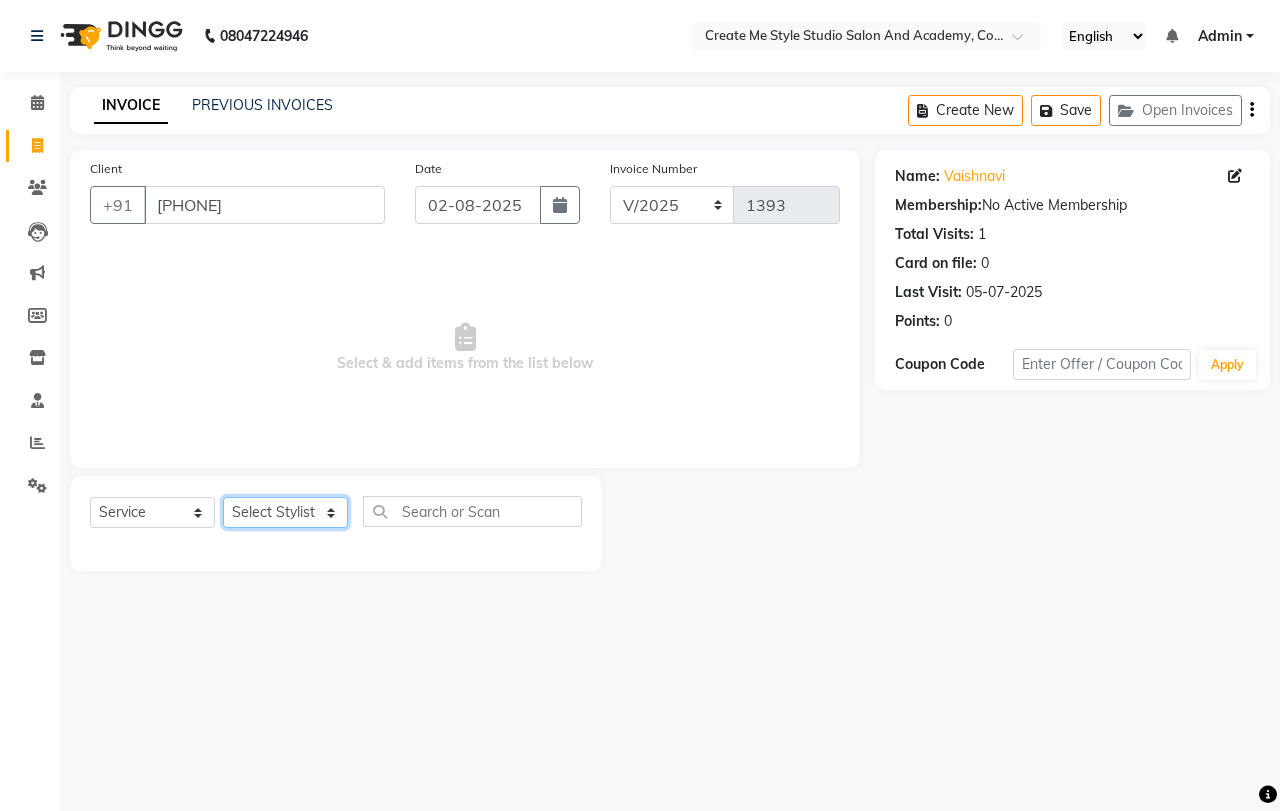 select on "[NUMBER]" 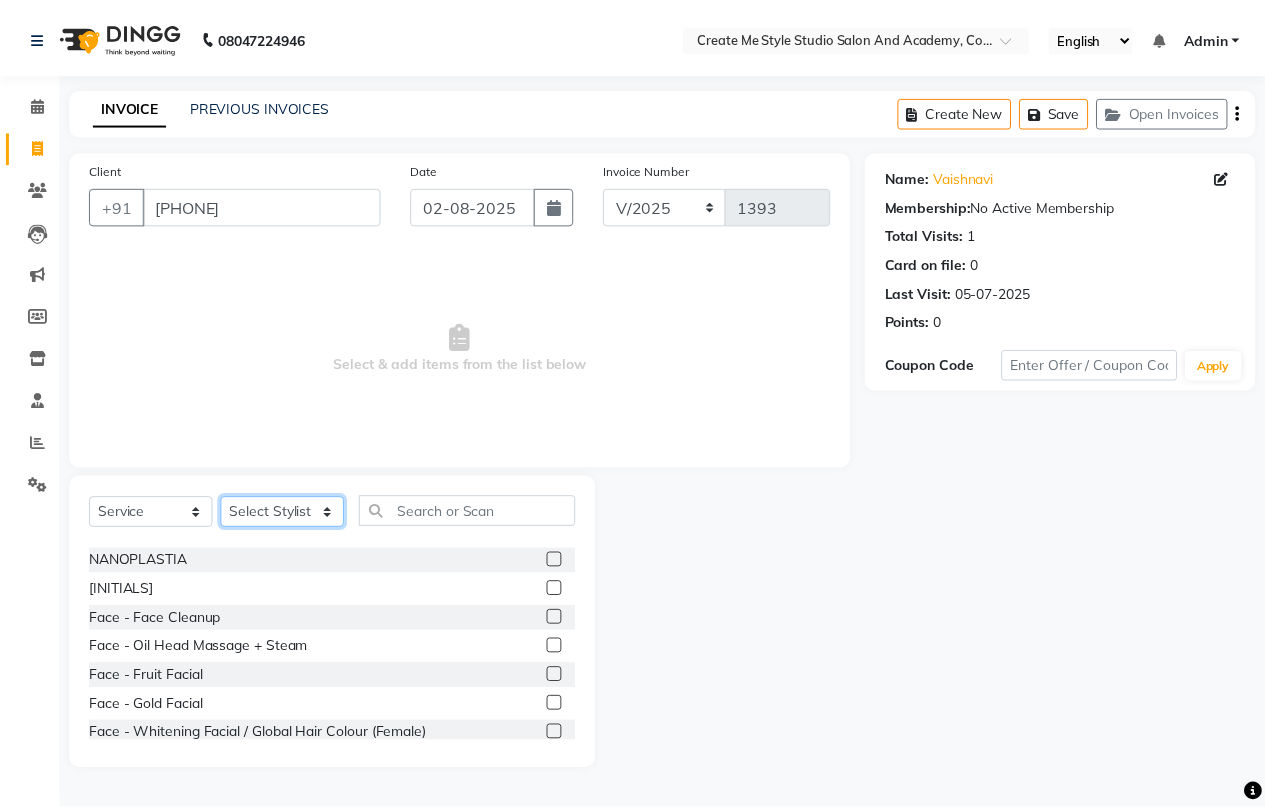 scroll, scrollTop: 467, scrollLeft: 0, axis: vertical 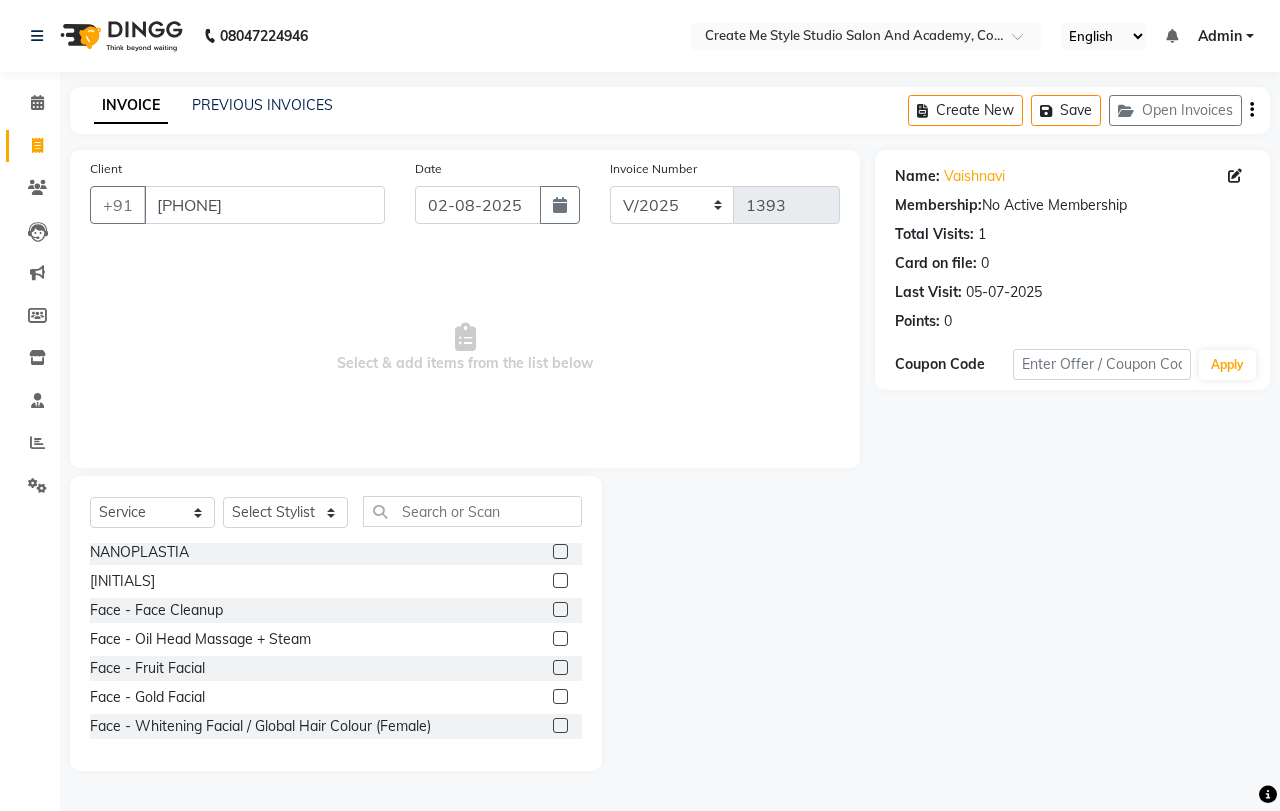 click 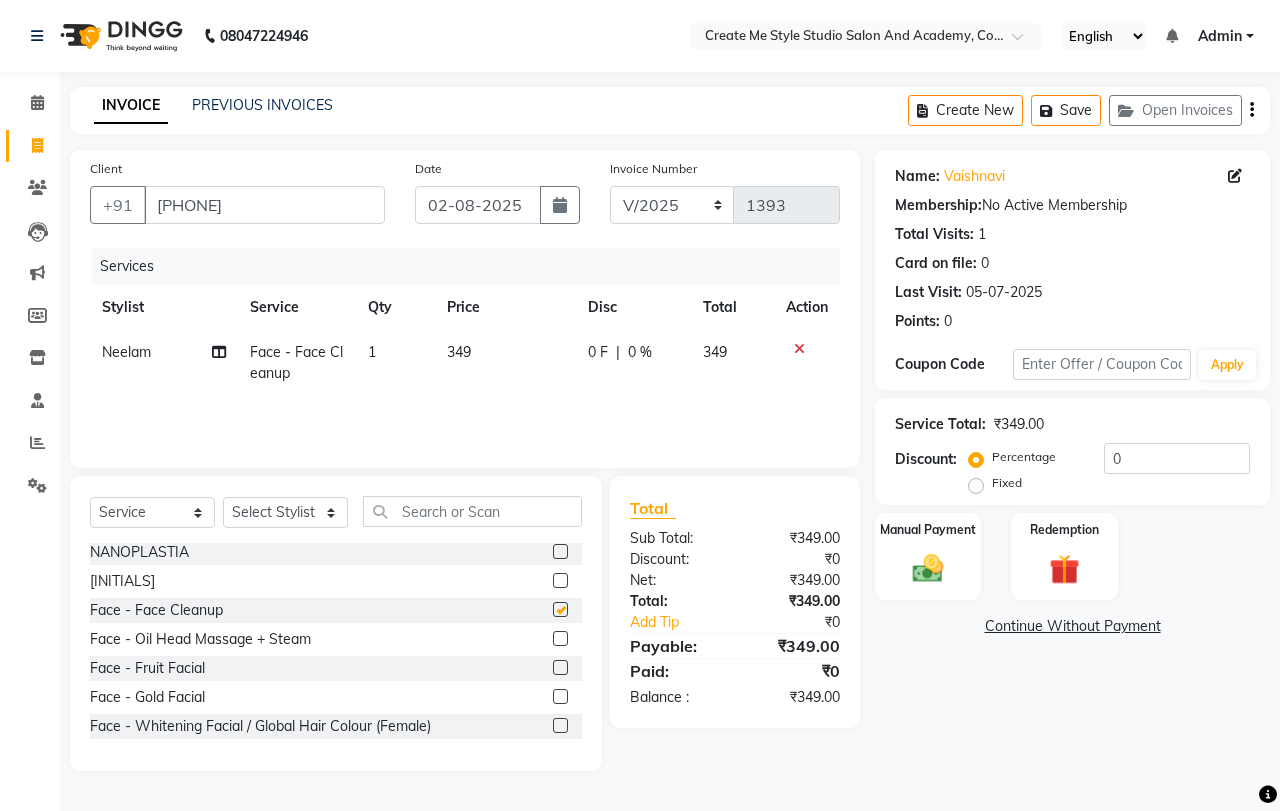 checkbox on "false" 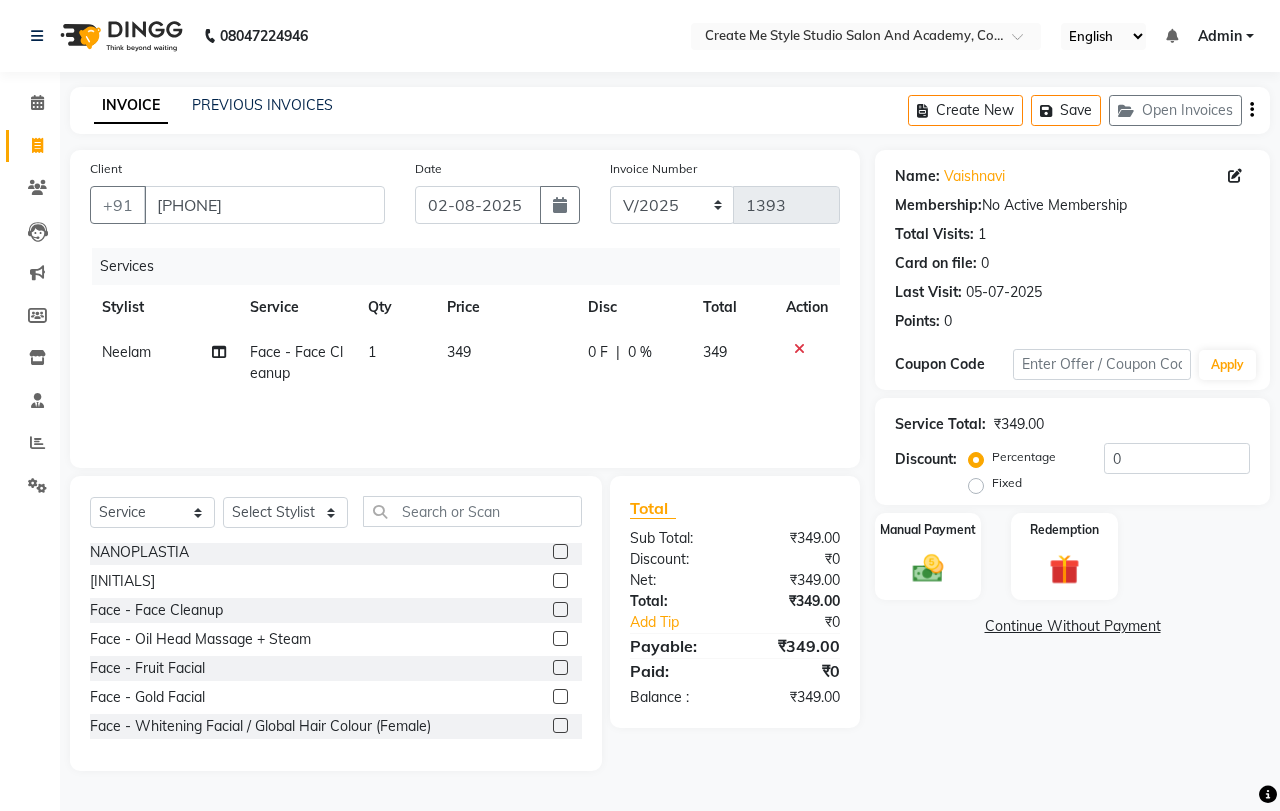 click on "349" 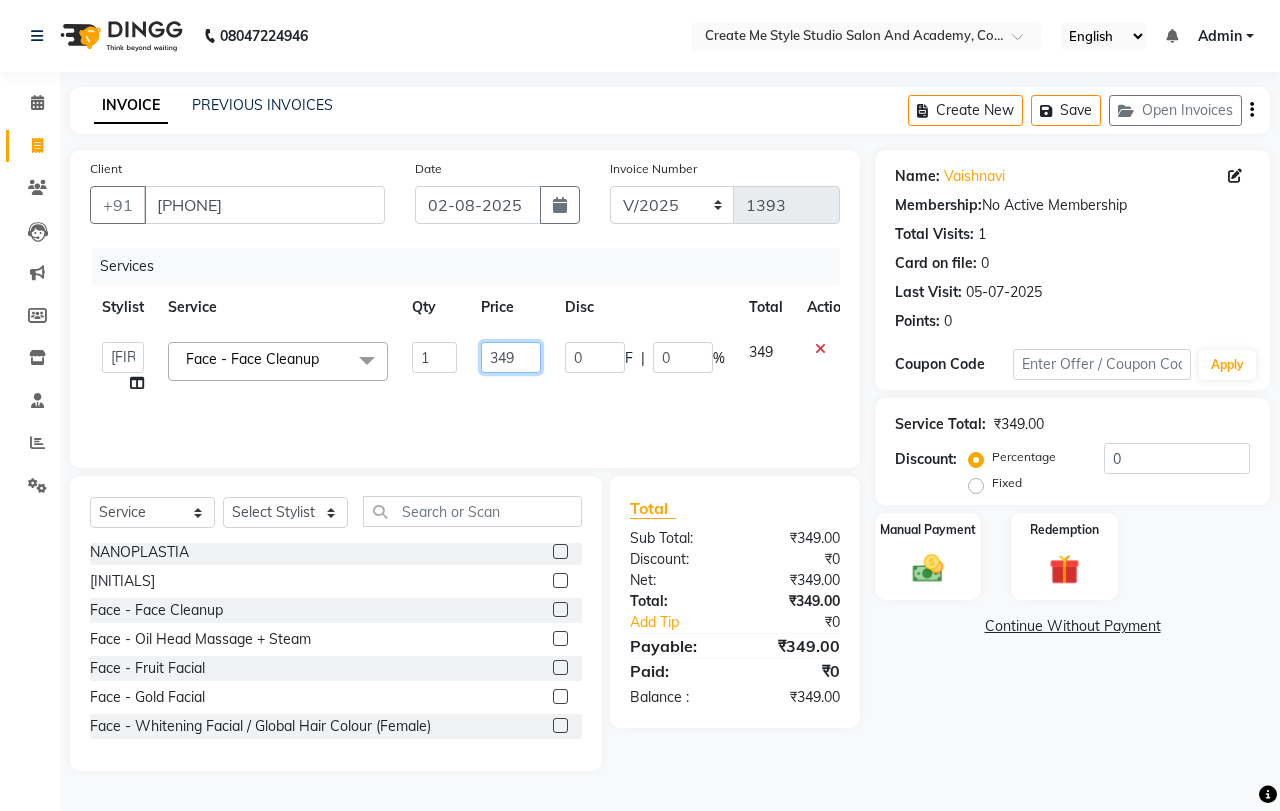 click on "349" 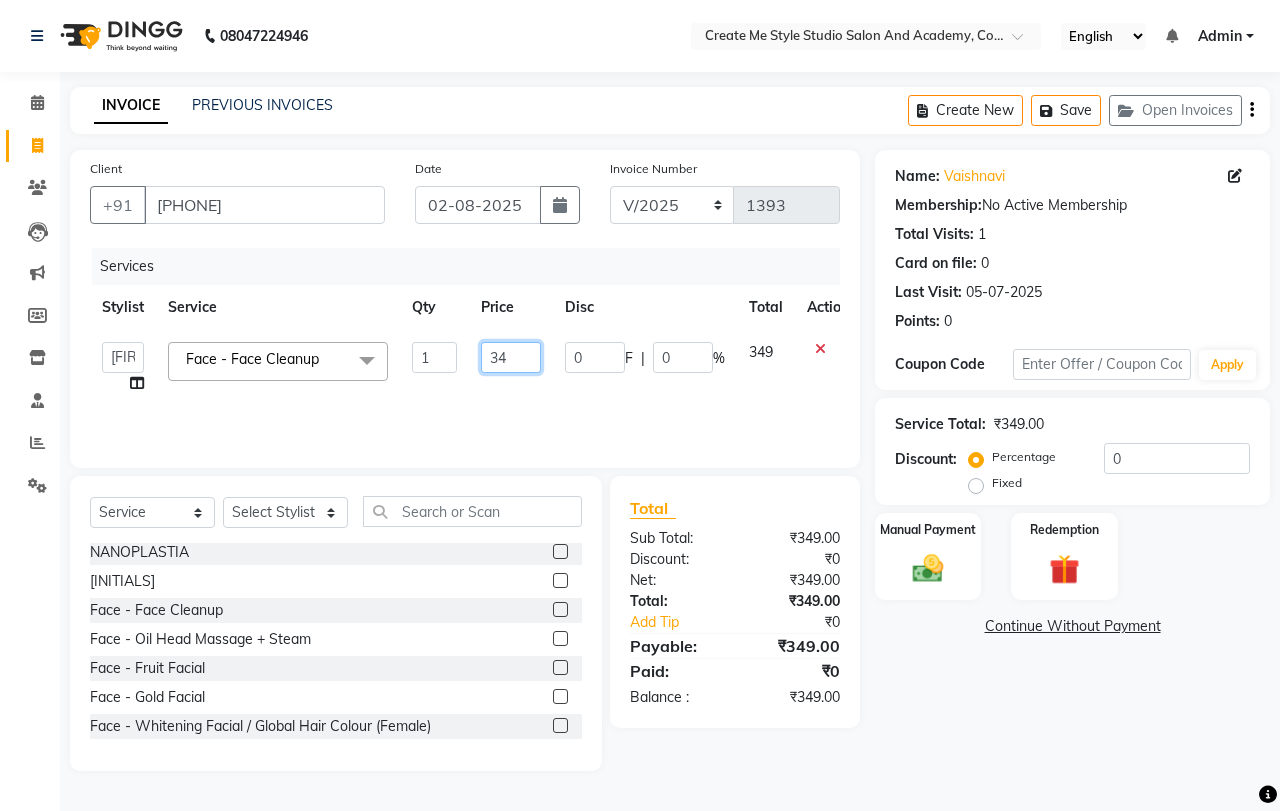 type on "3" 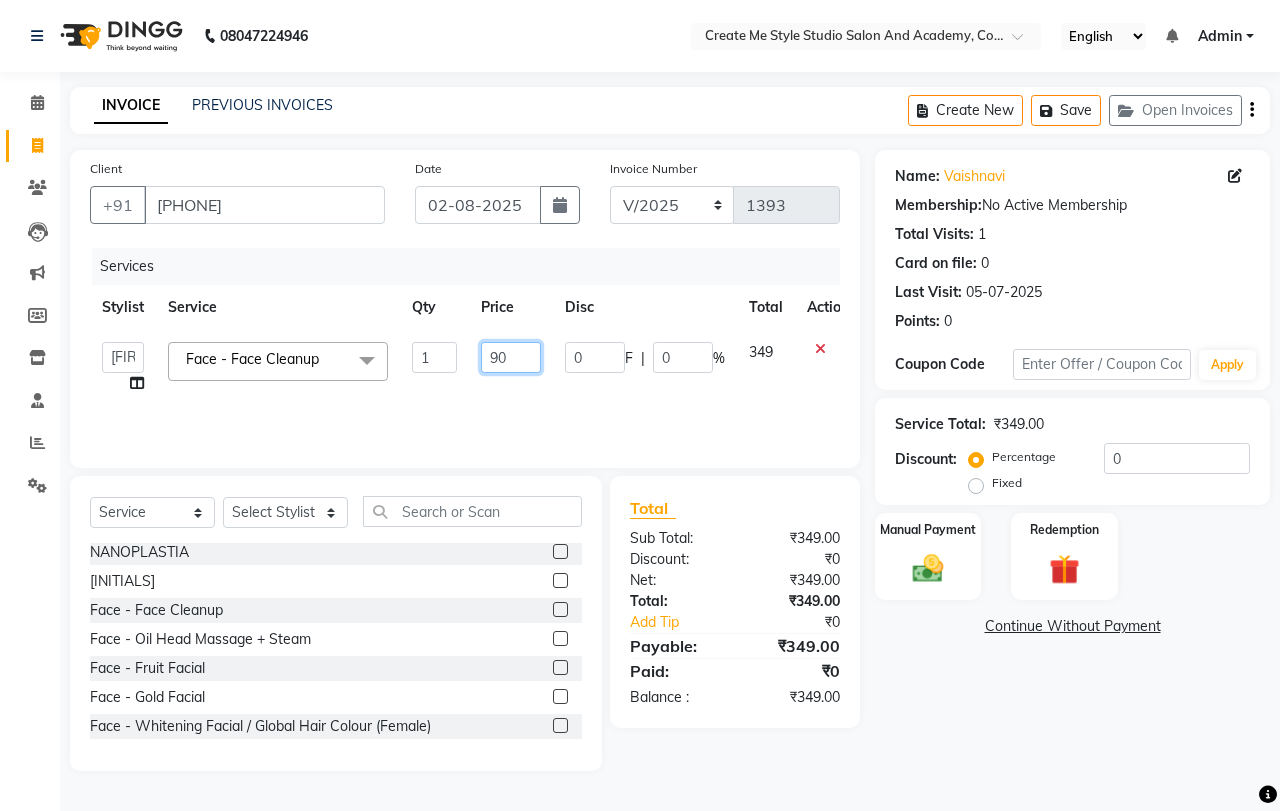 type on "900" 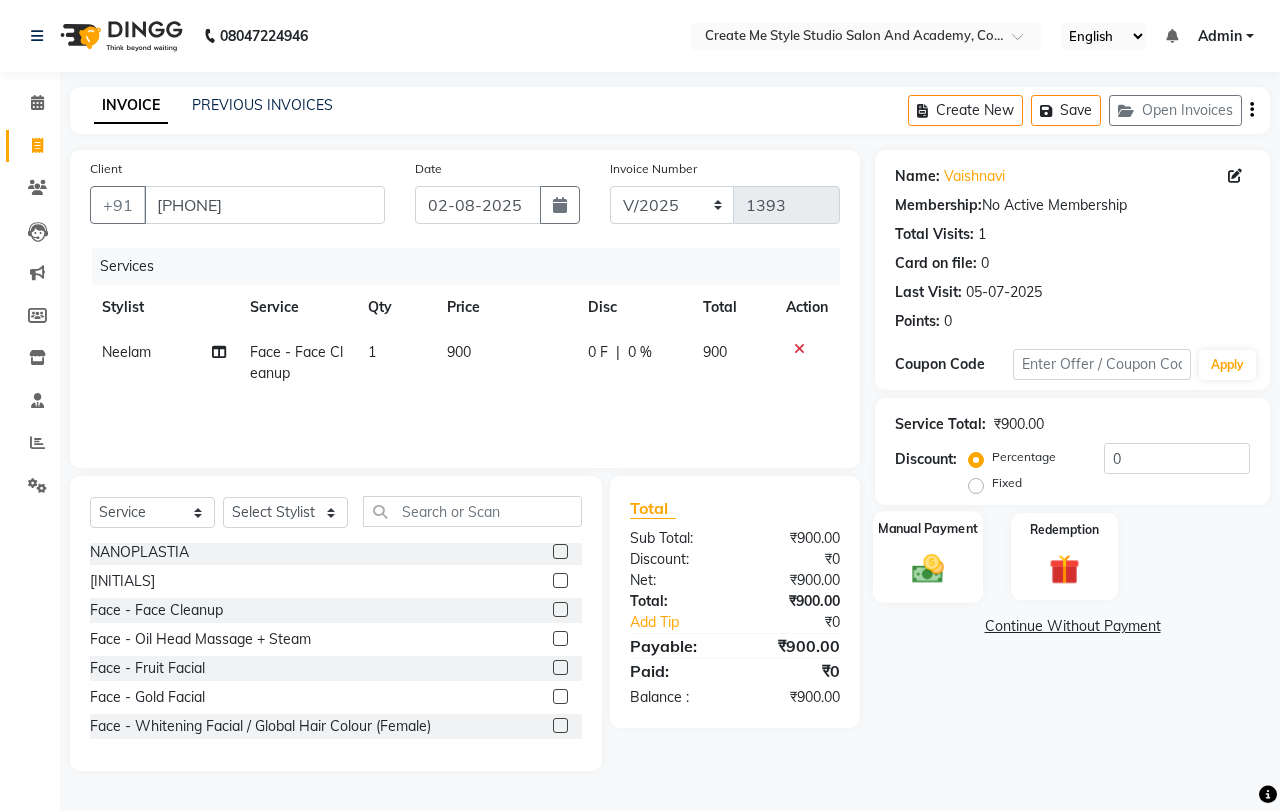 click 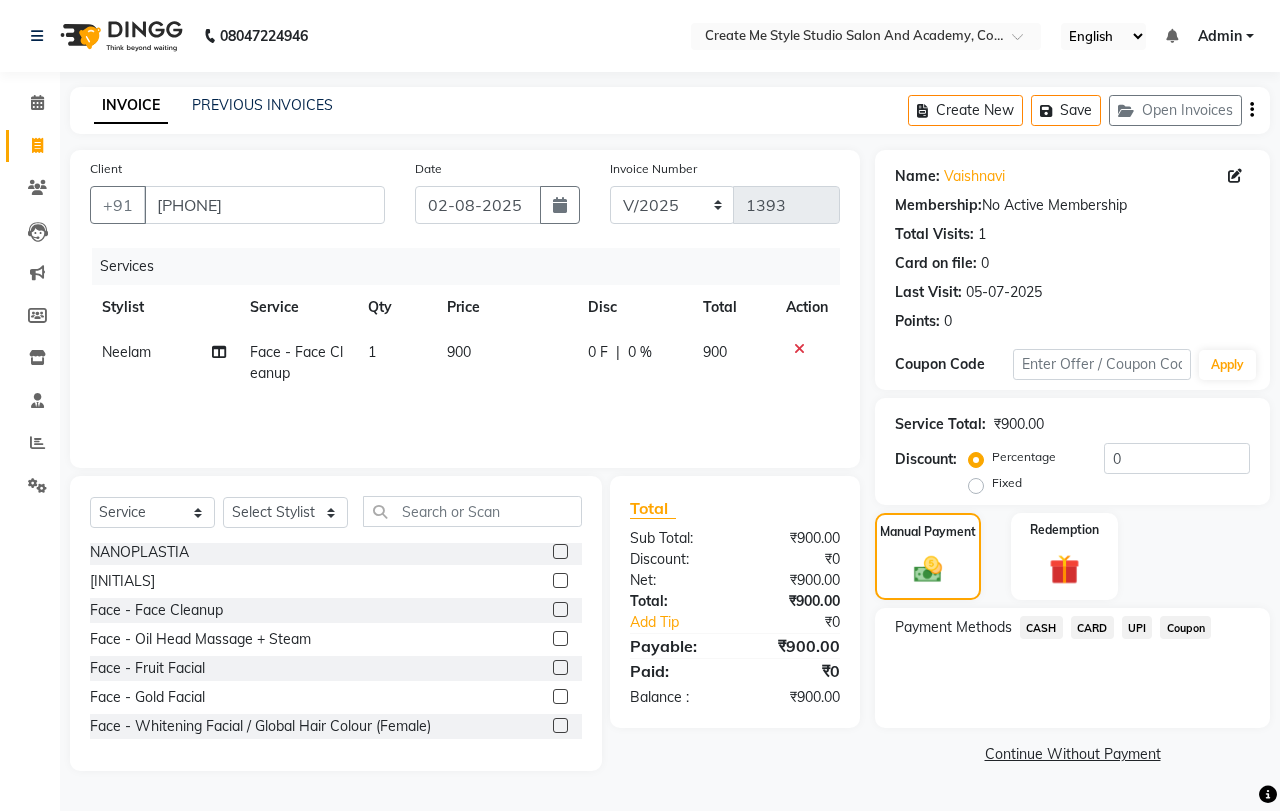 click on "UPI" 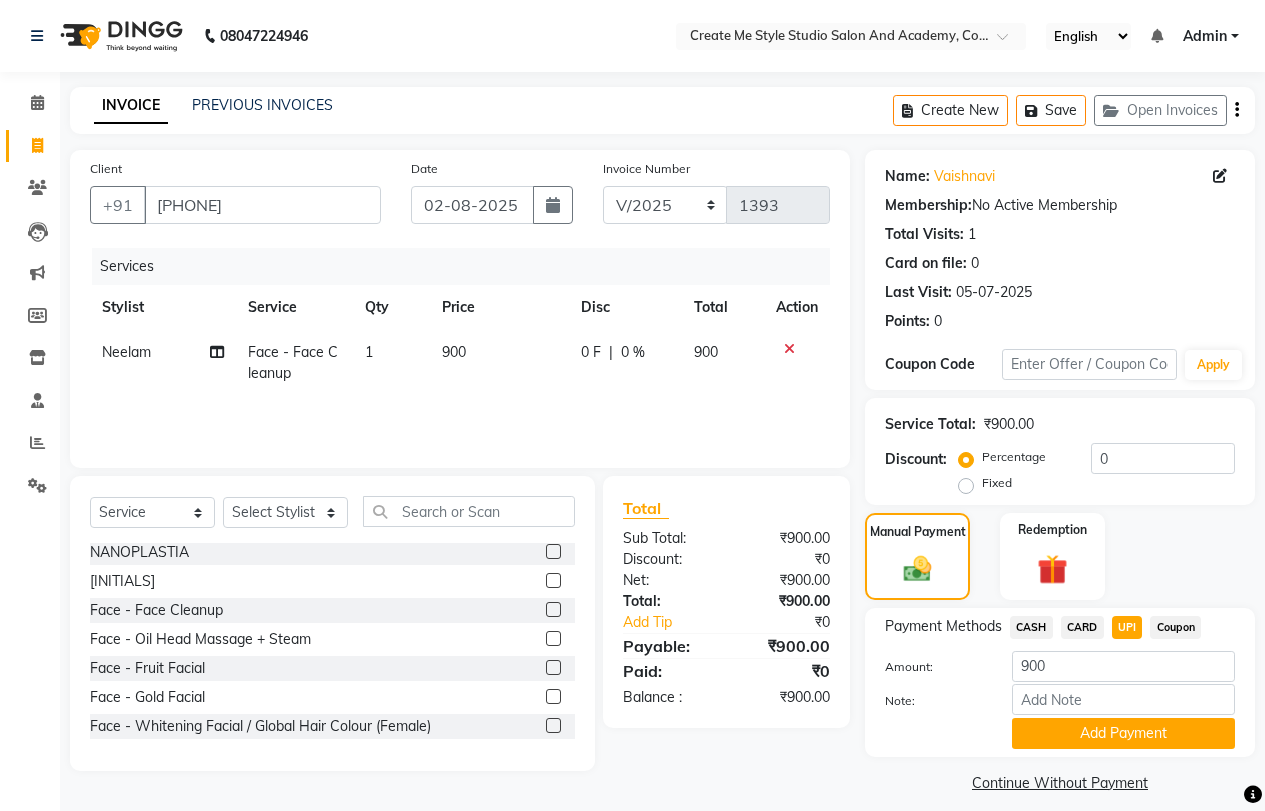 scroll, scrollTop: 17, scrollLeft: 0, axis: vertical 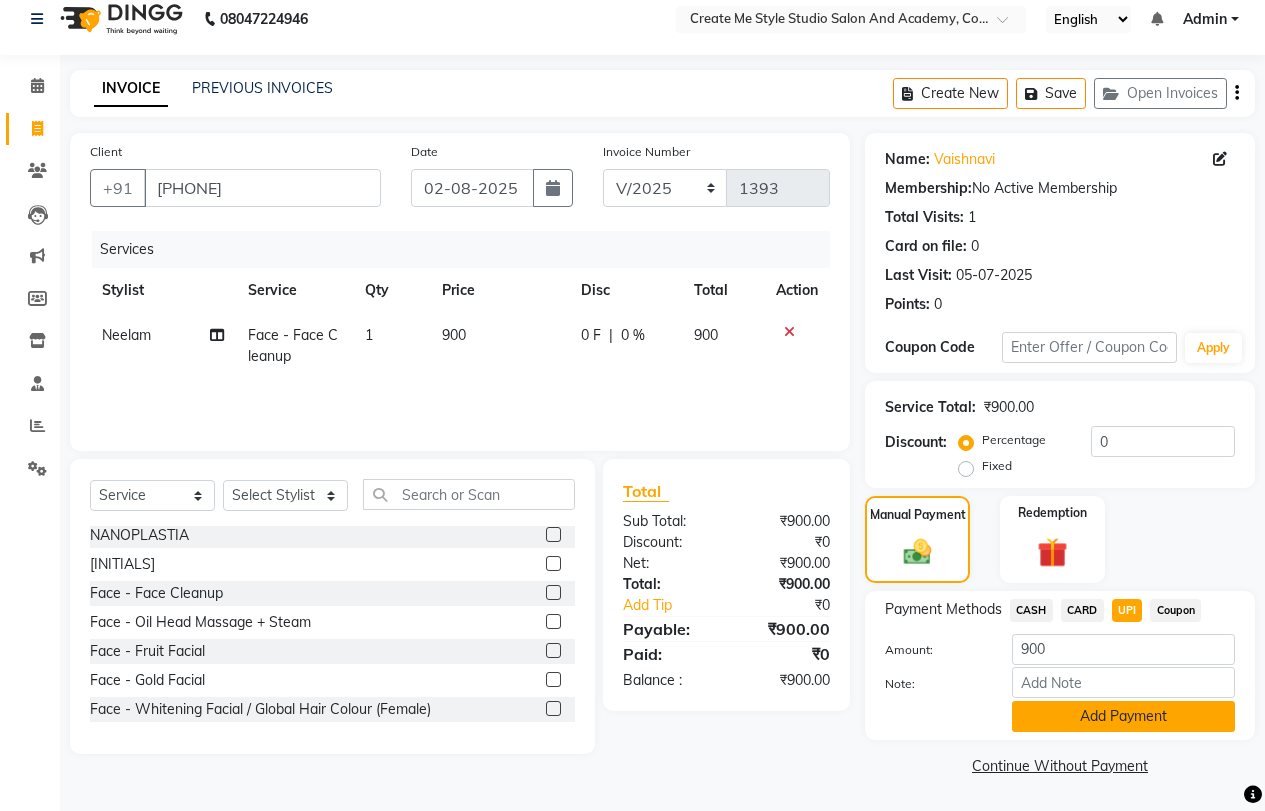 click on "Add Payment" 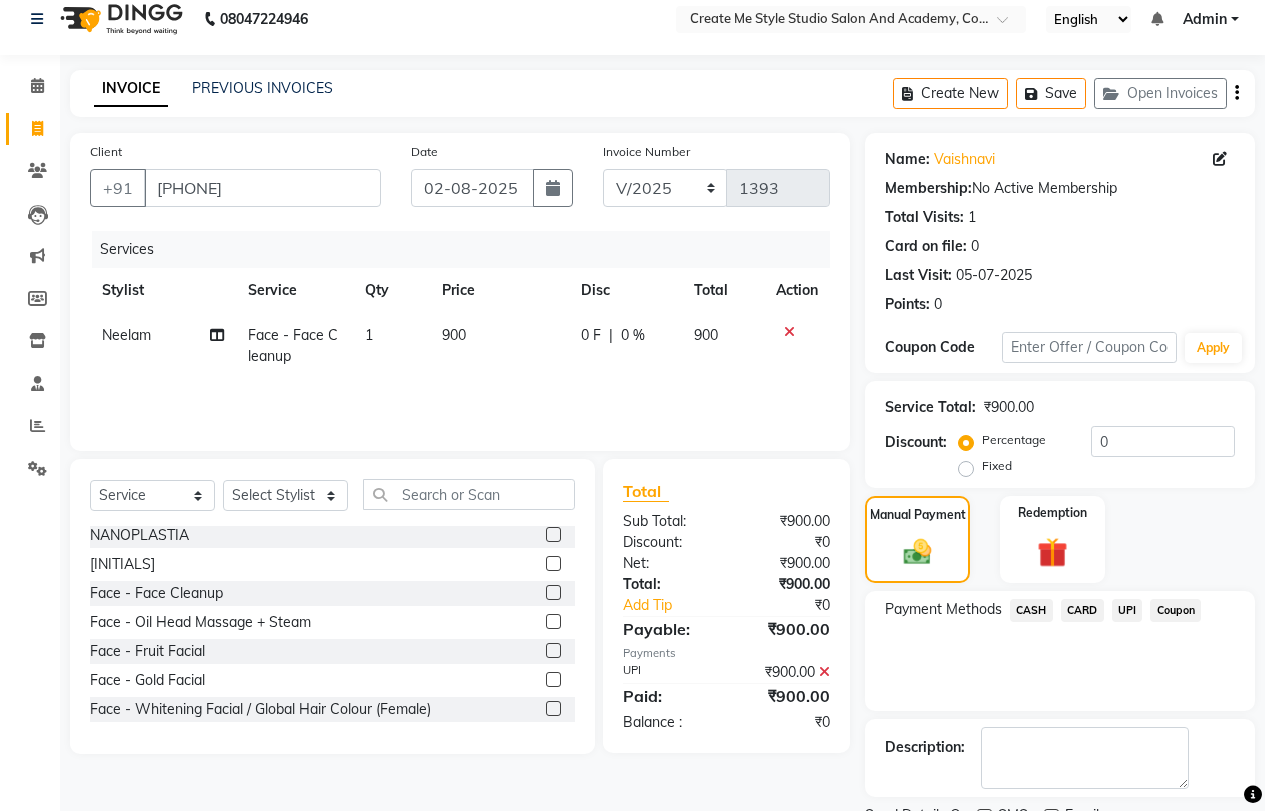 scroll, scrollTop: 101, scrollLeft: 0, axis: vertical 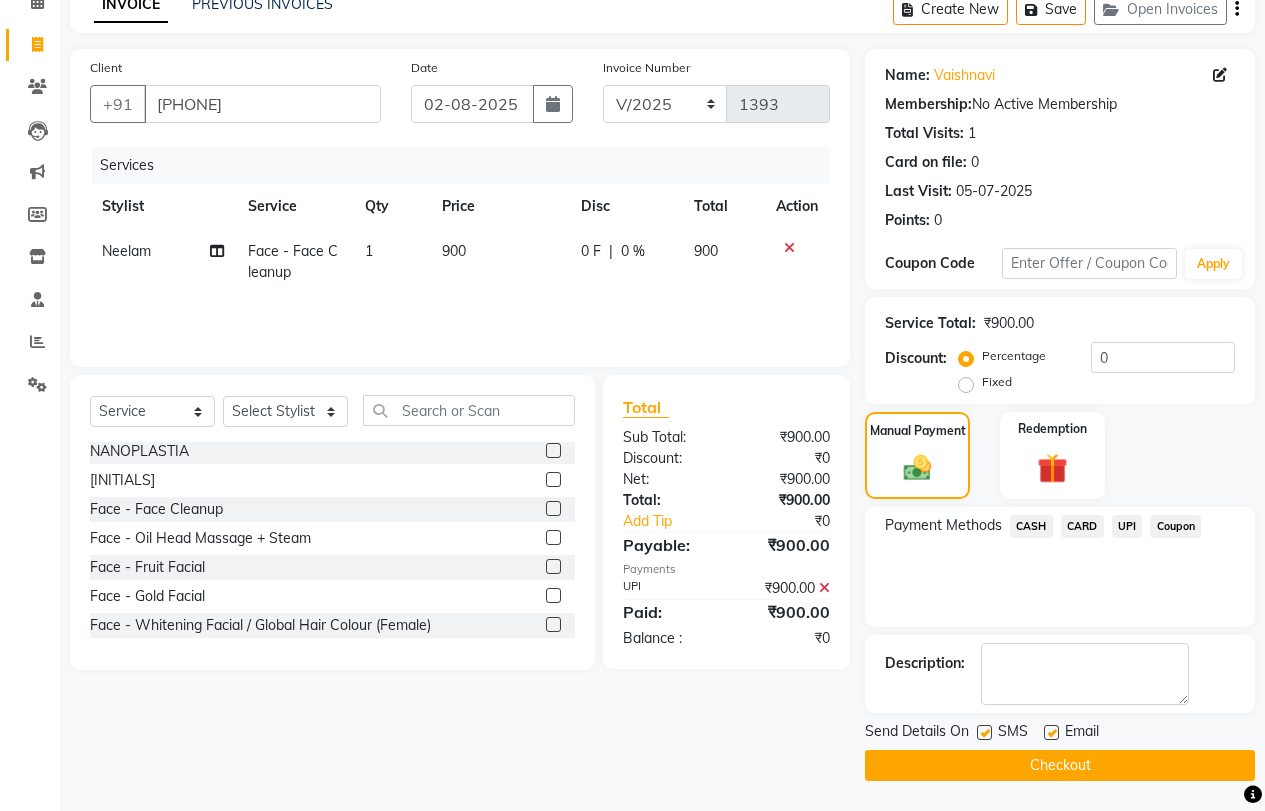 click on "Checkout" 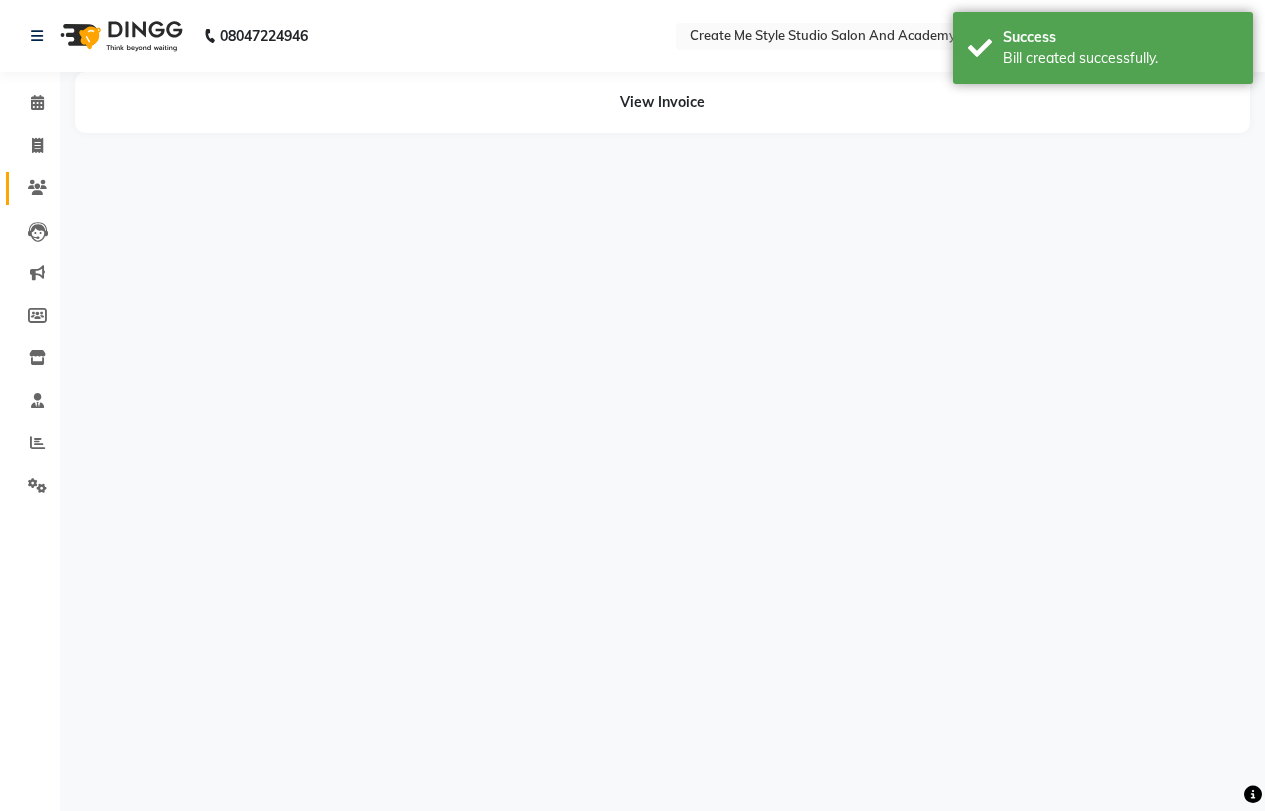 scroll, scrollTop: 0, scrollLeft: 0, axis: both 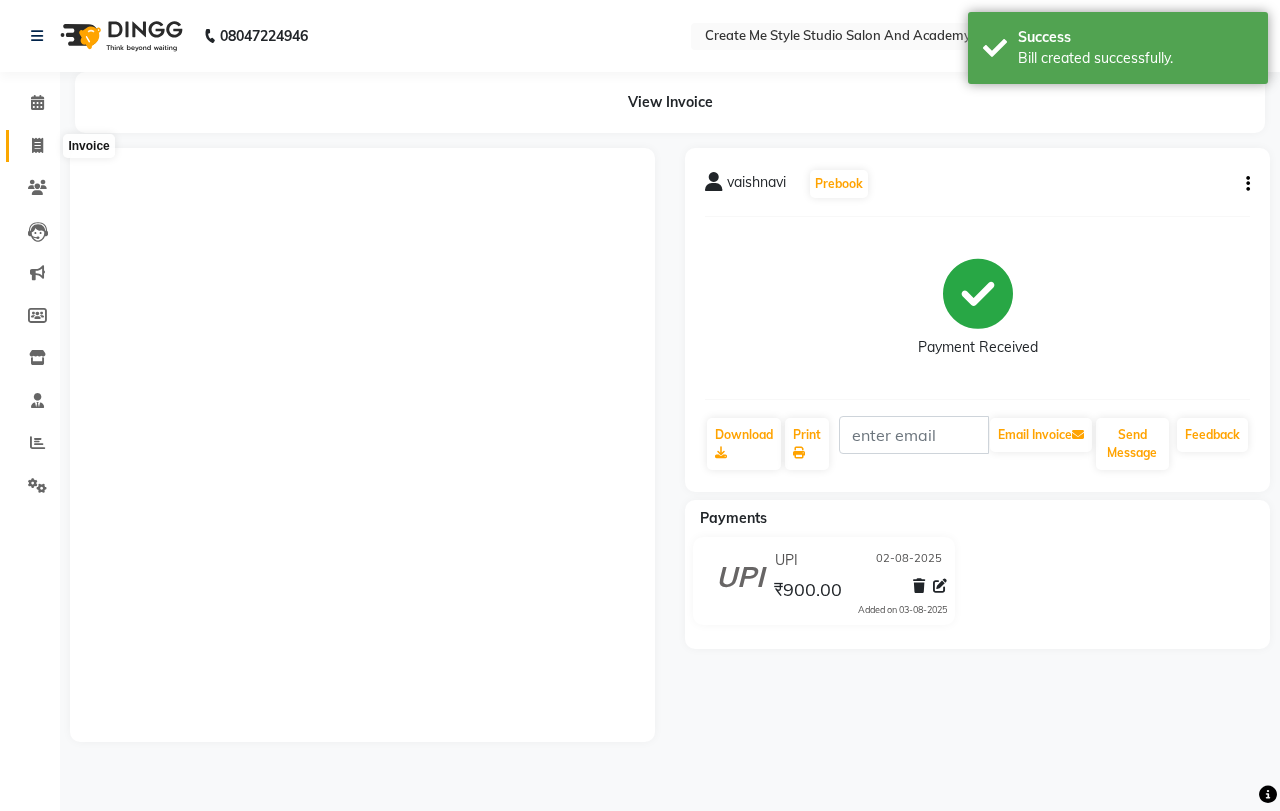 click 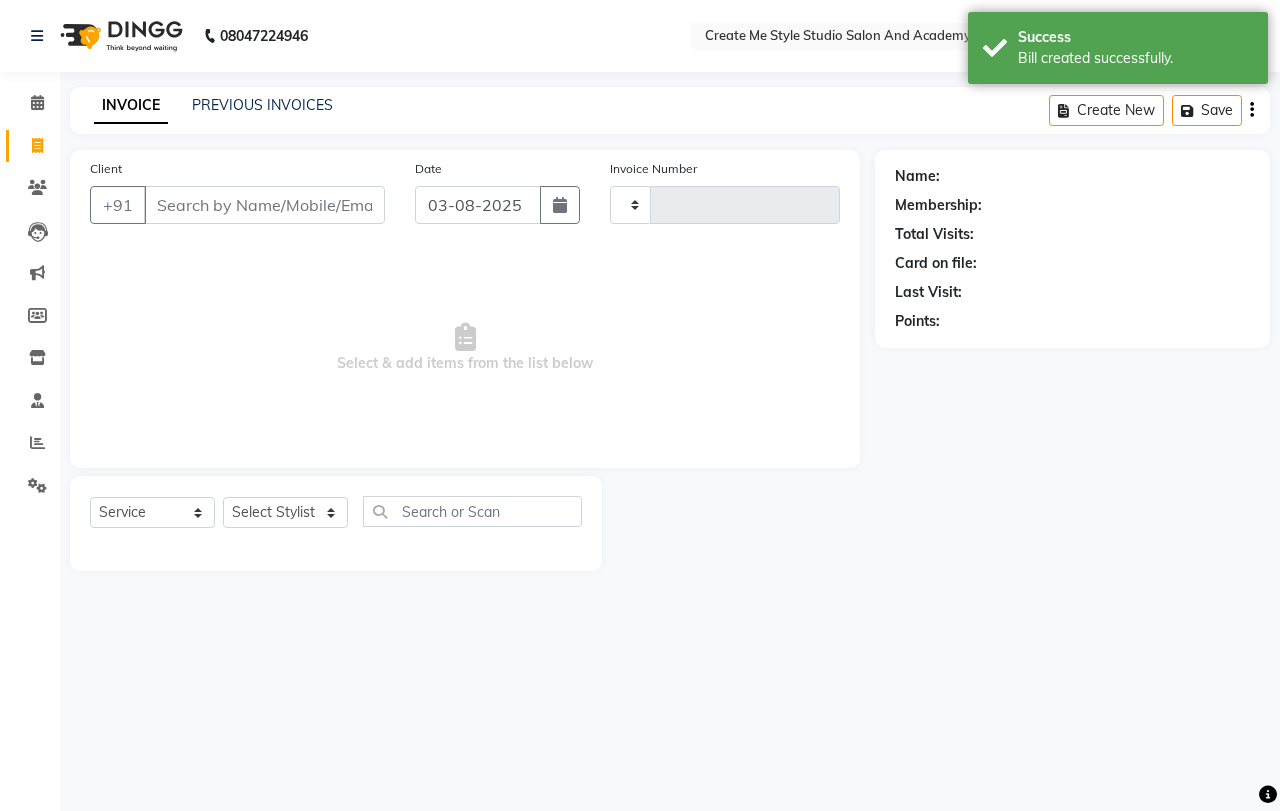 type on "1394" 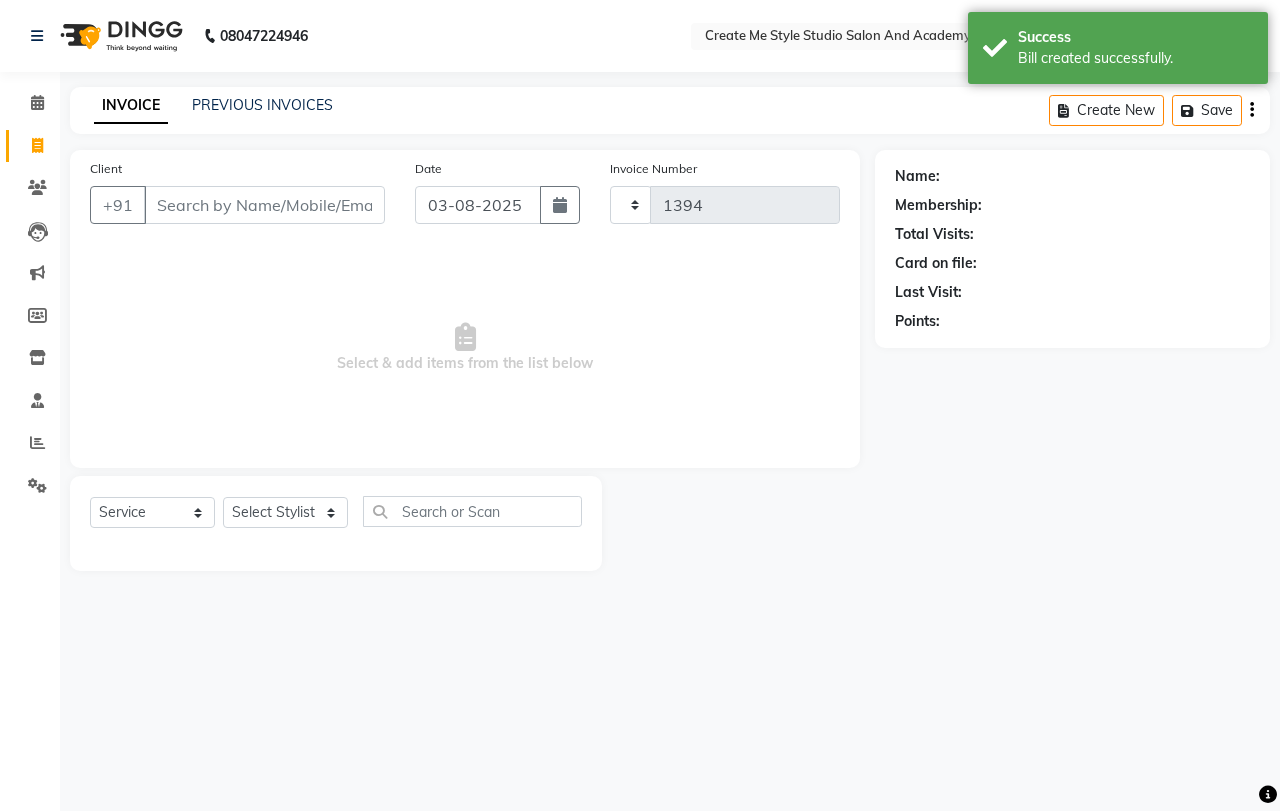 select on "8253" 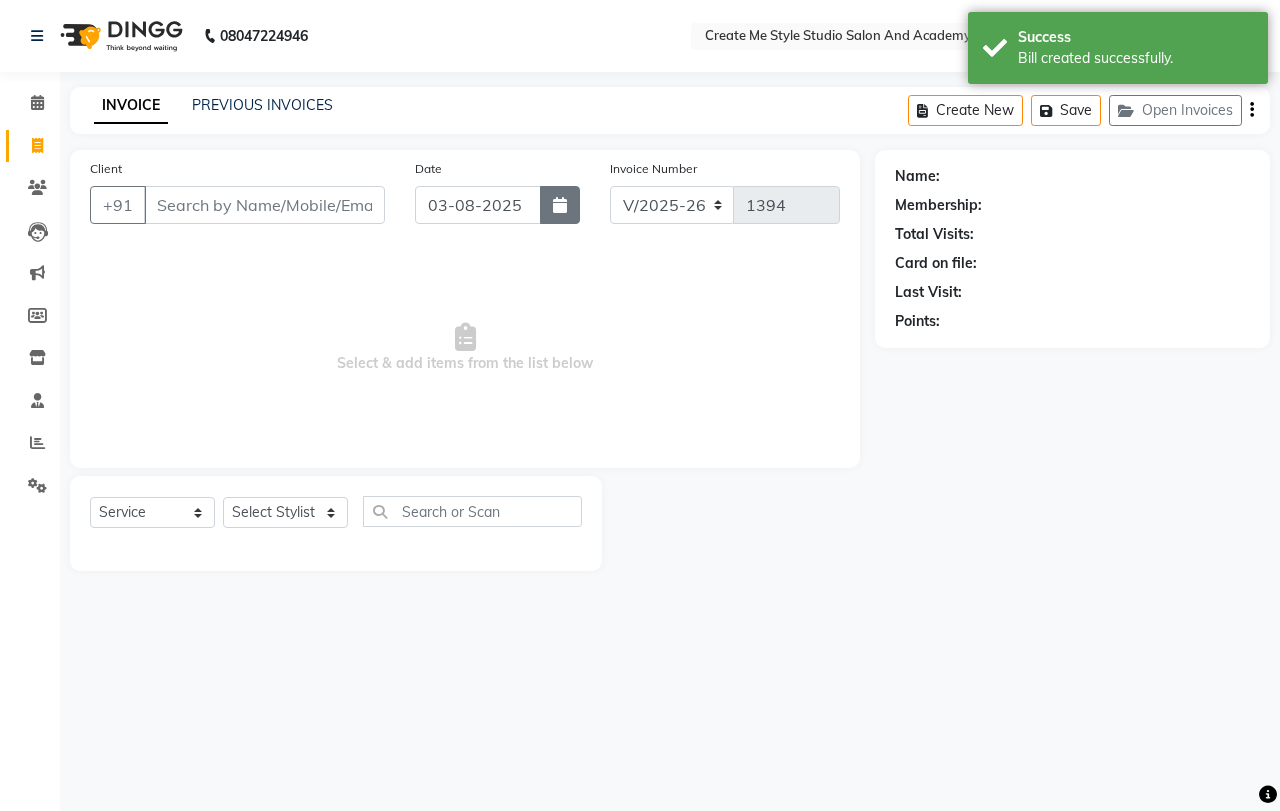 click 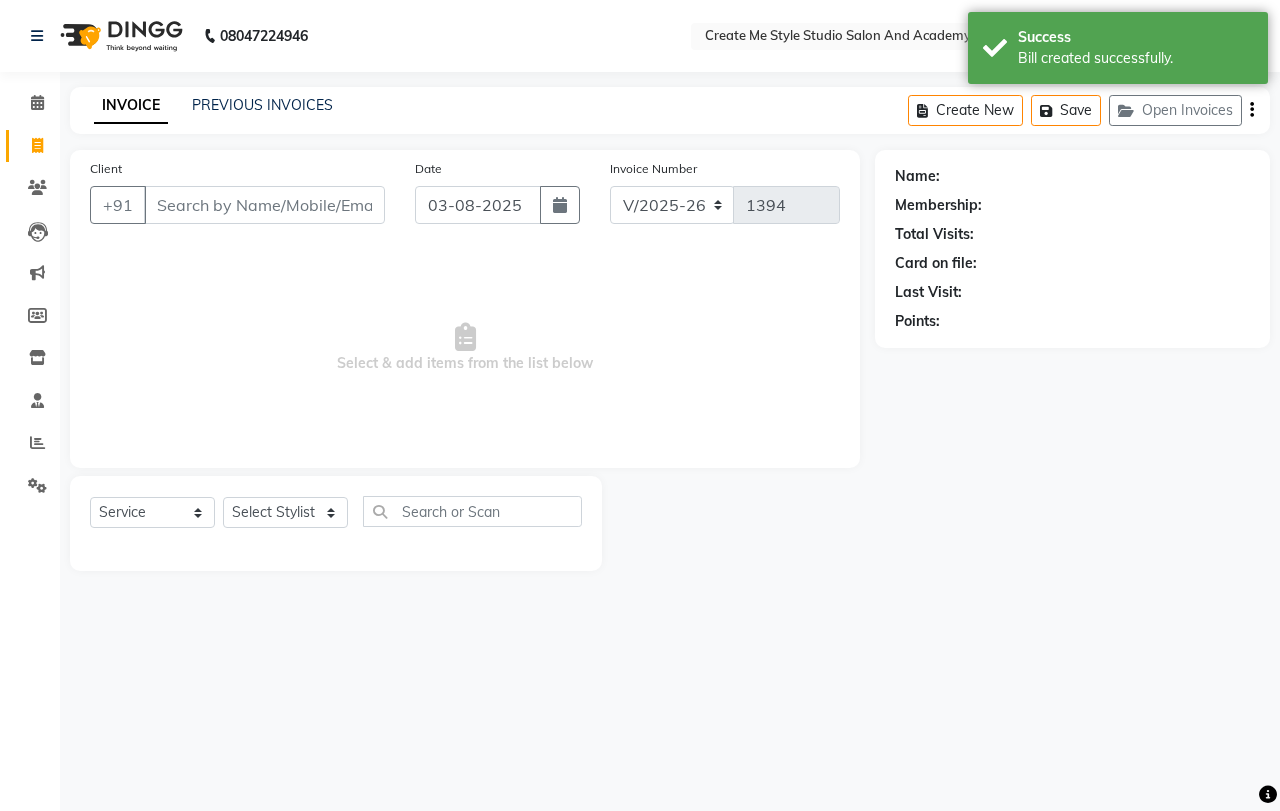select on "8" 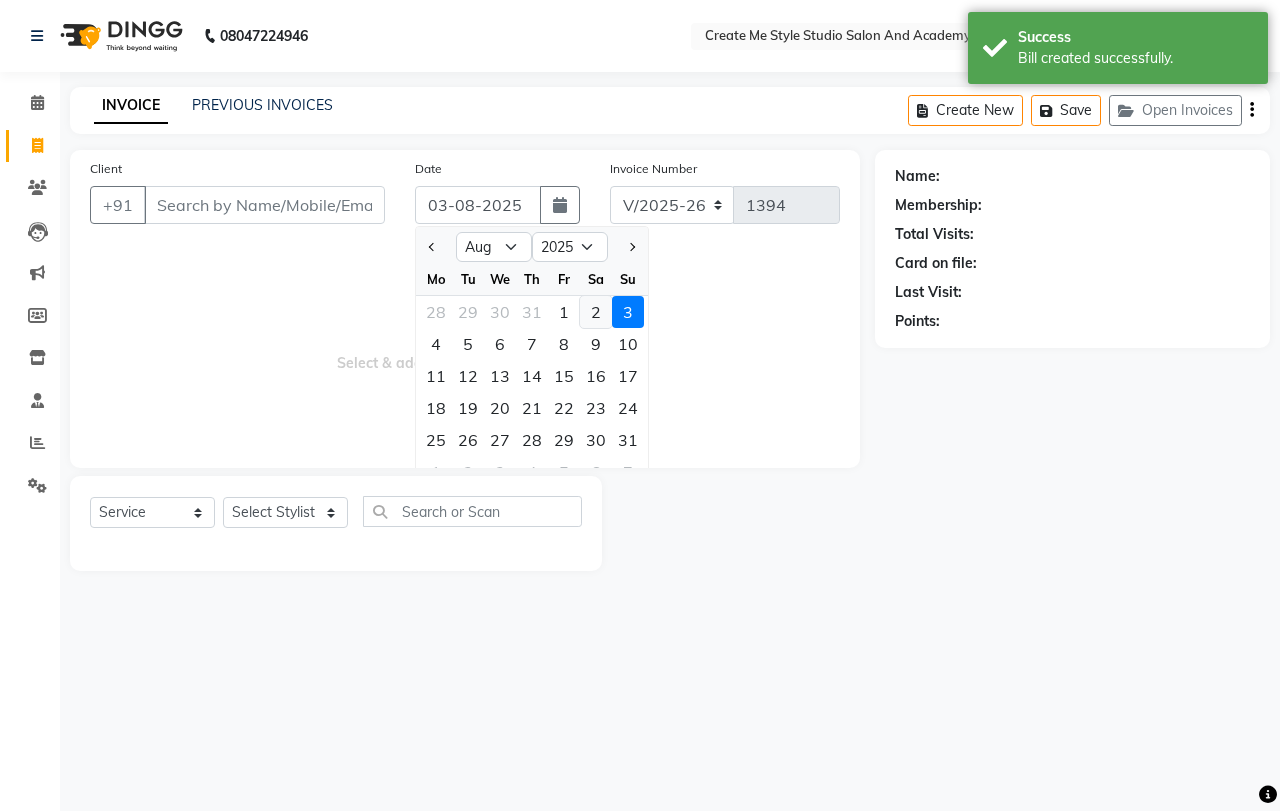 click on "2" 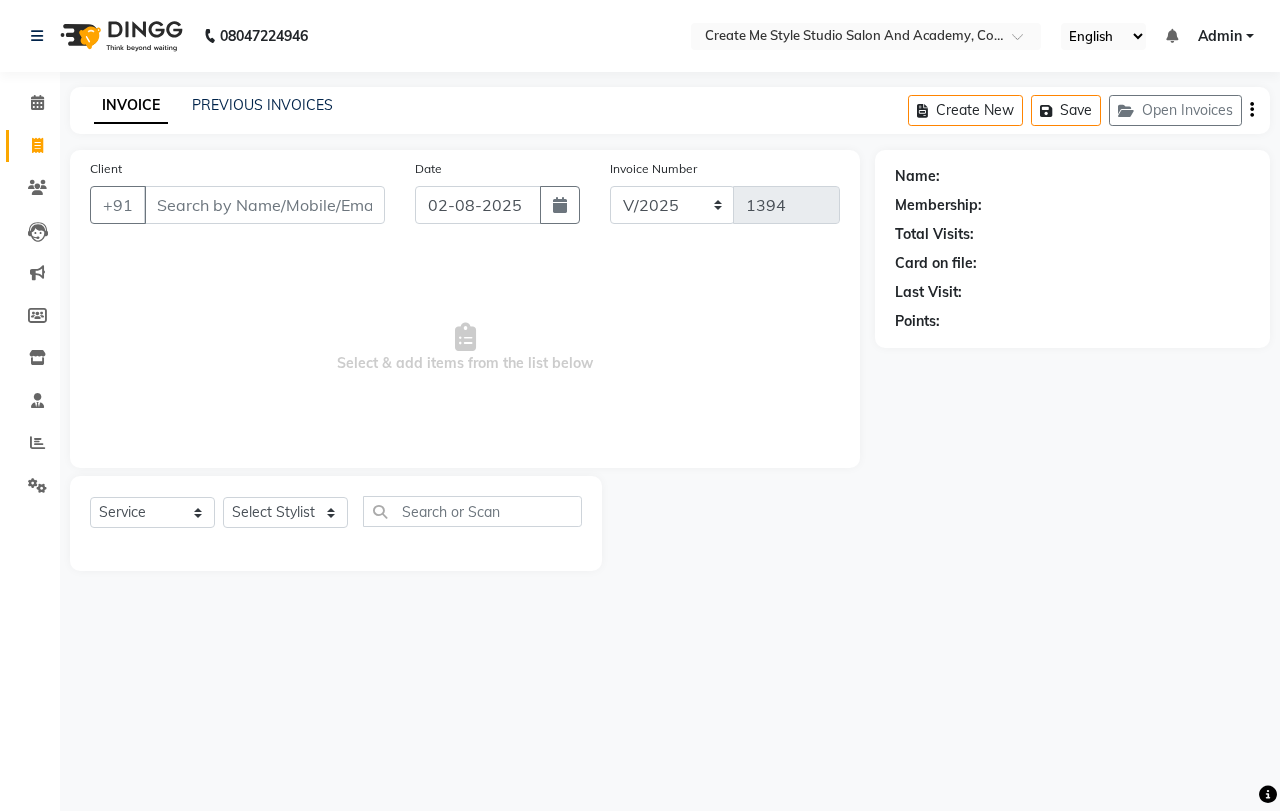 type 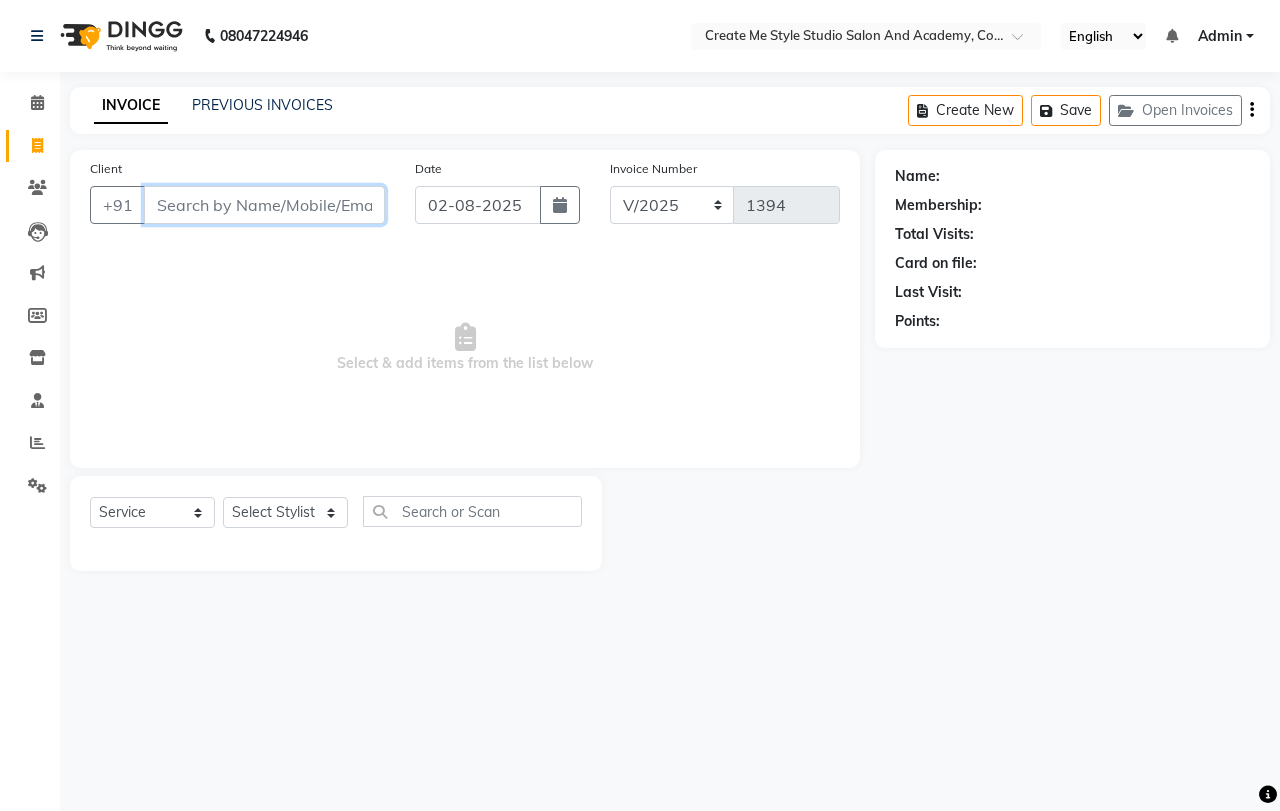 click on "Client" at bounding box center [264, 205] 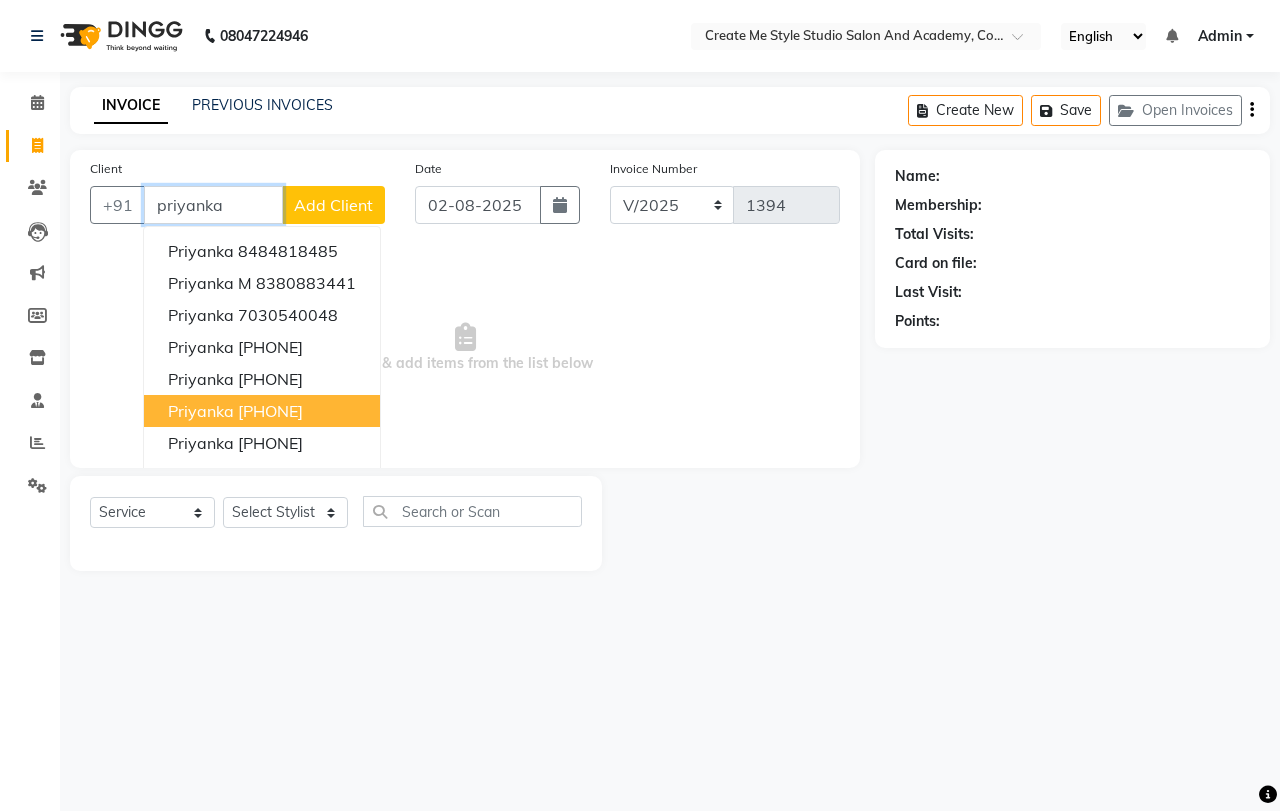 click on "[PHONE]" at bounding box center [270, 411] 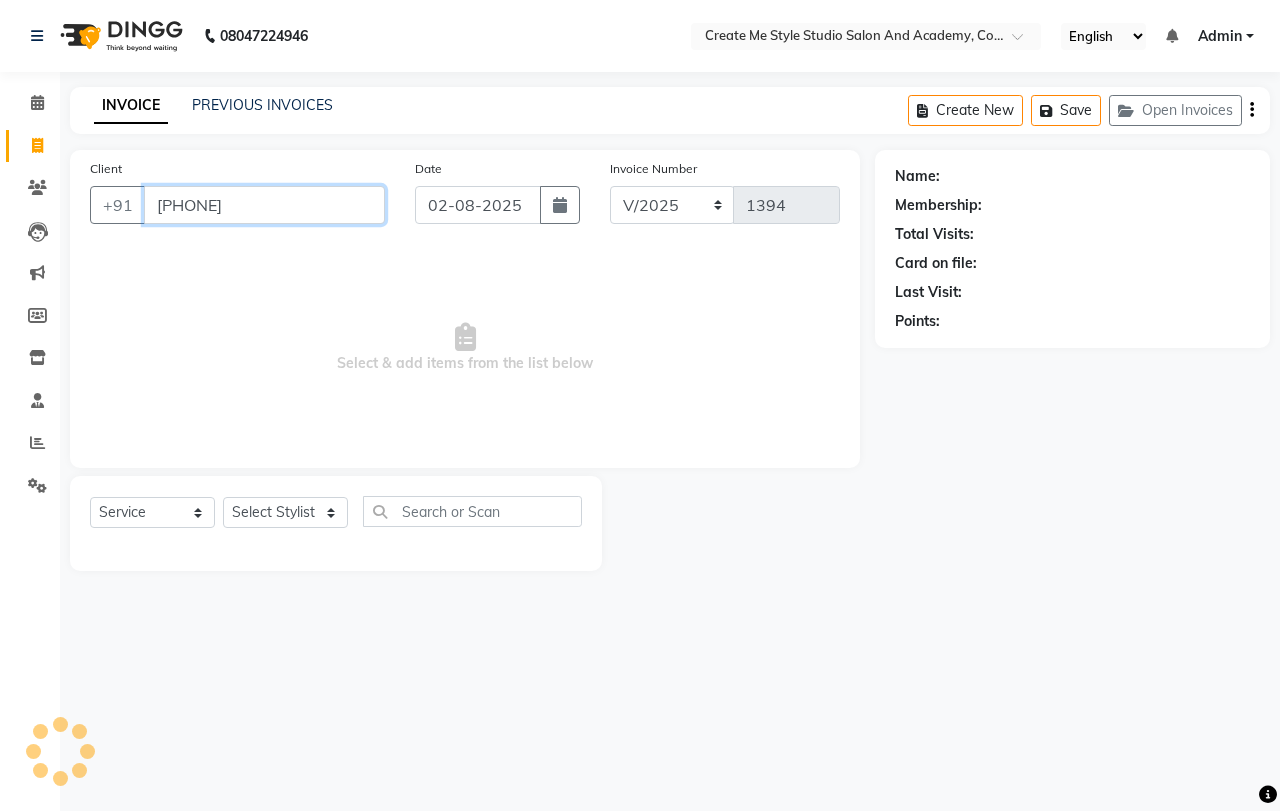 type on "[PHONE]" 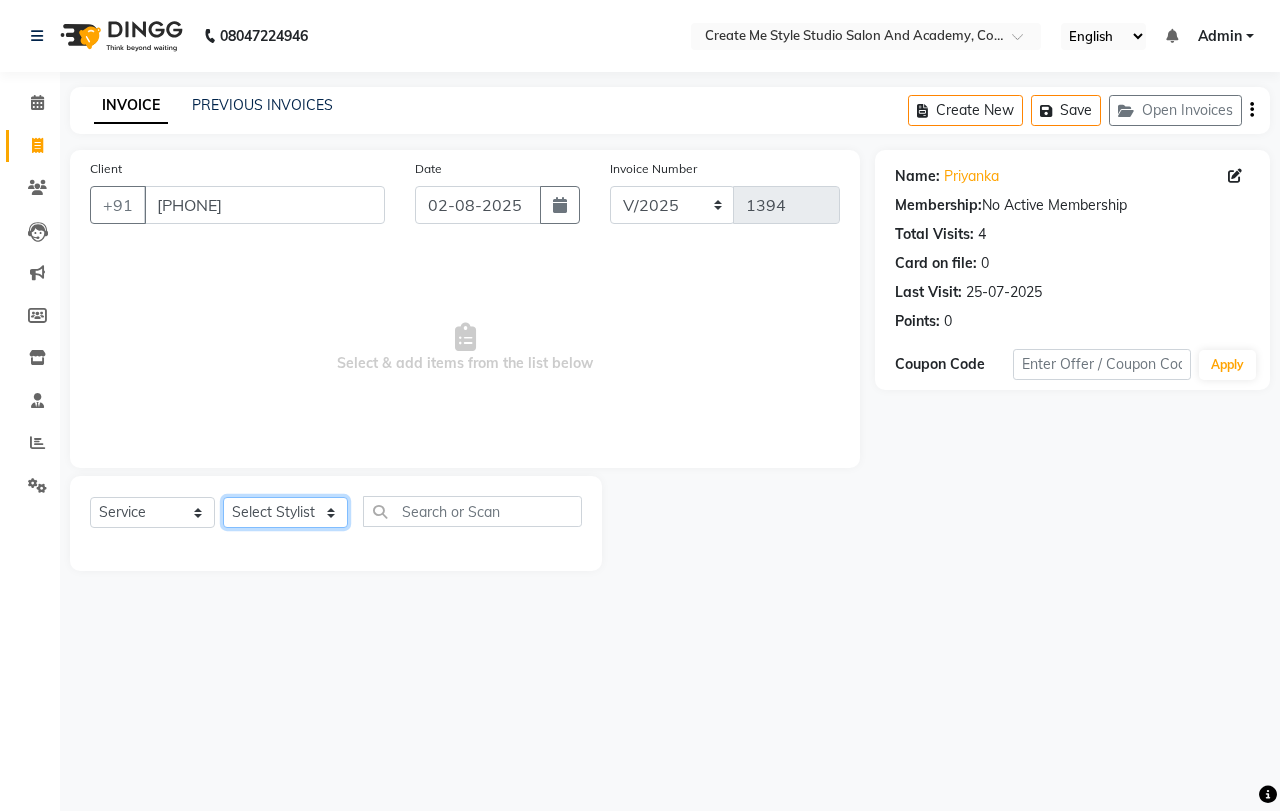 click on "Select Stylist [FIRST] Sir [FIRST].B mam [FIRST].S mam TS [FIRST] mam [FIRST] mam [FIRST] mam [FIRST] Sir Reception 1 Reception 2 [FIRST] Sir" 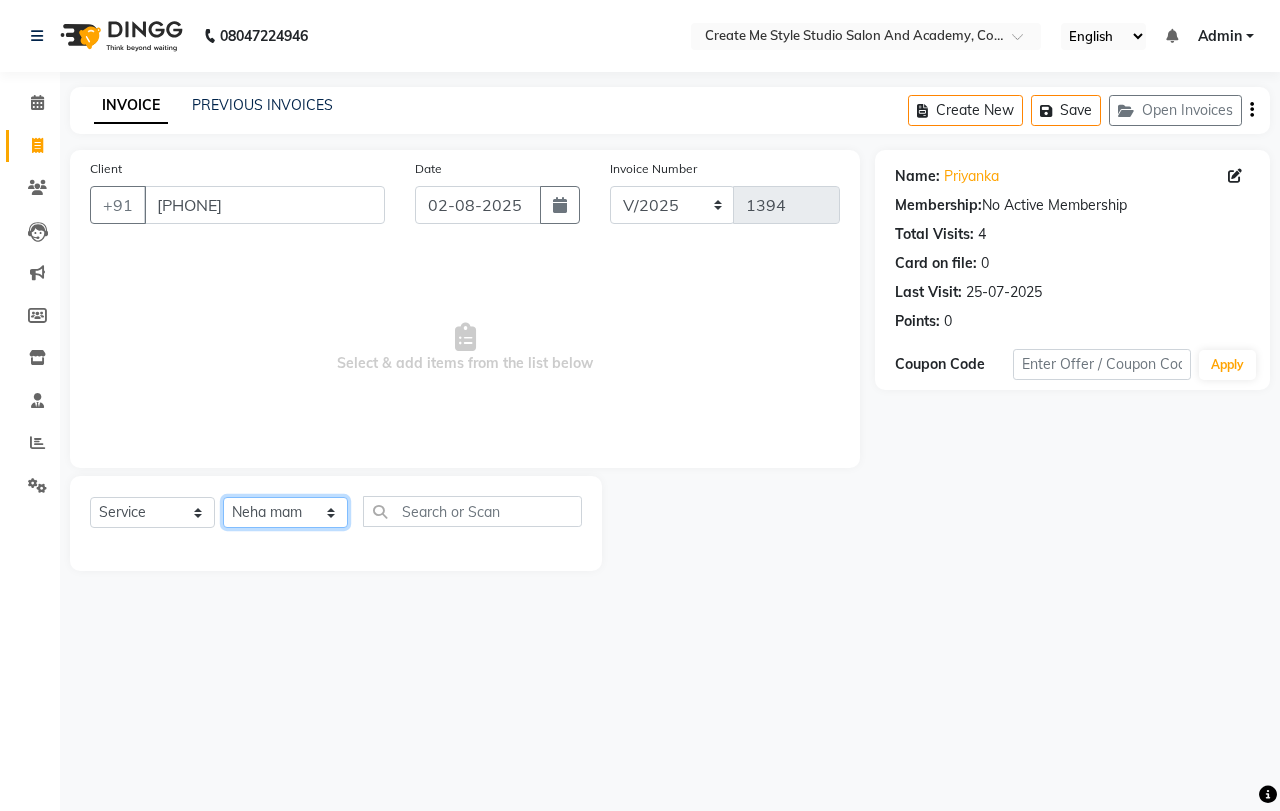 click on "Select Stylist [FIRST] Sir [FIRST].B mam [FIRST].S mam TS [FIRST] mam [FIRST] mam [FIRST] mam [FIRST] Sir Reception 1 Reception 2 [FIRST] Sir" 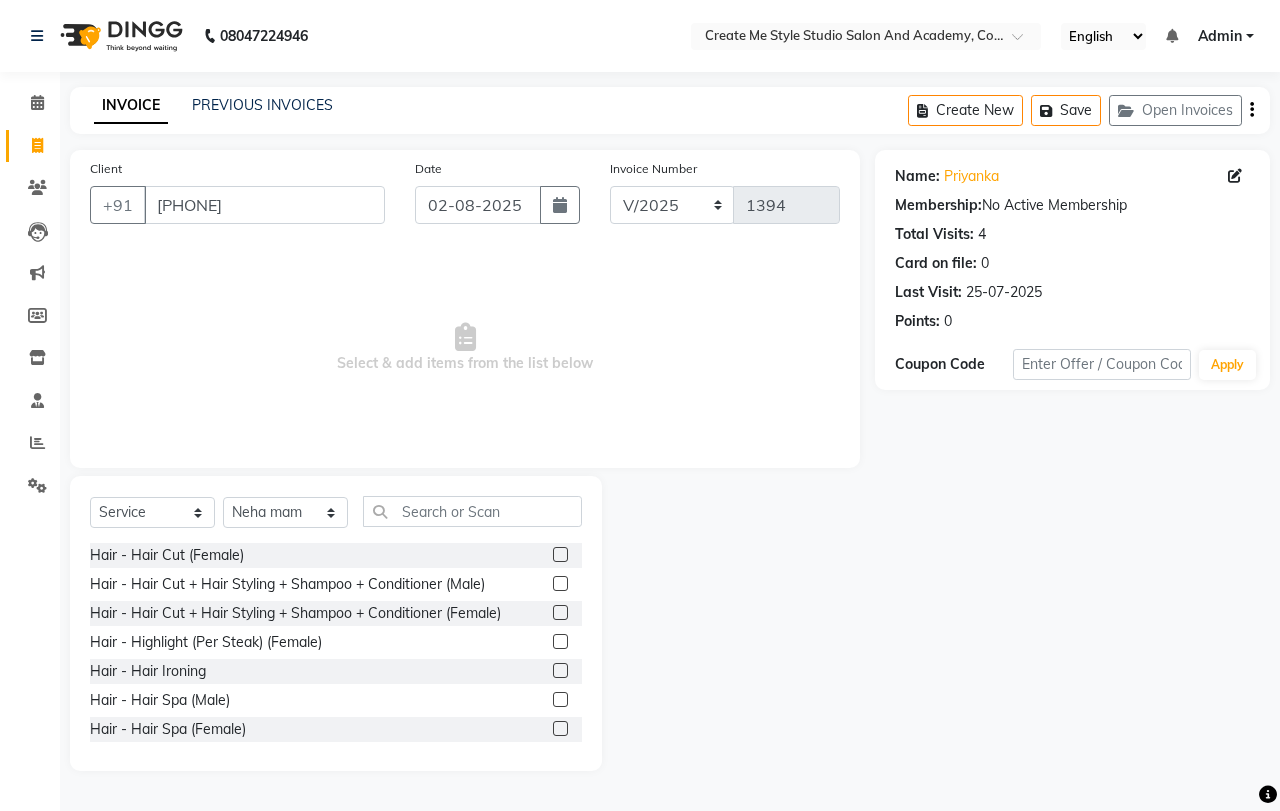 click 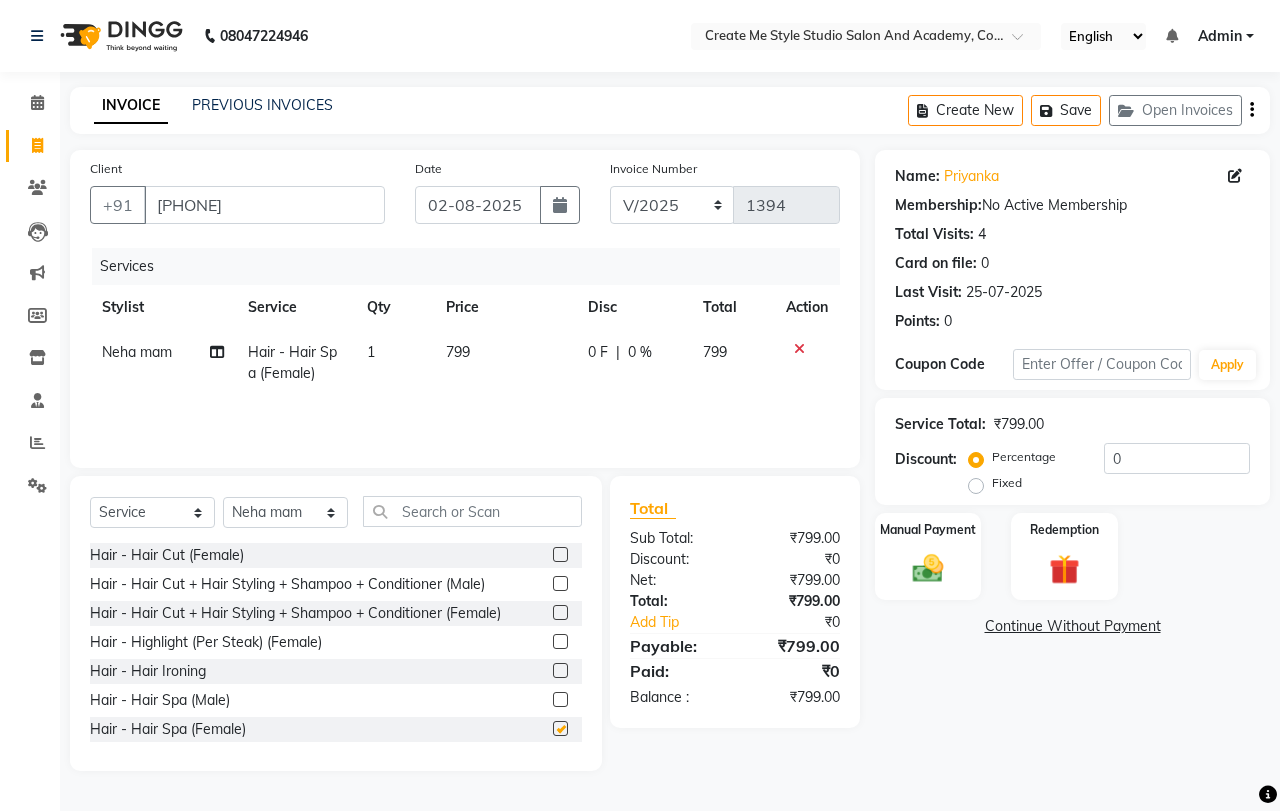 checkbox on "false" 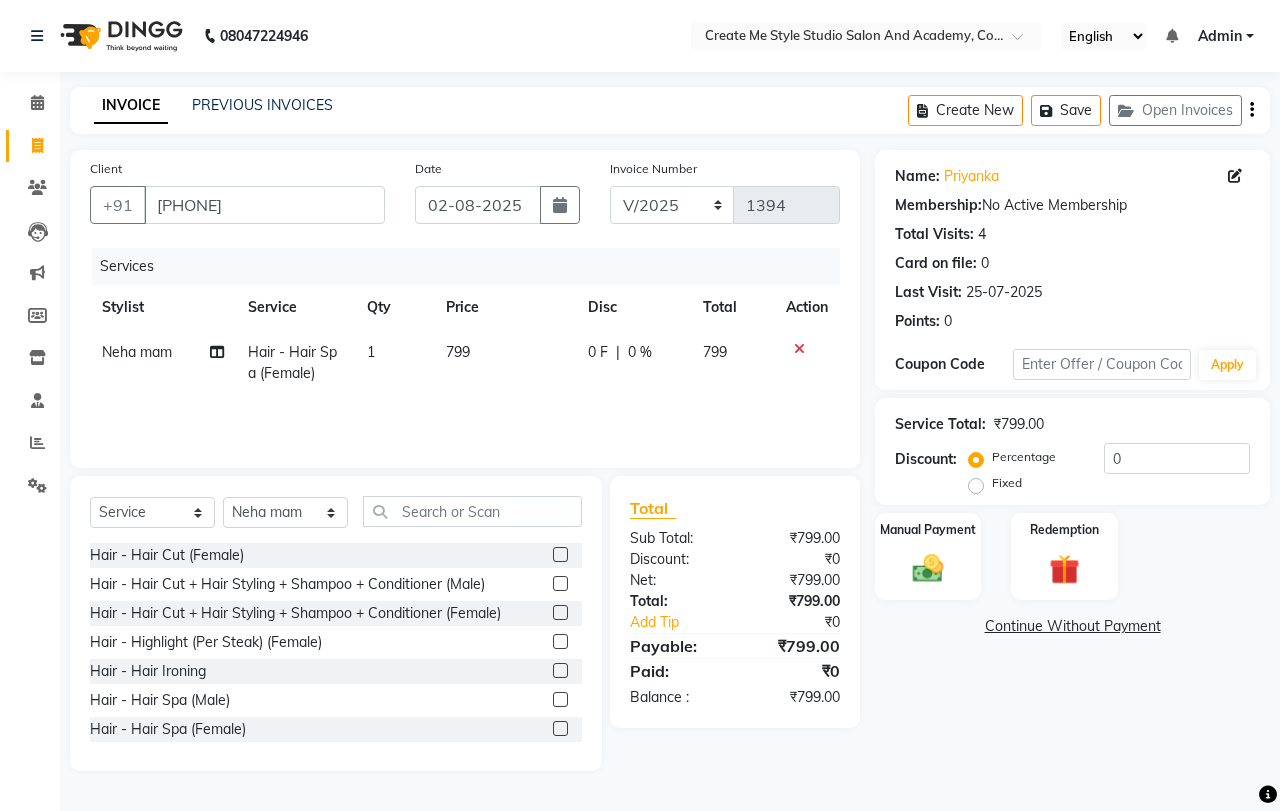 click on "799" 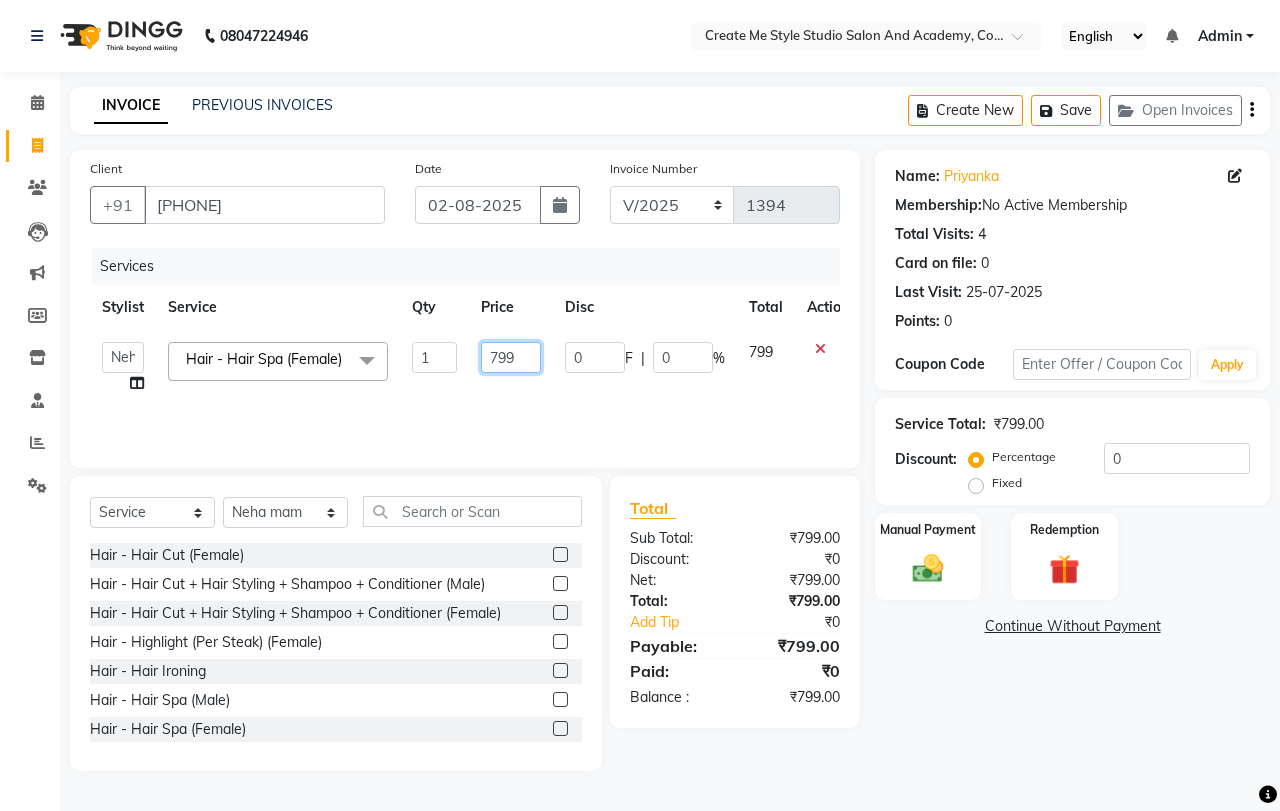click on "799" 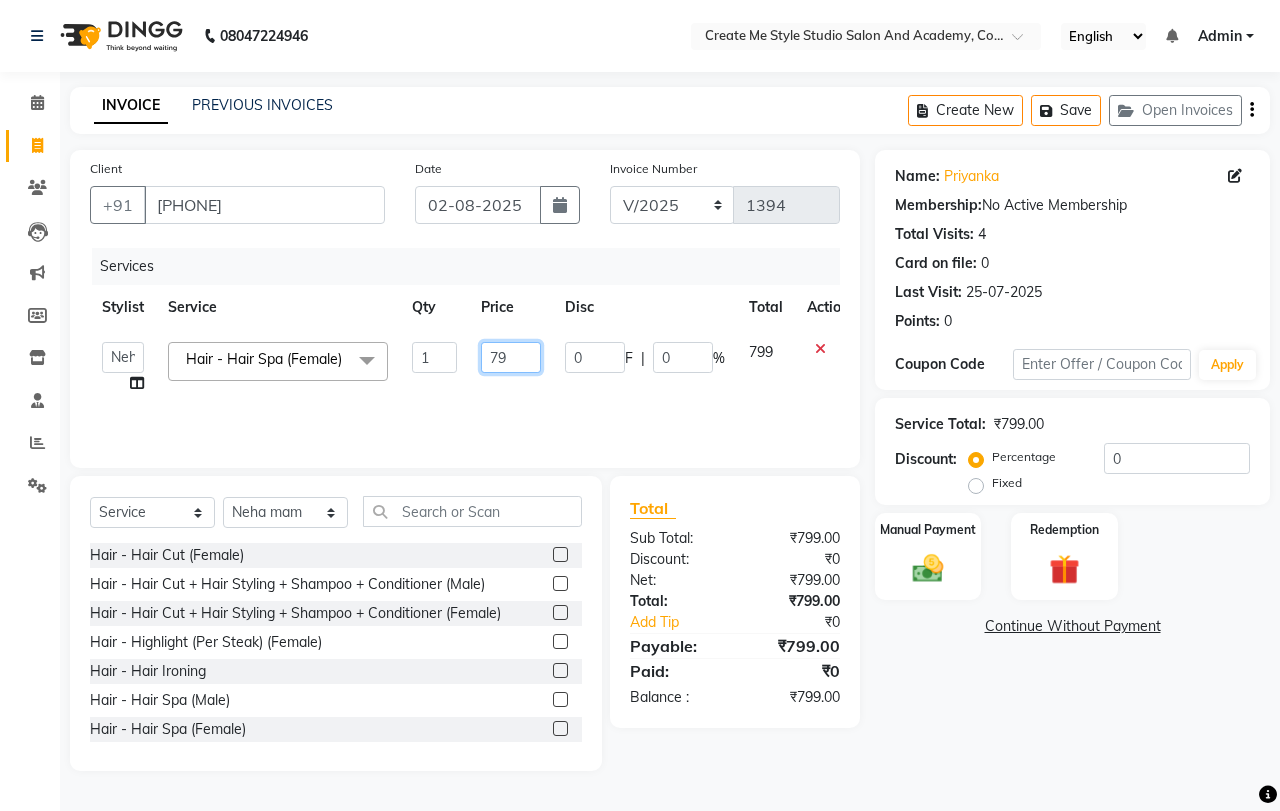 type on "7" 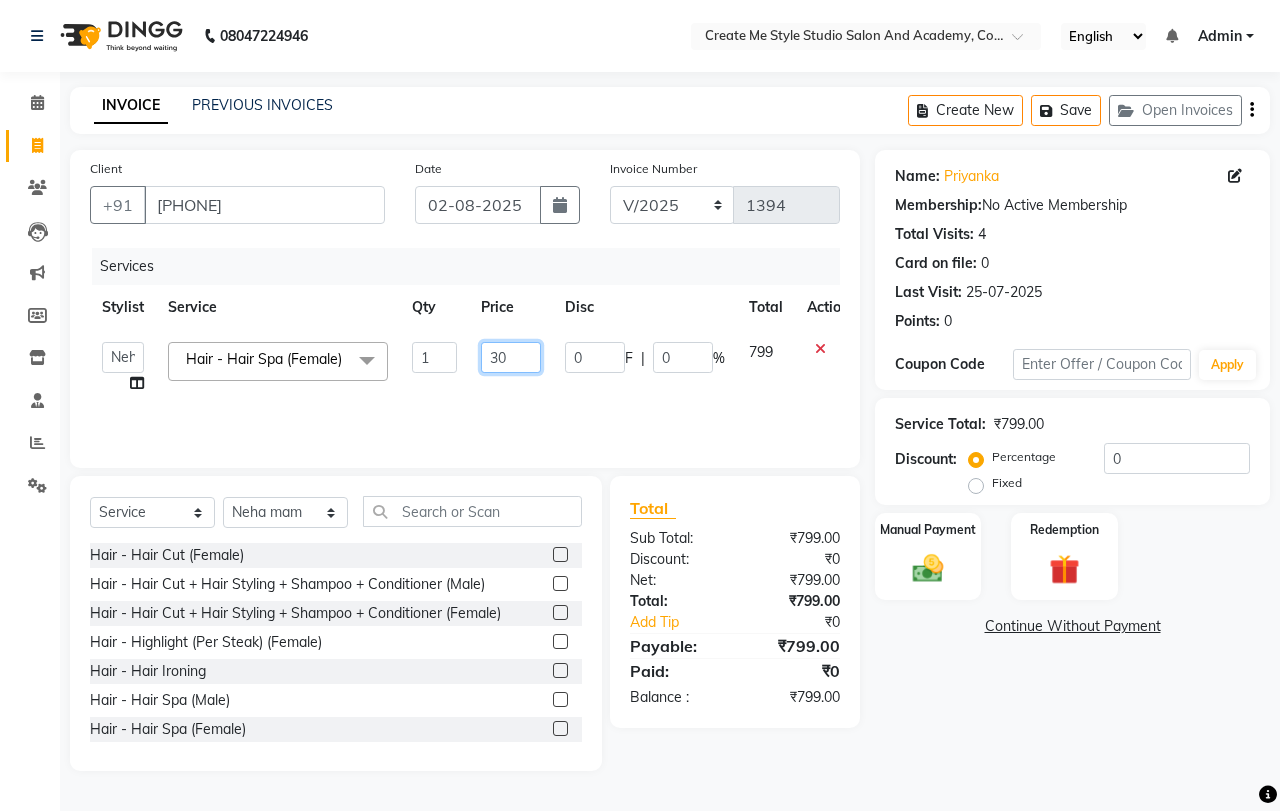 type on "300" 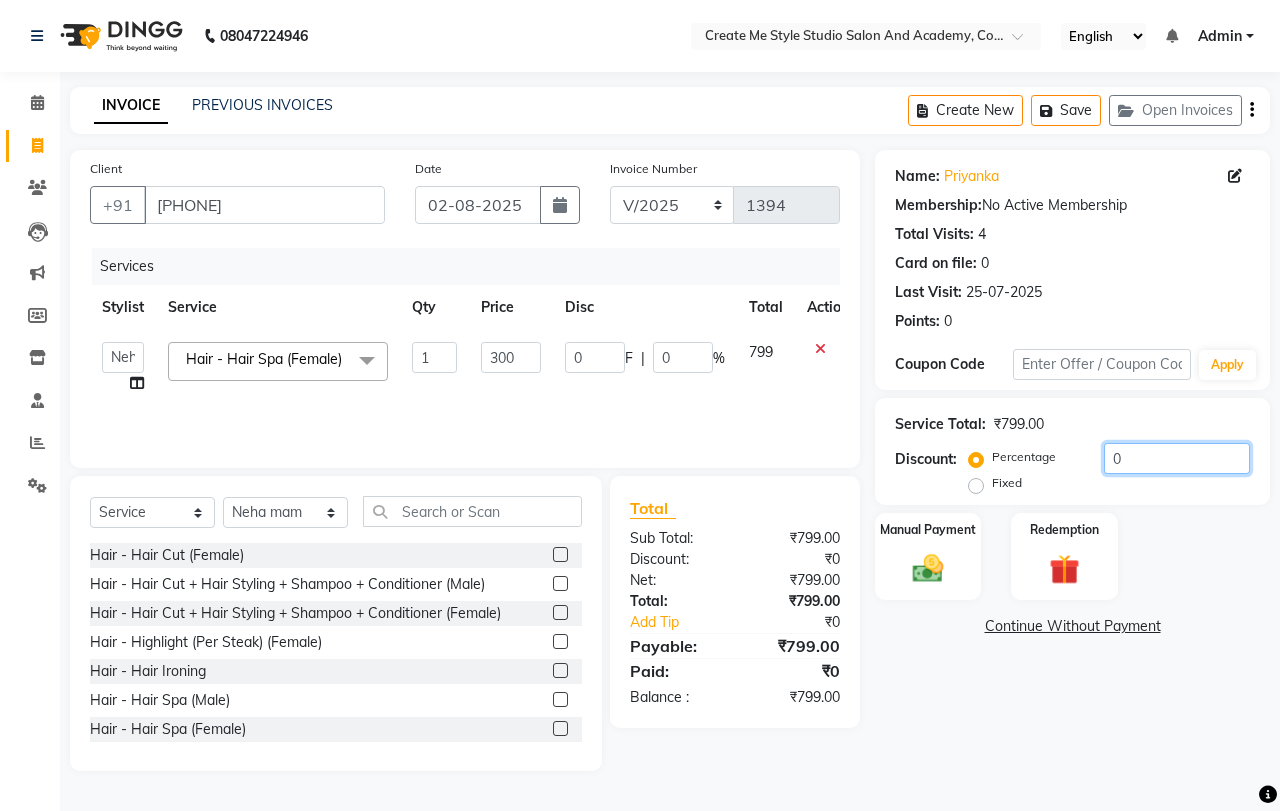 click on "0" 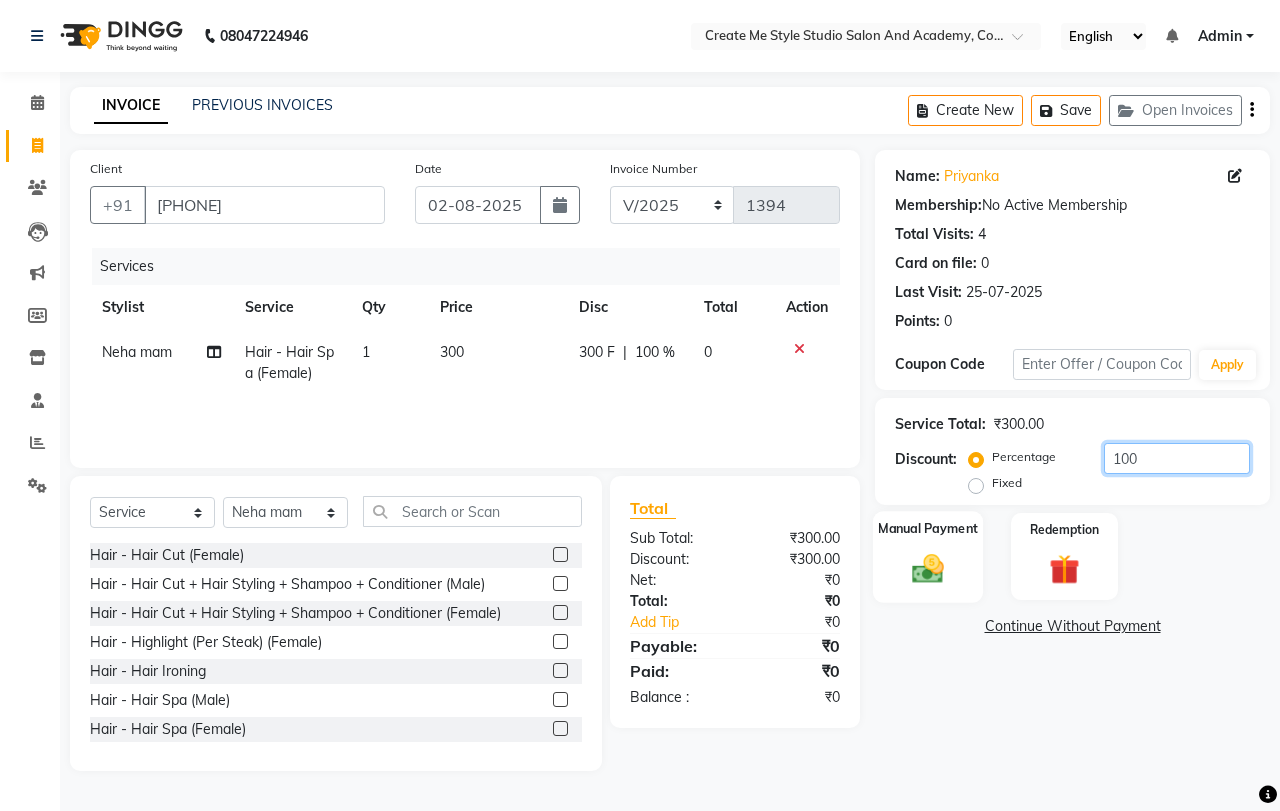 type on "100" 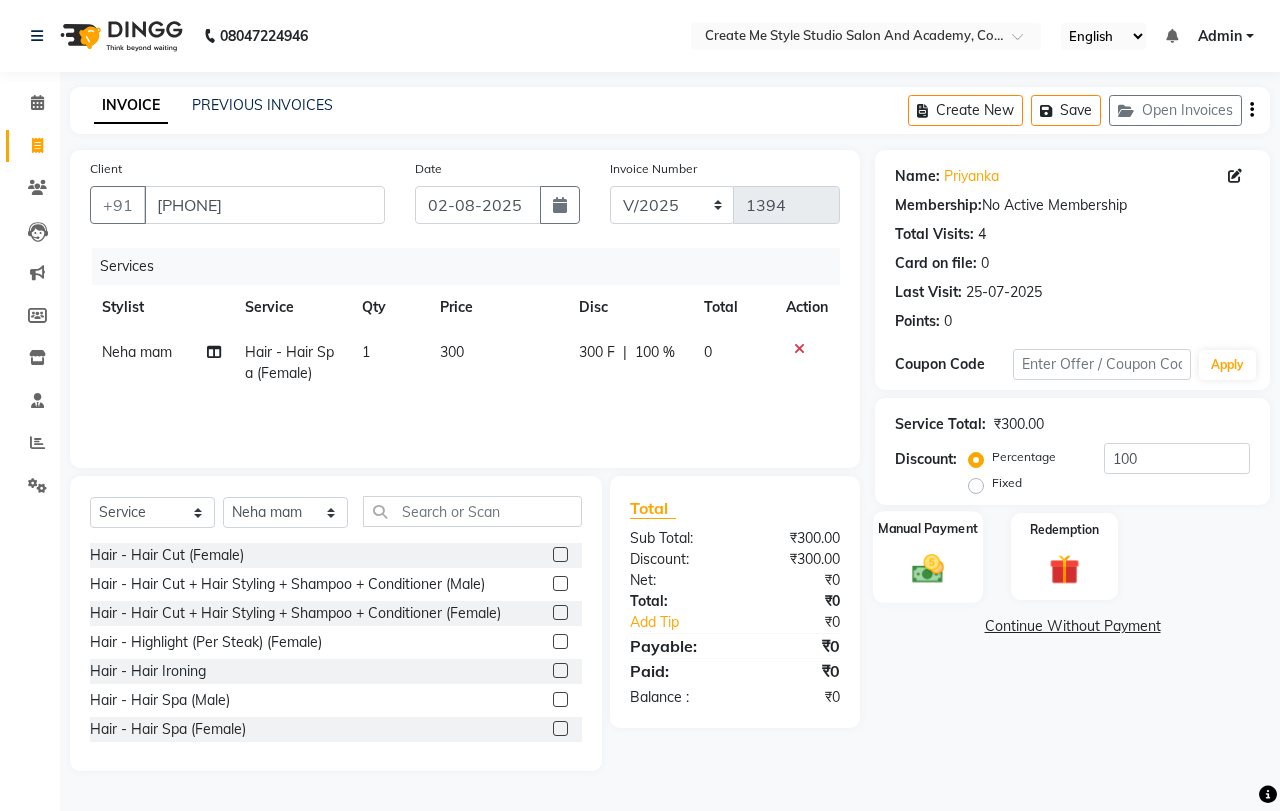 click 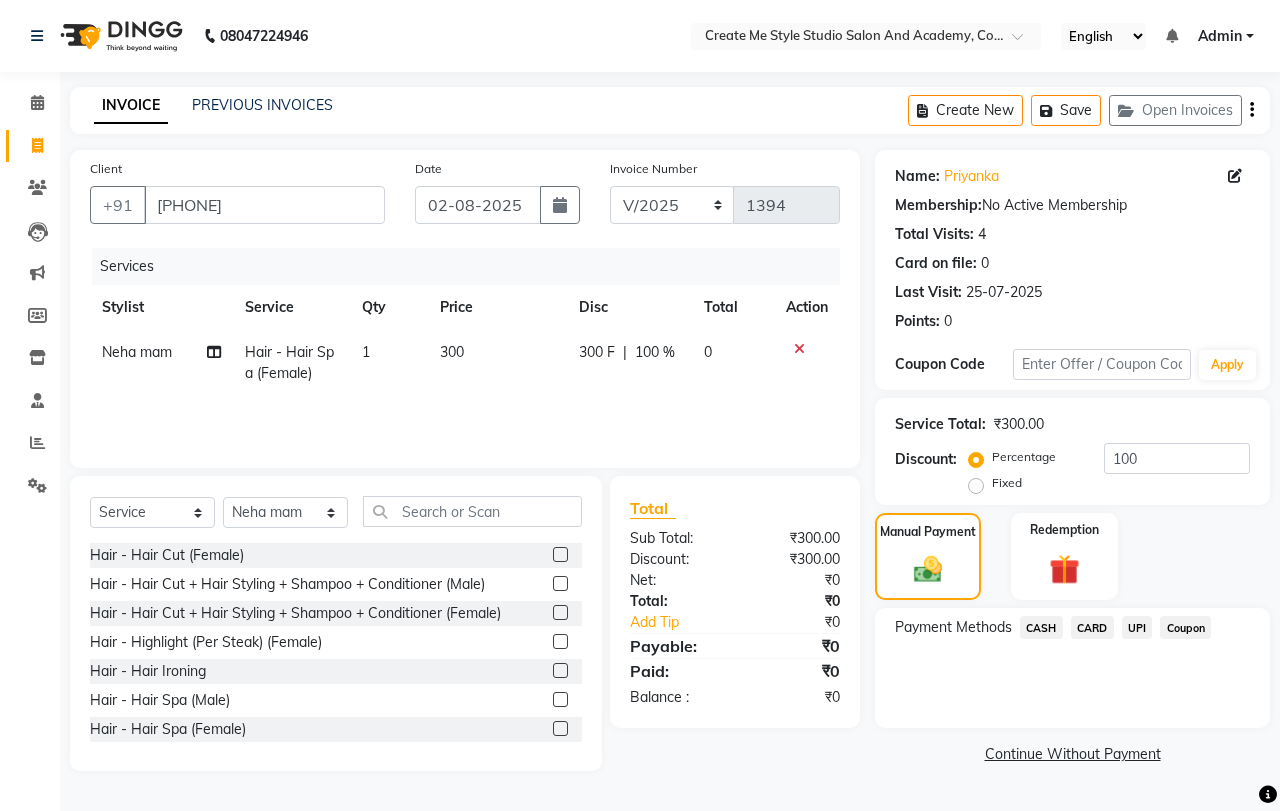 click on "CASH" 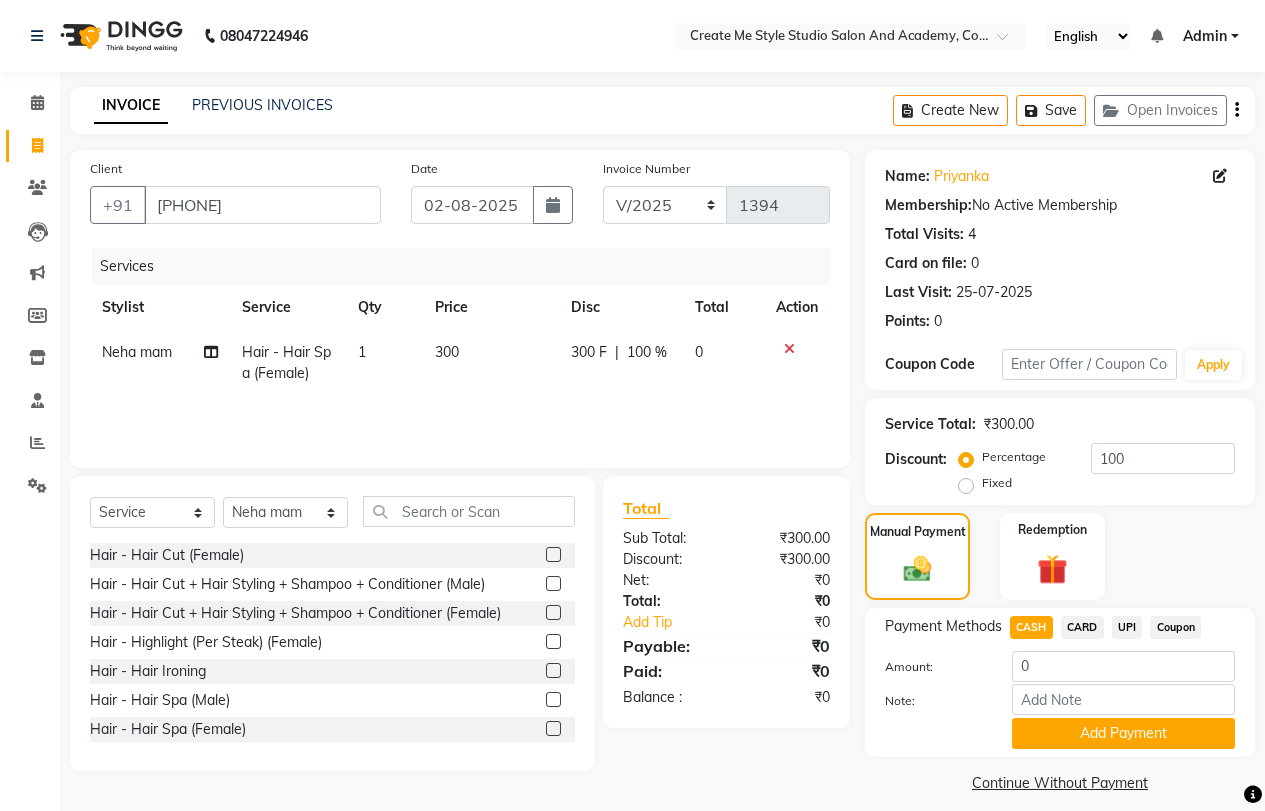 click on "CARD" 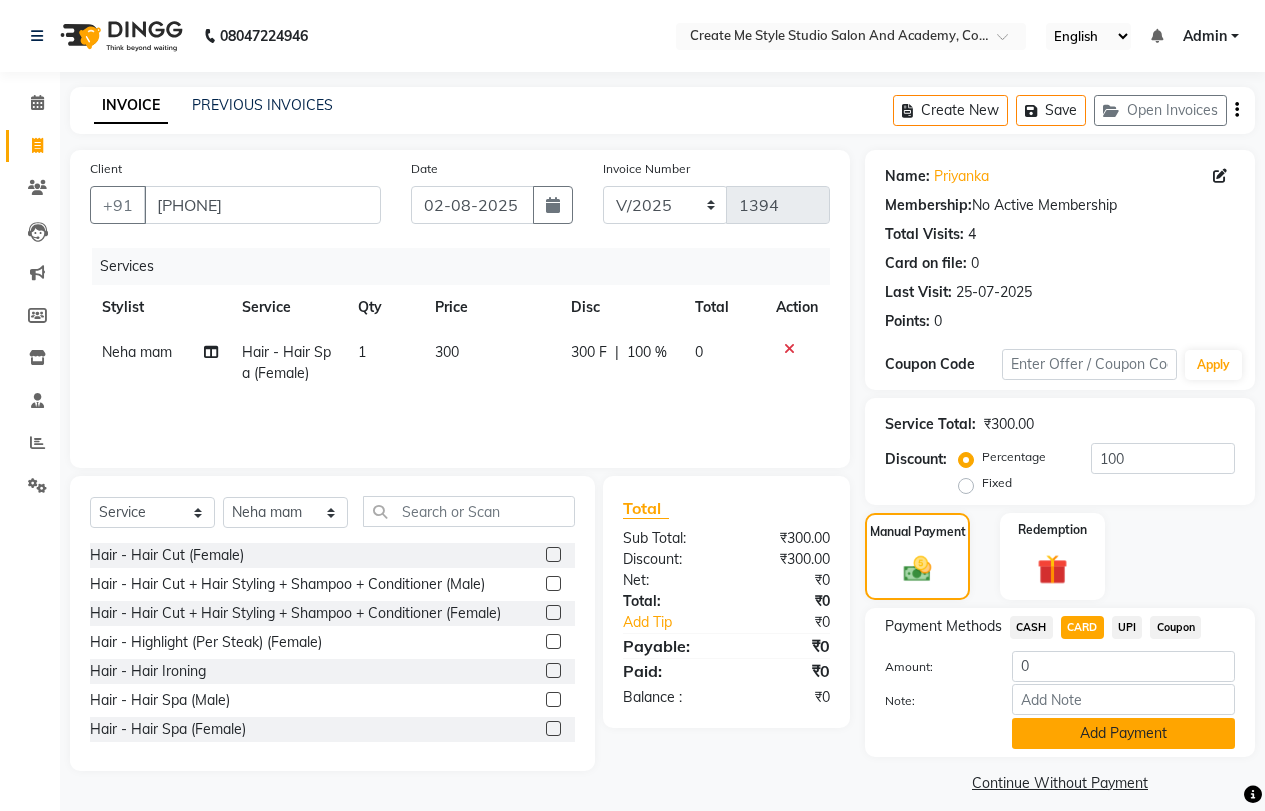 click on "Add Payment" 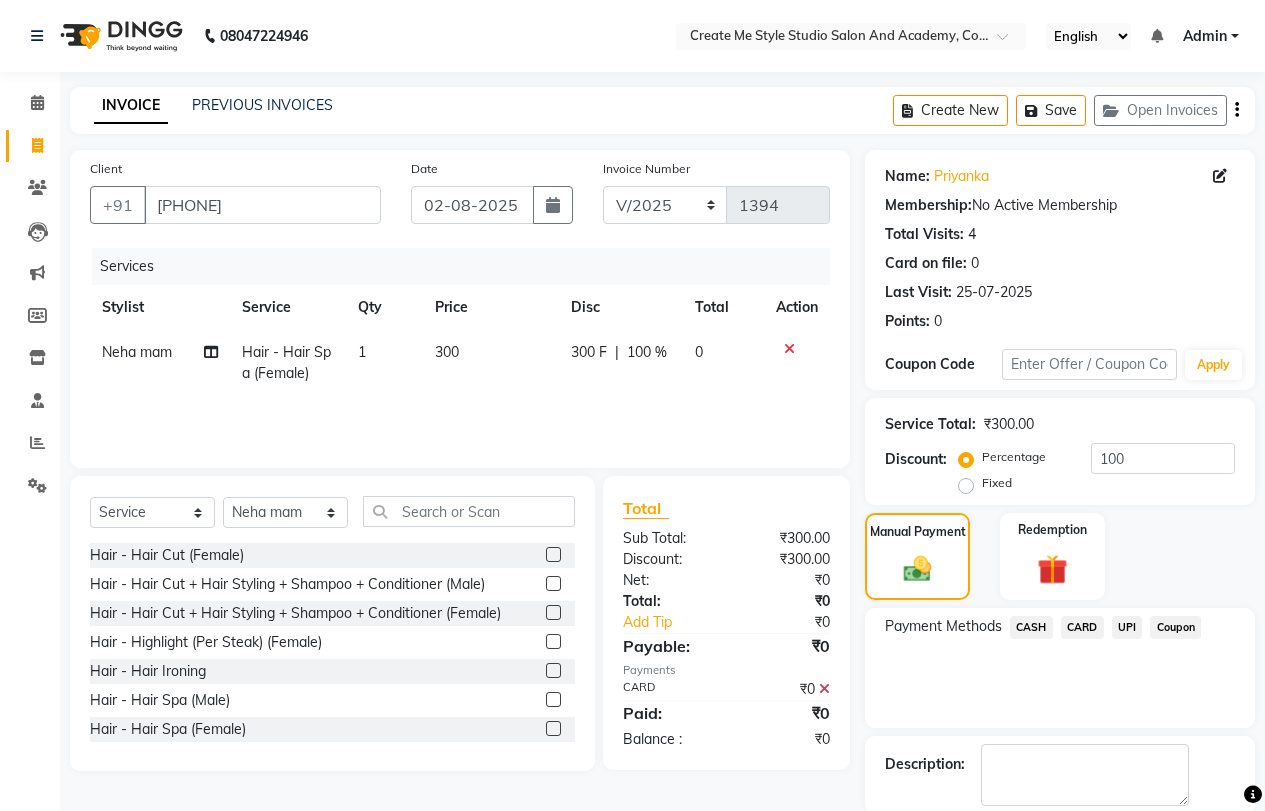 scroll, scrollTop: 101, scrollLeft: 0, axis: vertical 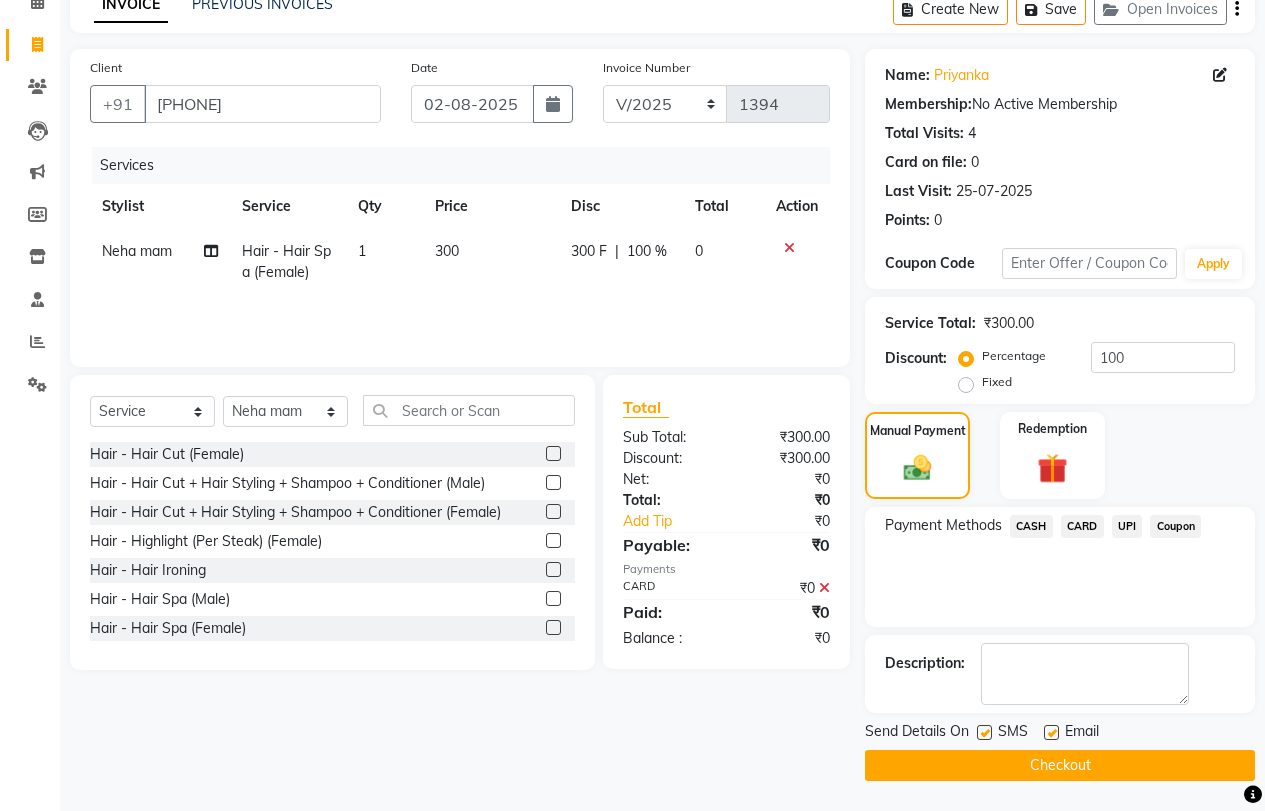 click on "Checkout" 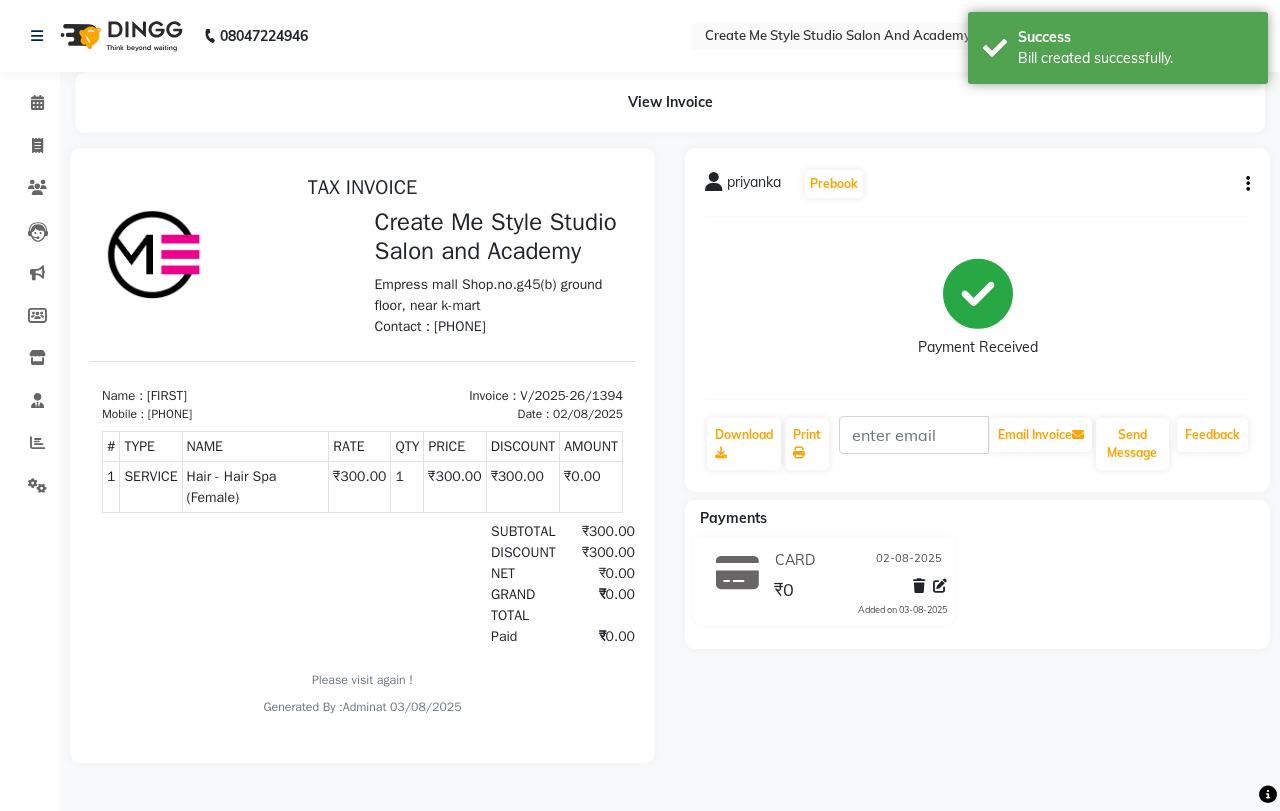 scroll, scrollTop: 0, scrollLeft: 0, axis: both 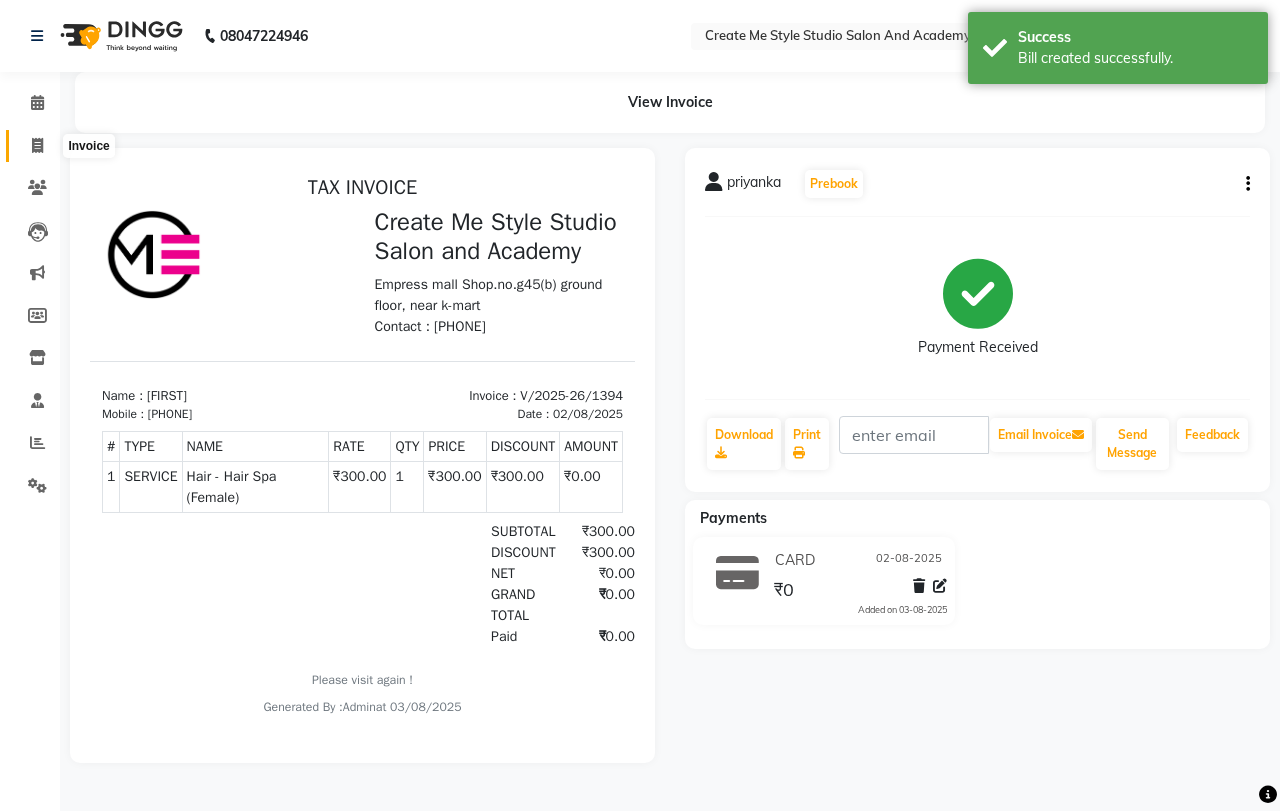 click 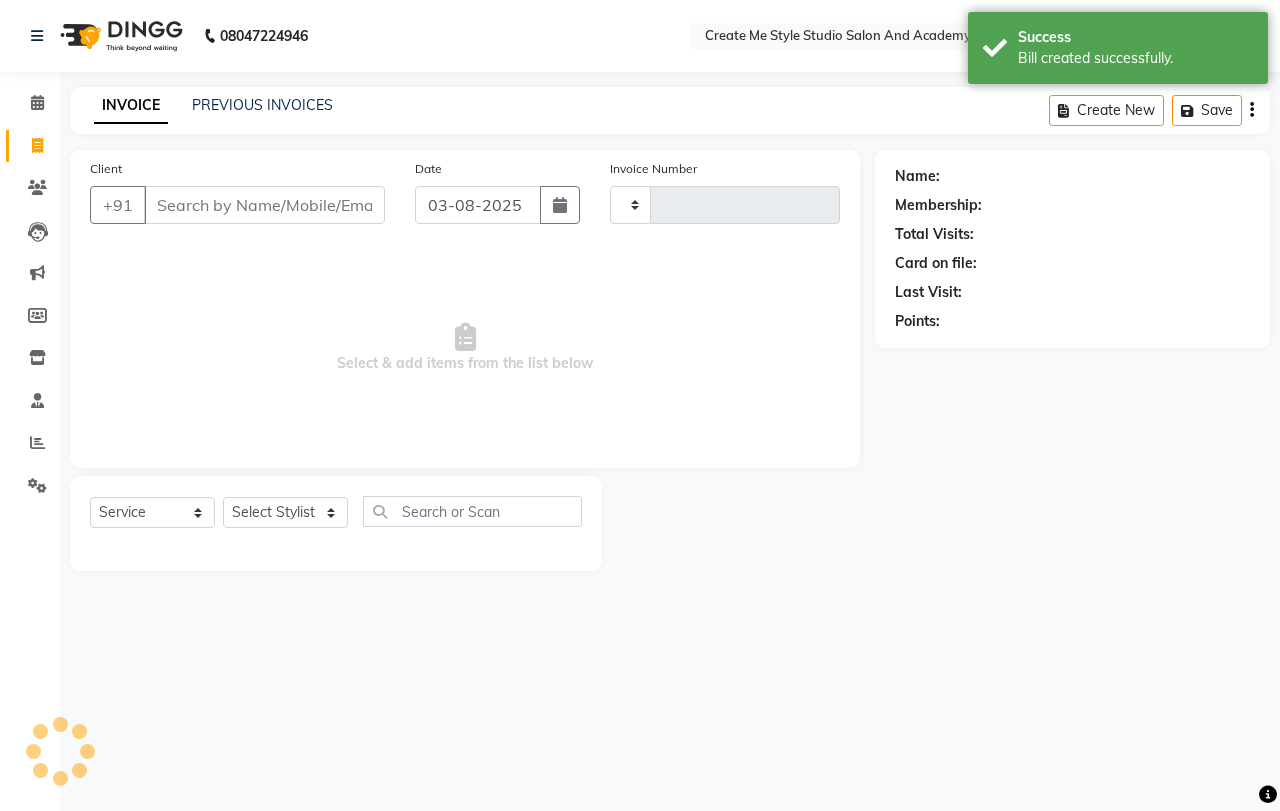 type on "1395" 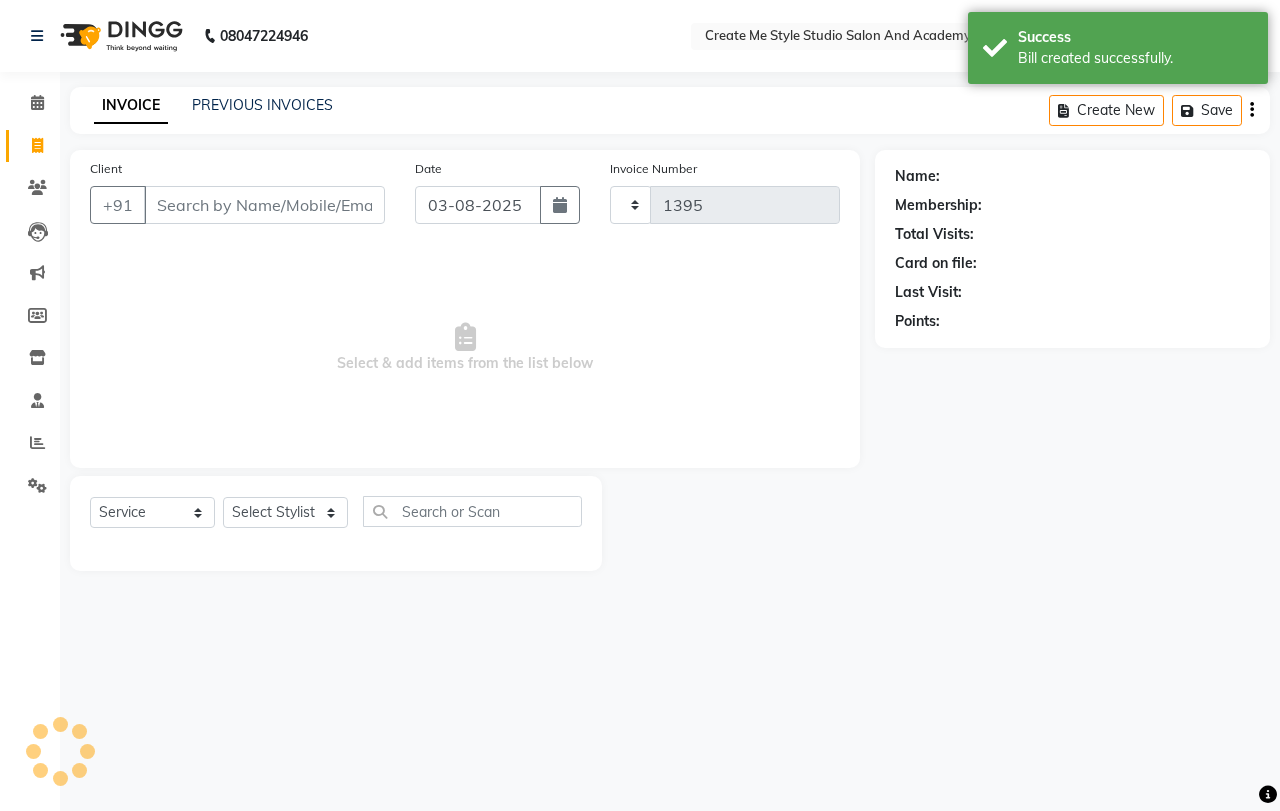 select on "8253" 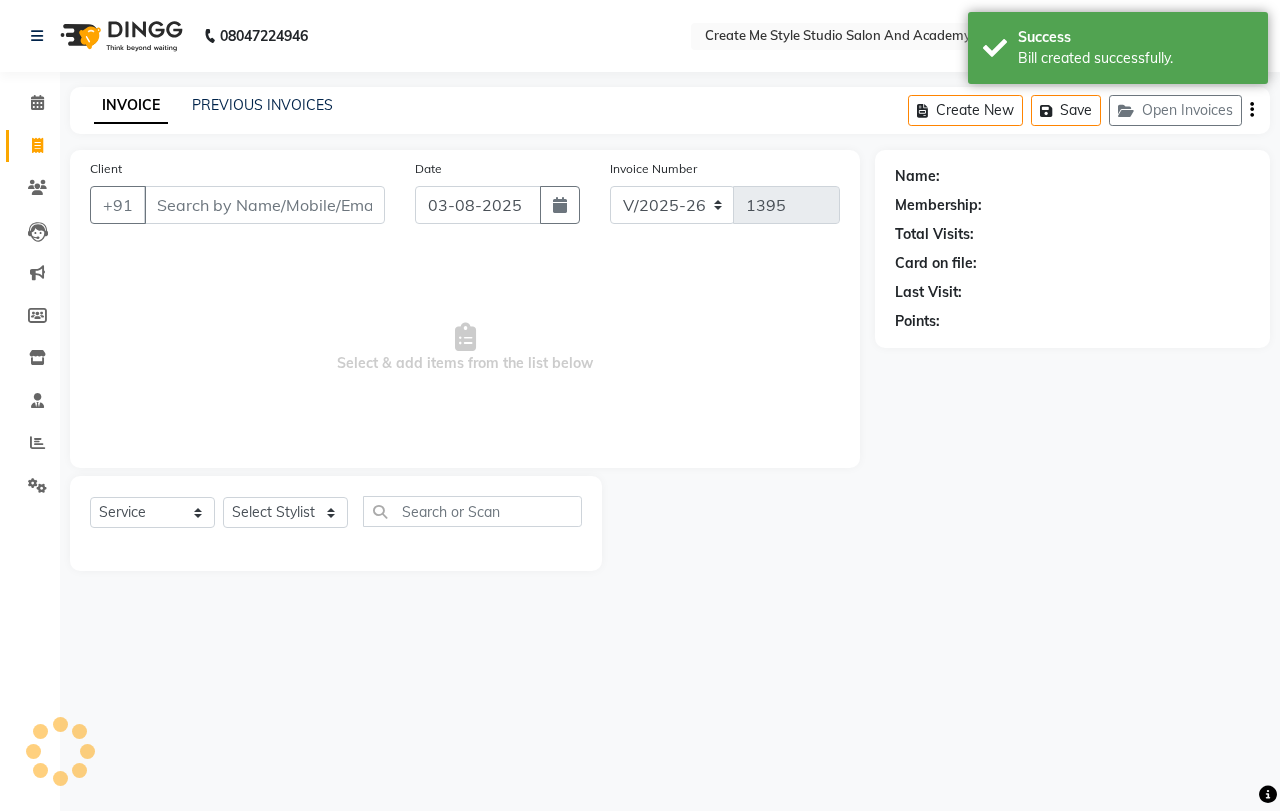click on "Client" at bounding box center (264, 205) 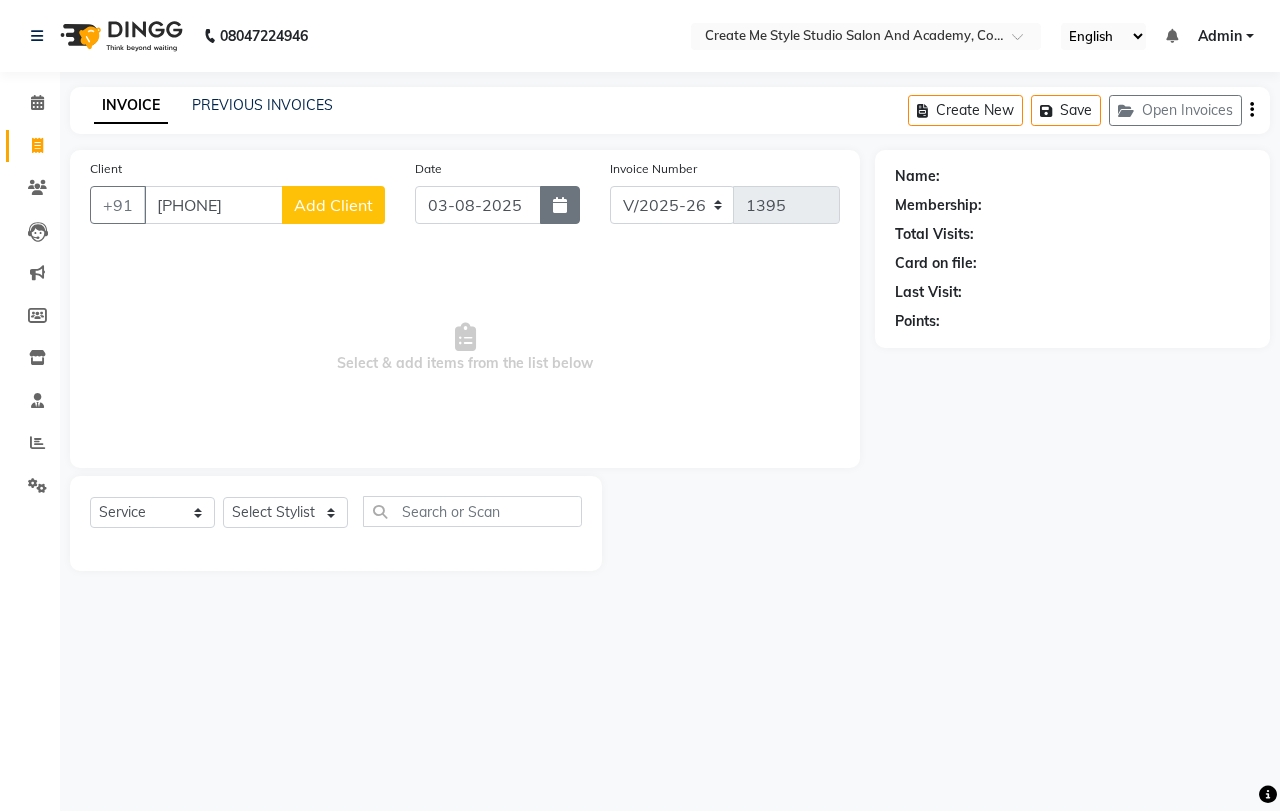 type on "[PHONE]" 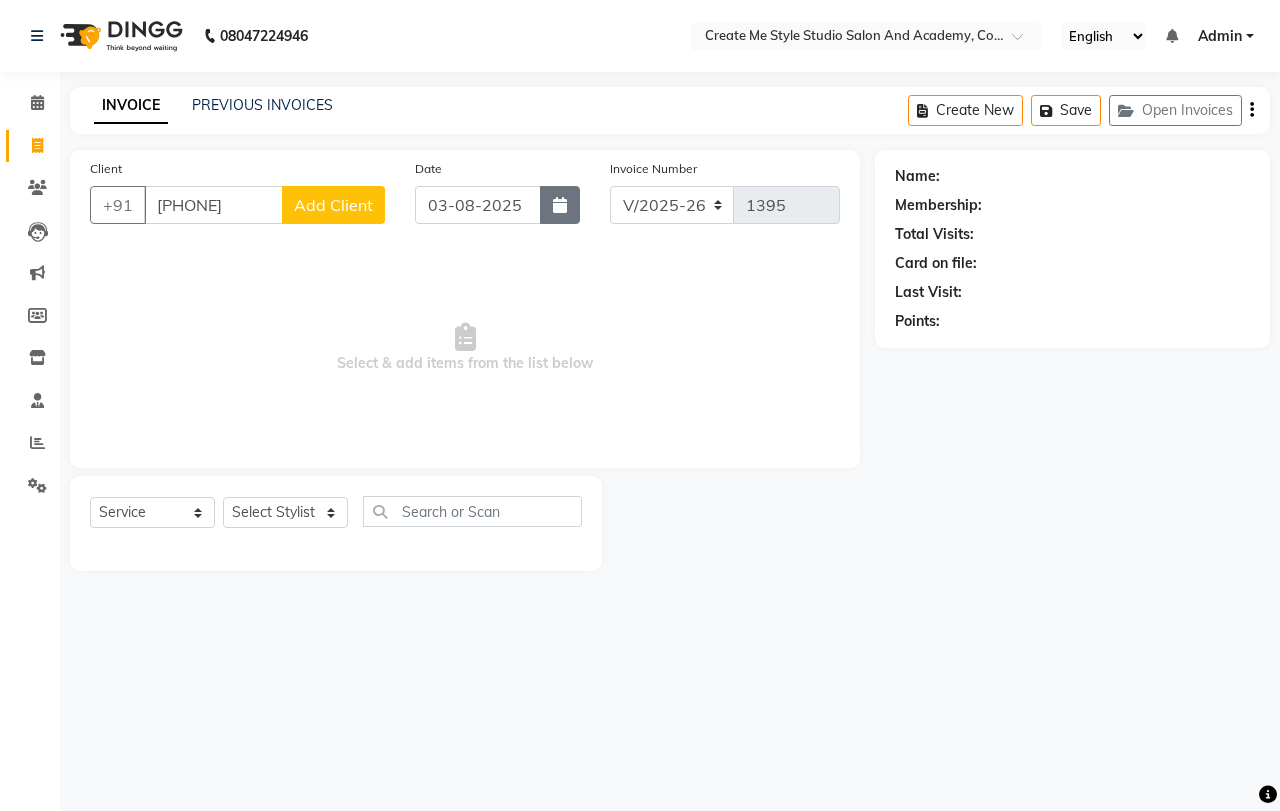 click 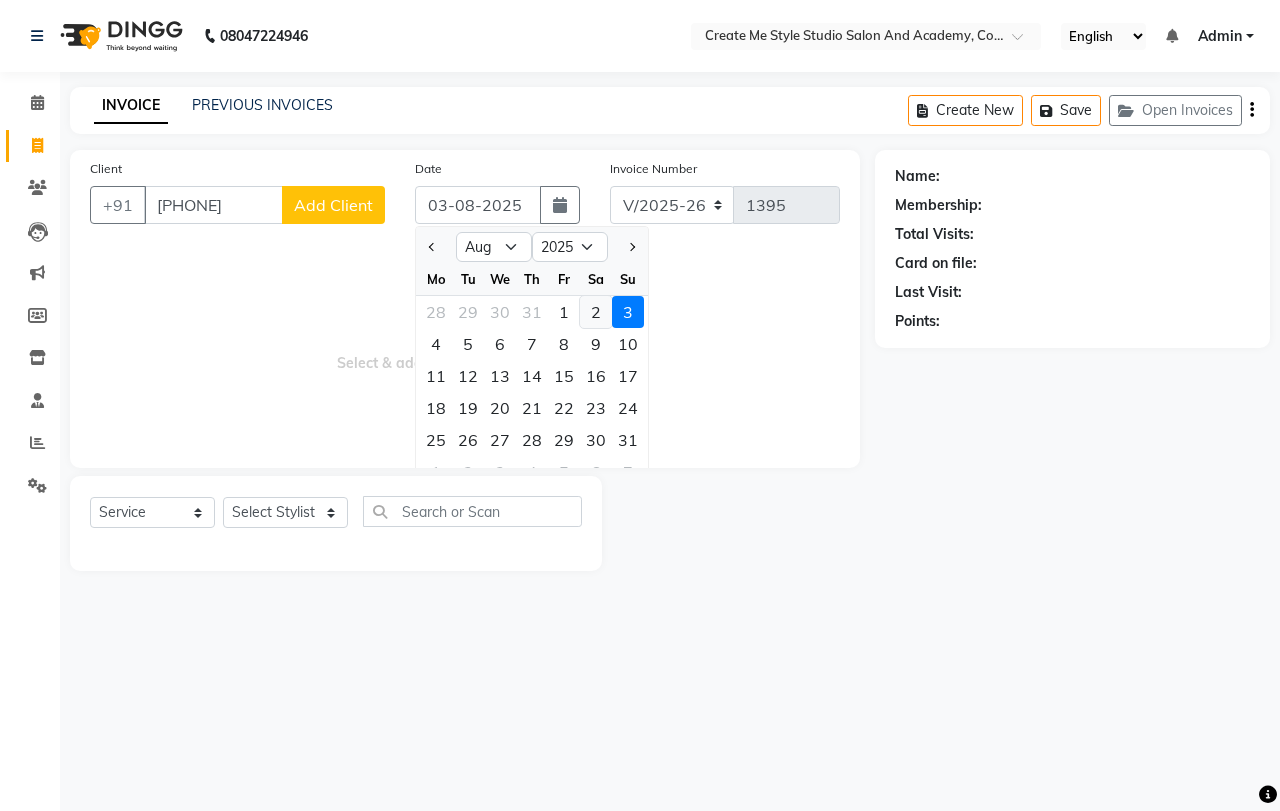 click on "2" 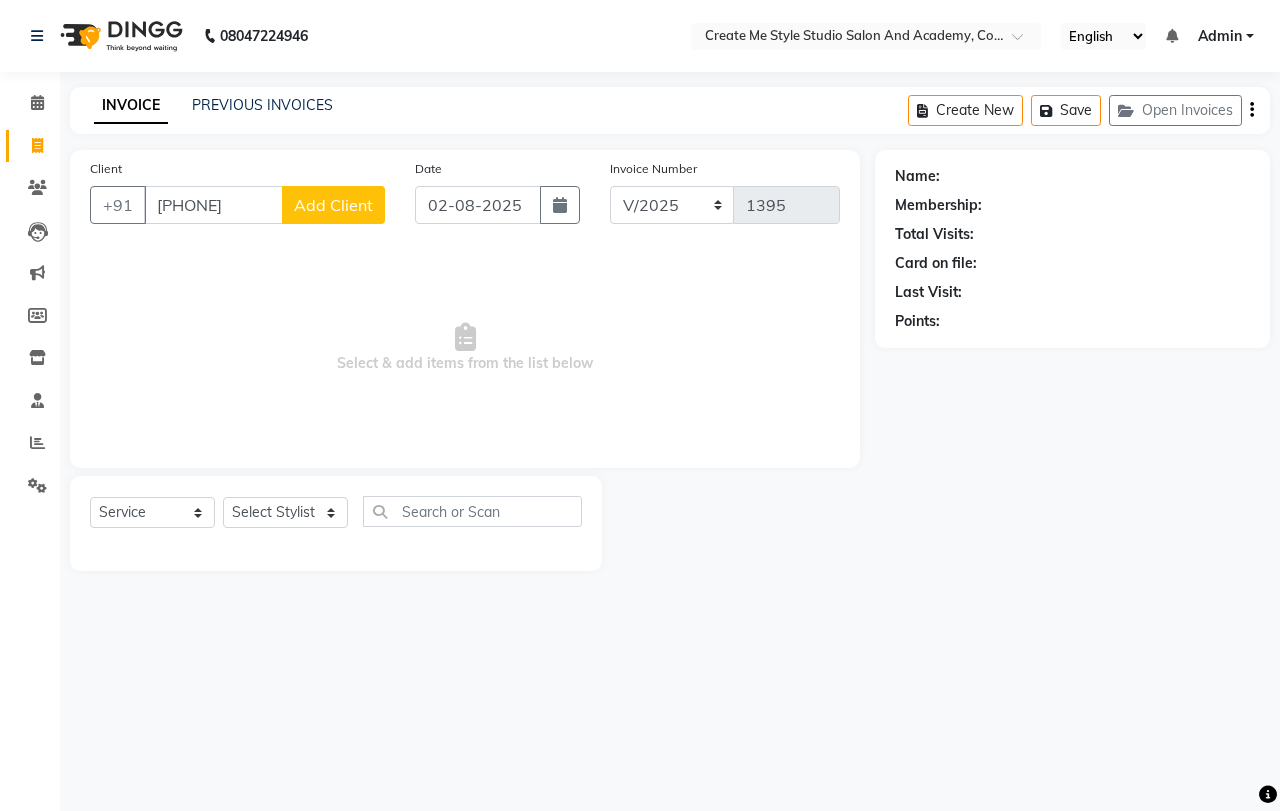 click on "Add Client" 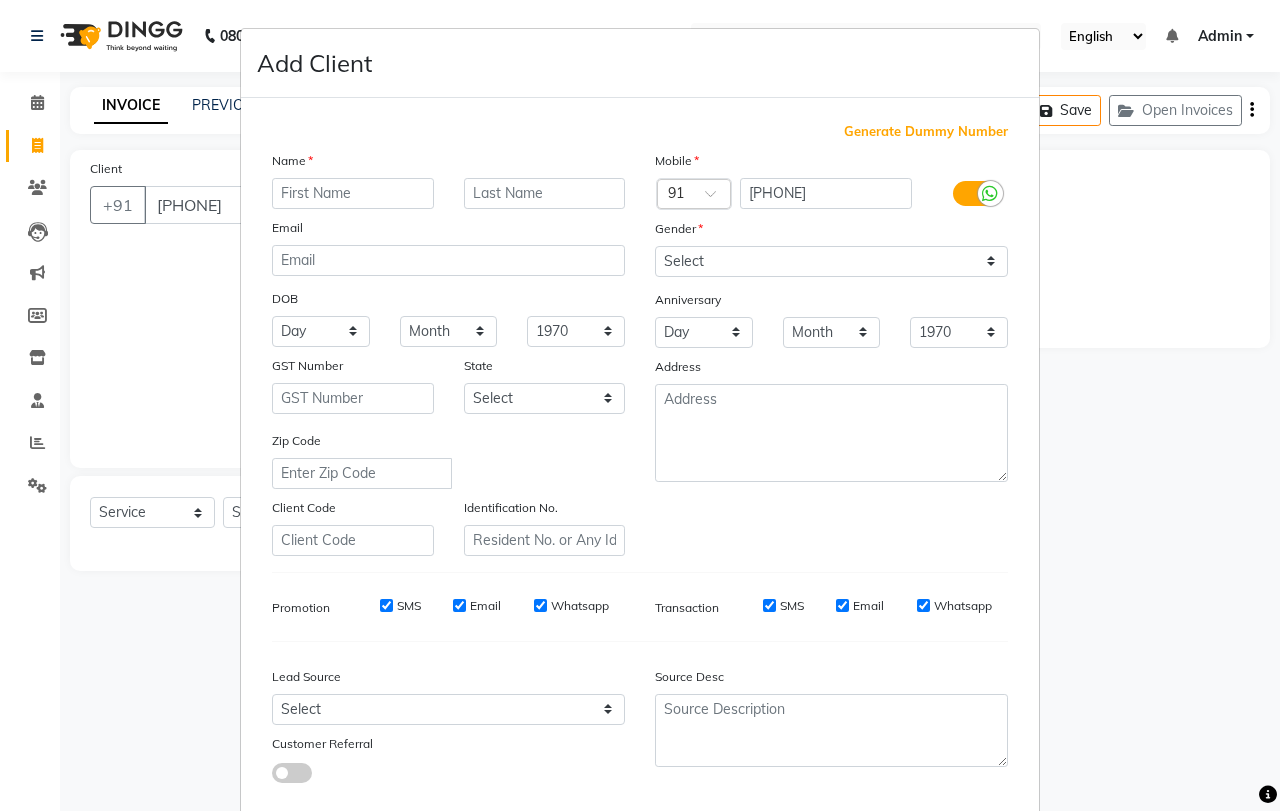 click at bounding box center [353, 193] 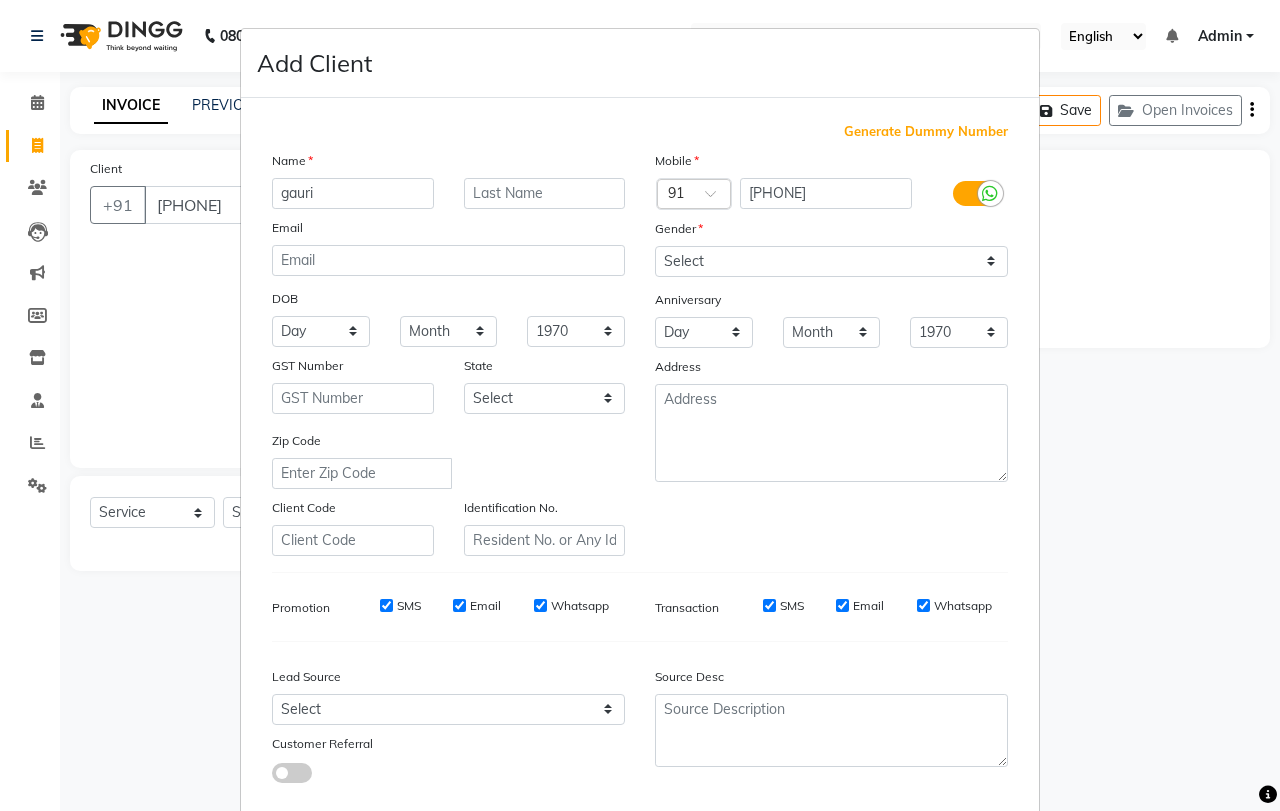 type on "gauri" 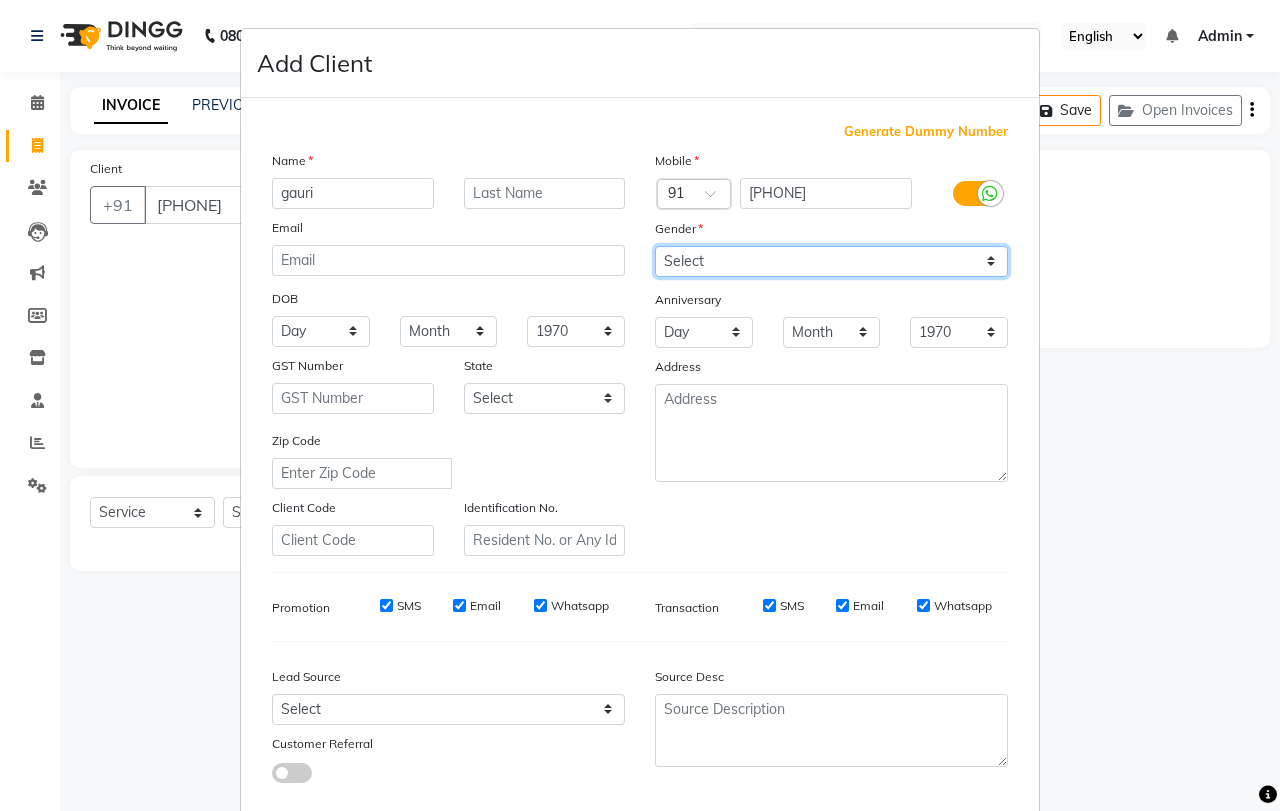 click on "Select Male Female Other Prefer Not To Say" at bounding box center (831, 261) 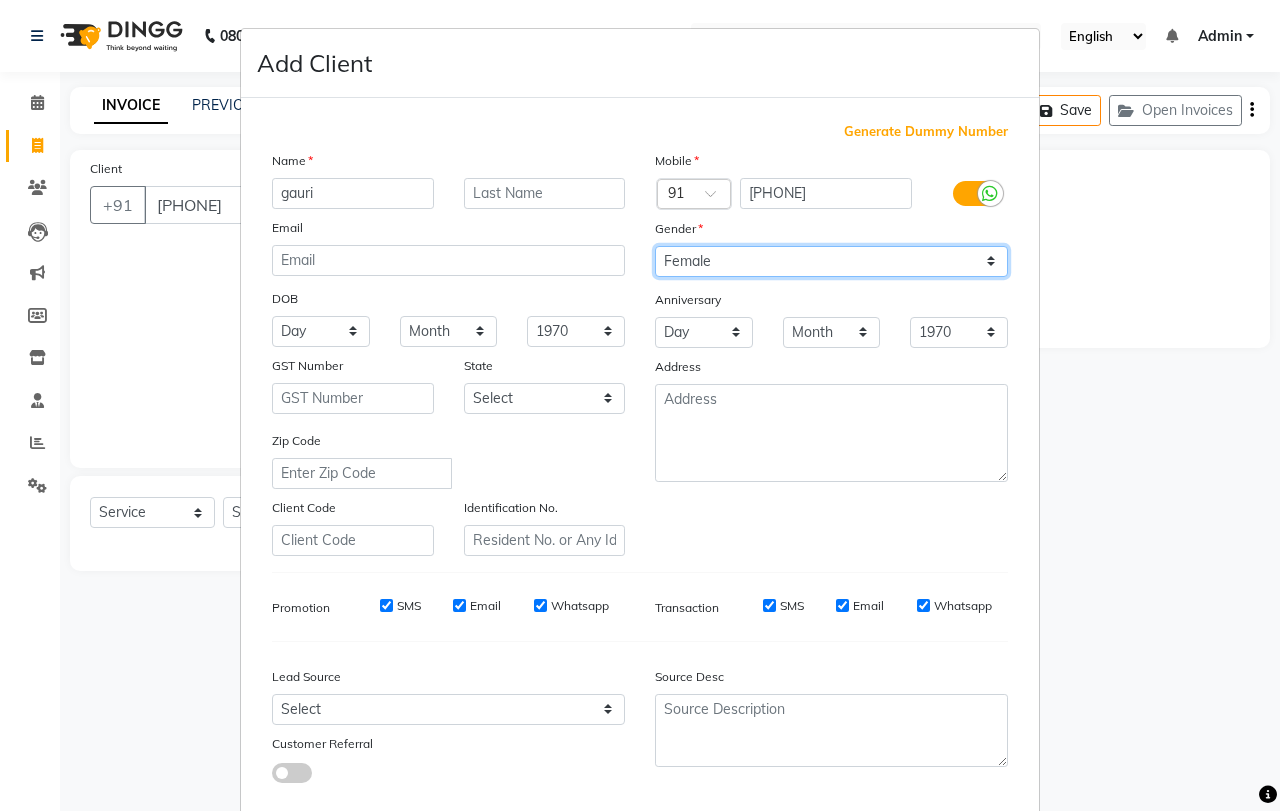 click on "Select Male Female Other Prefer Not To Say" at bounding box center [831, 261] 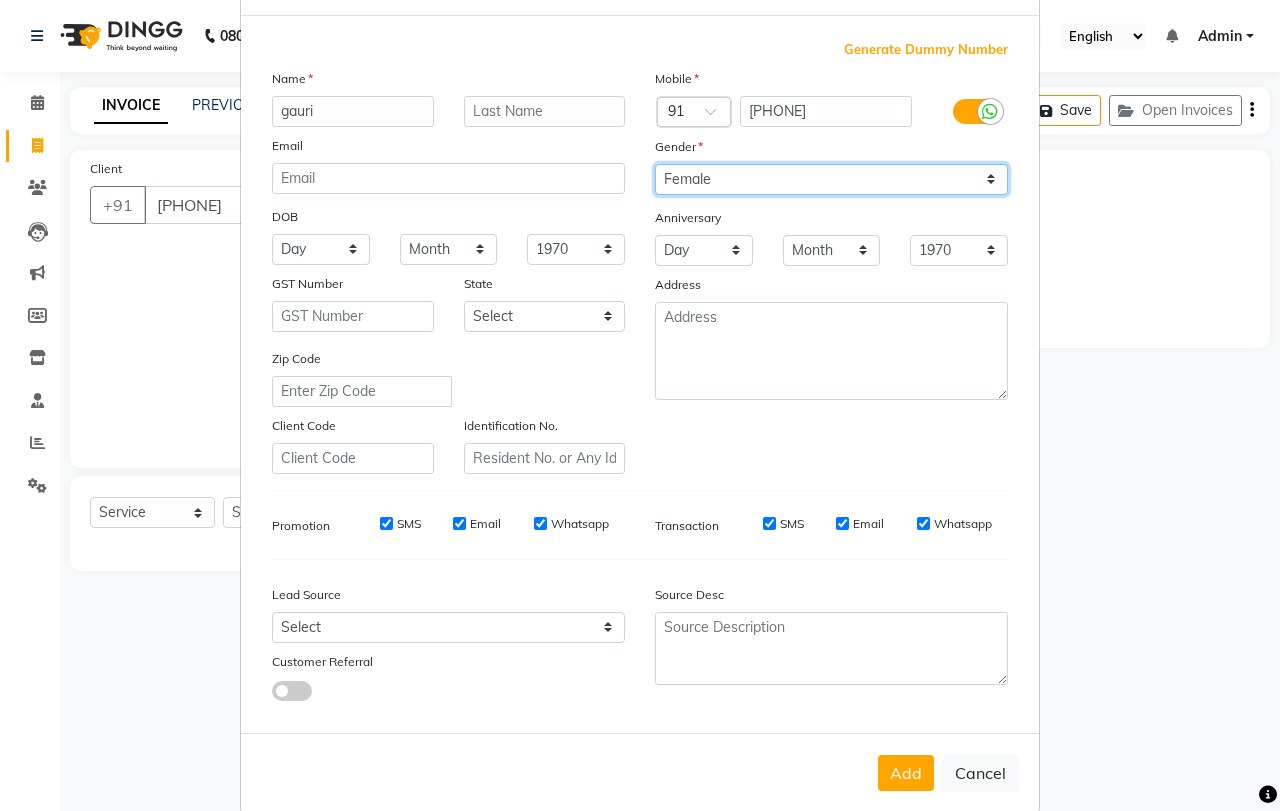 scroll, scrollTop: 112, scrollLeft: 0, axis: vertical 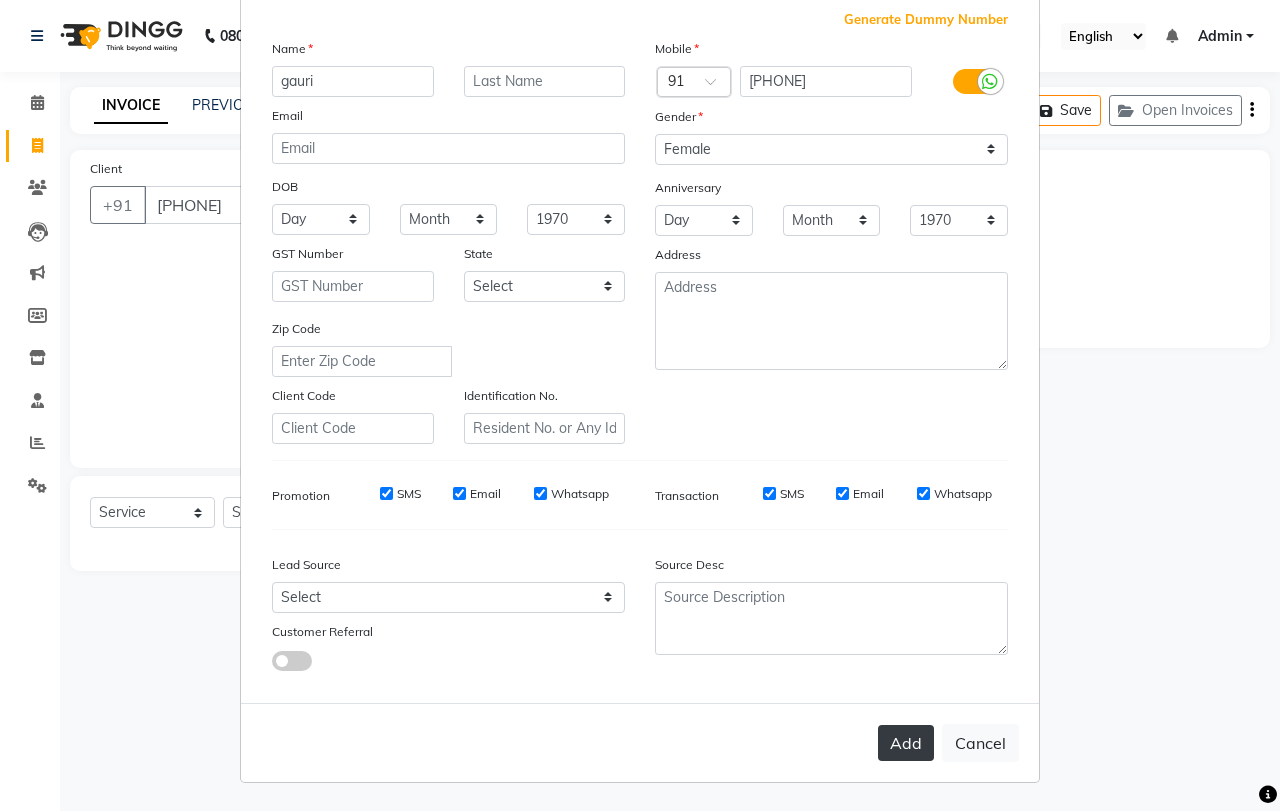 click on "Add" at bounding box center (906, 743) 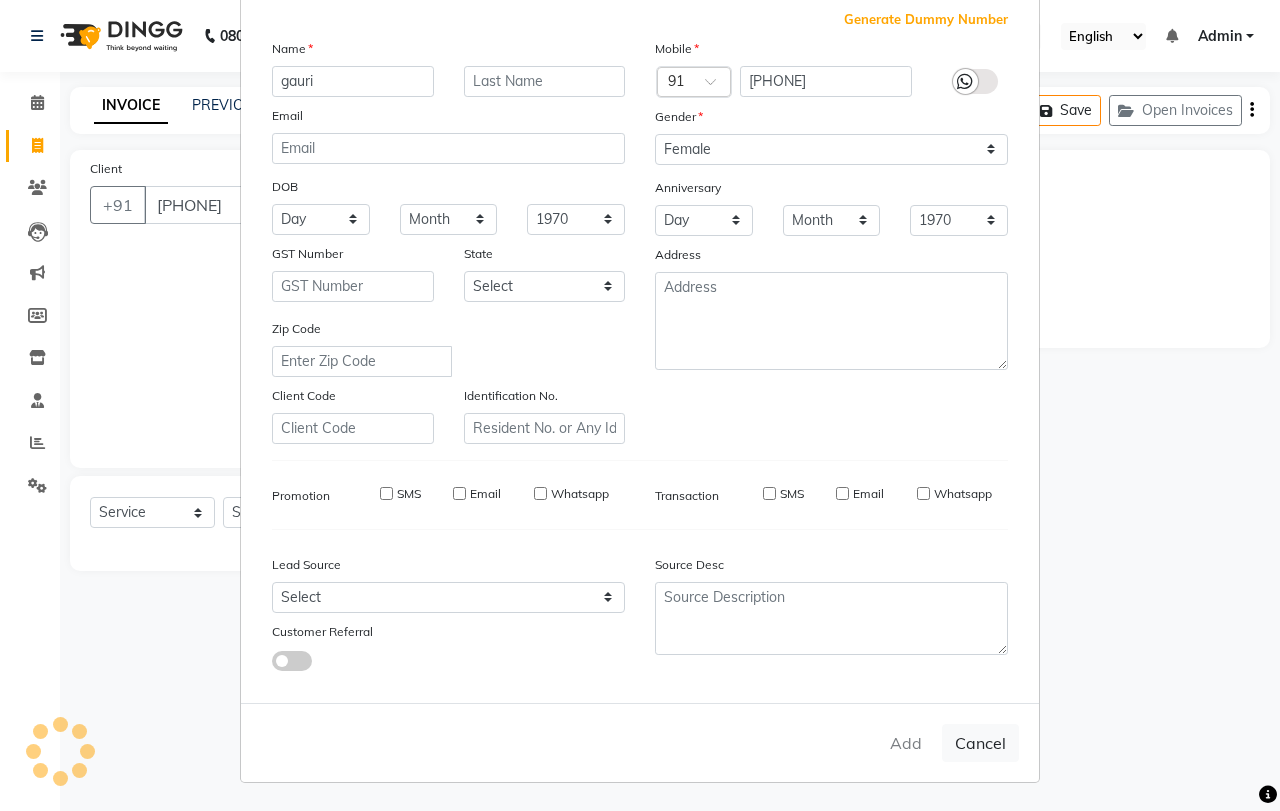 type 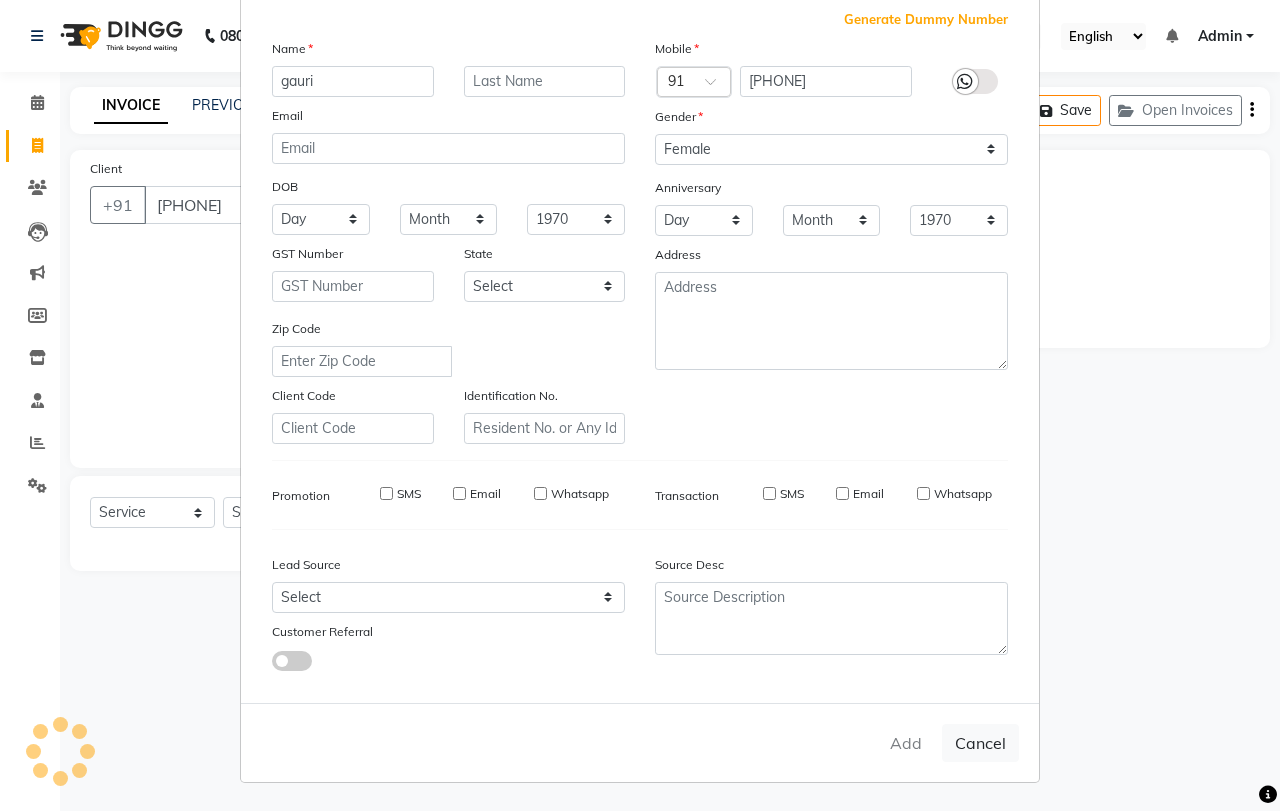 select 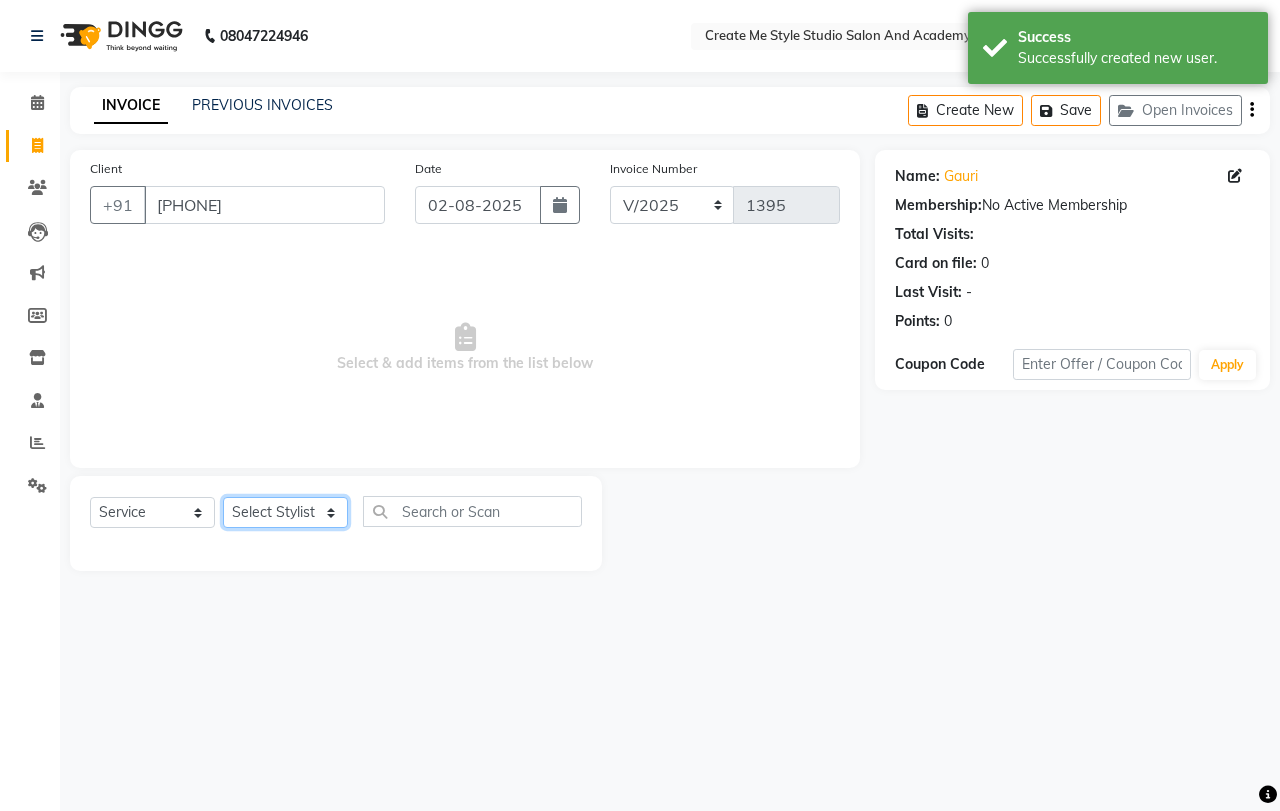 click on "Select Stylist [FIRST] Sir [FIRST].B mam [FIRST].S mam TS [FIRST] mam [FIRST] mam [FIRST] mam [FIRST] Sir Reception 1 Reception 2 [FIRST] Sir" 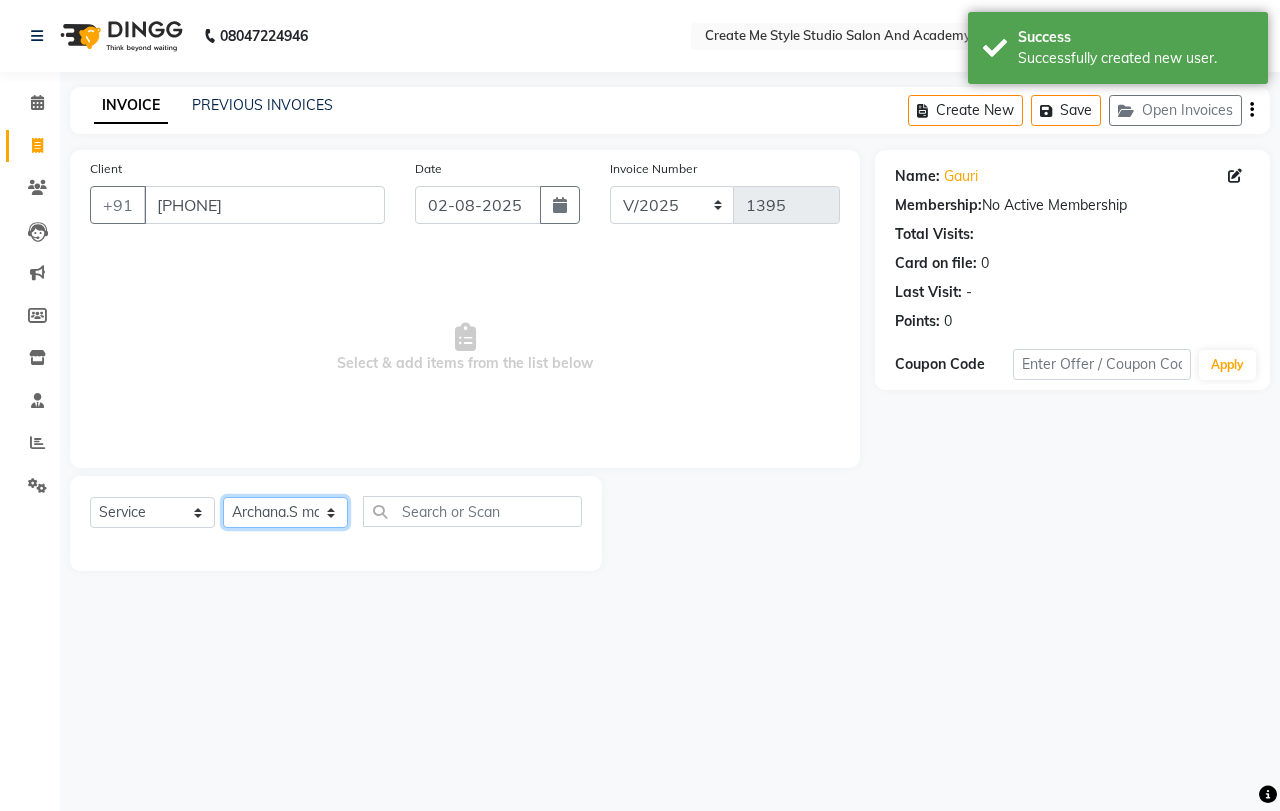 click on "Select Stylist [FIRST] Sir [FIRST].B mam [FIRST].S mam TS [FIRST] mam [FIRST] mam [FIRST] mam [FIRST] Sir Reception 1 Reception 2 [FIRST] Sir" 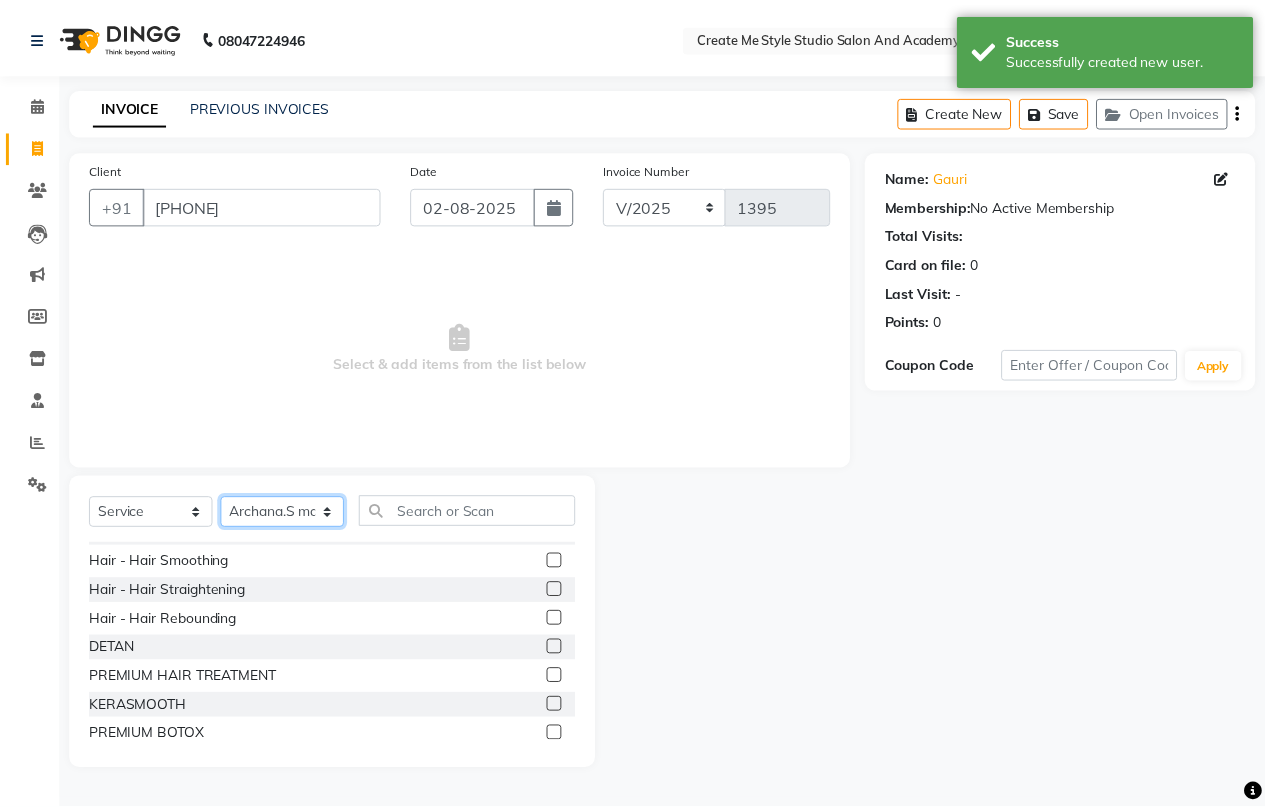 scroll, scrollTop: 300, scrollLeft: 0, axis: vertical 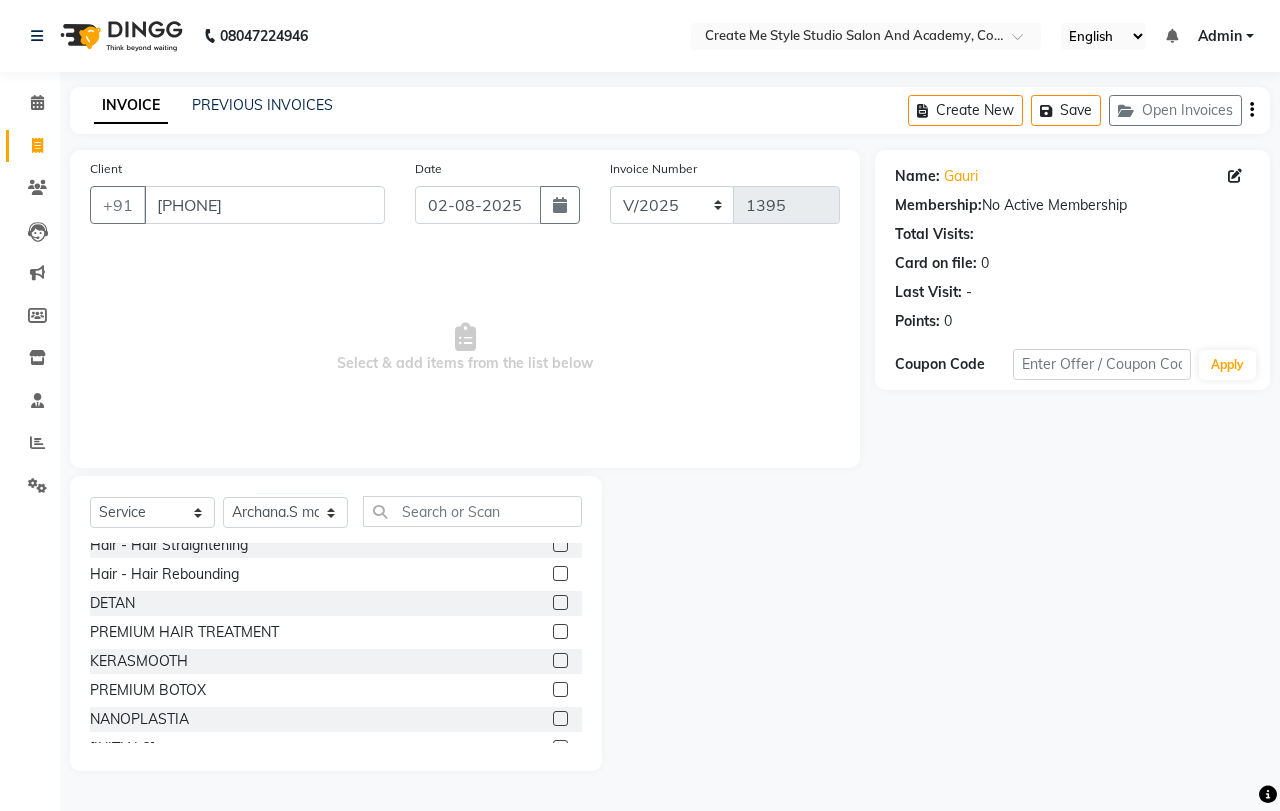 click 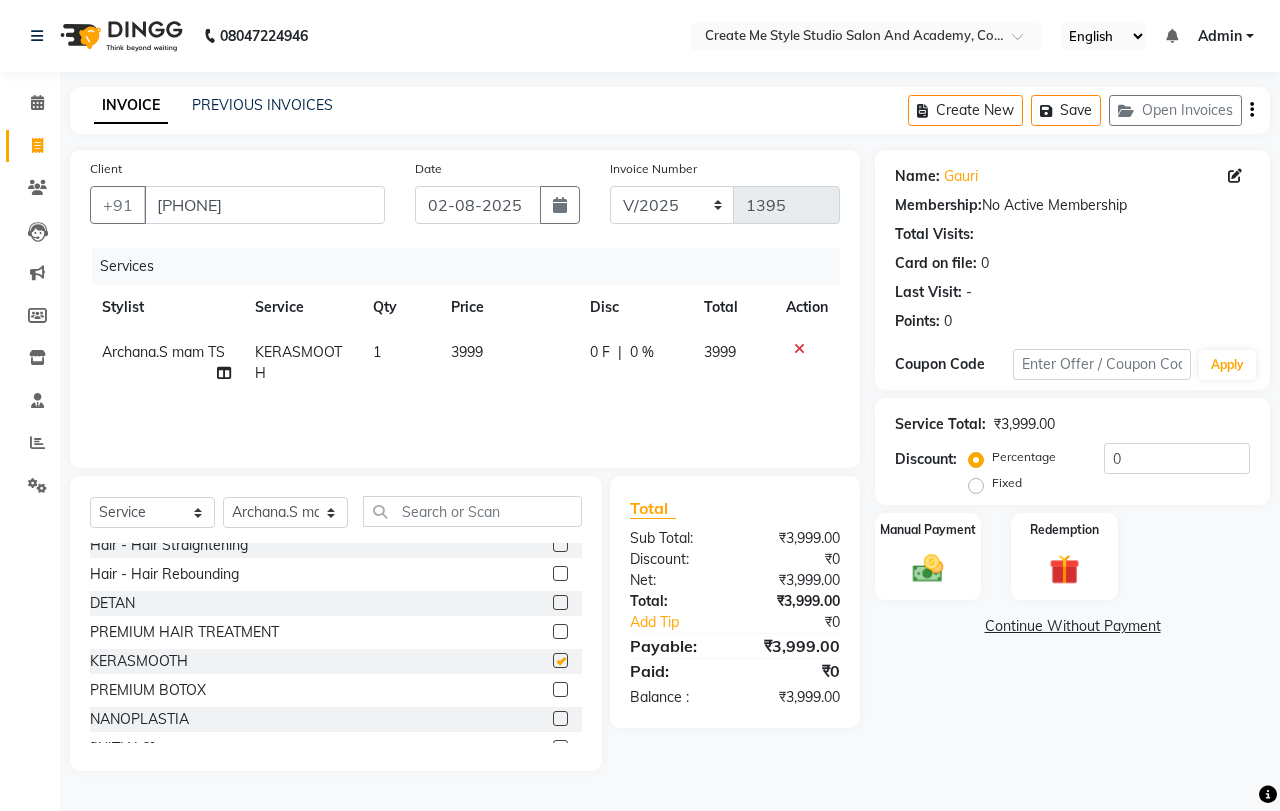 checkbox on "false" 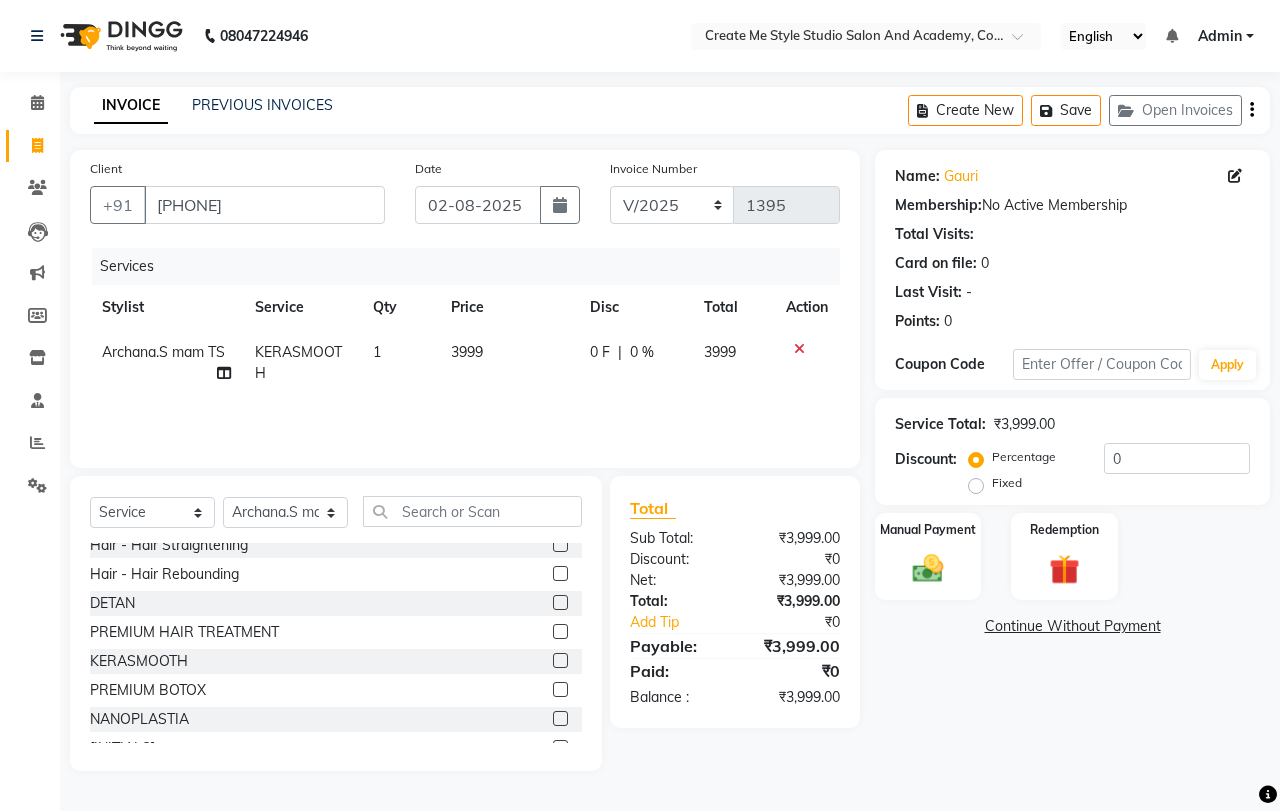 click on "3999" 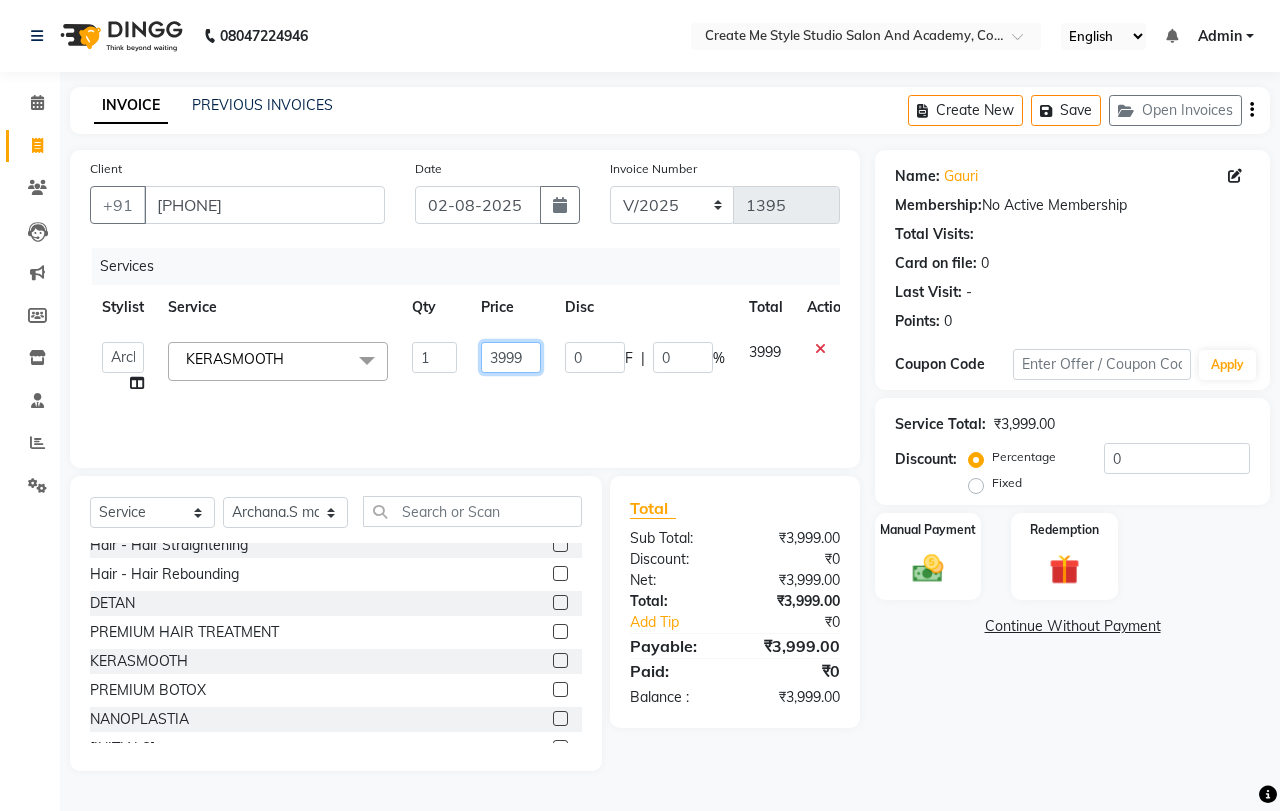 click on "3999" 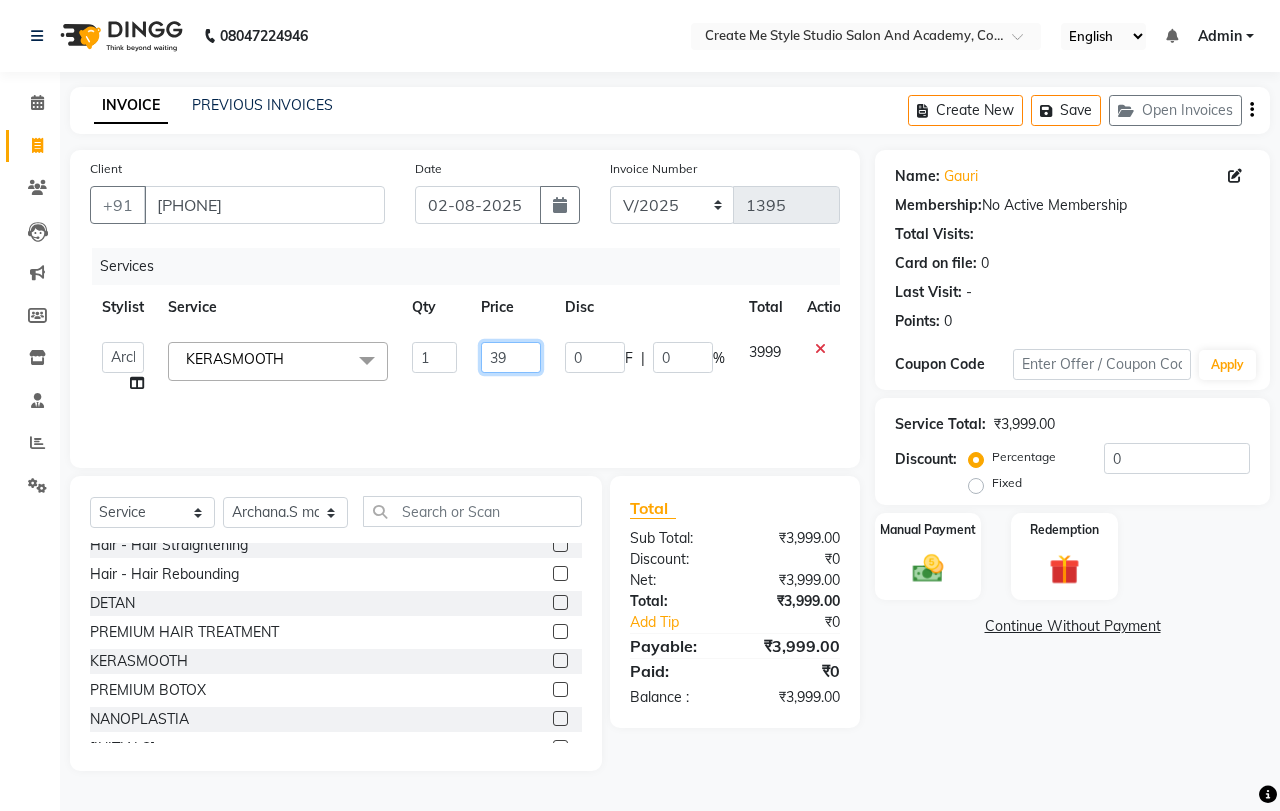 type on "3" 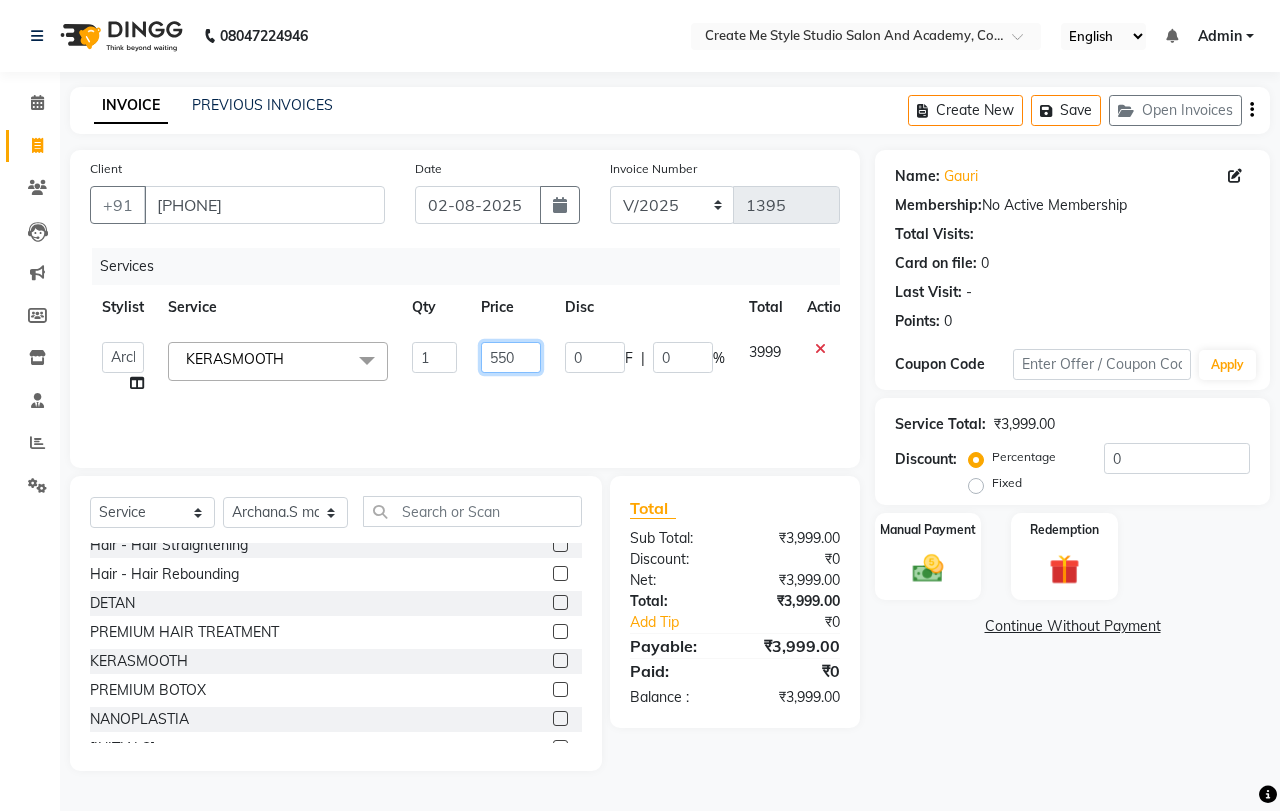 type on "5500" 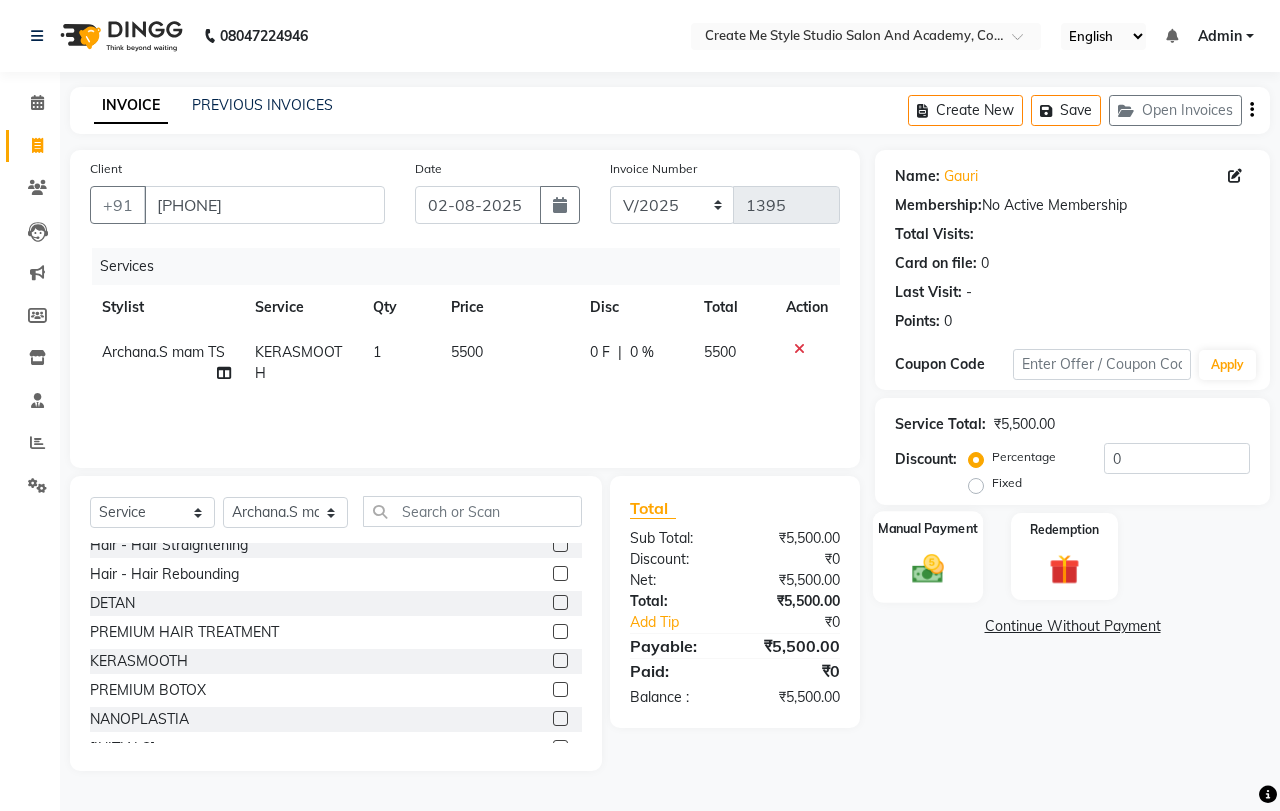 click 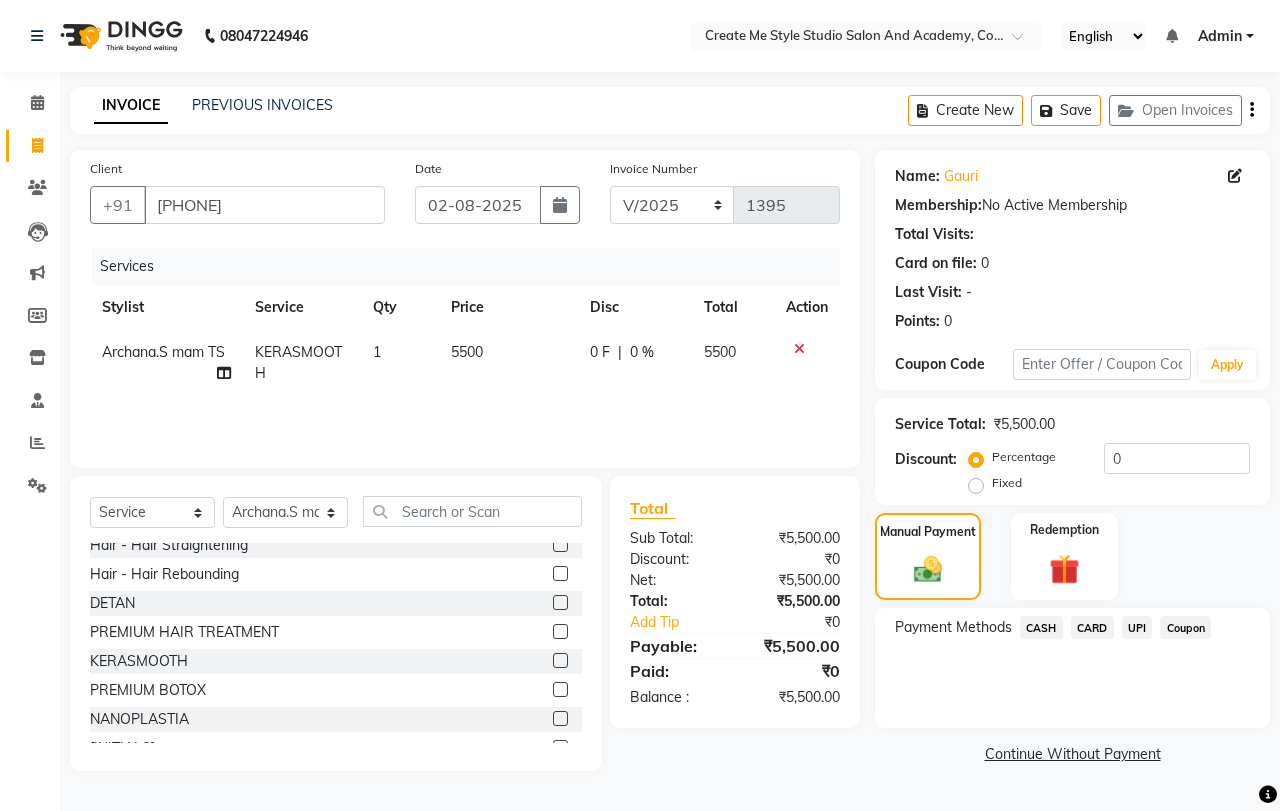 click on "CASH" 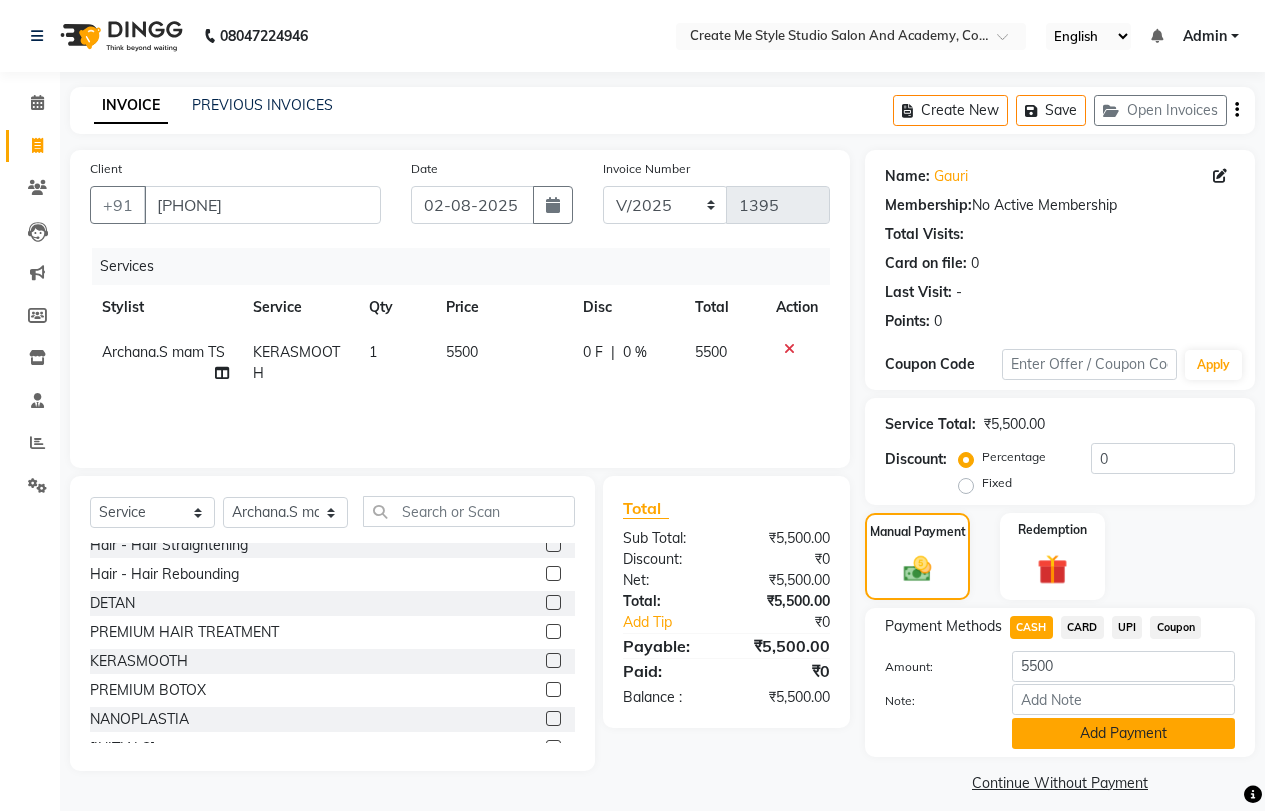 scroll, scrollTop: 17, scrollLeft: 0, axis: vertical 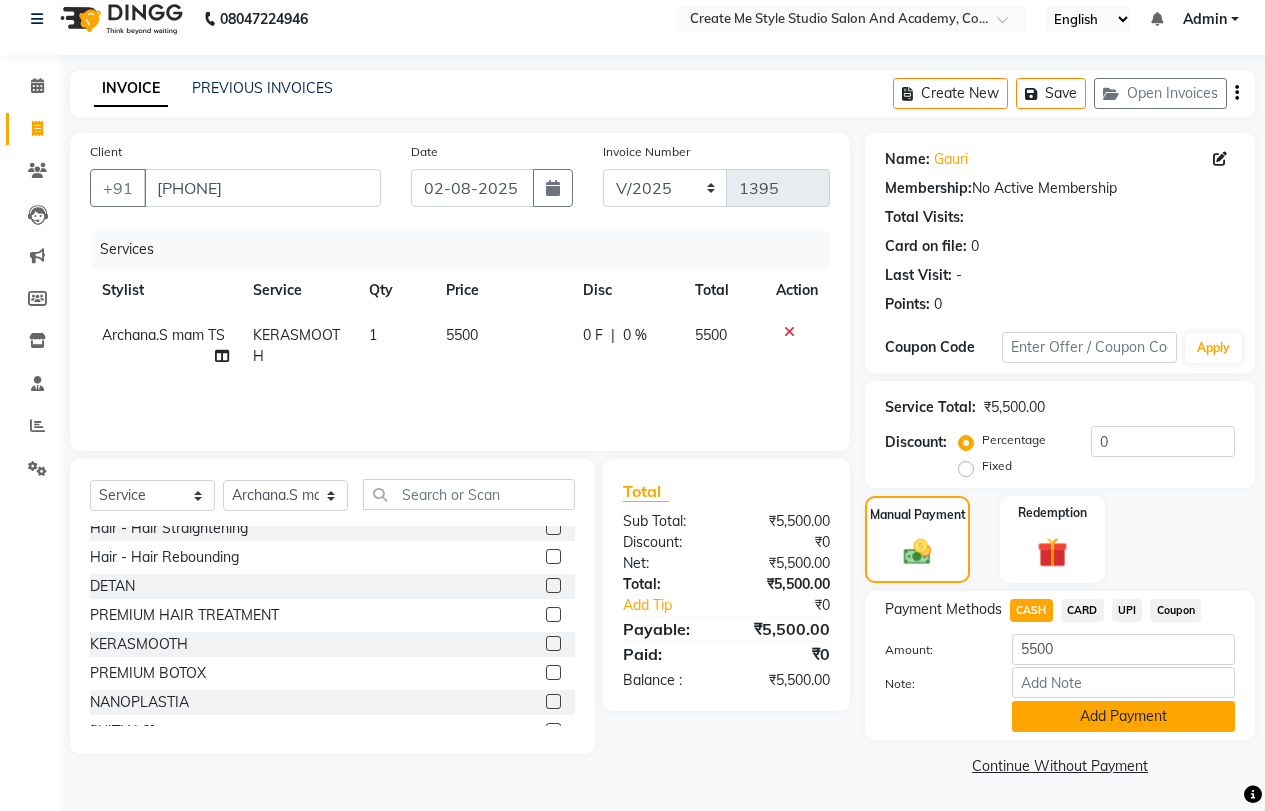 click on "Add Payment" 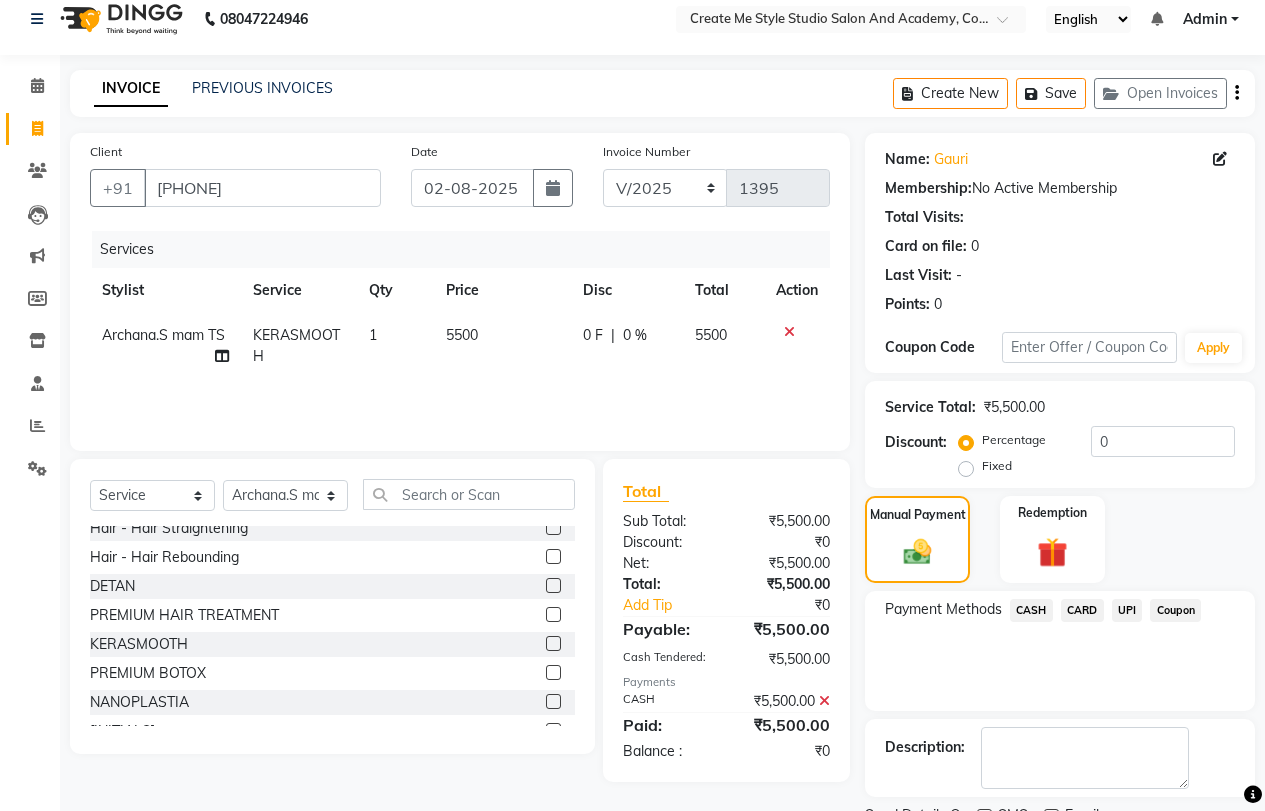 scroll, scrollTop: 101, scrollLeft: 0, axis: vertical 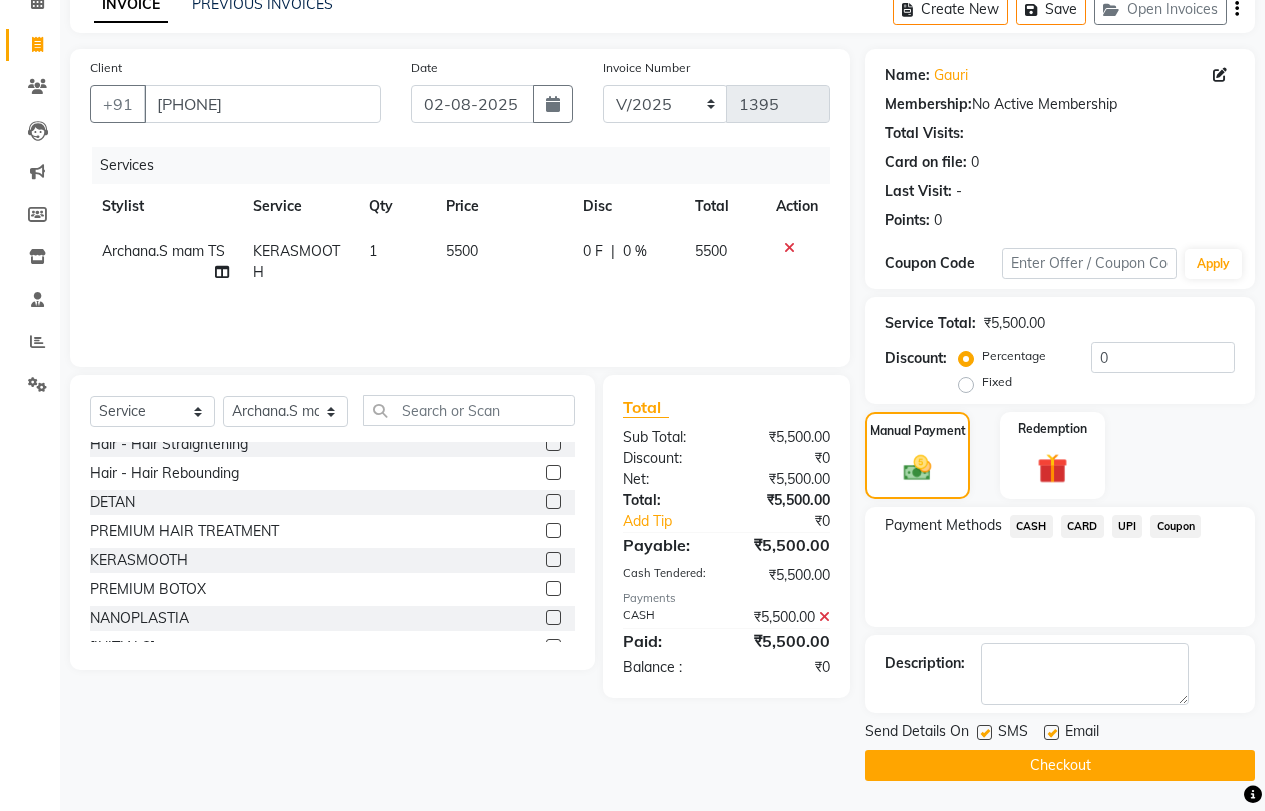 click on "Checkout" 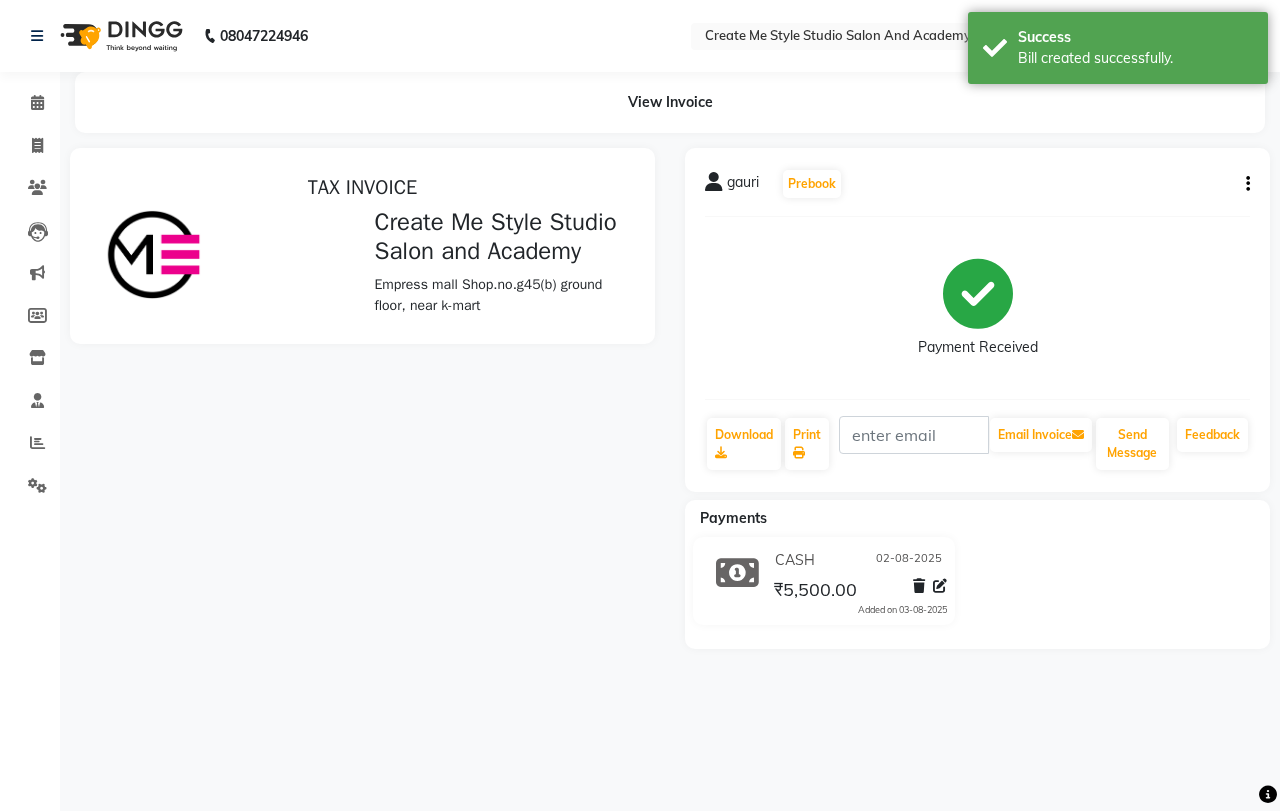 scroll, scrollTop: 0, scrollLeft: 0, axis: both 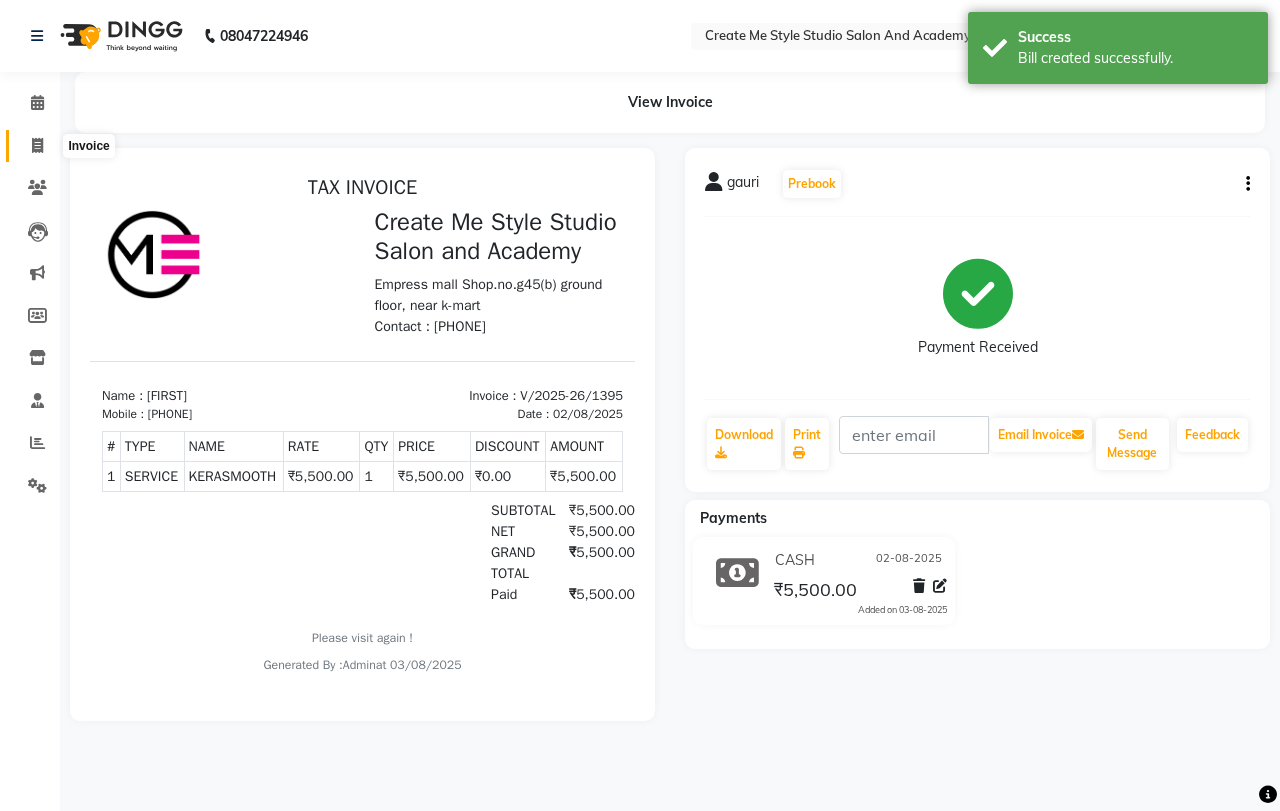 click 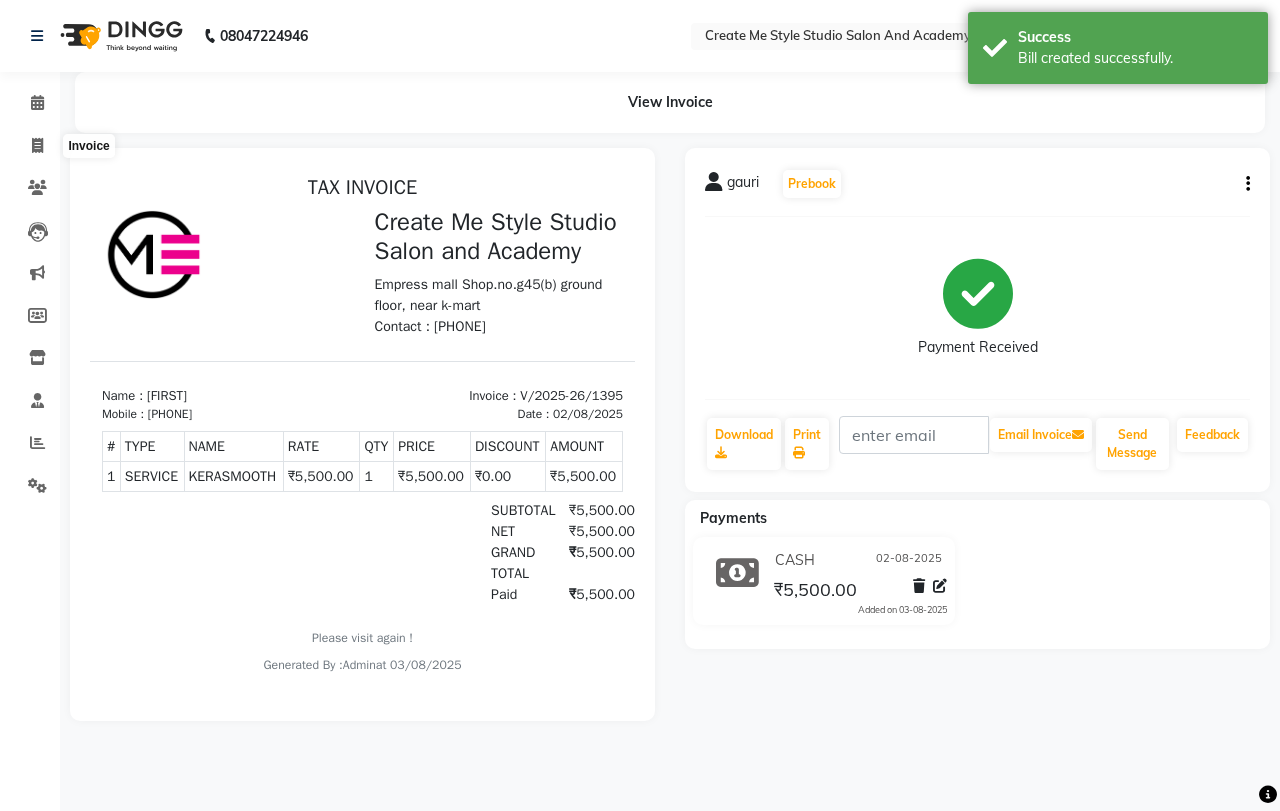 select on "service" 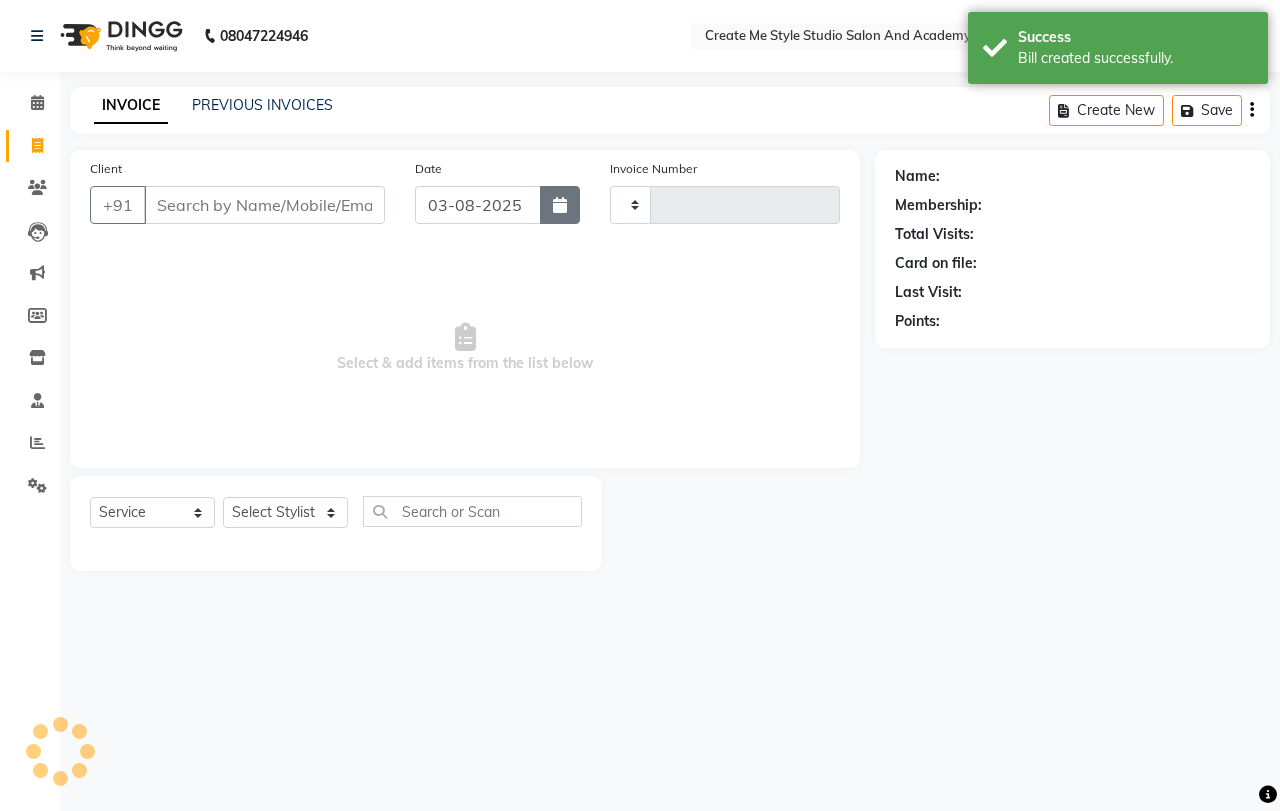 click 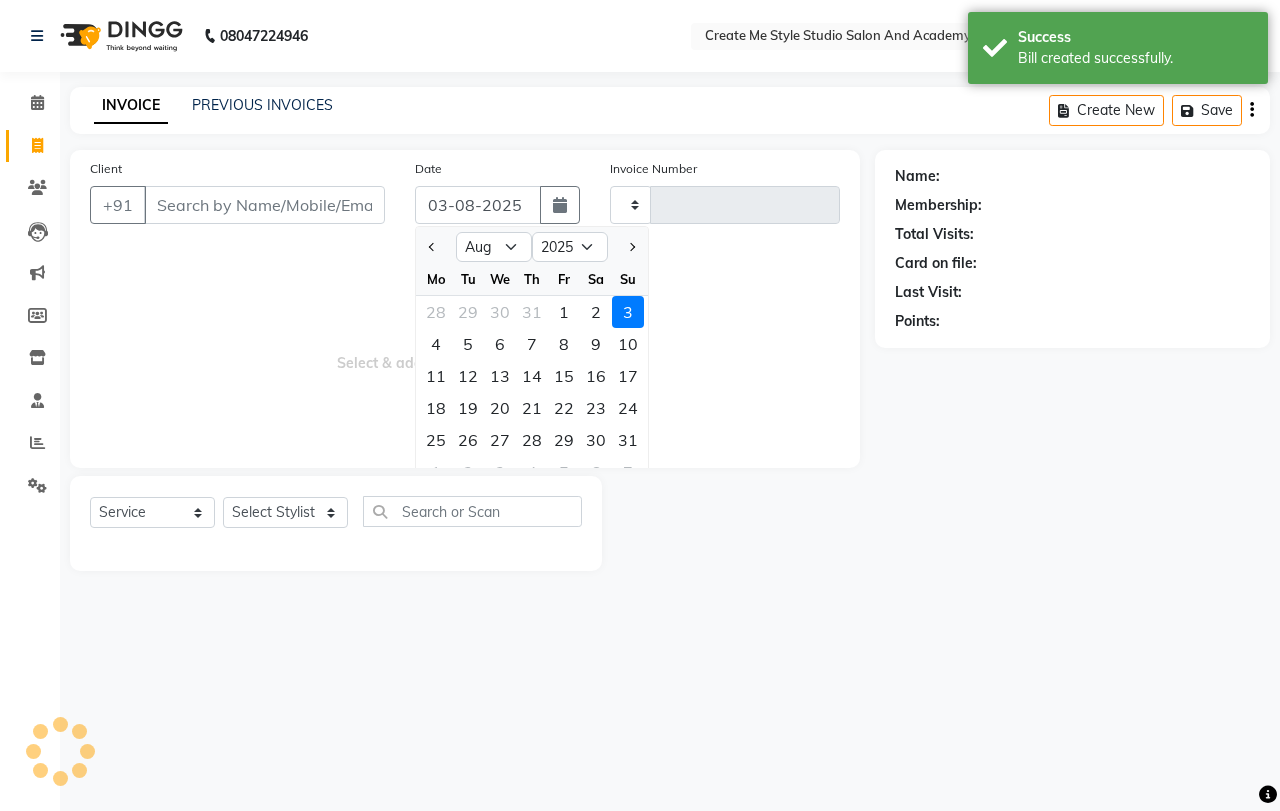 drag, startPoint x: 598, startPoint y: 315, endPoint x: 585, endPoint y: 317, distance: 13.152946 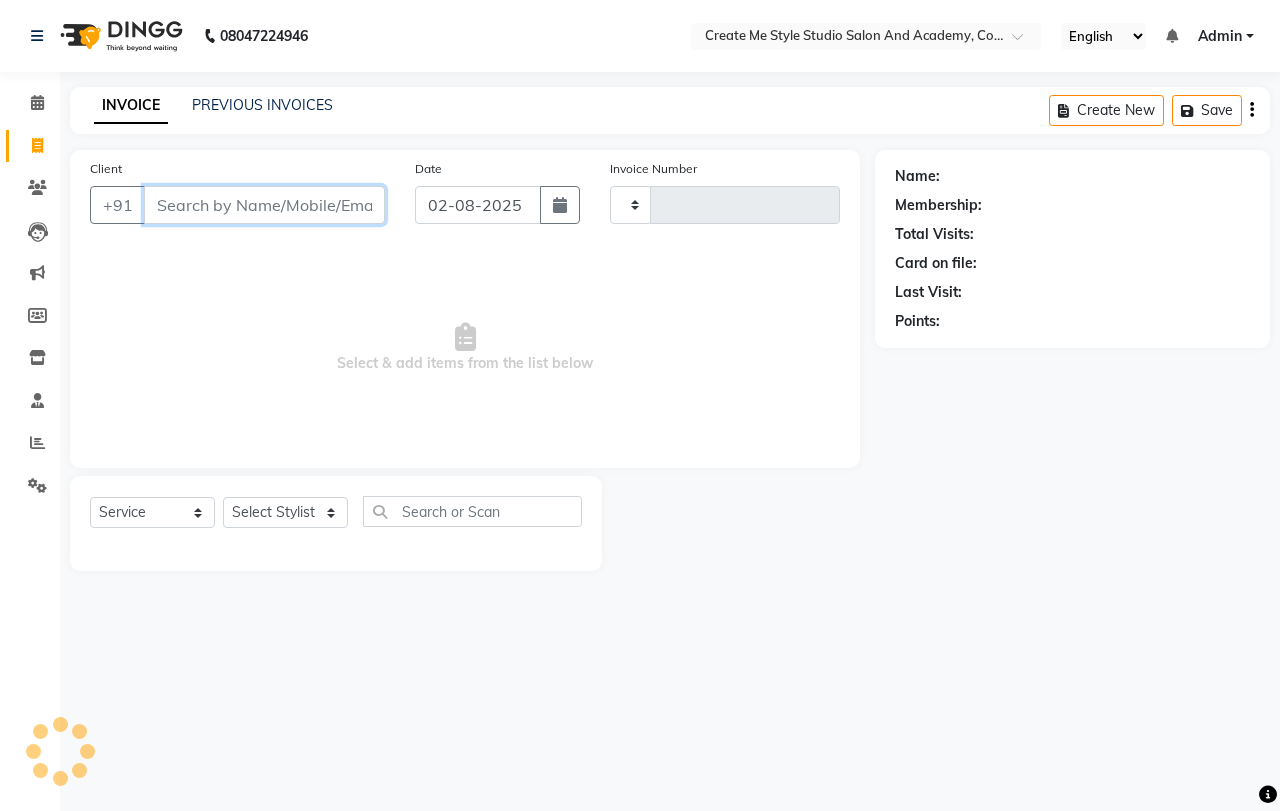 drag, startPoint x: 325, startPoint y: 201, endPoint x: 325, endPoint y: 220, distance: 19 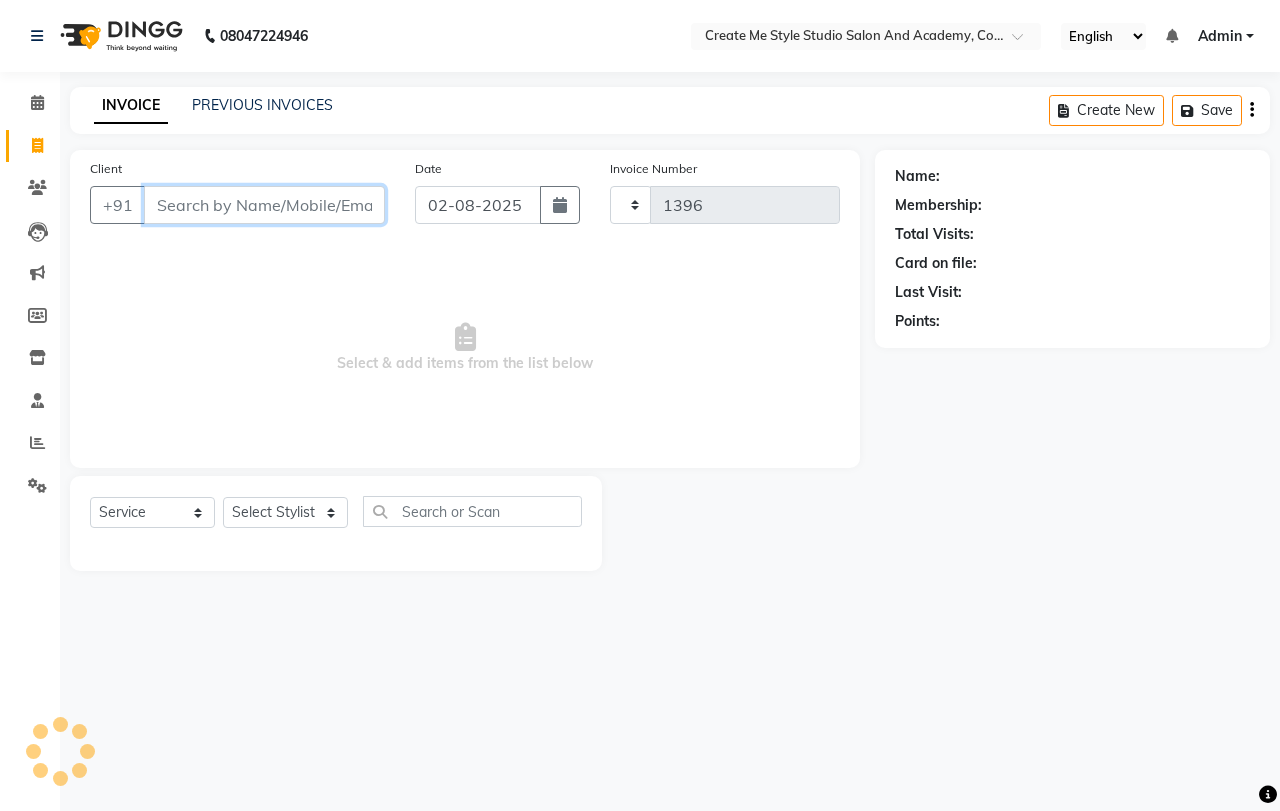 select on "8254" 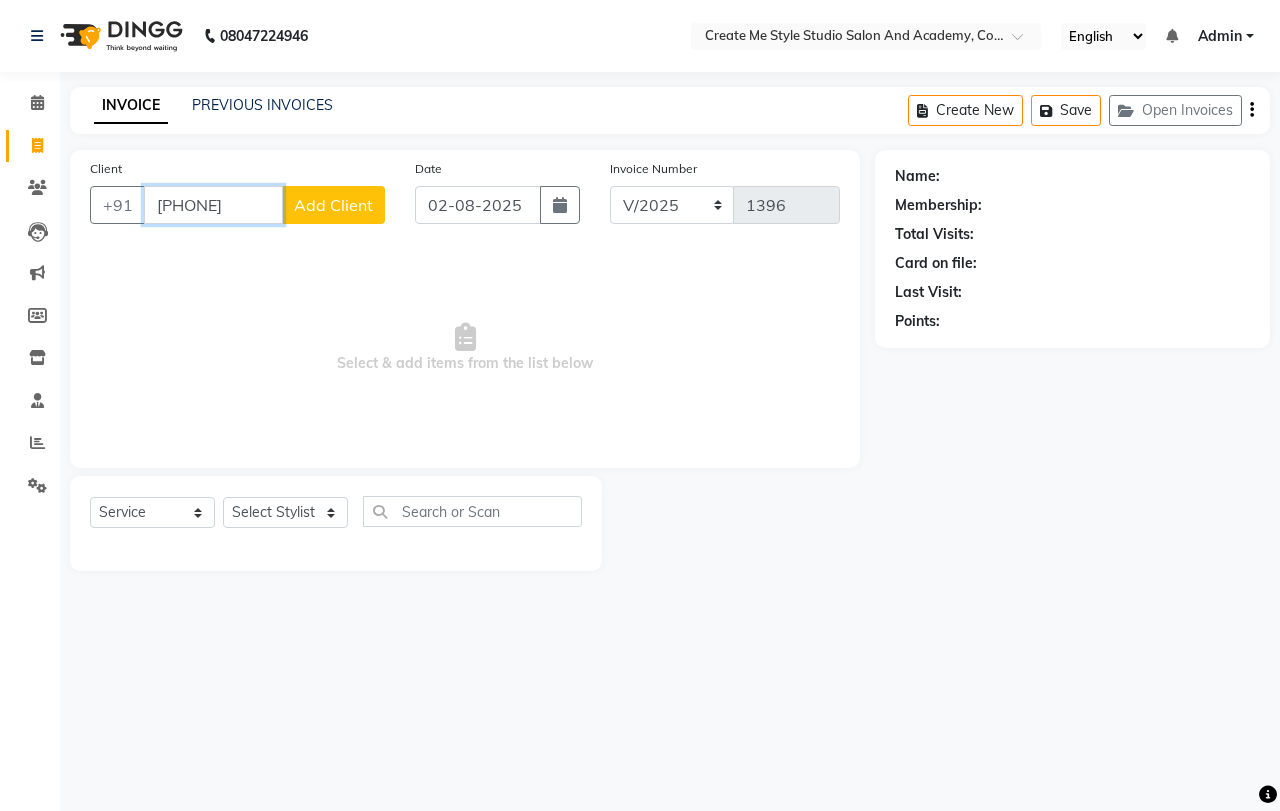 type on "[PHONE]" 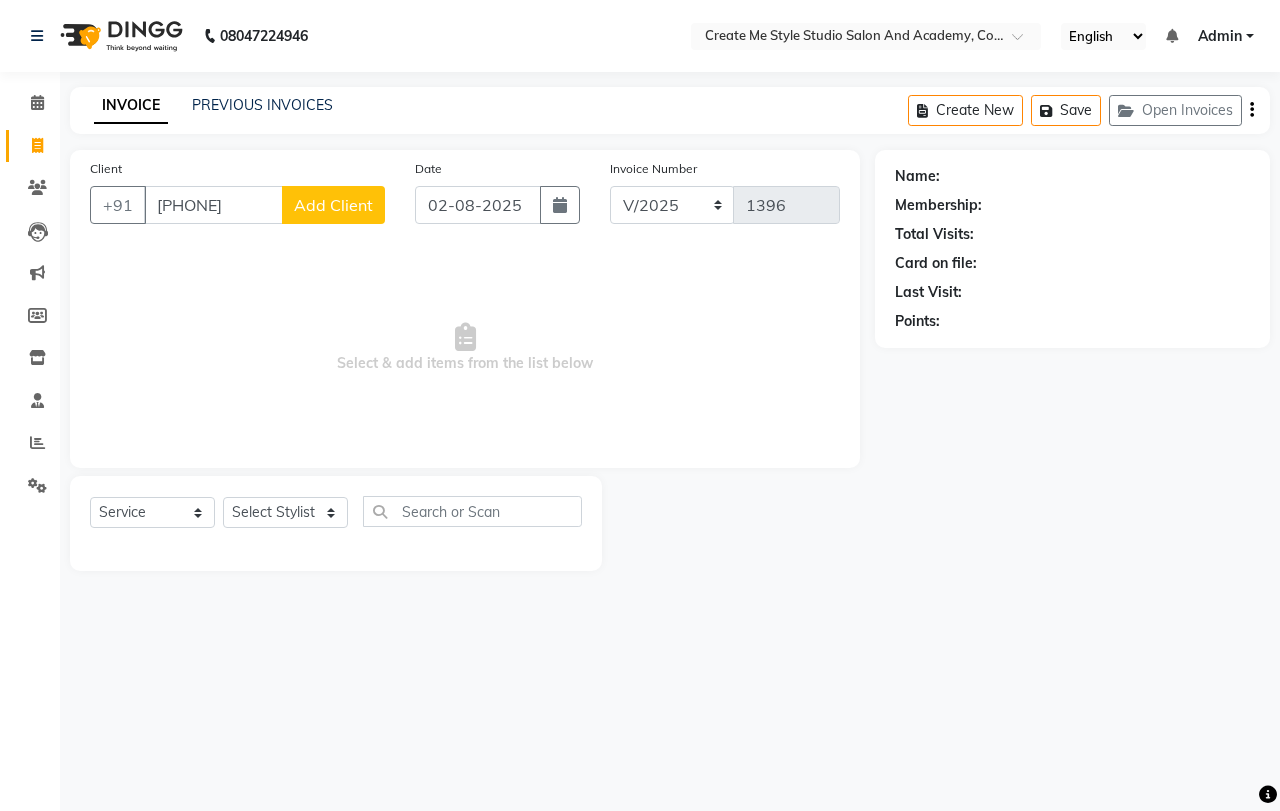 click on "Add Client" 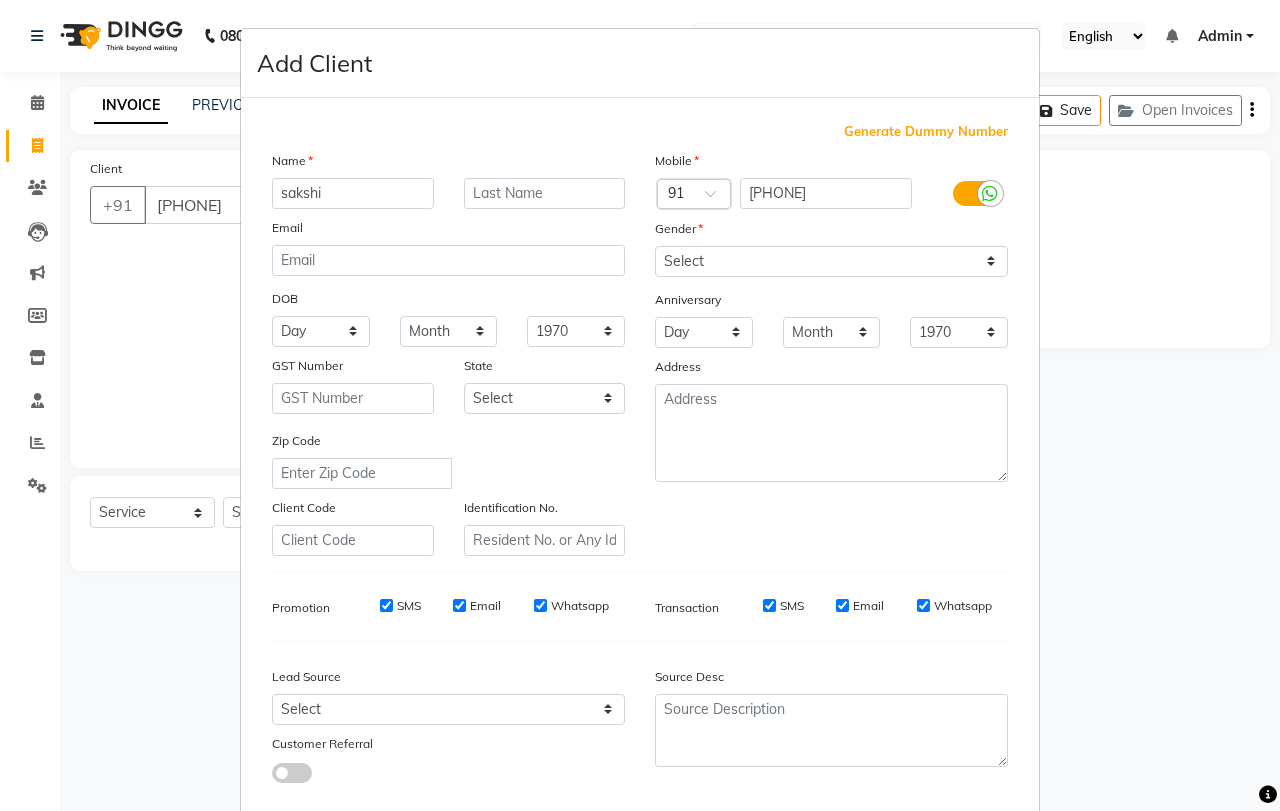 type on "sakshi" 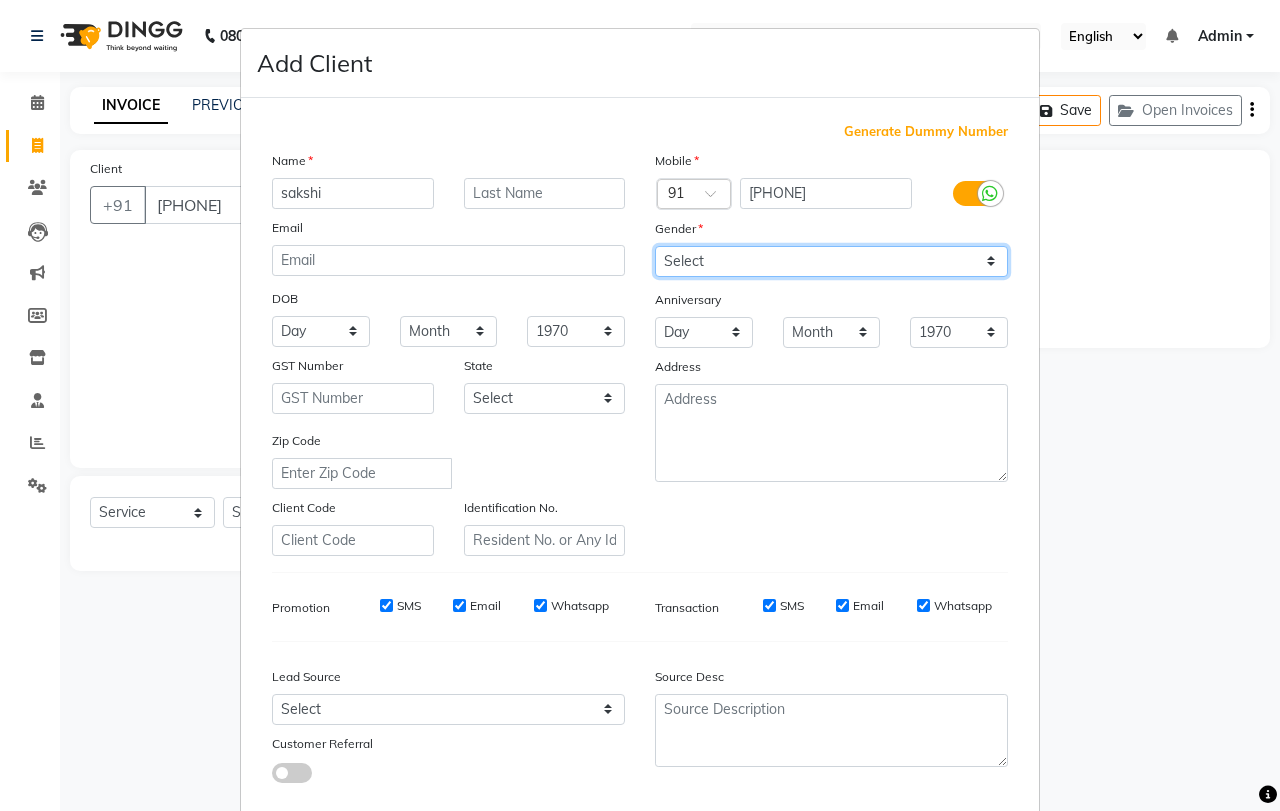 click on "Select Male Female Other Prefer Not To Say" at bounding box center (831, 261) 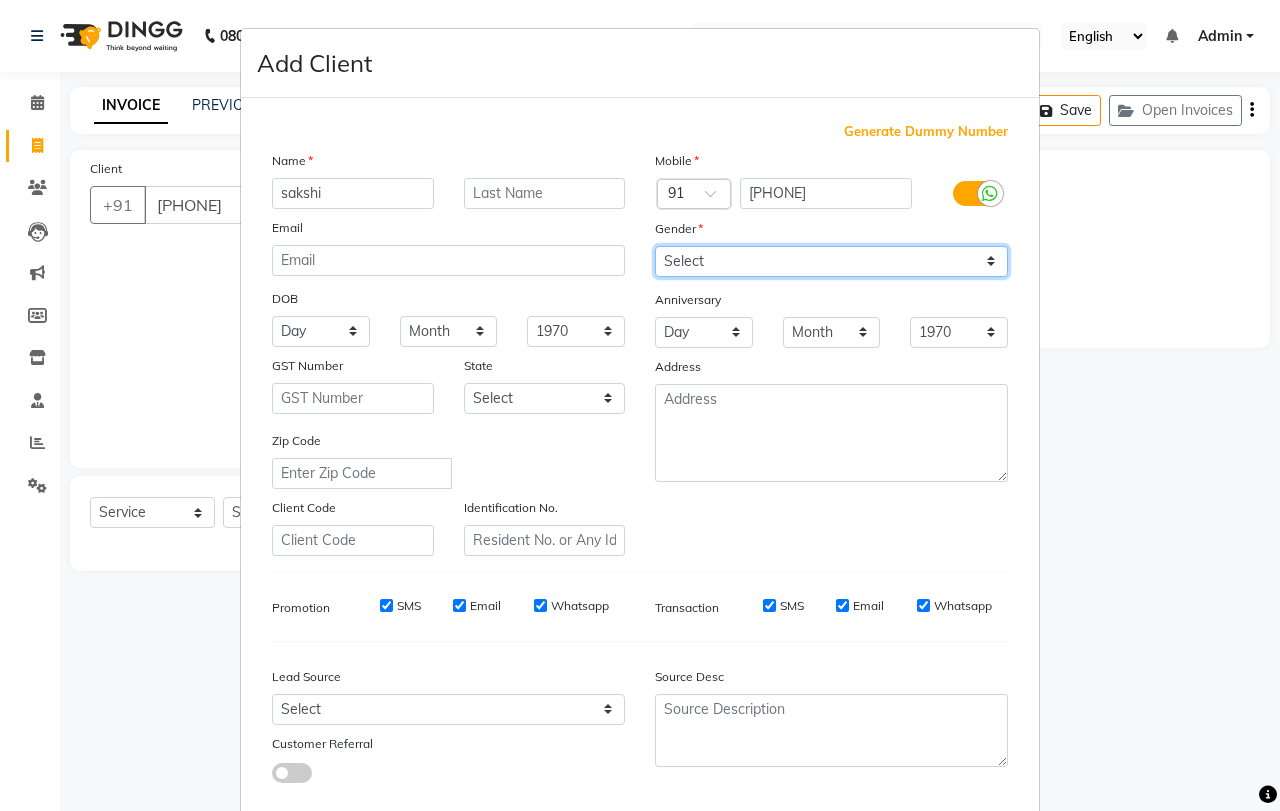 select on "female" 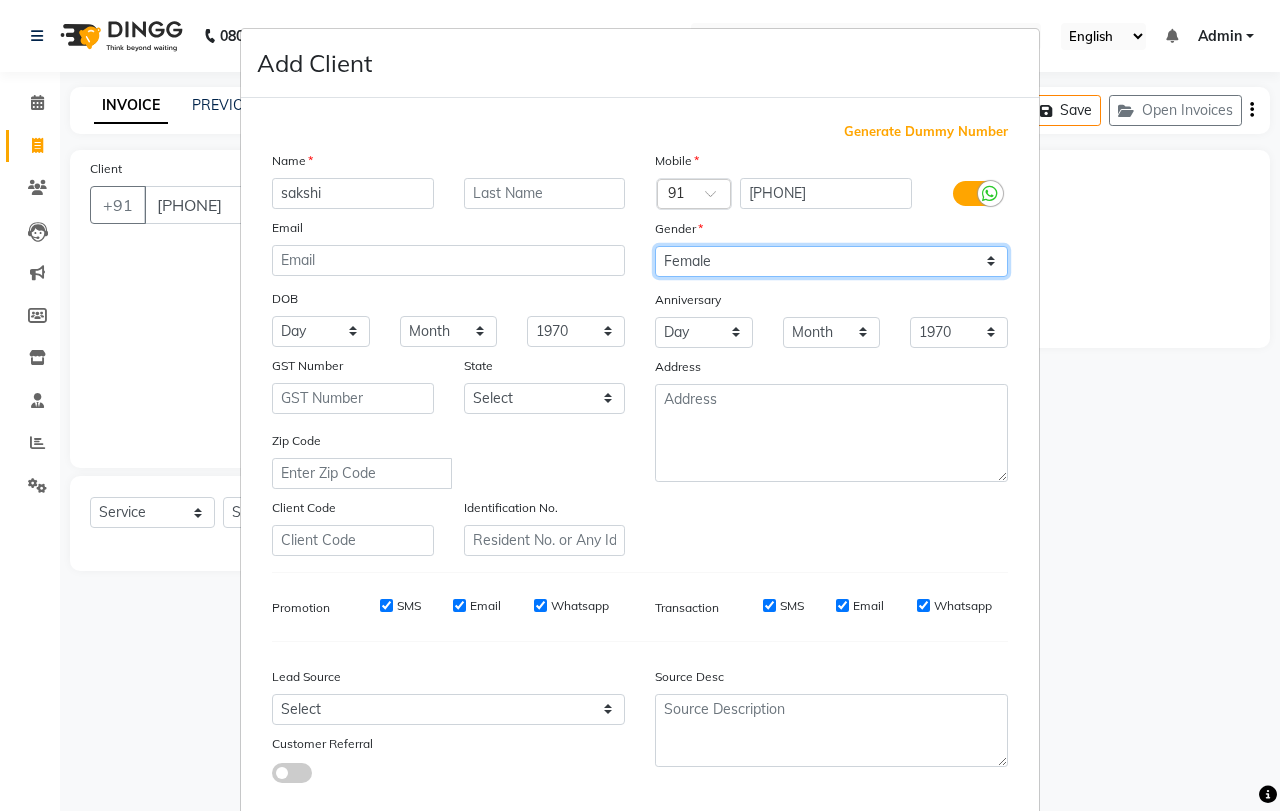 click on "Select Male Female Other Prefer Not To Say" at bounding box center (831, 261) 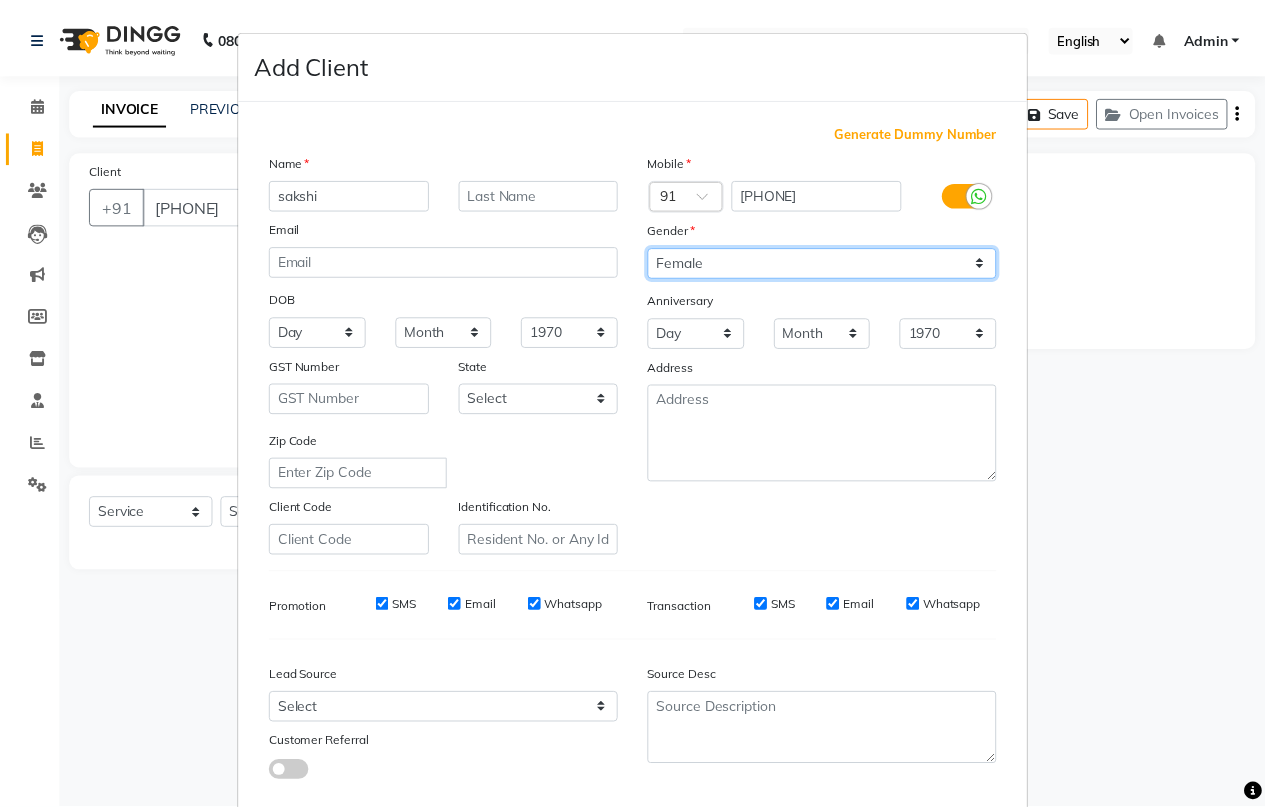 scroll, scrollTop: 112, scrollLeft: 0, axis: vertical 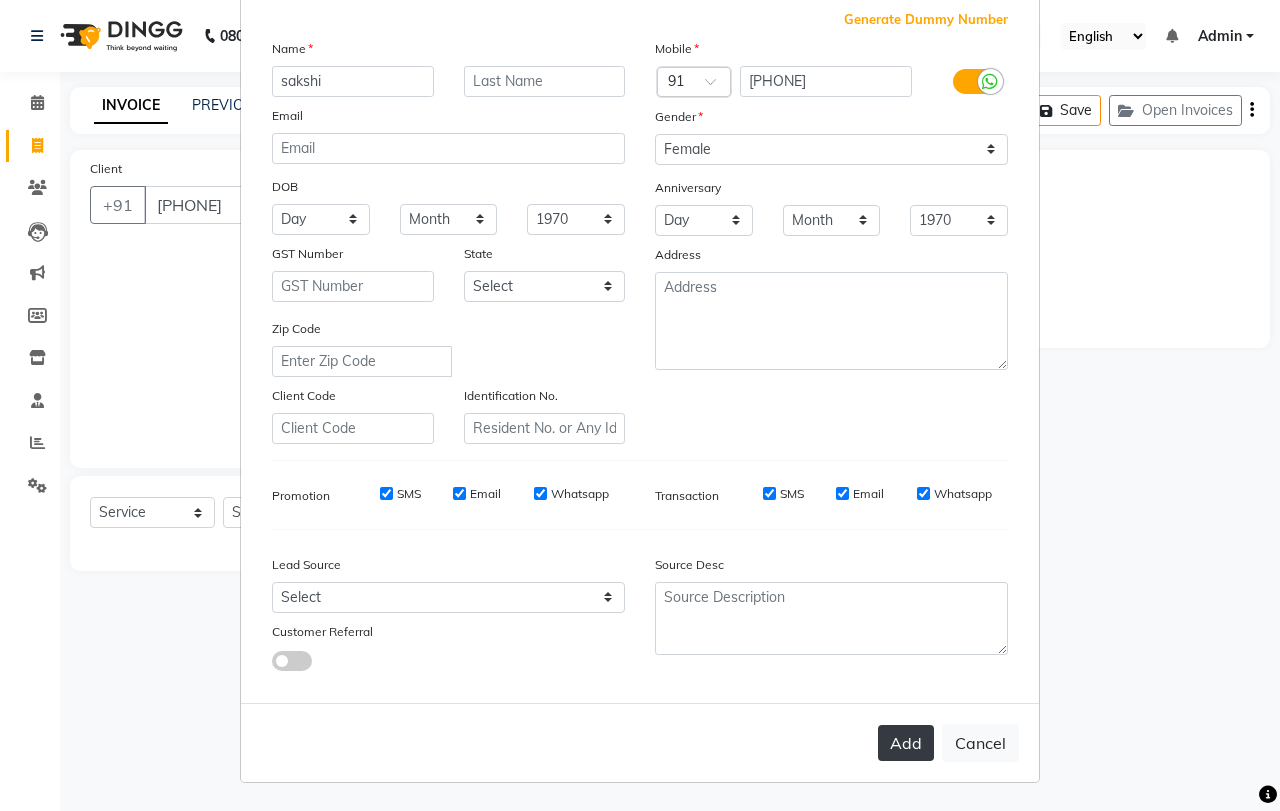 click on "Add" at bounding box center [906, 743] 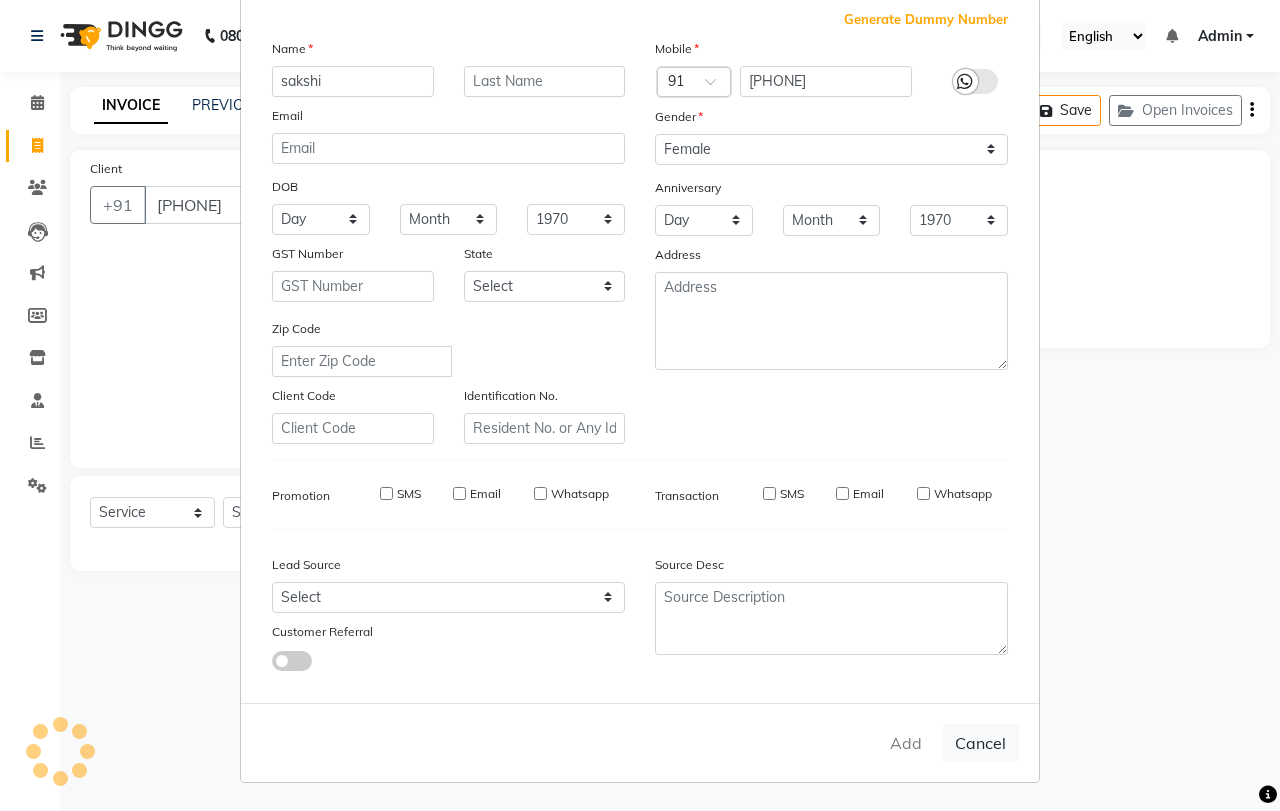type 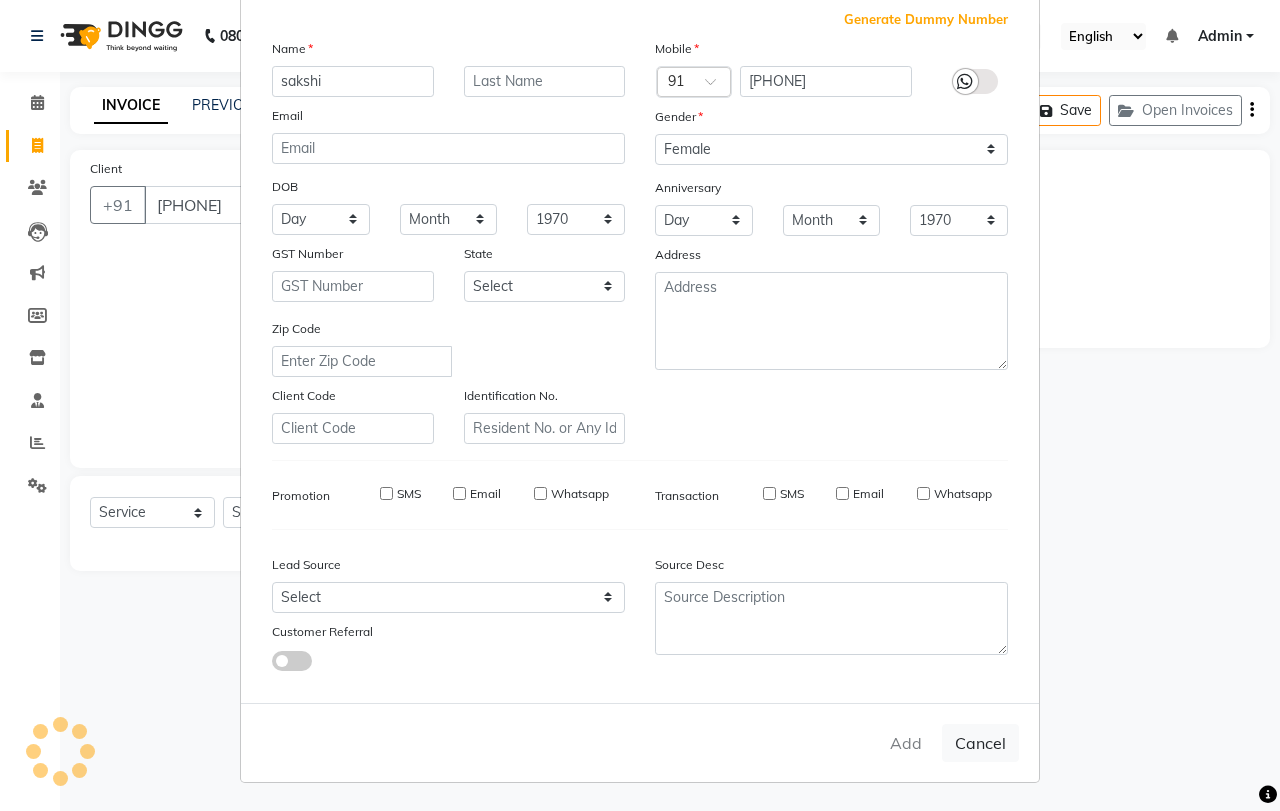 select 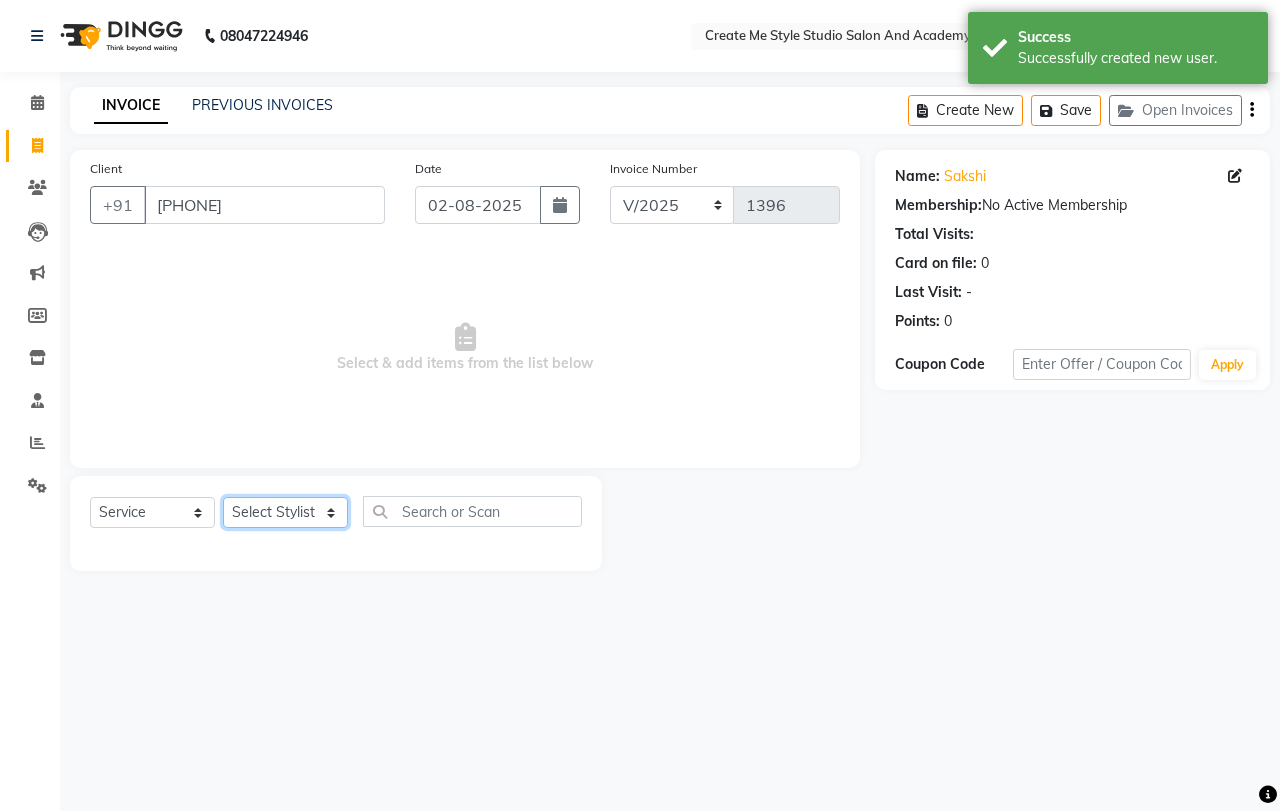 click on "Select Stylist [FIRST] Sir [FIRST].B mam [FIRST].S mam TS [FIRST] mam [FIRST] mam [FIRST] mam [FIRST] Sir Reception 1 Reception 2 [FIRST] Sir" 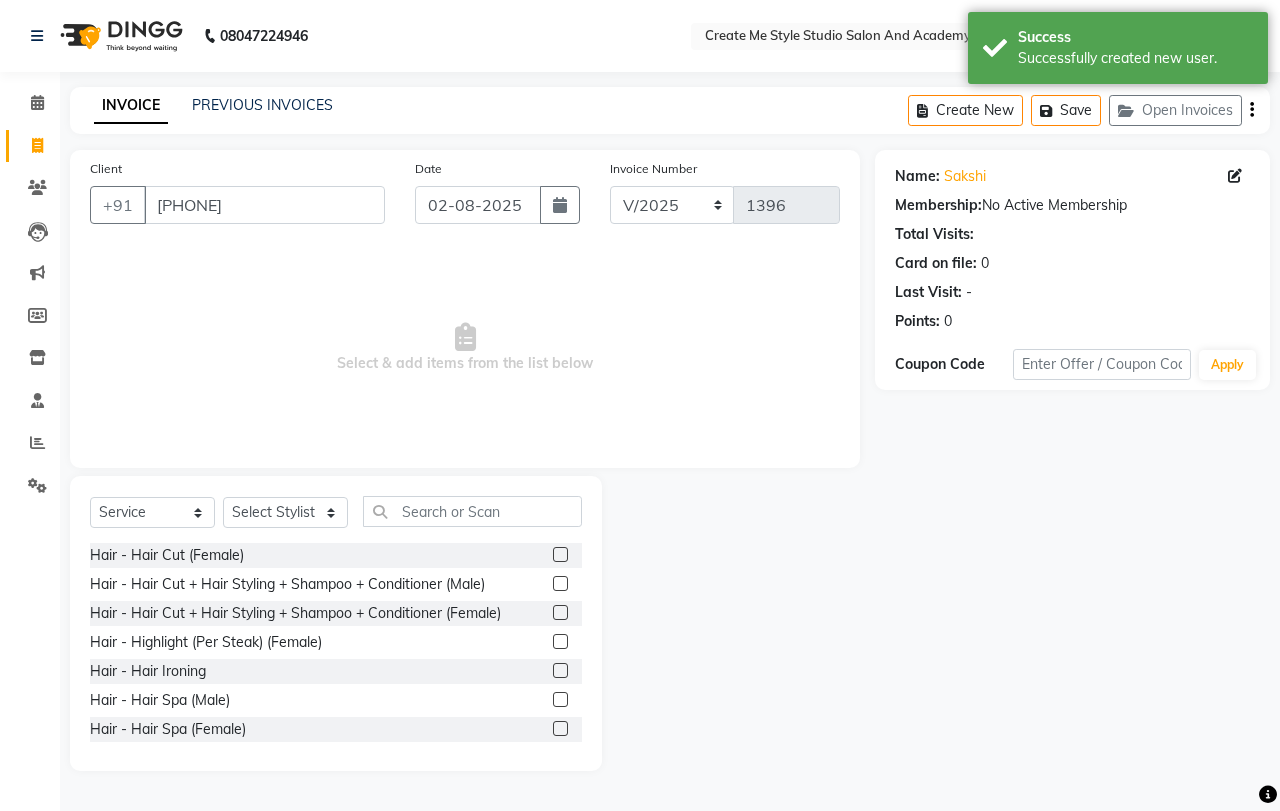 click 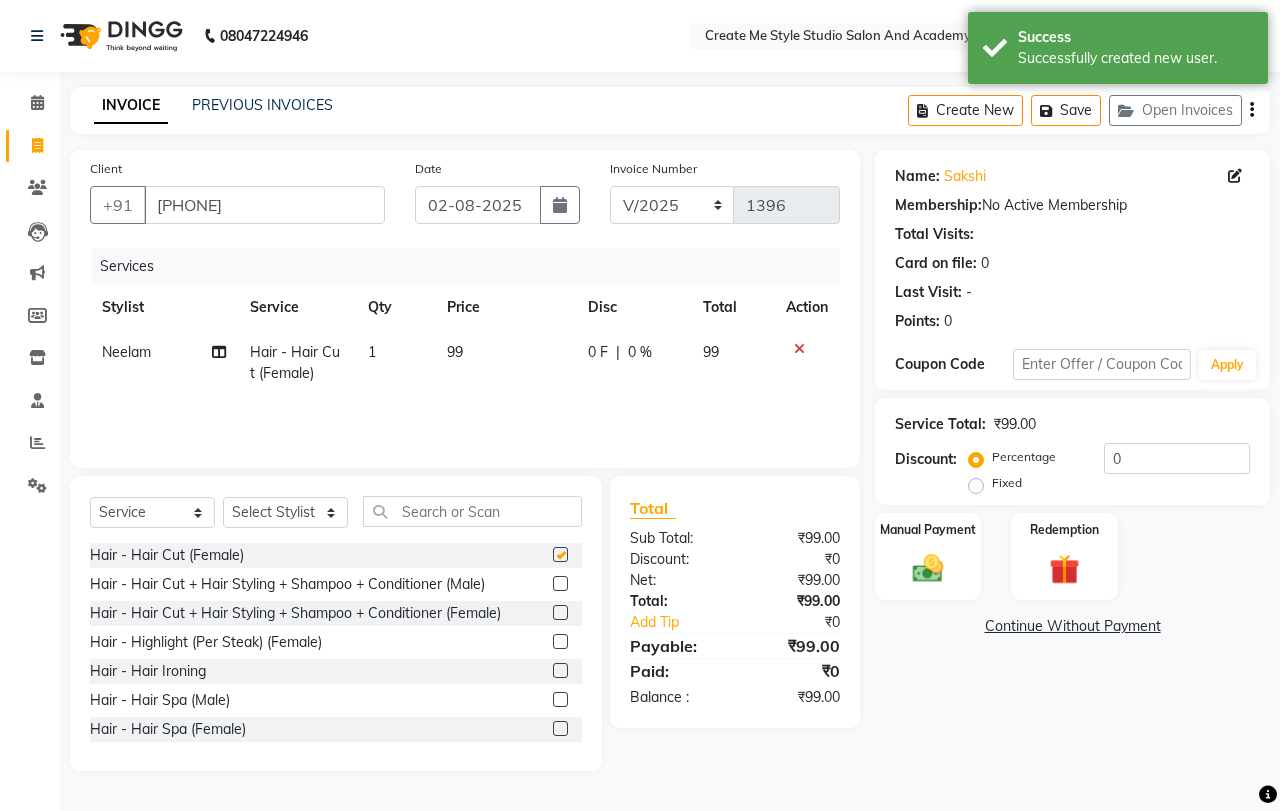 checkbox on "false" 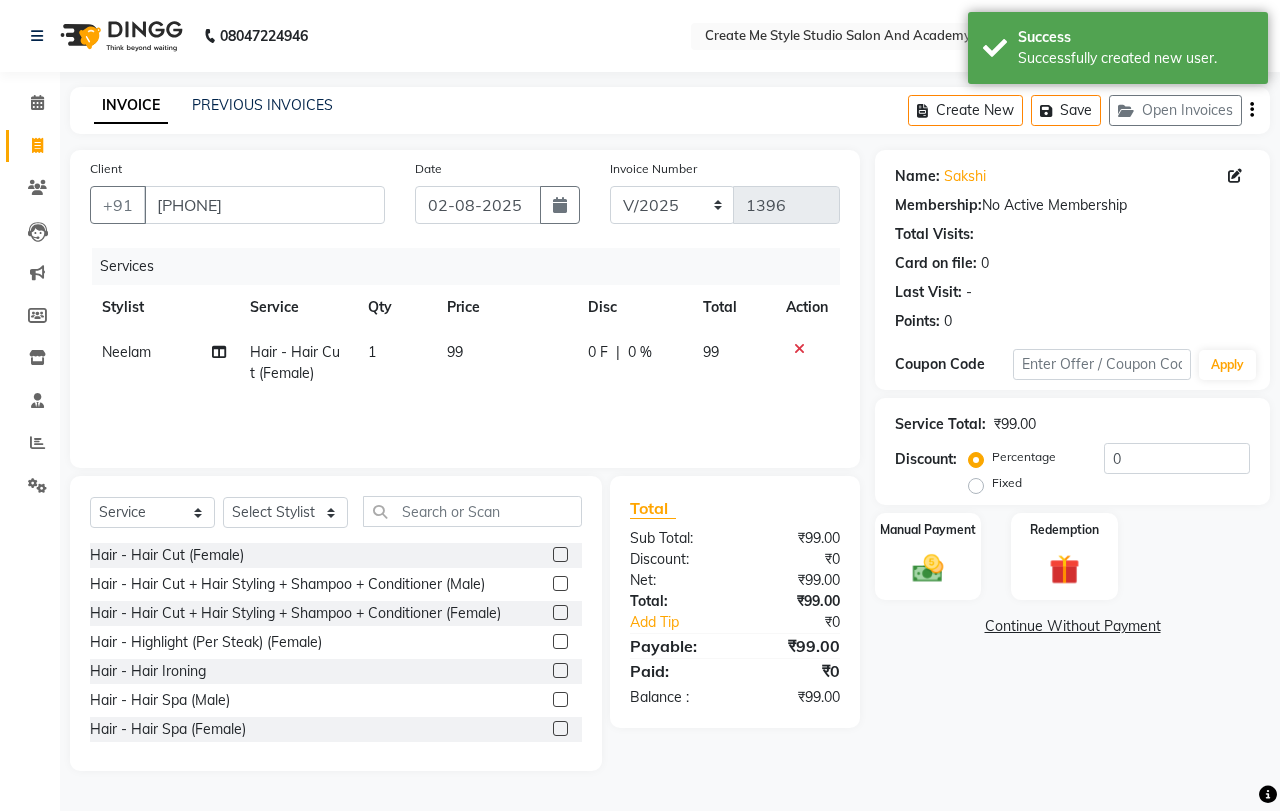 click on "99" 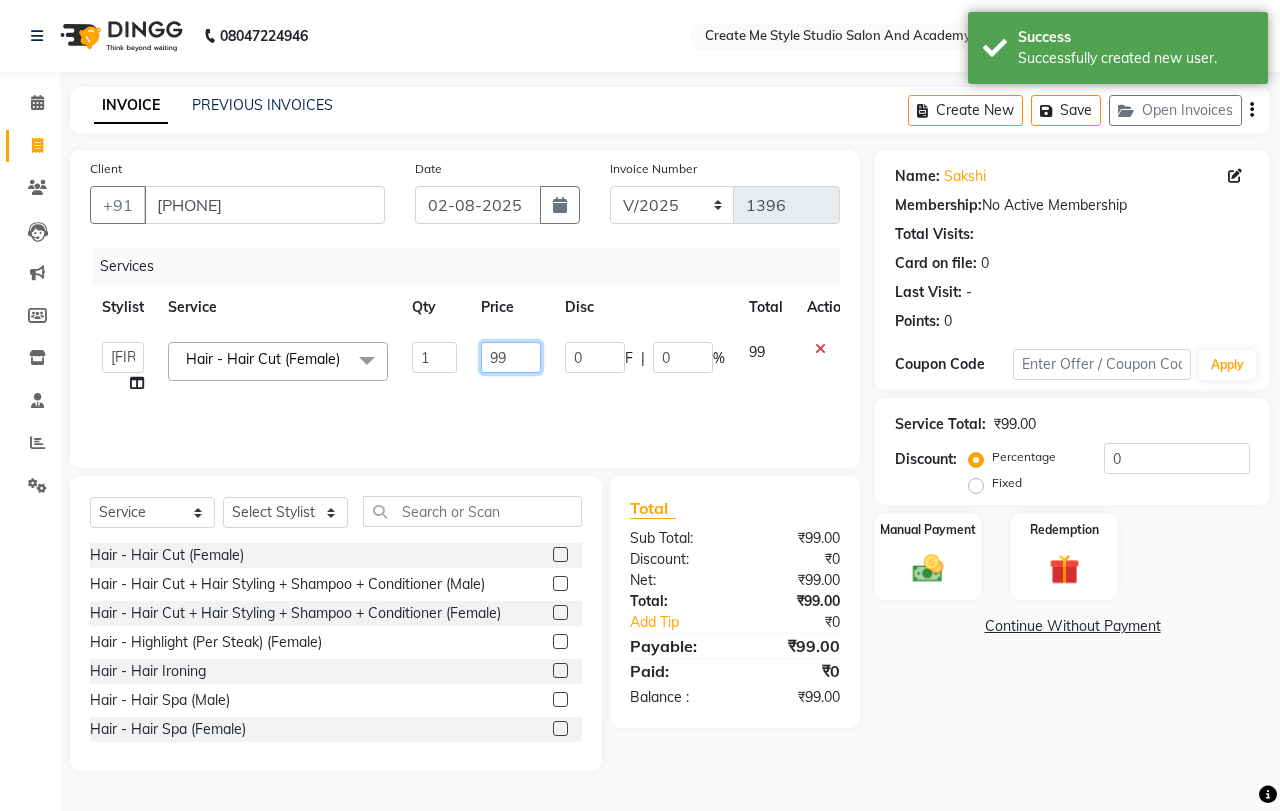 click on "99" 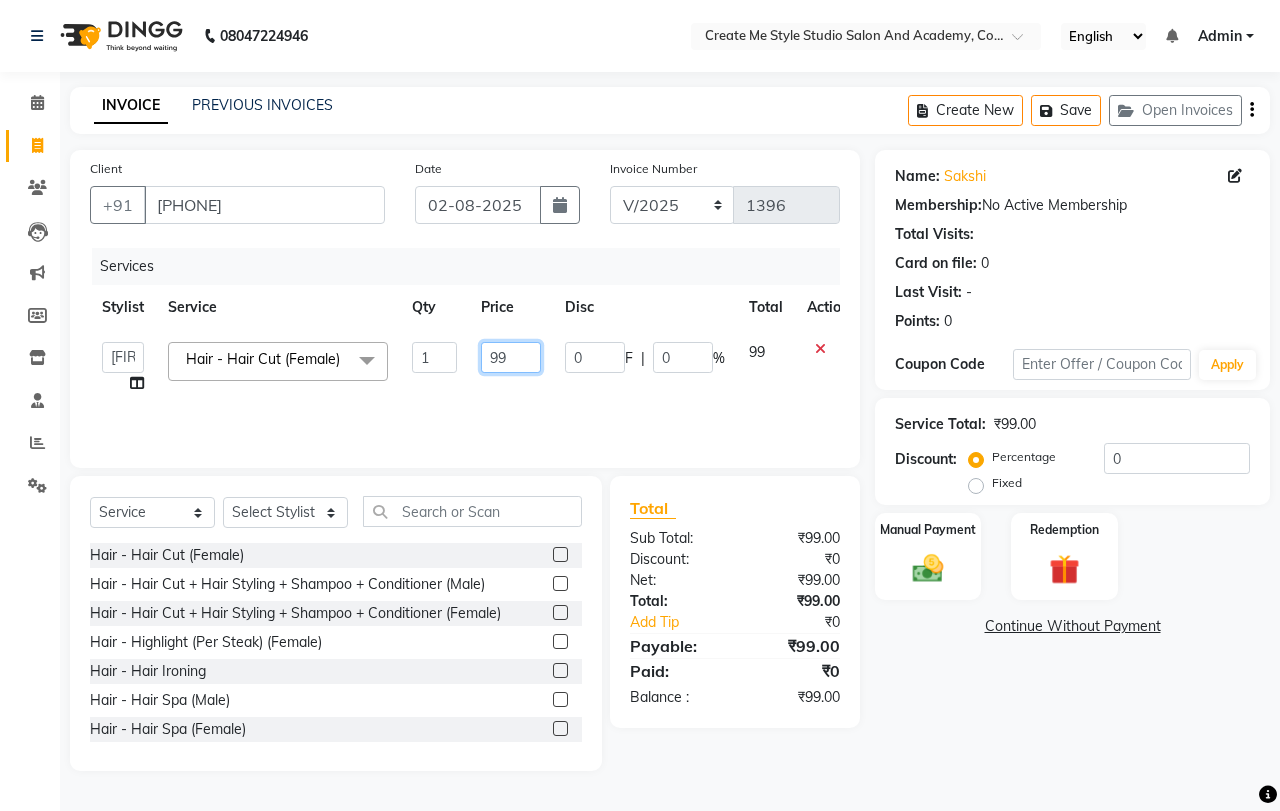 type on "9" 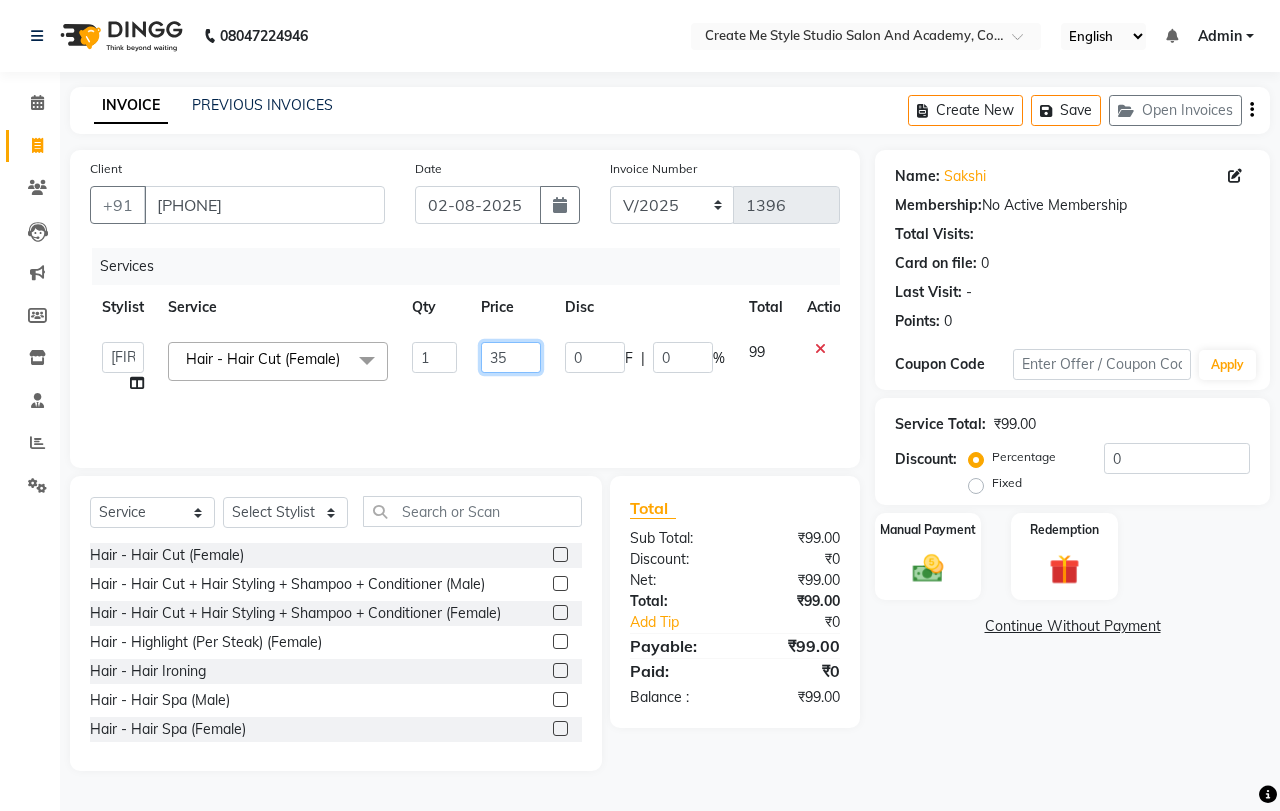 type on "350" 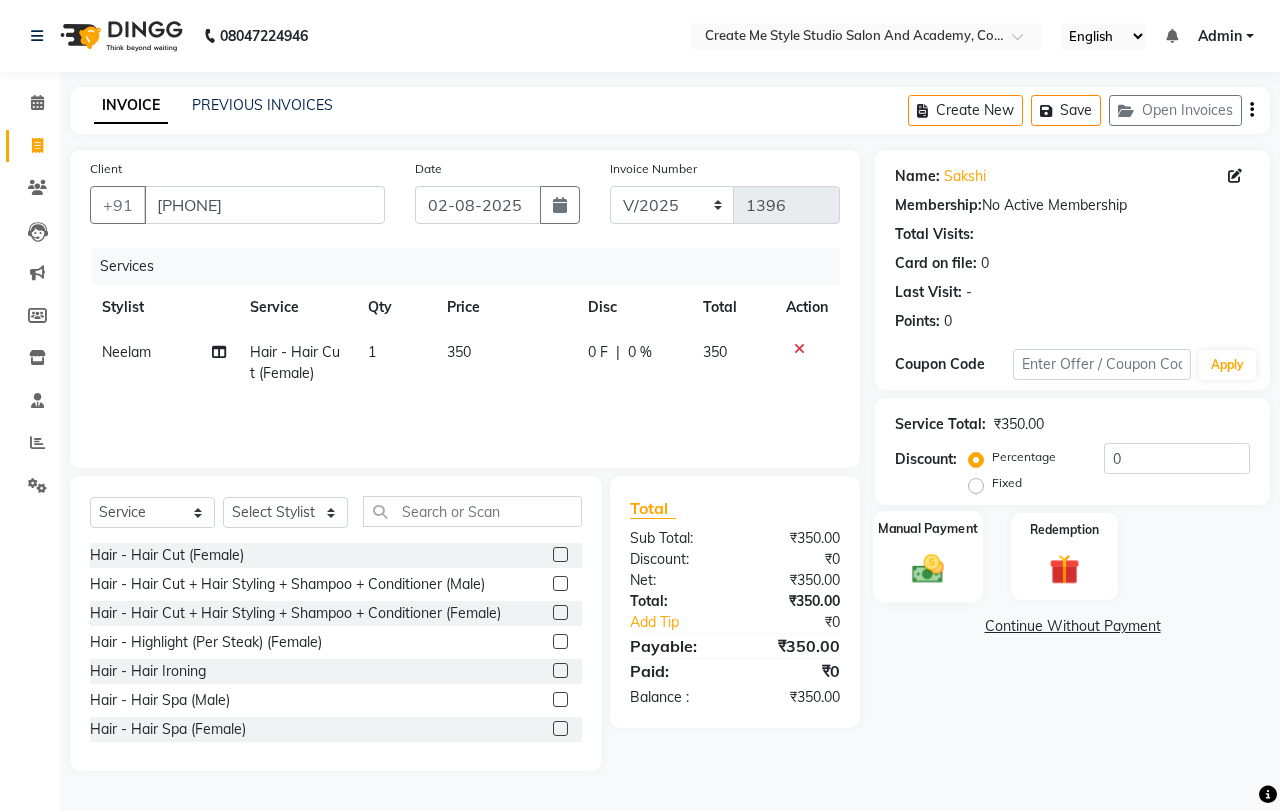 click 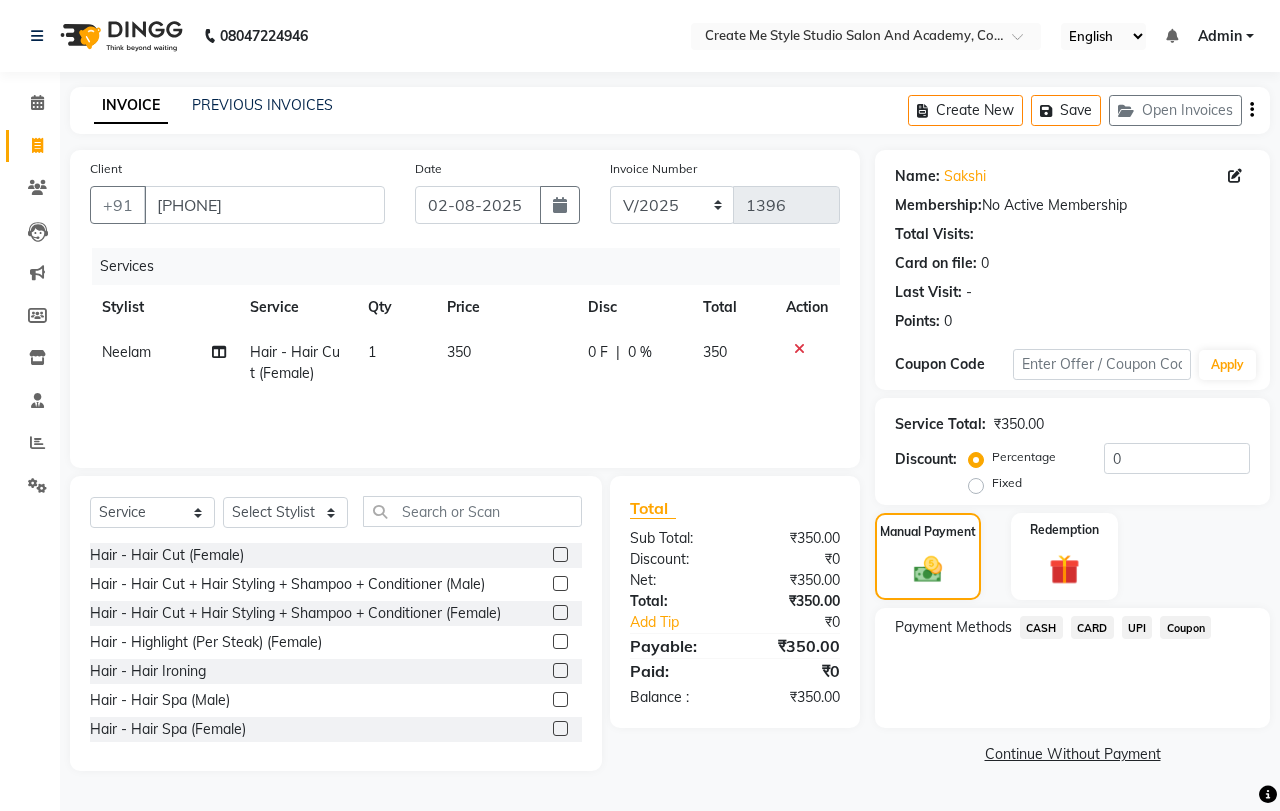 click on "UPI" 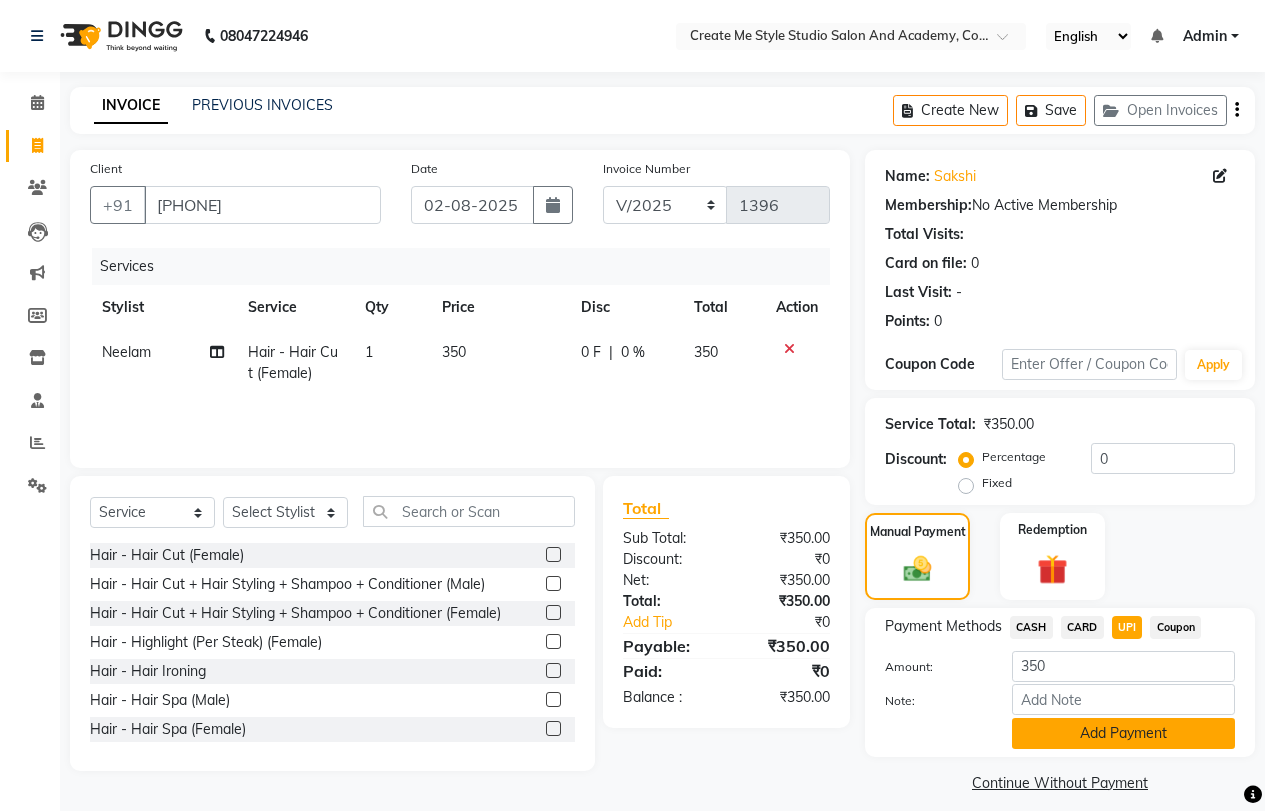 scroll, scrollTop: 17, scrollLeft: 0, axis: vertical 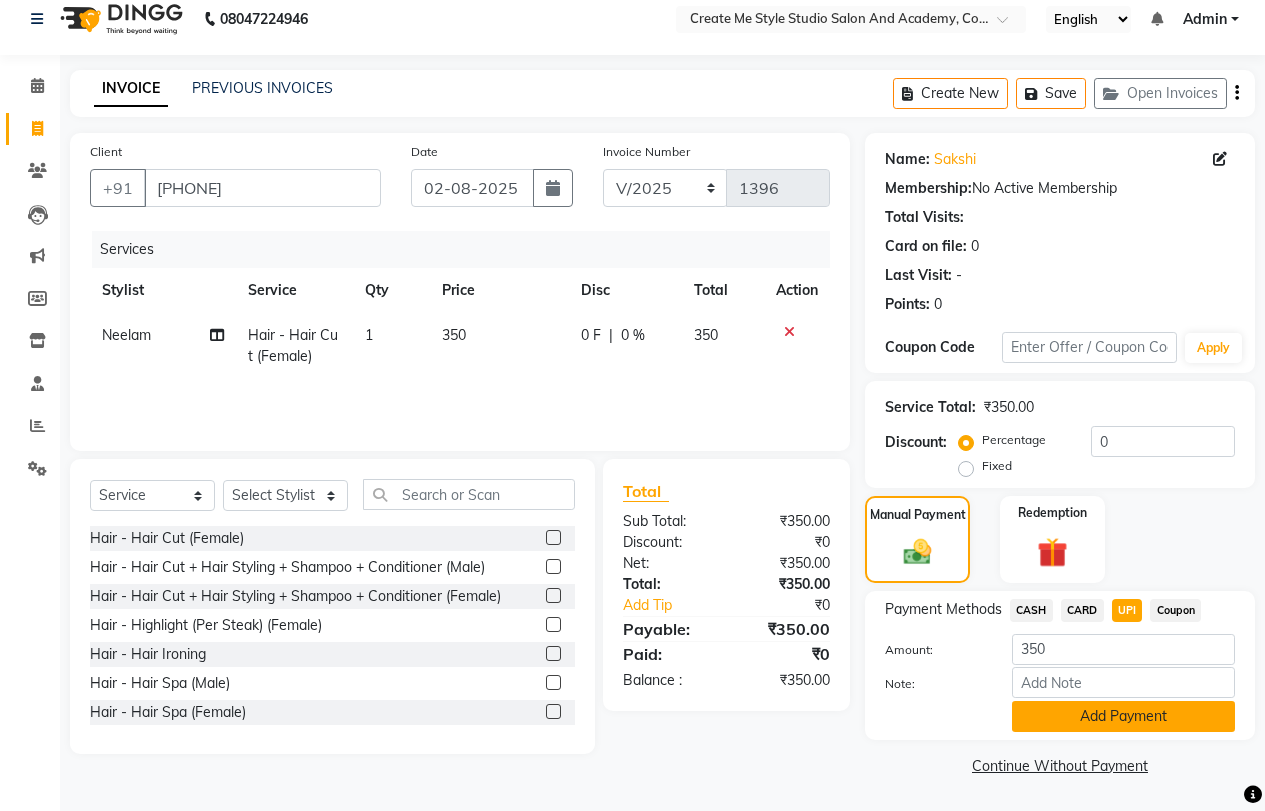 click on "Add Payment" 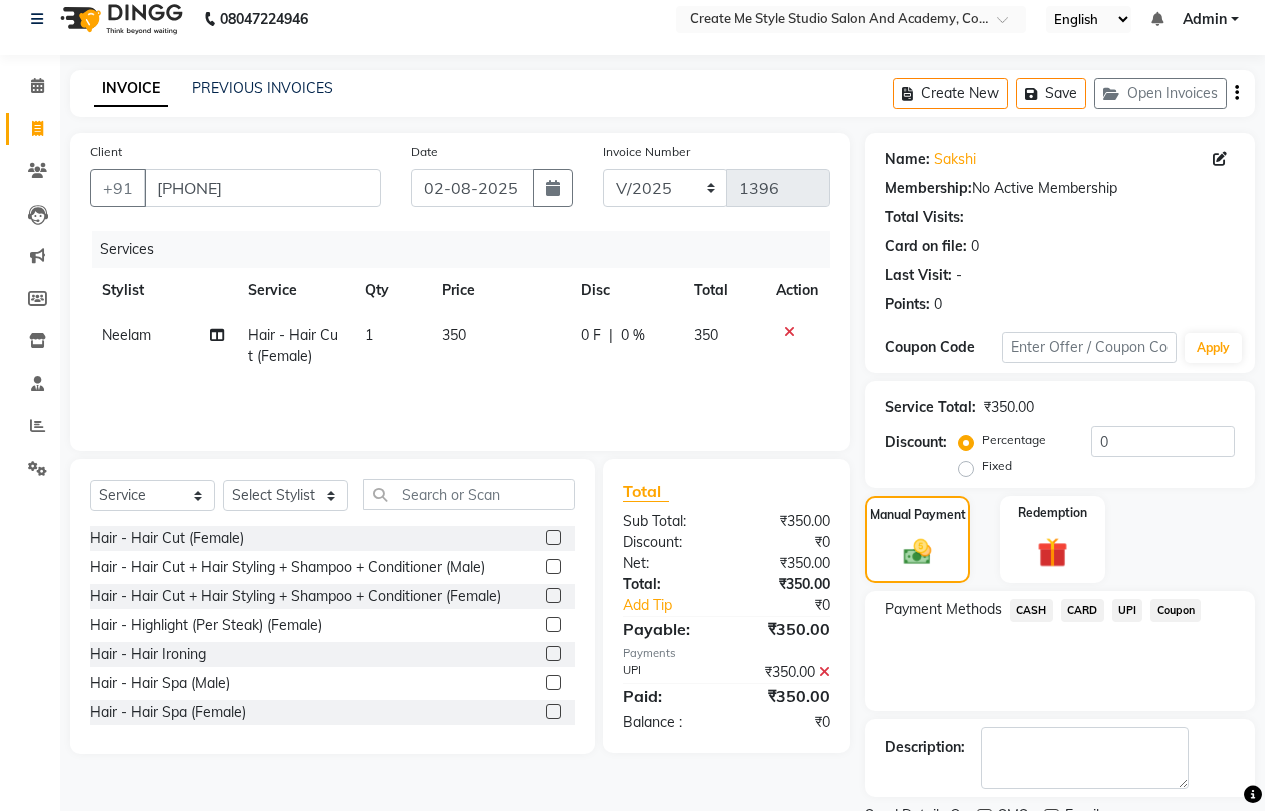 scroll, scrollTop: 101, scrollLeft: 0, axis: vertical 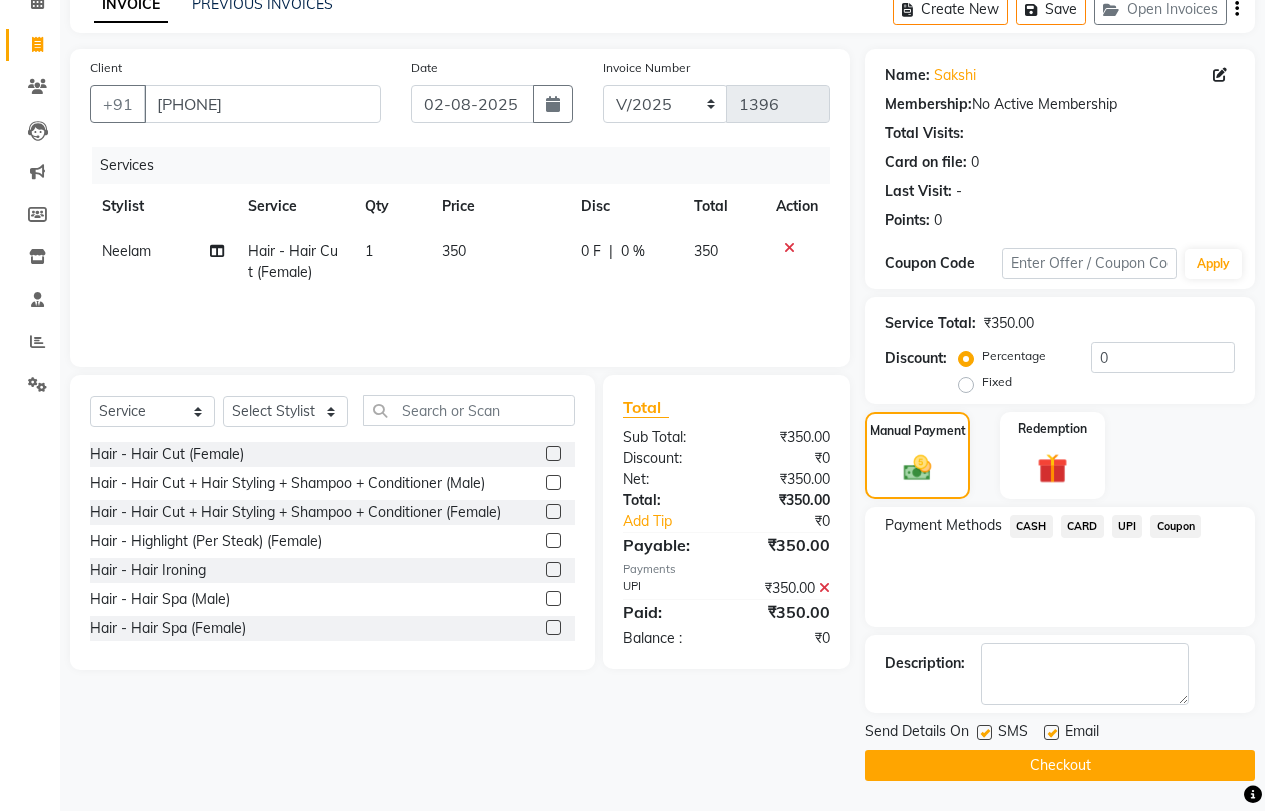 click on "Checkout" 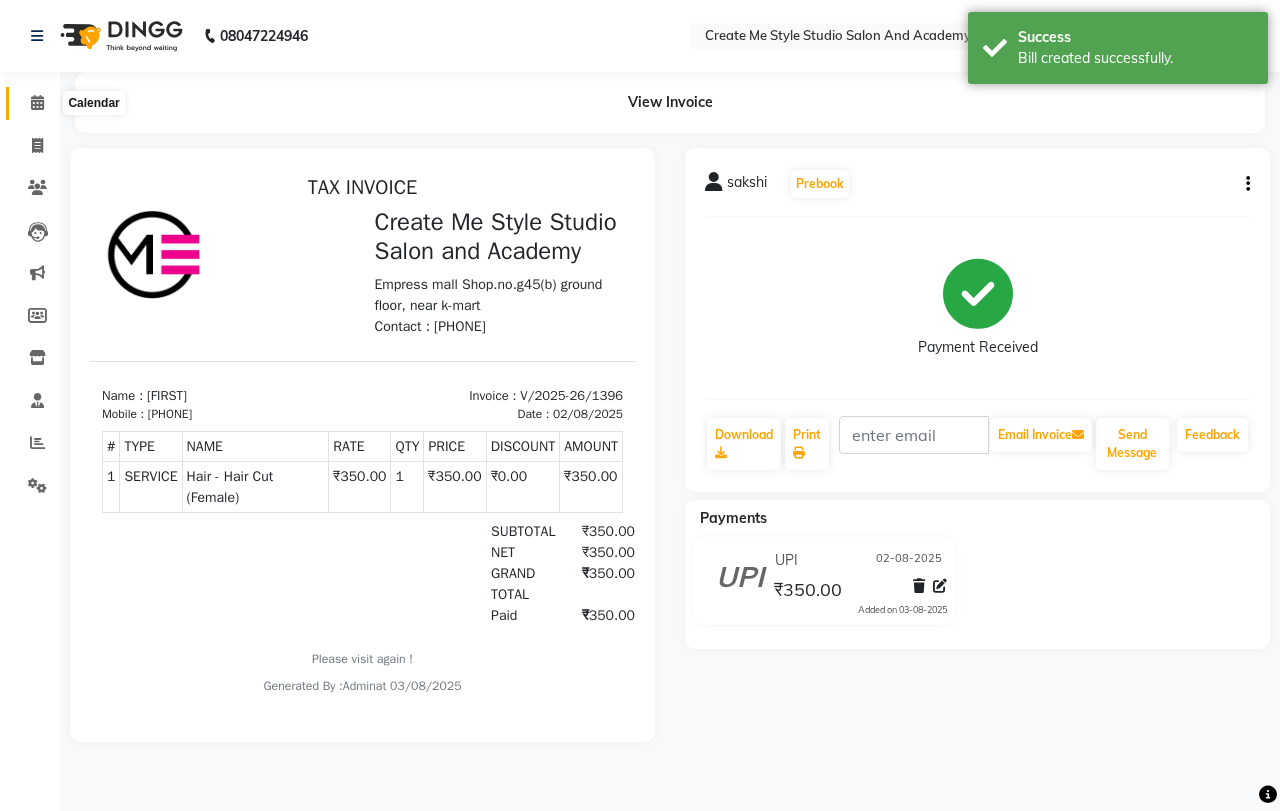 scroll, scrollTop: 0, scrollLeft: 0, axis: both 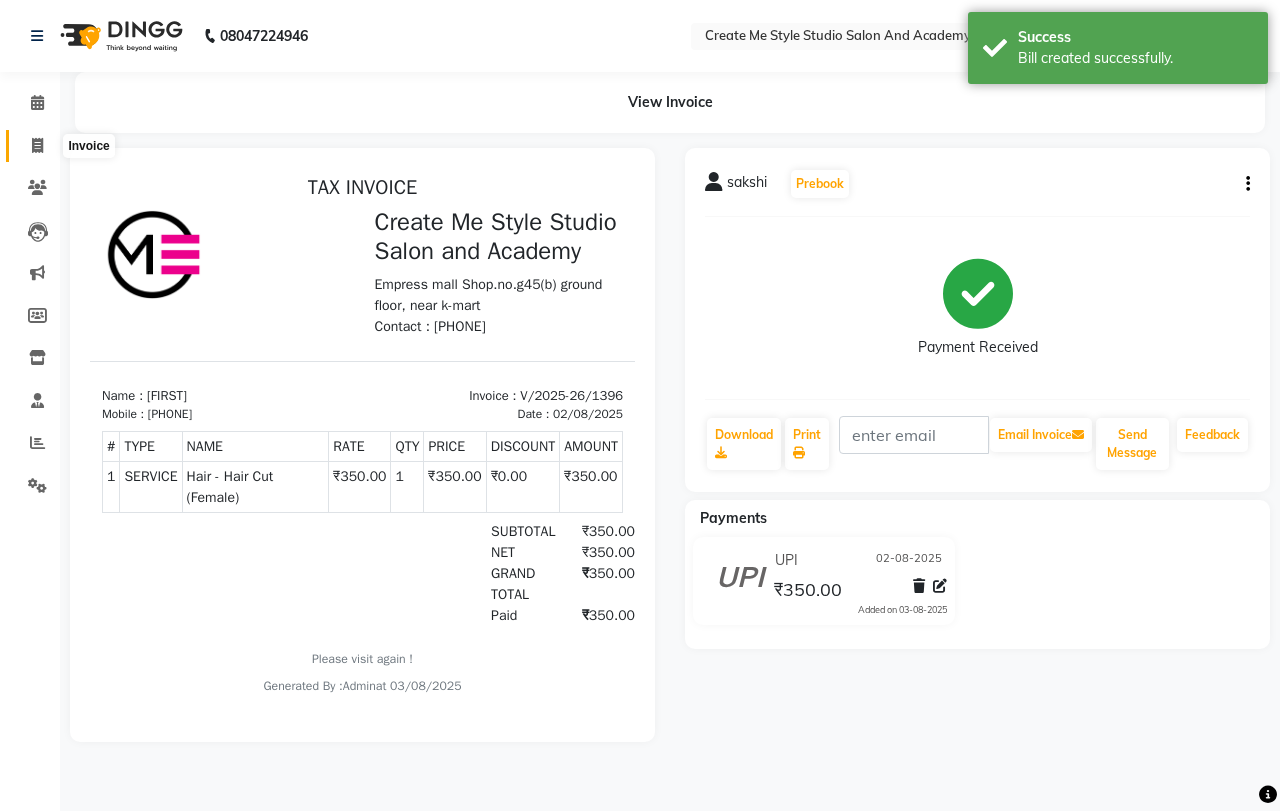 click 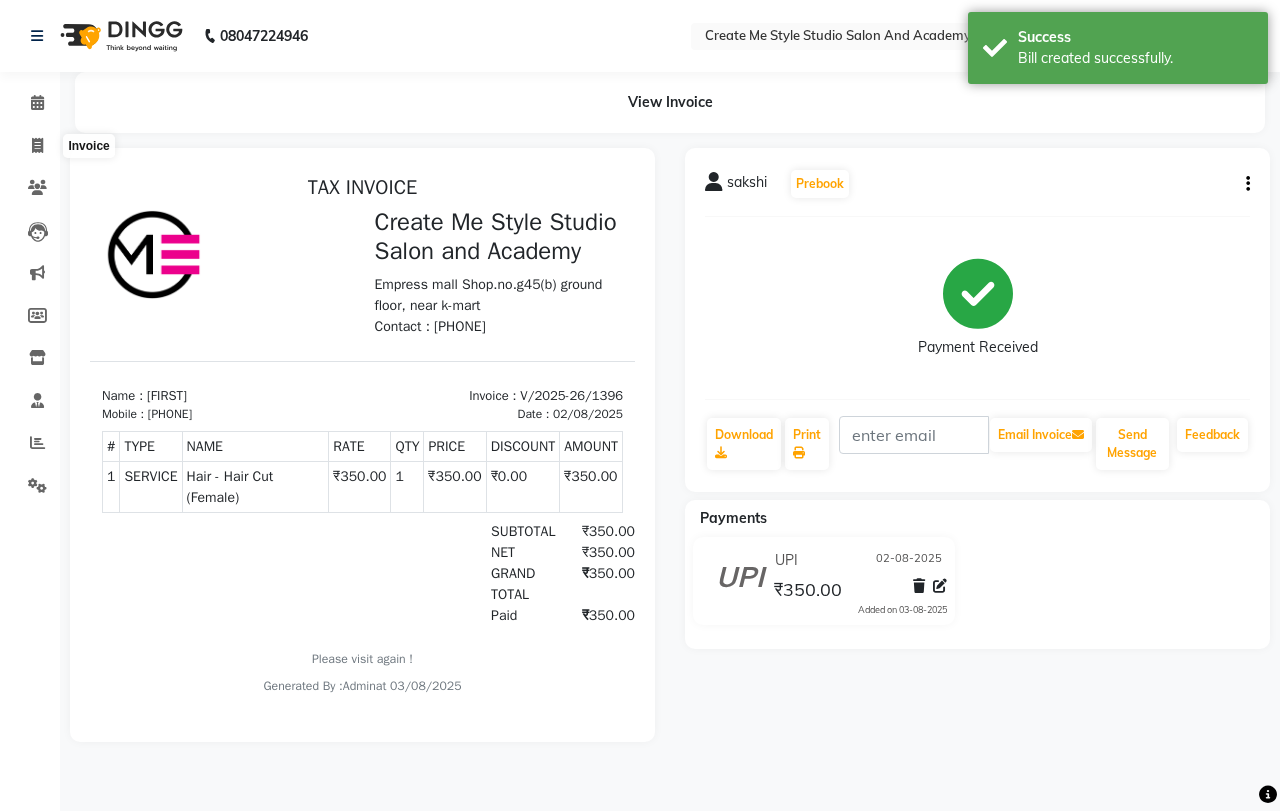 select on "service" 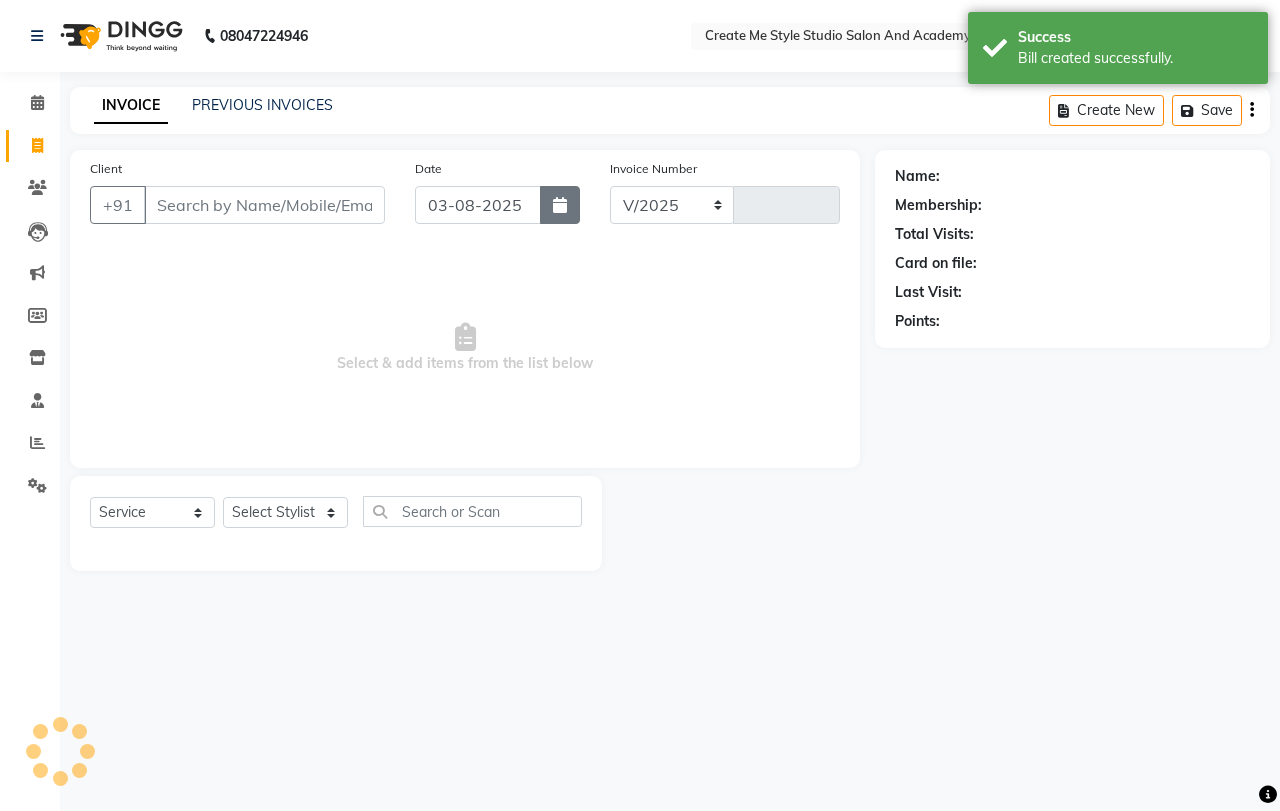 select on "8253" 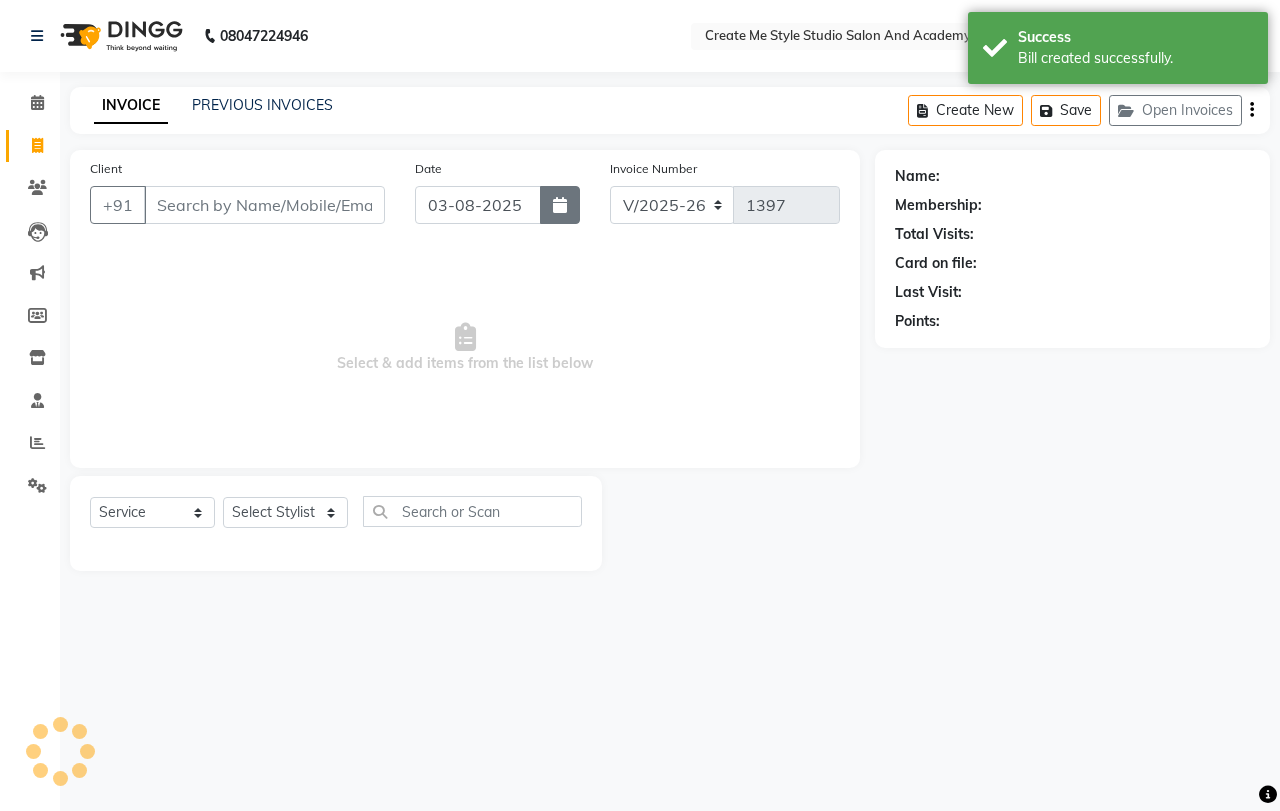 click 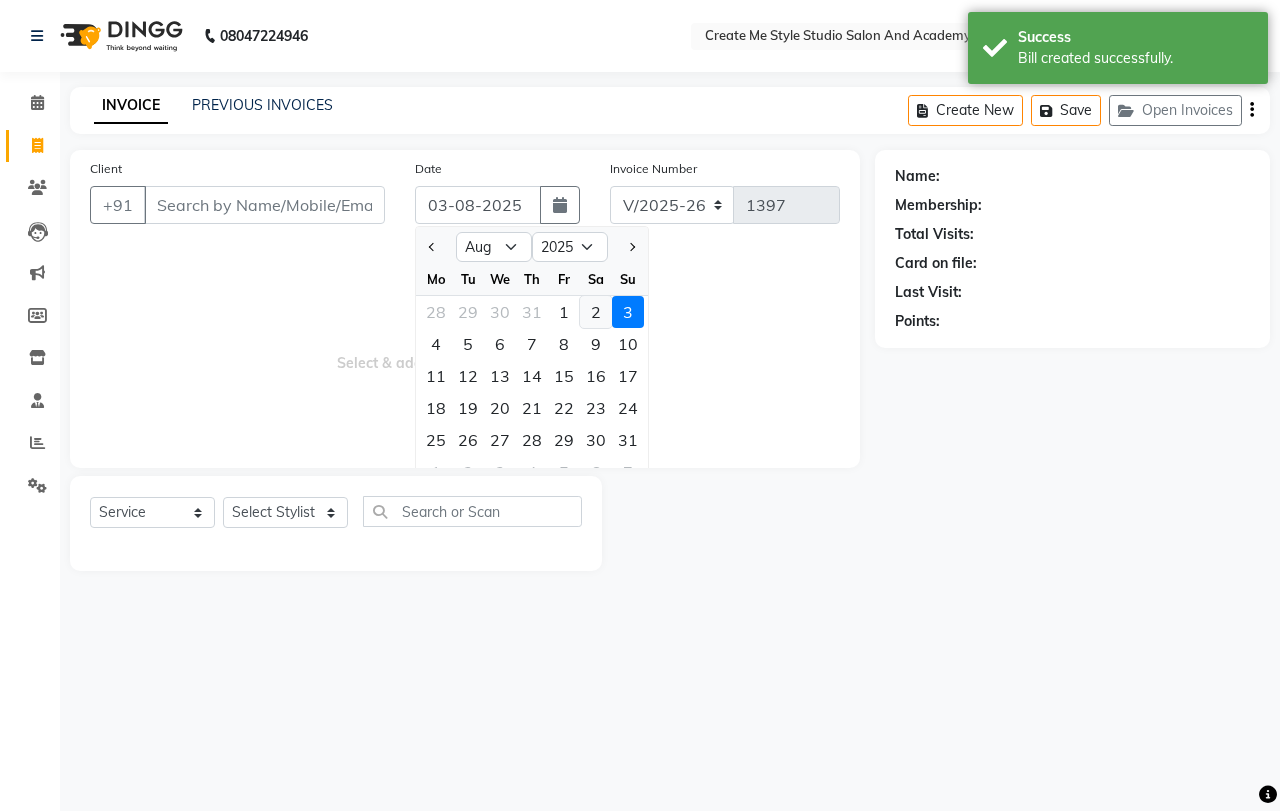 click on "2" 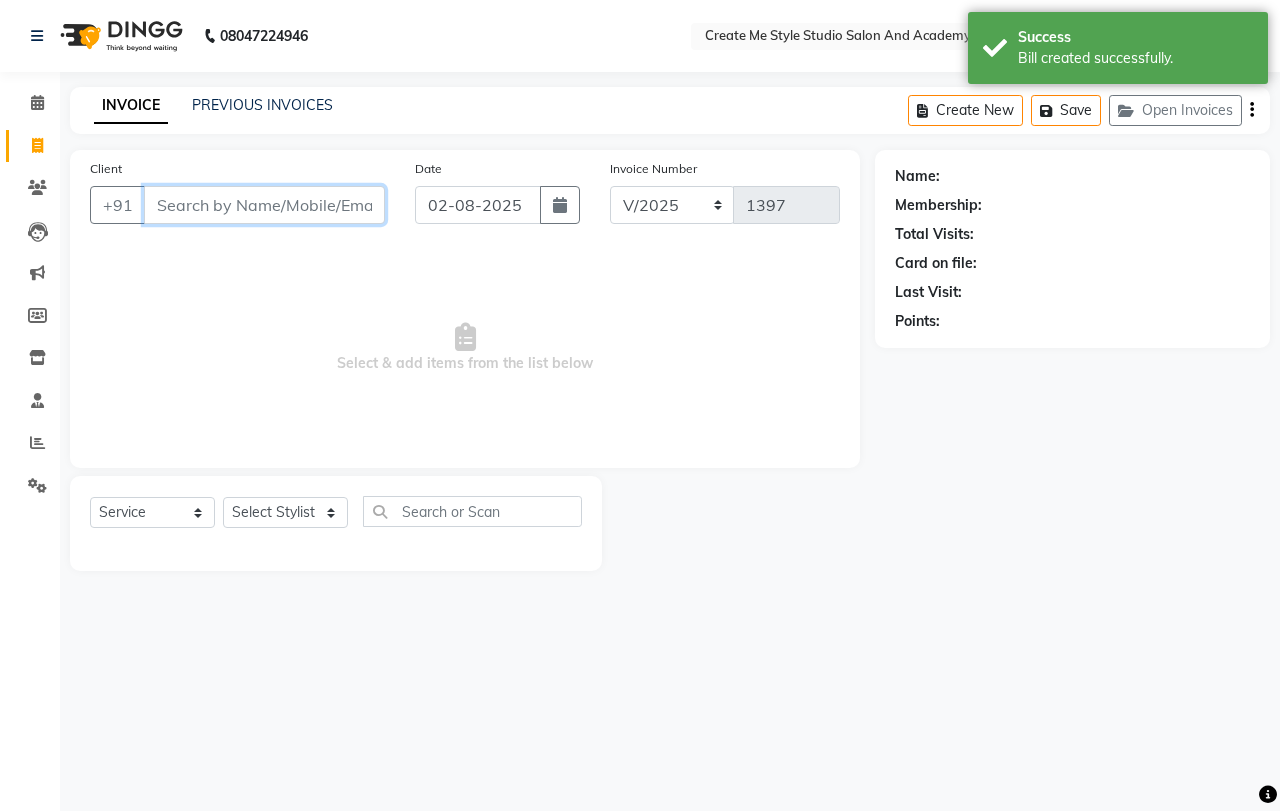 click on "Client" at bounding box center (264, 205) 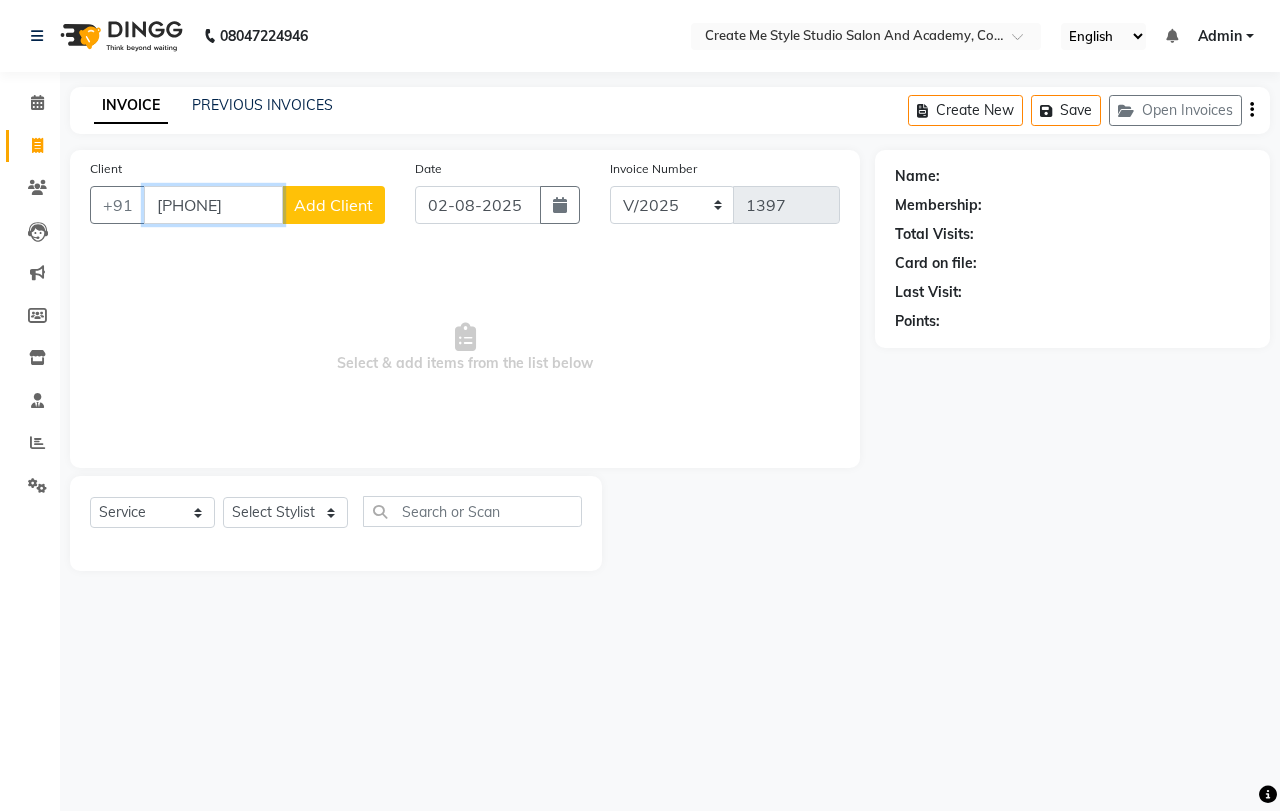 type on "[PHONE]" 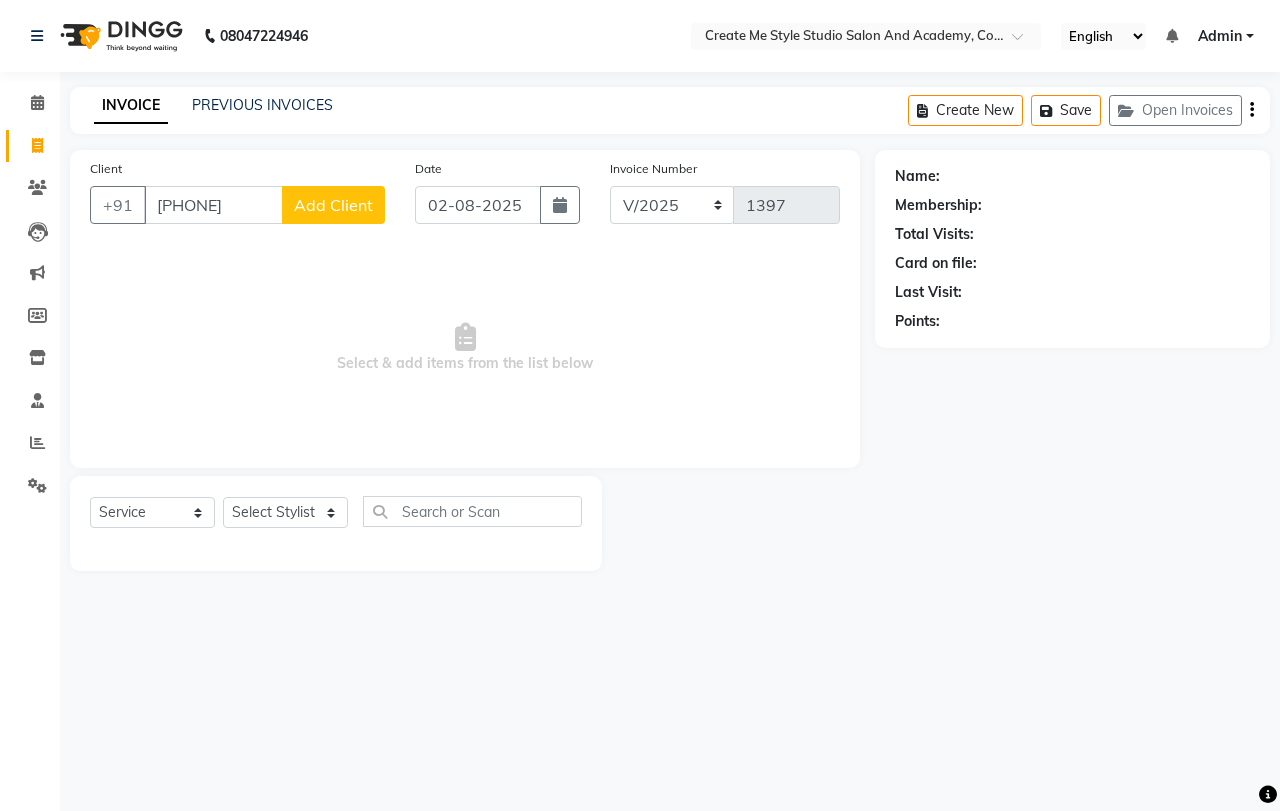 click on "Add Client" 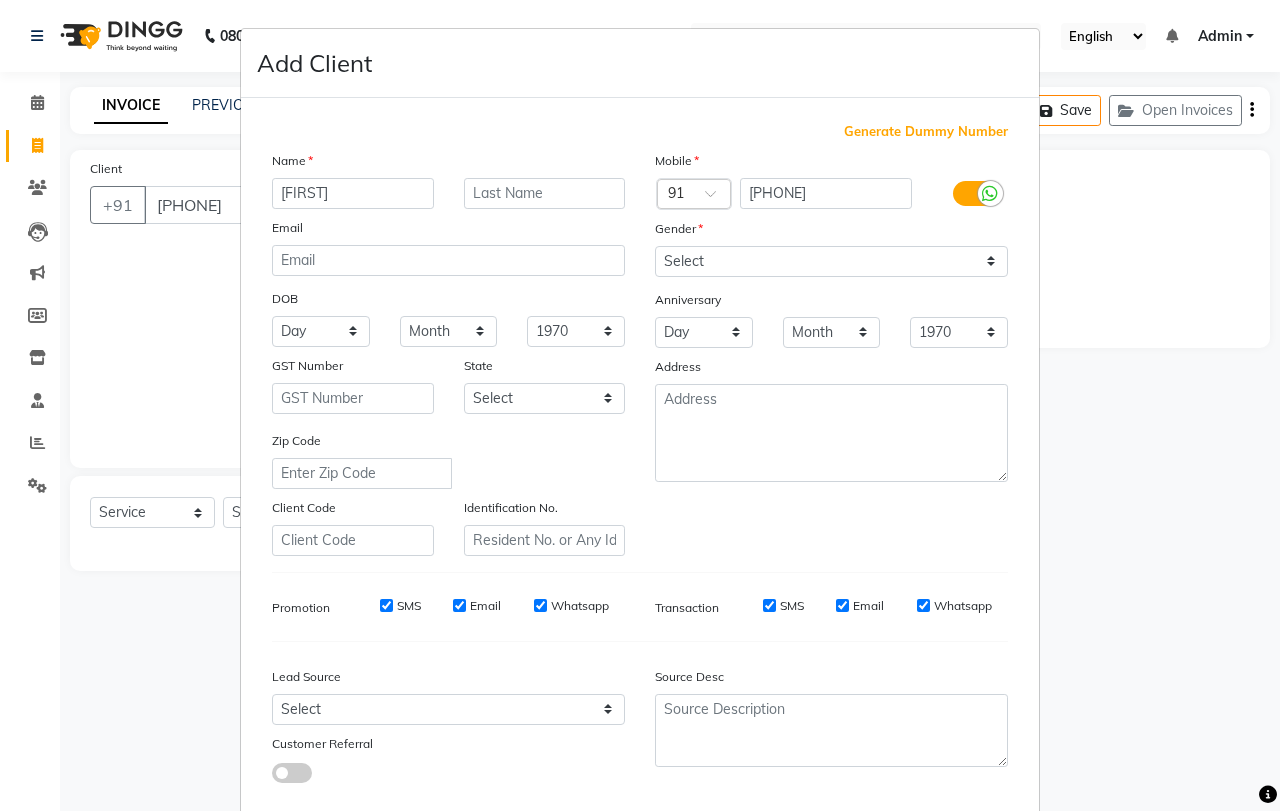 type on "[FIRST]" 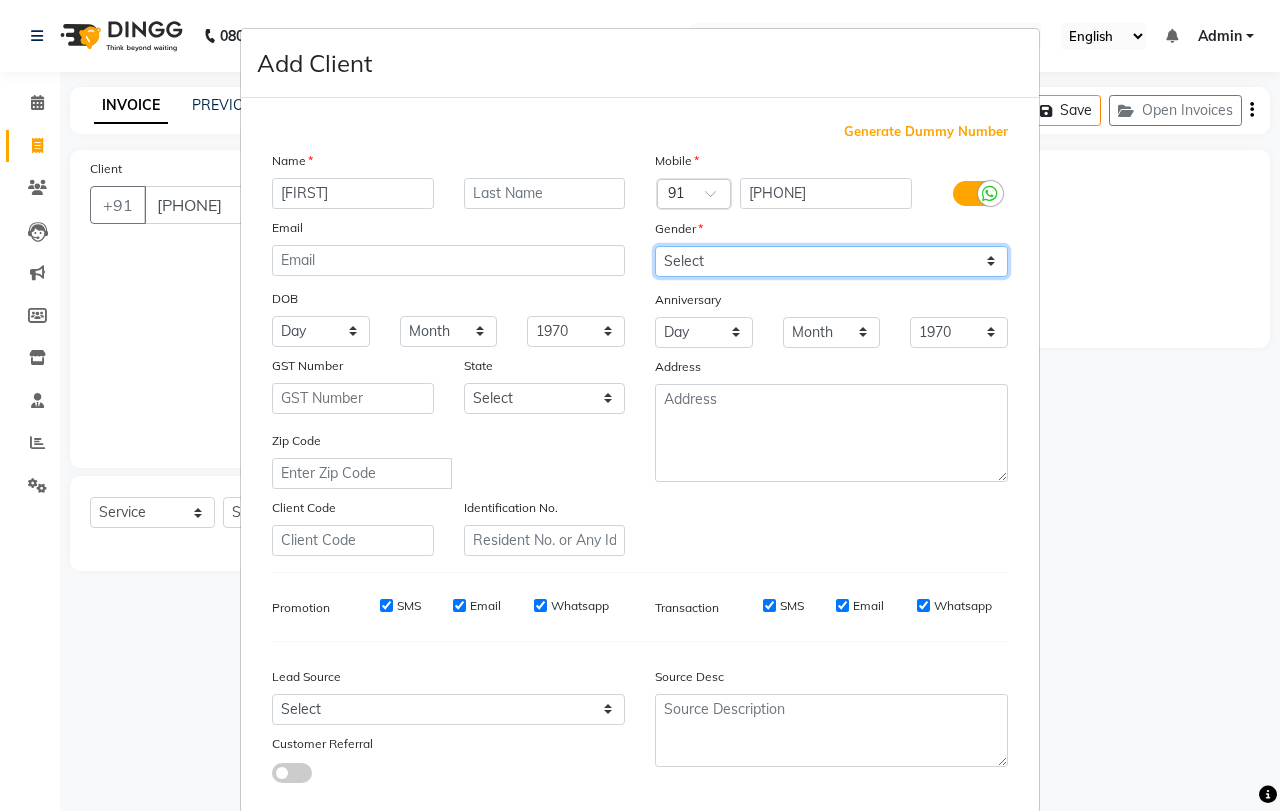 click on "Select Male Female Other Prefer Not To Say" at bounding box center [831, 261] 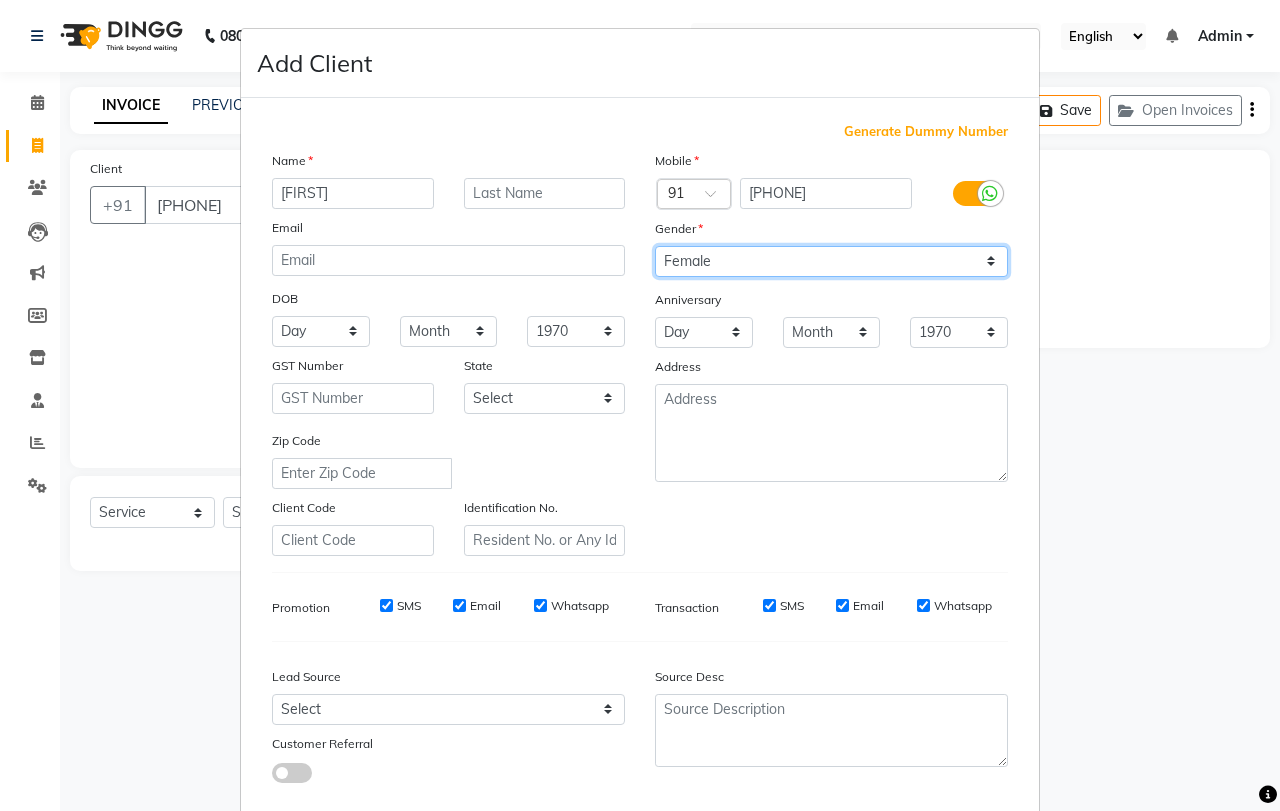 click on "Select Male Female Other Prefer Not To Say" at bounding box center [831, 261] 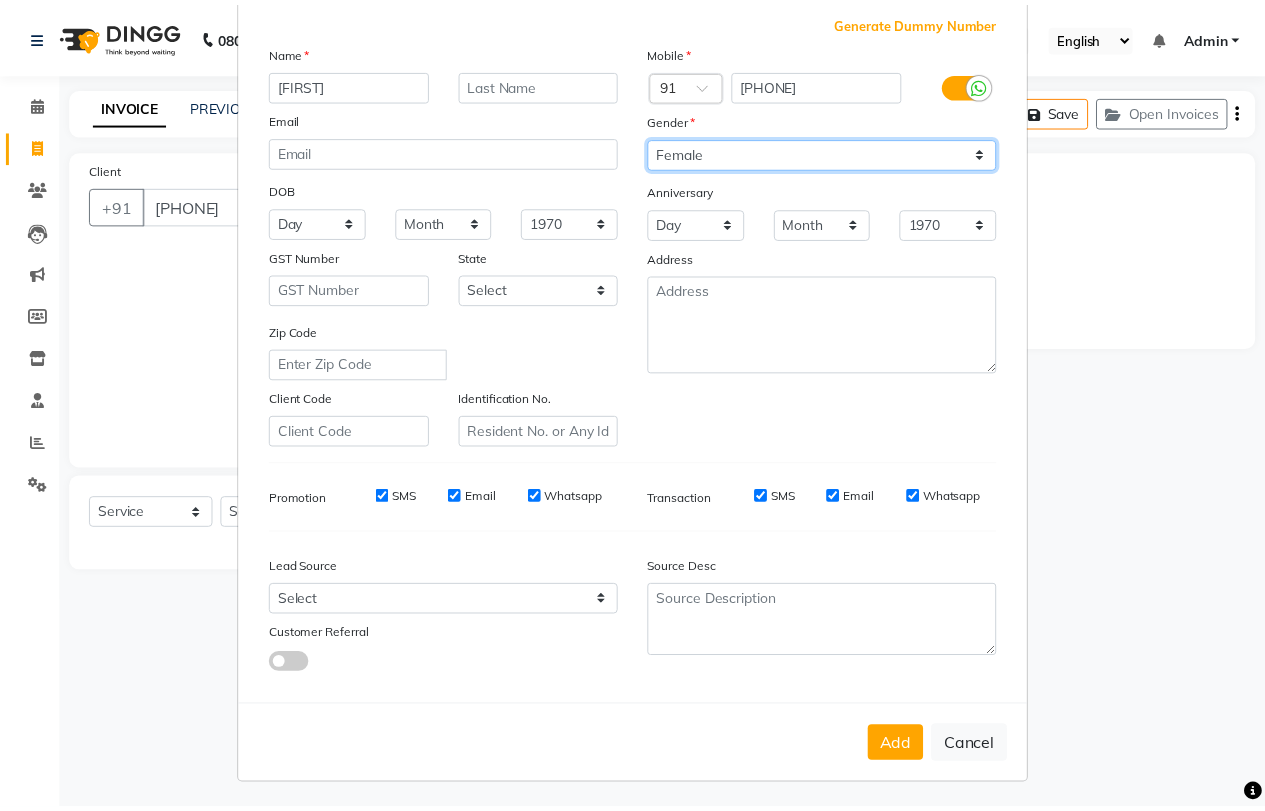 scroll, scrollTop: 112, scrollLeft: 0, axis: vertical 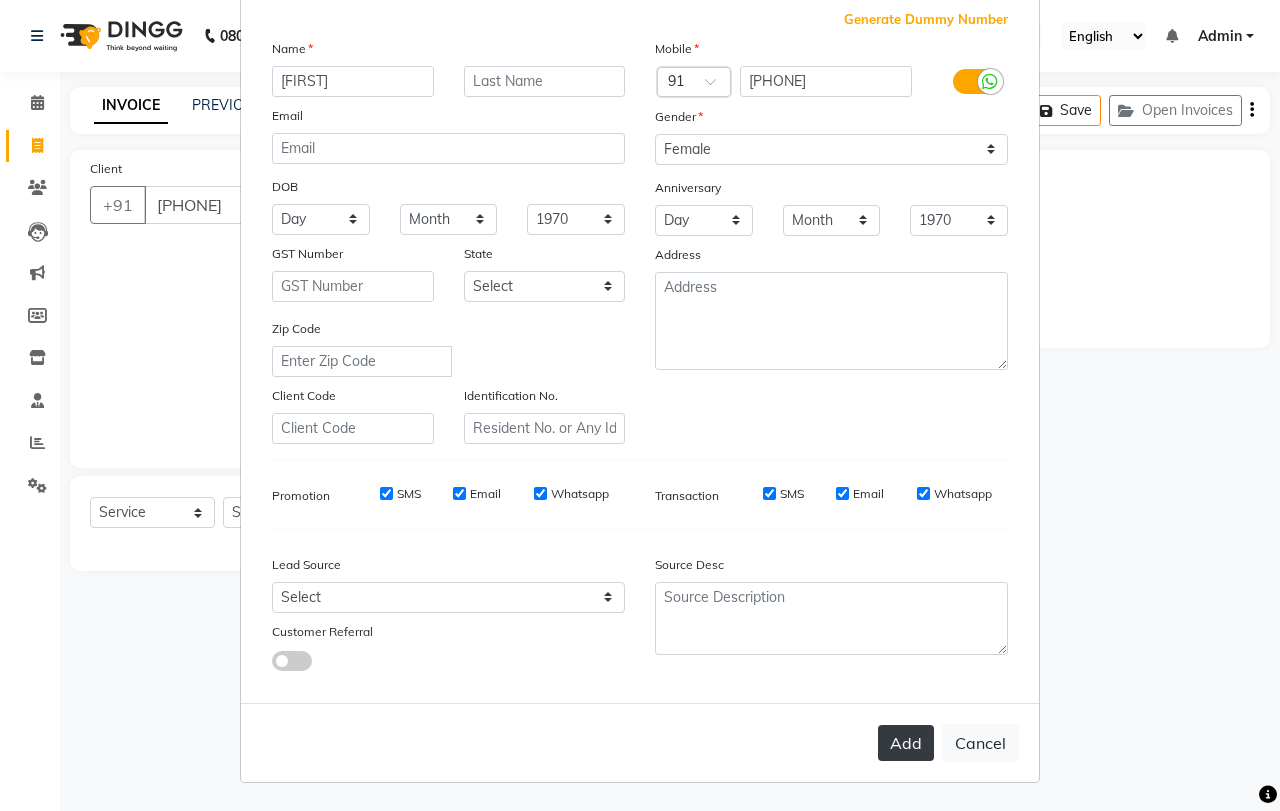click on "Add" at bounding box center (906, 743) 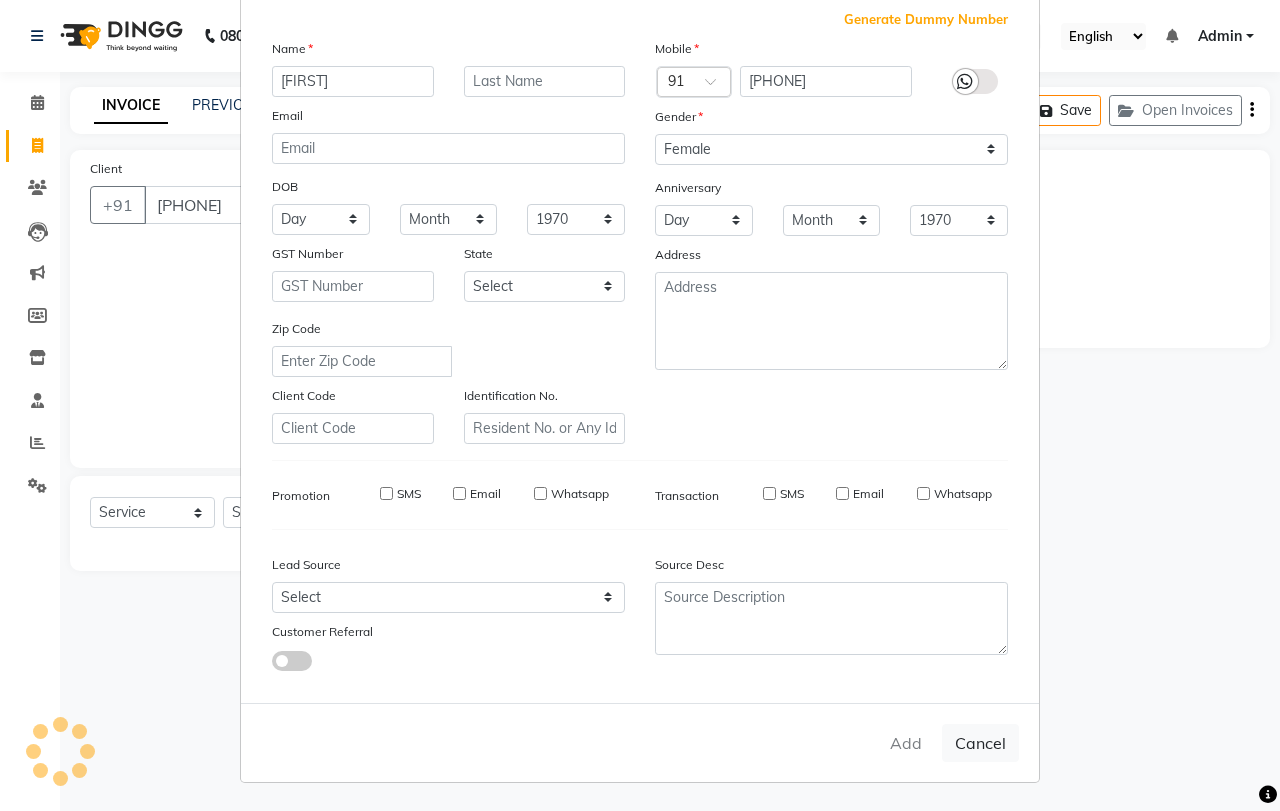 type 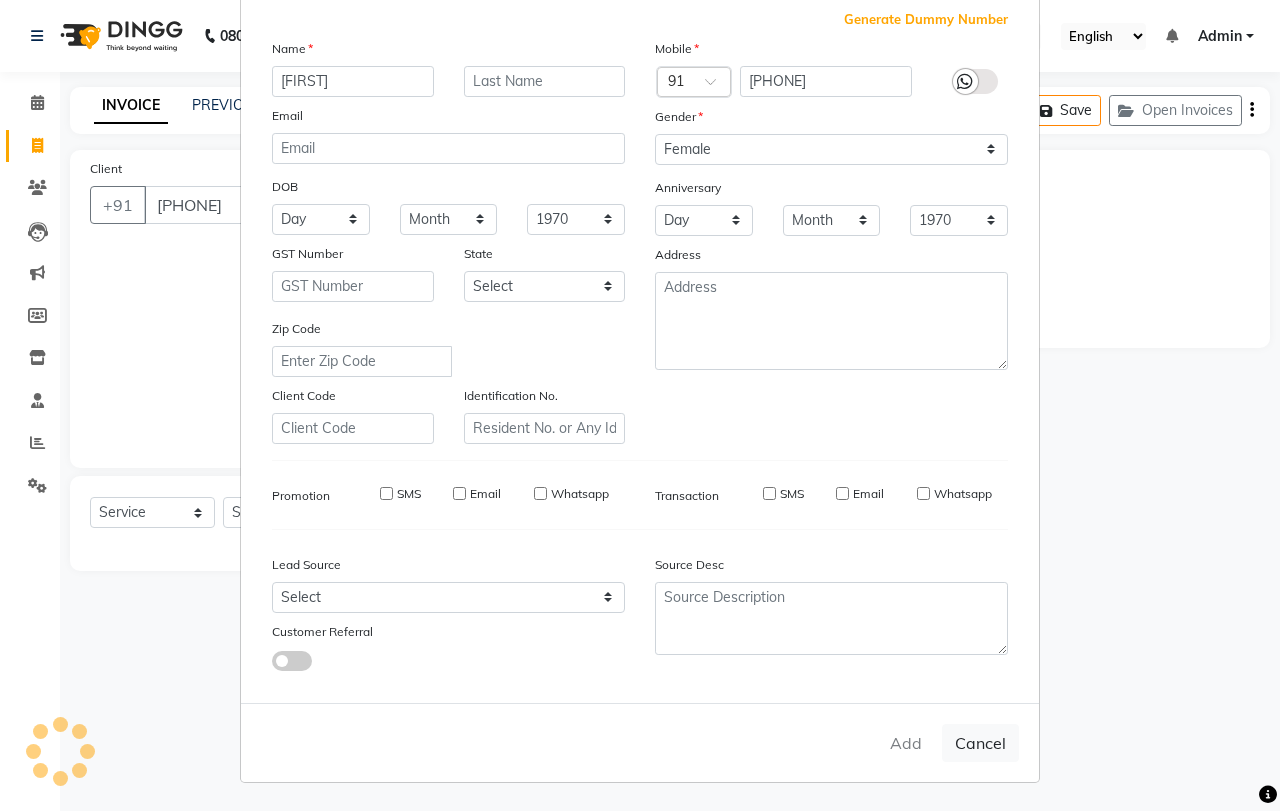 select 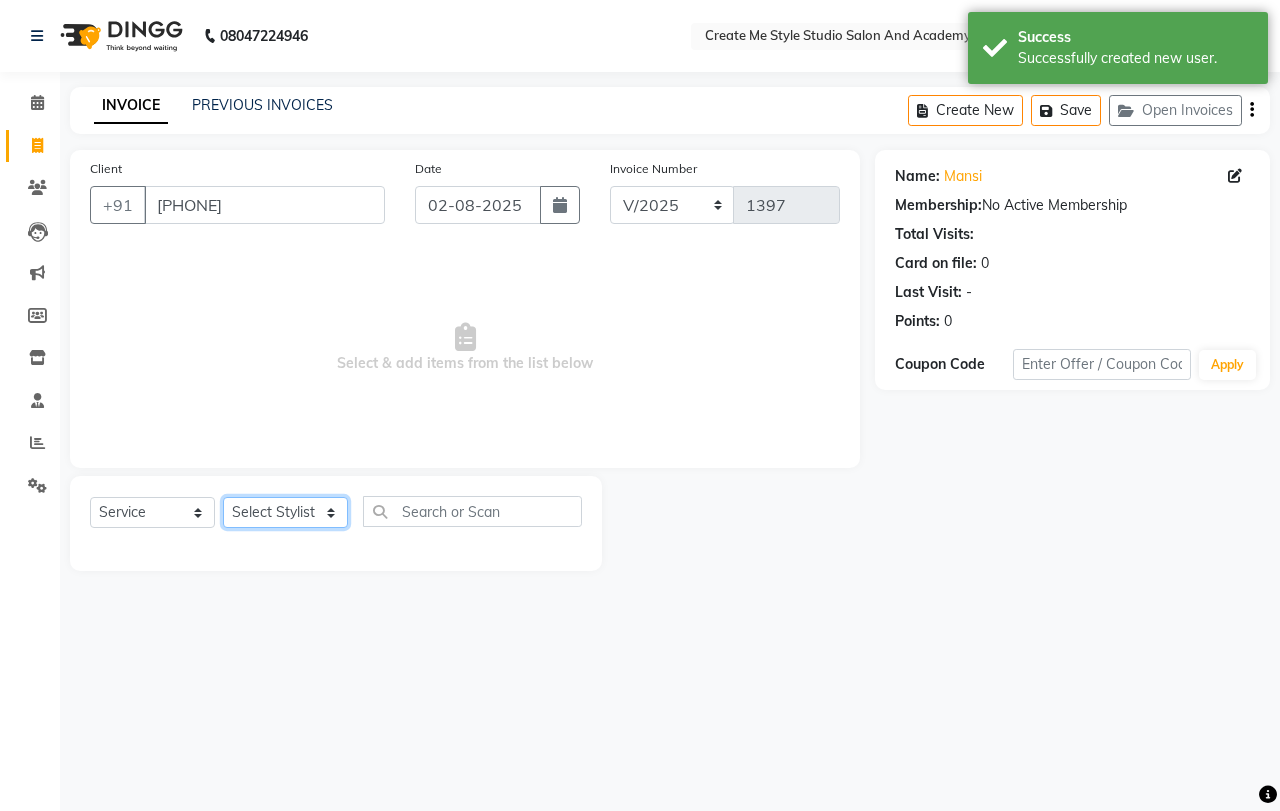 click on "Select Stylist [FIRST] Sir [FIRST].B mam [FIRST].S mam TS [FIRST] mam [FIRST] mam [FIRST] mam [FIRST] Sir Reception 1 Reception 2 [FIRST] Sir" 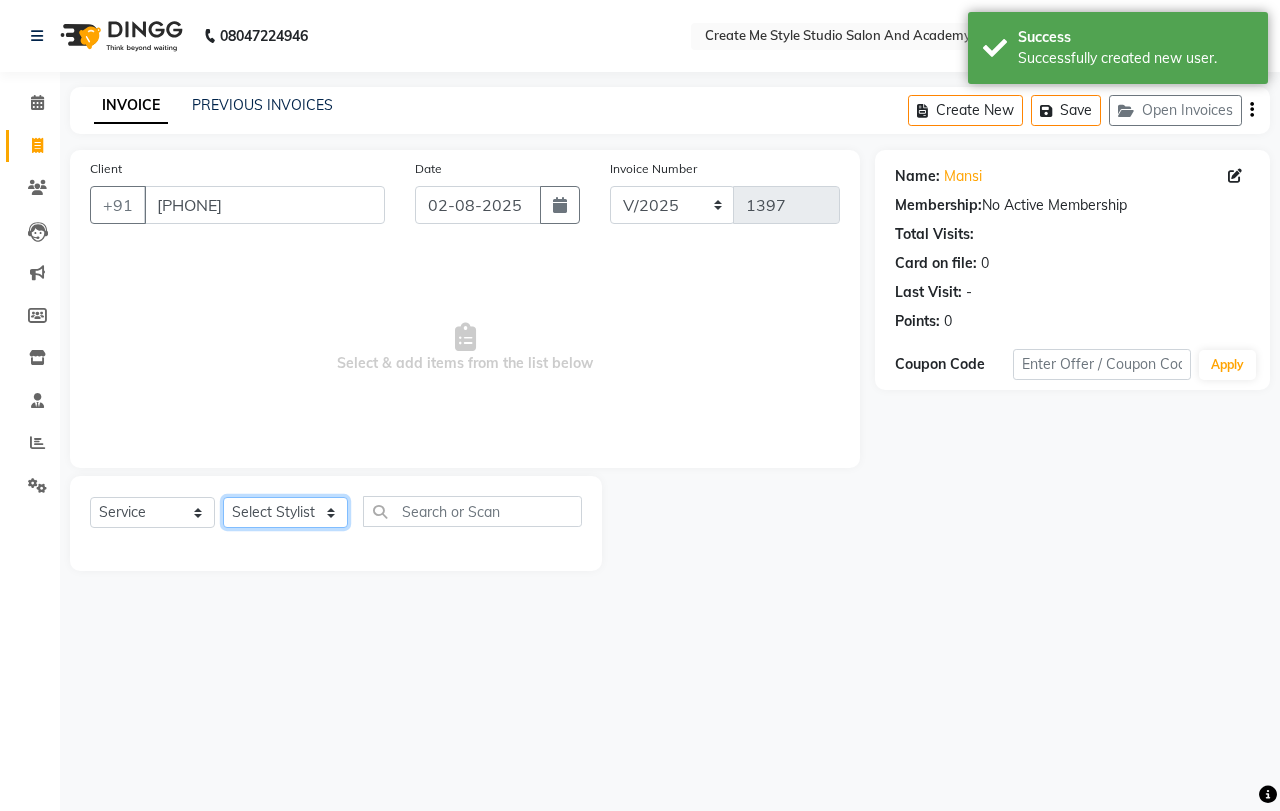 select on "[NUMBER]" 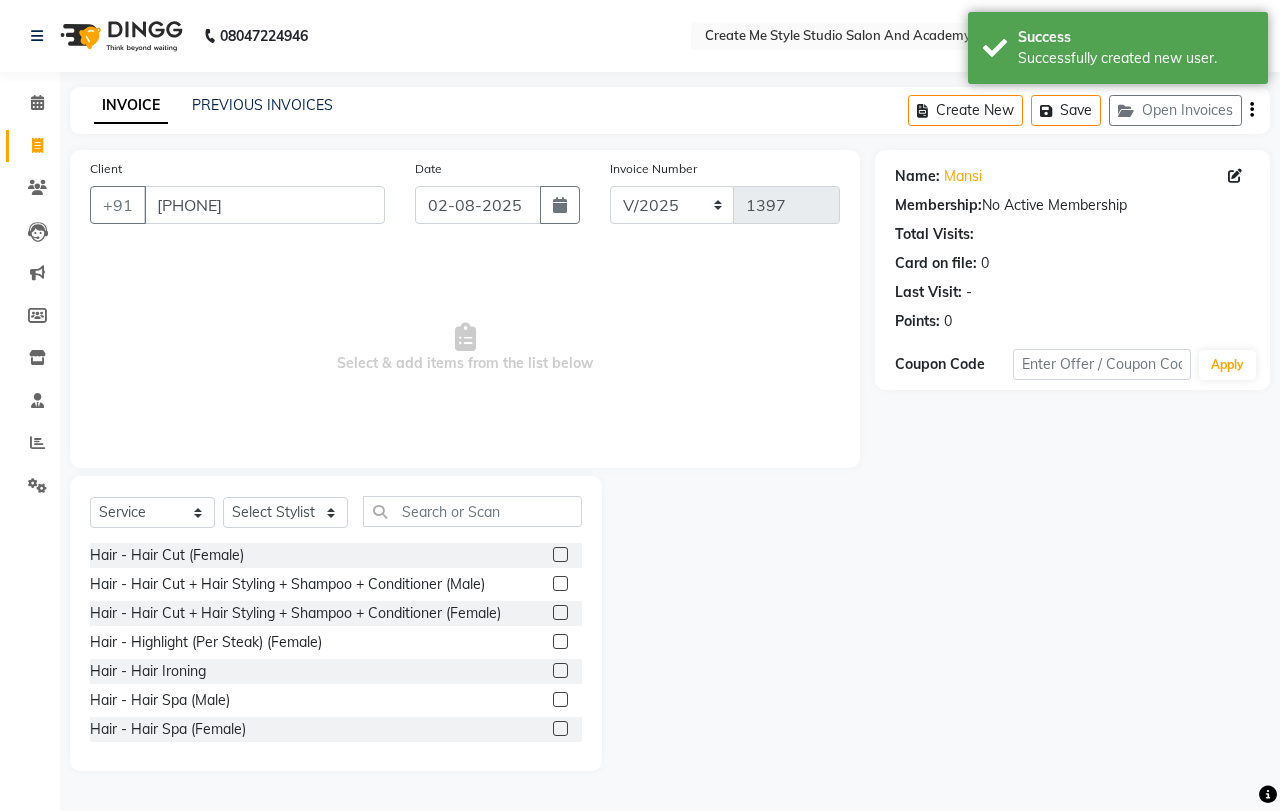 click 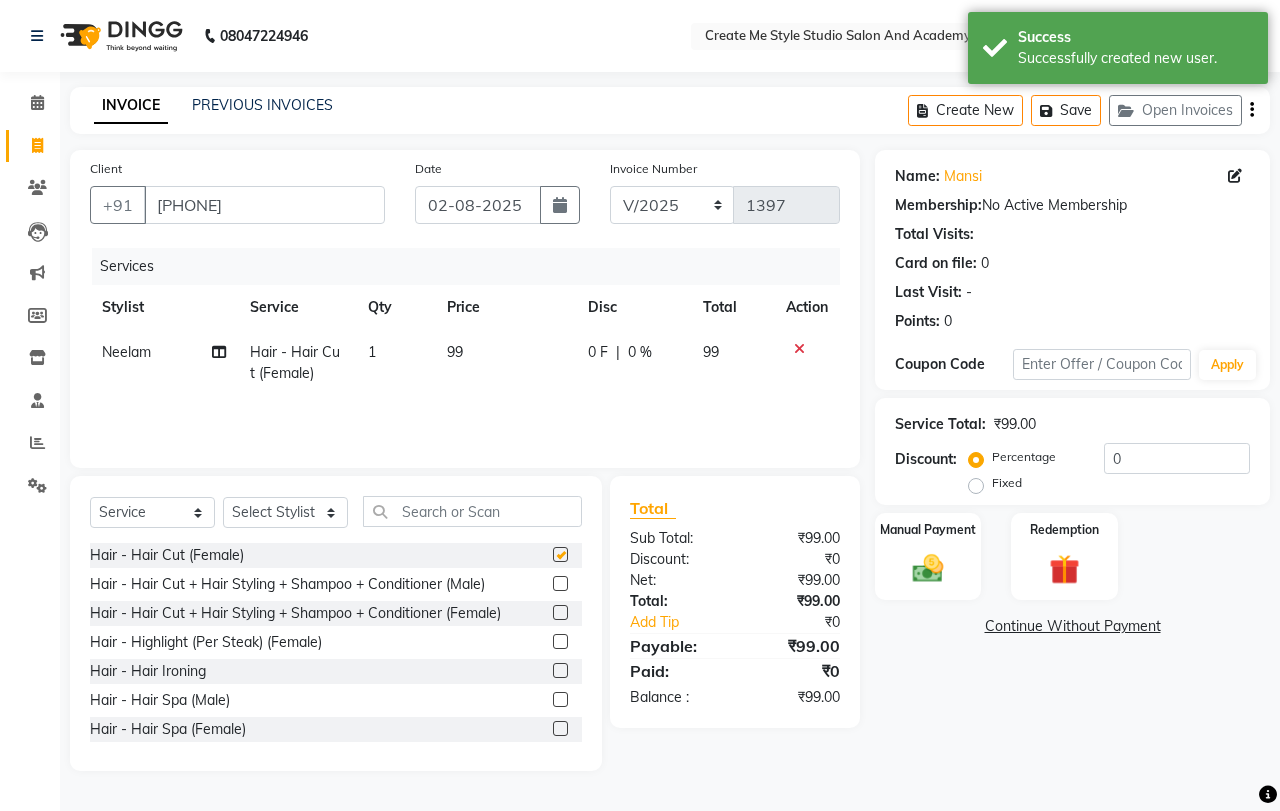 checkbox on "false" 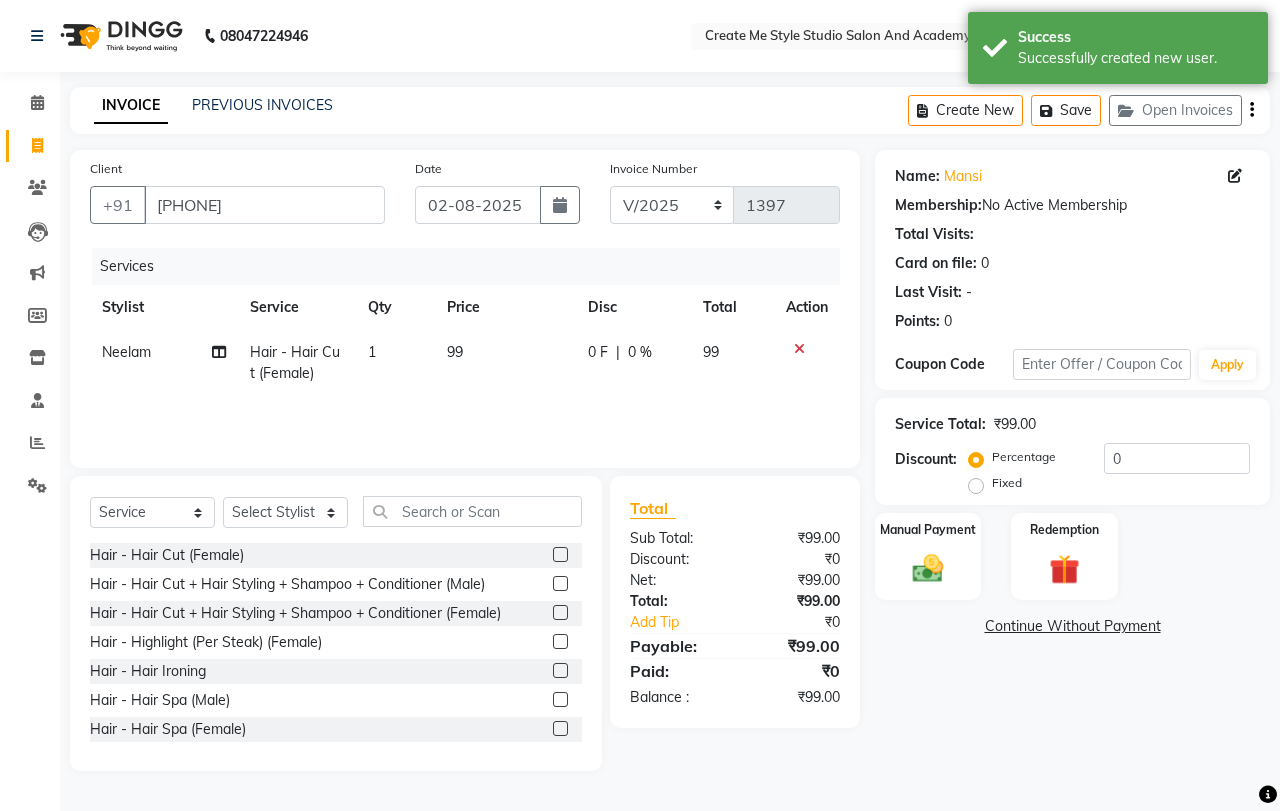 click on "99" 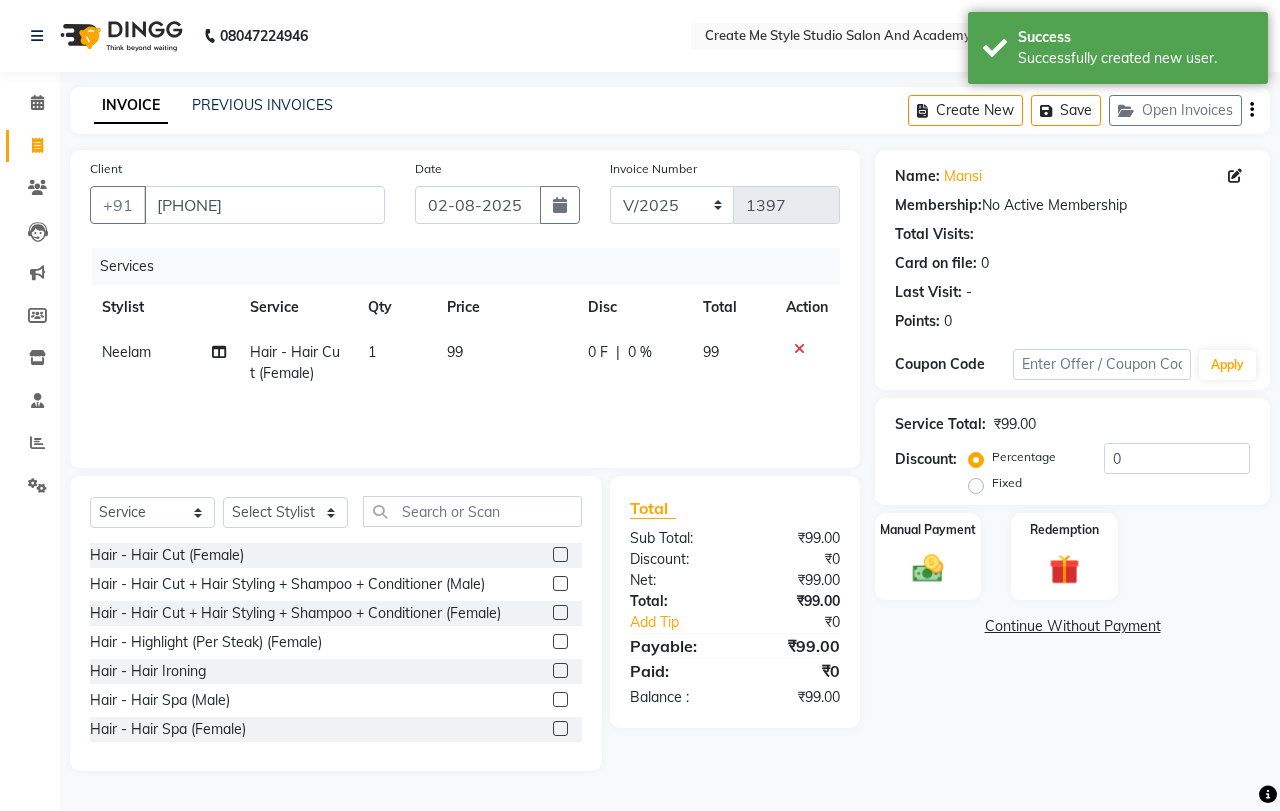 select on "[NUMBER]" 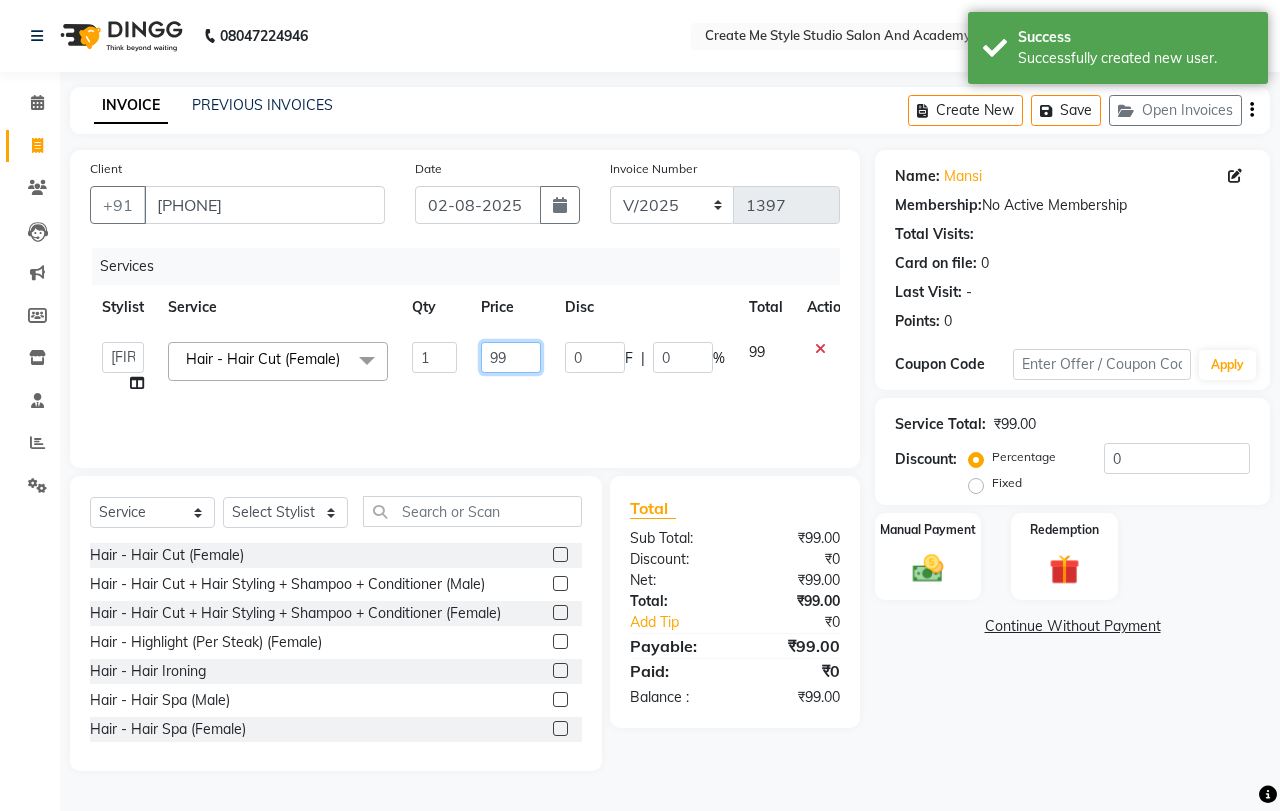 click on "99" 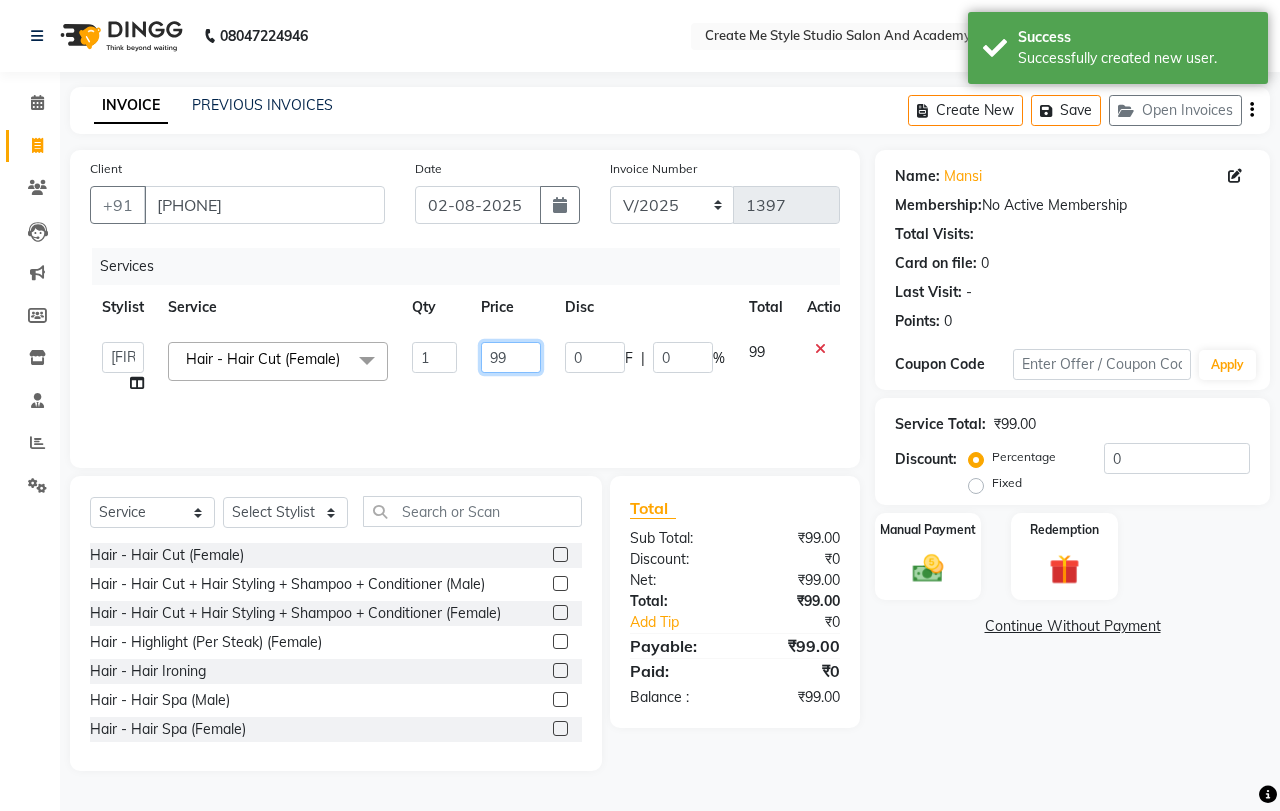 type on "9" 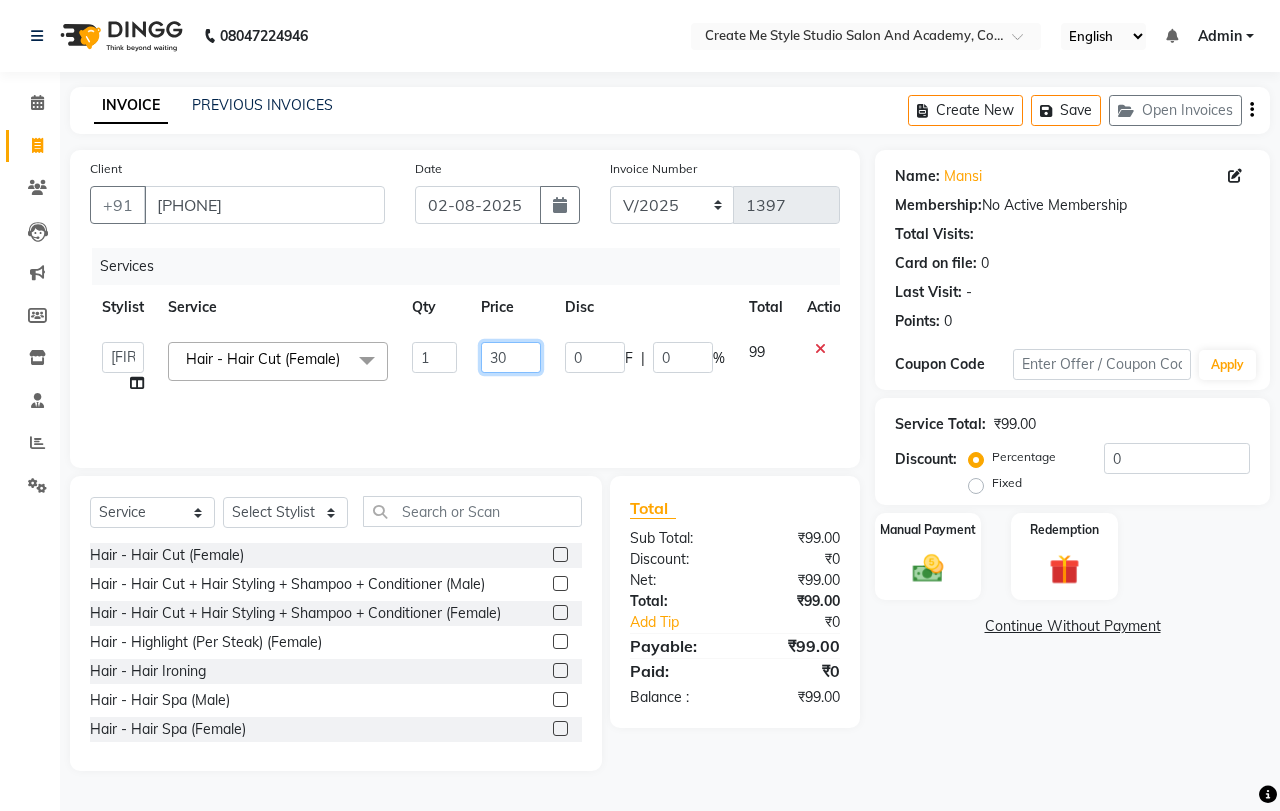 type on "300" 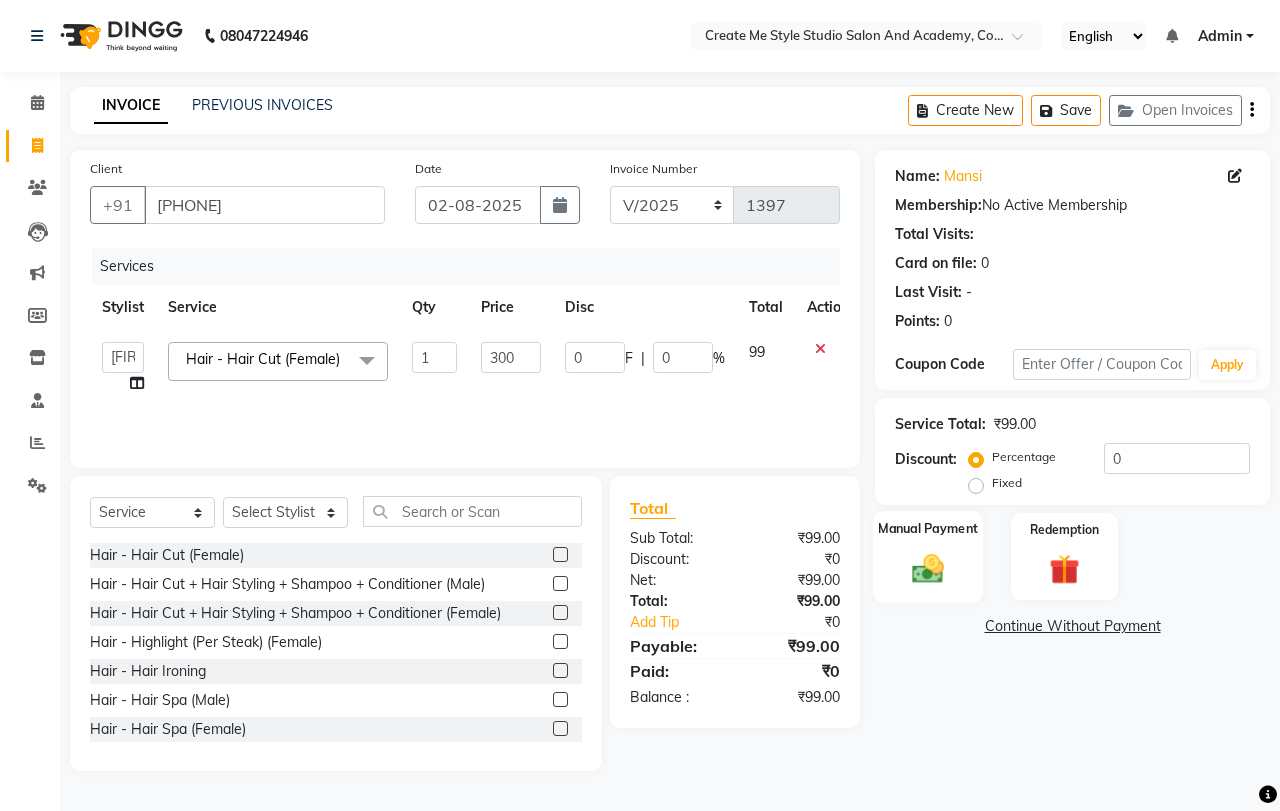 click on "Manual Payment" 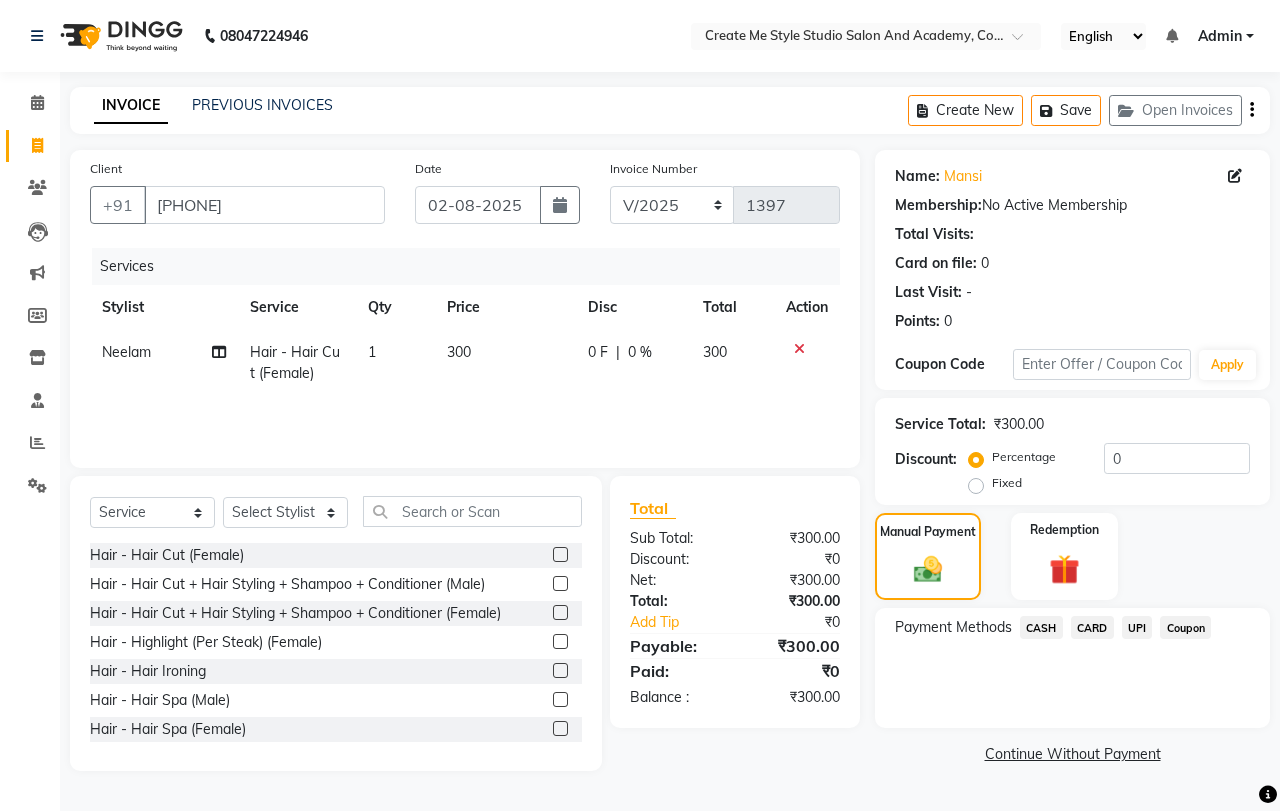 click on "CASH" 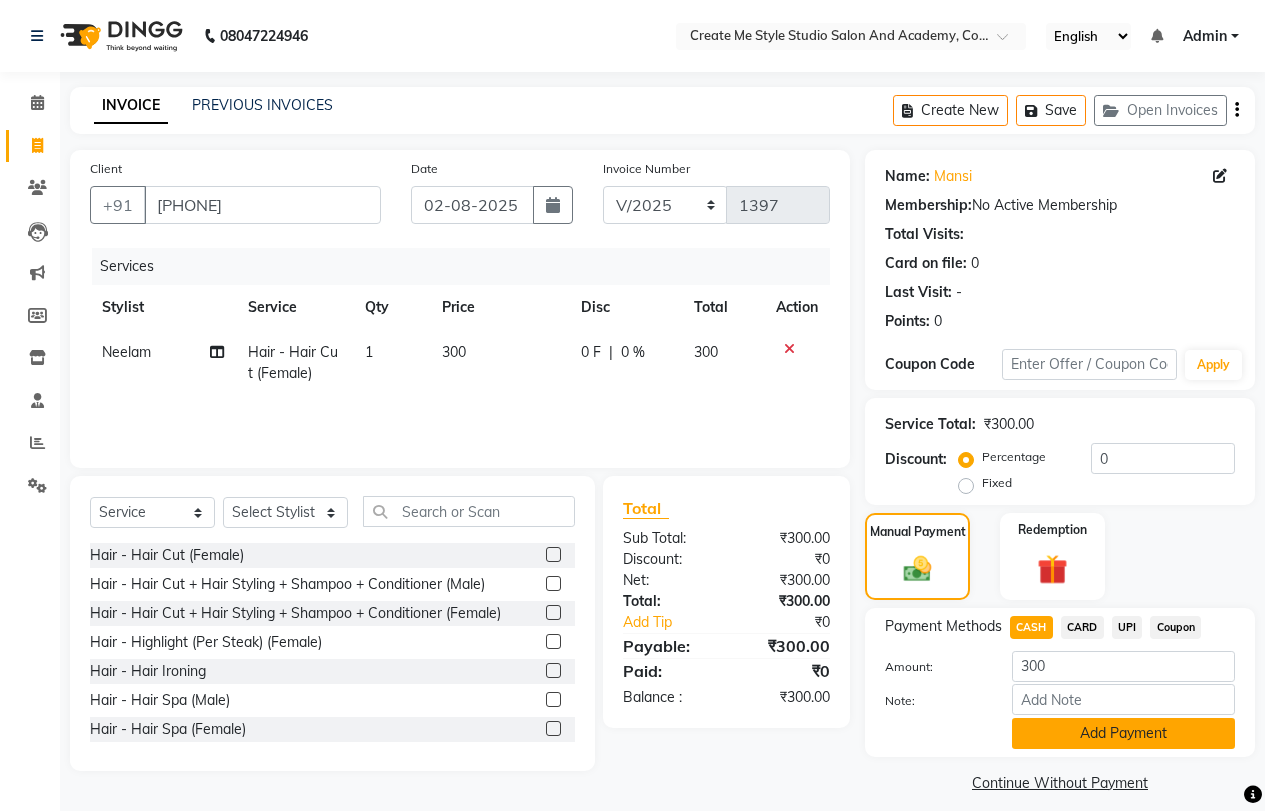 scroll, scrollTop: 17, scrollLeft: 0, axis: vertical 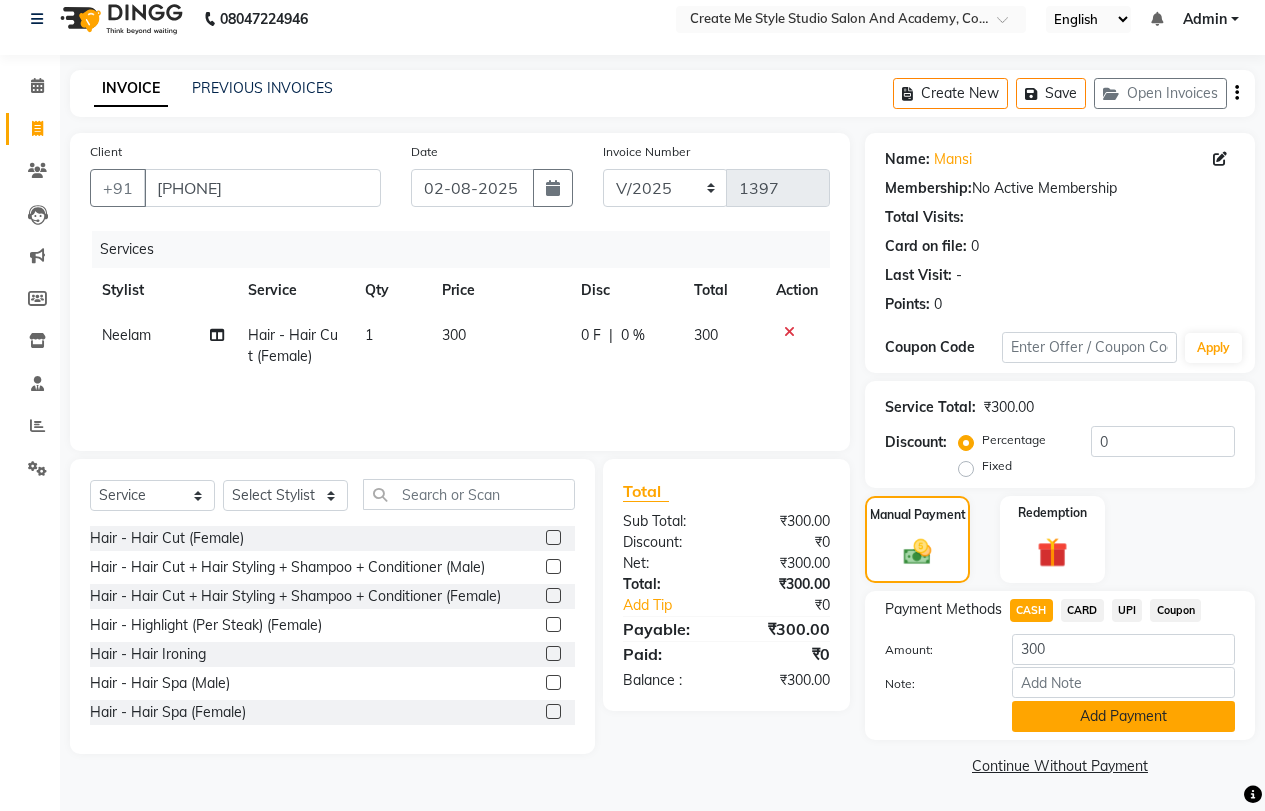click on "Add Payment" 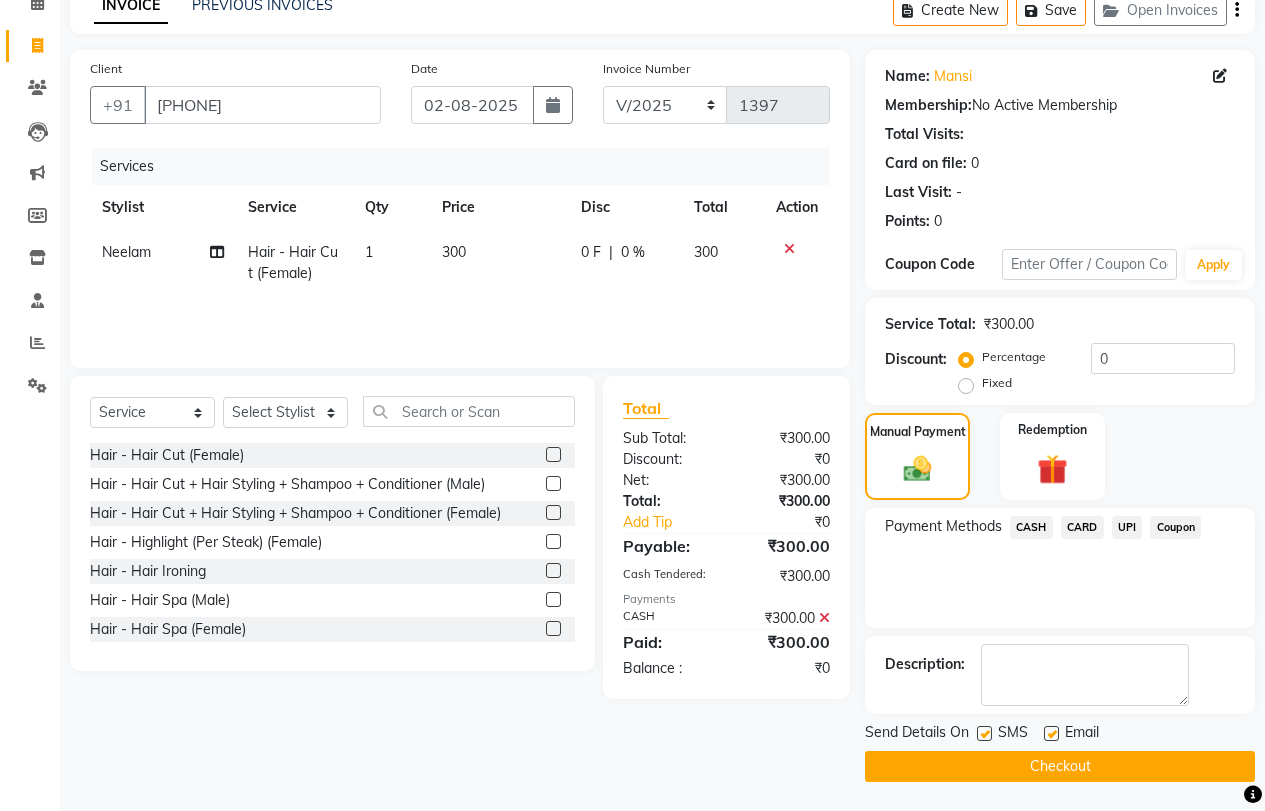 scroll, scrollTop: 101, scrollLeft: 0, axis: vertical 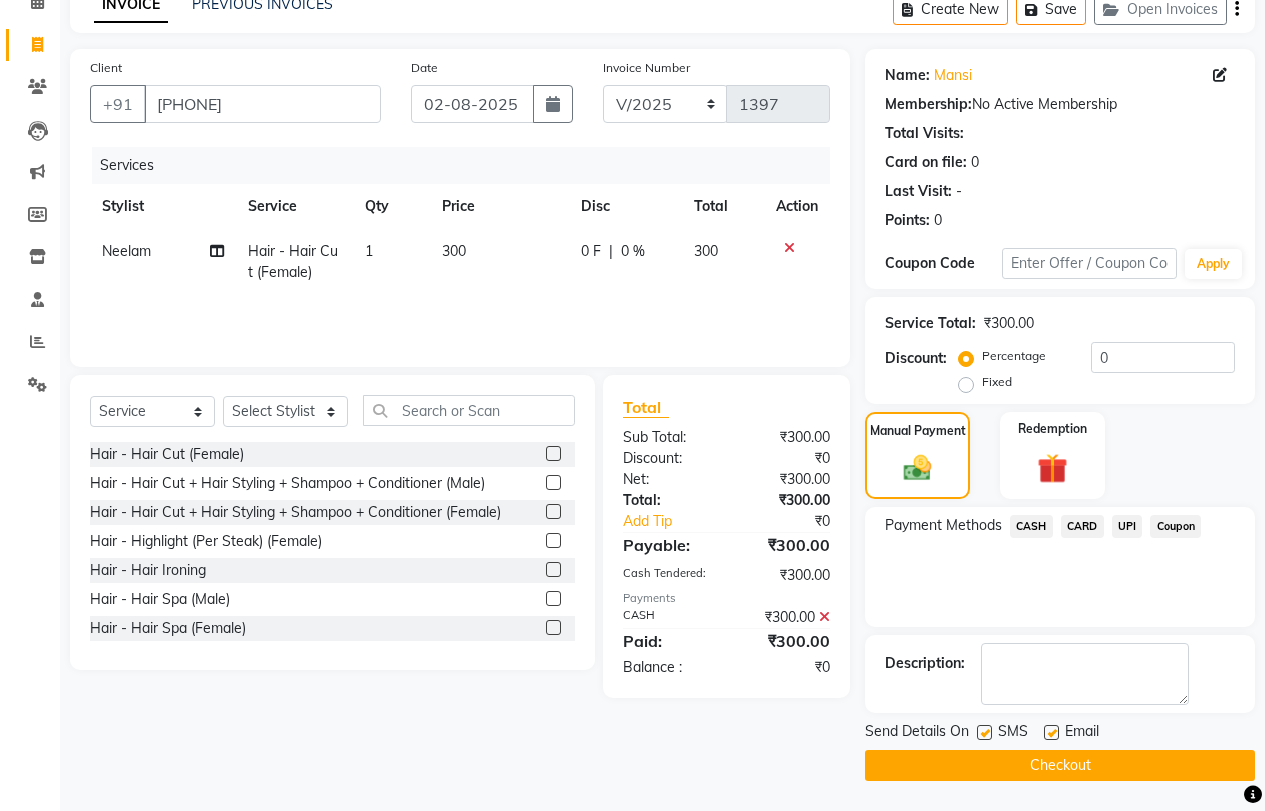 click on "Checkout" 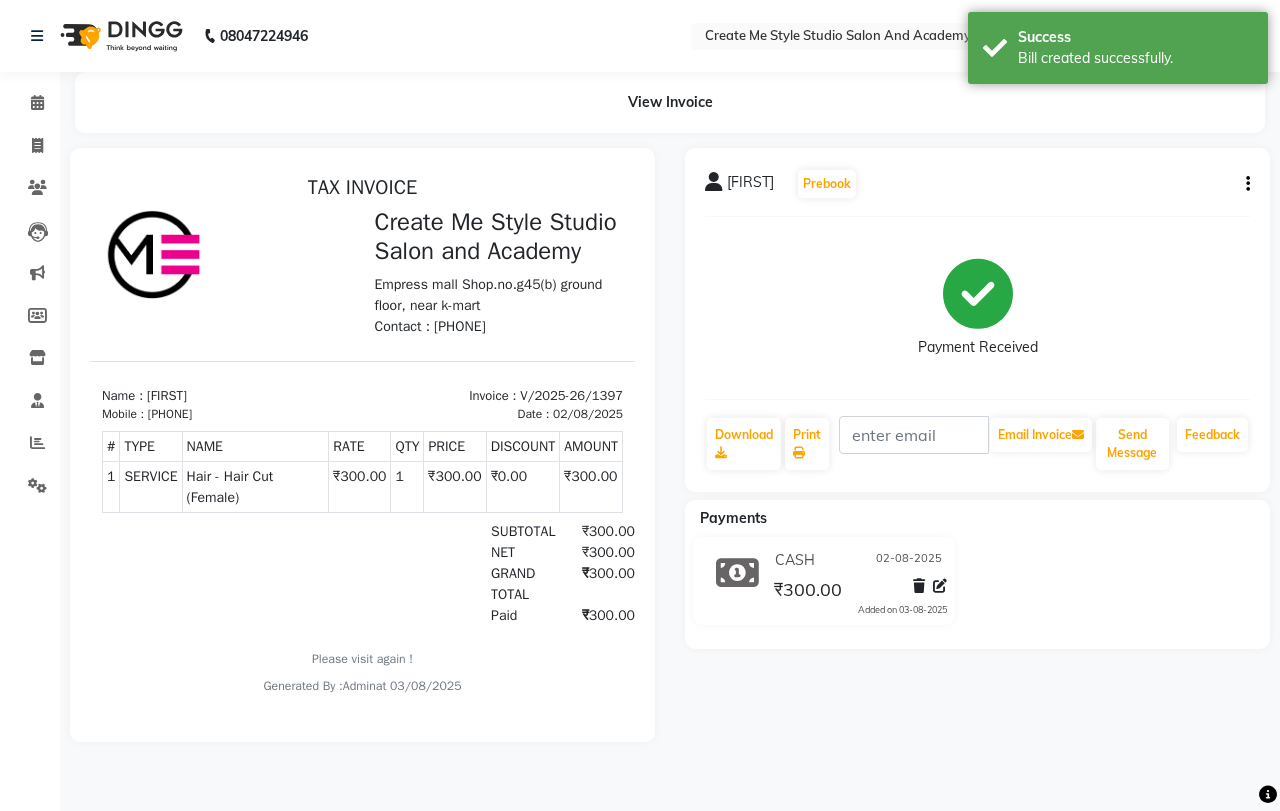 scroll, scrollTop: 0, scrollLeft: 0, axis: both 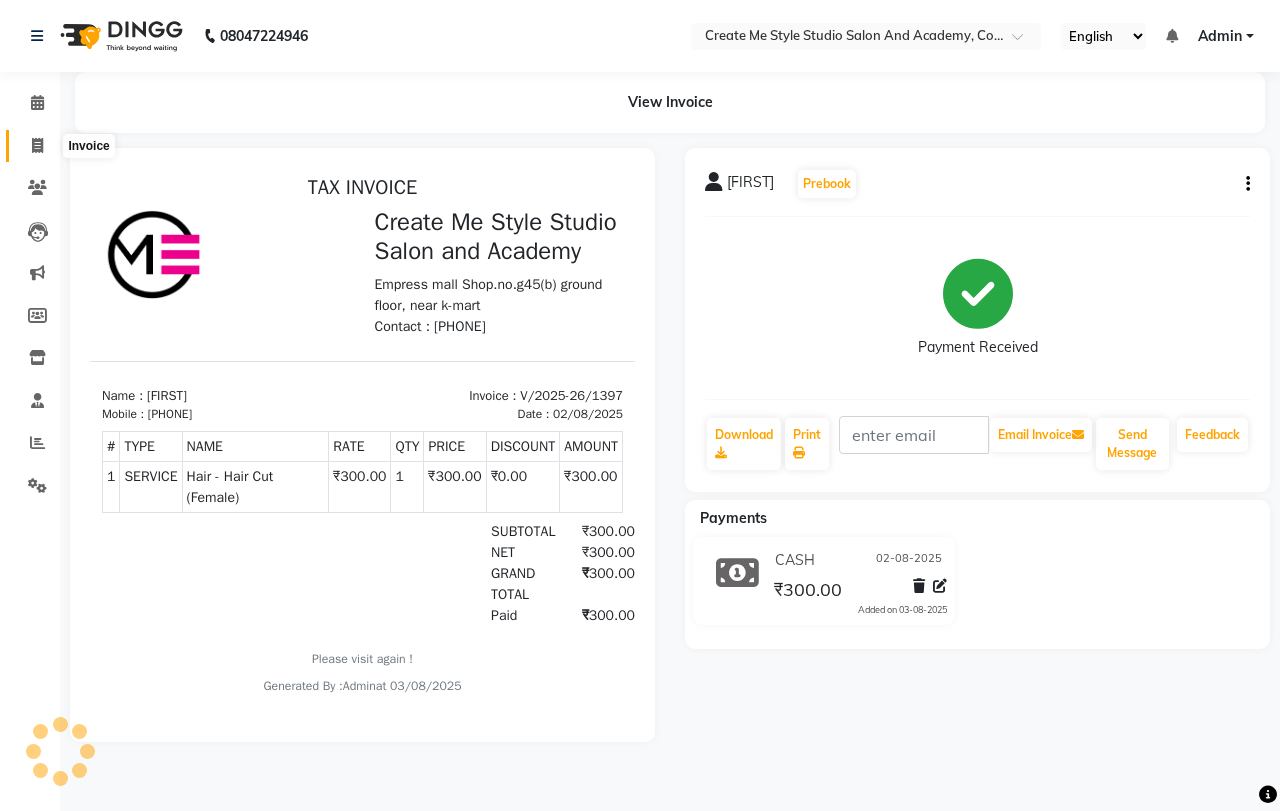 click 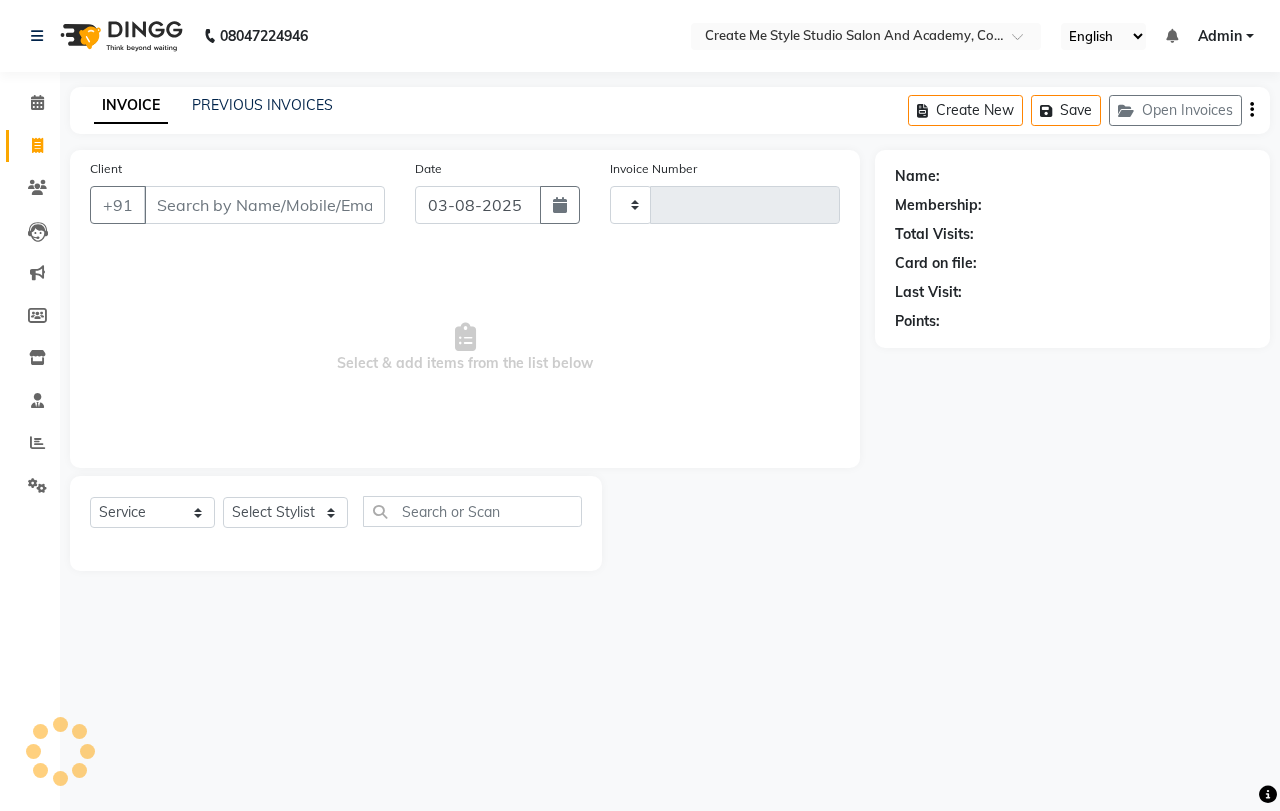 type on "1398" 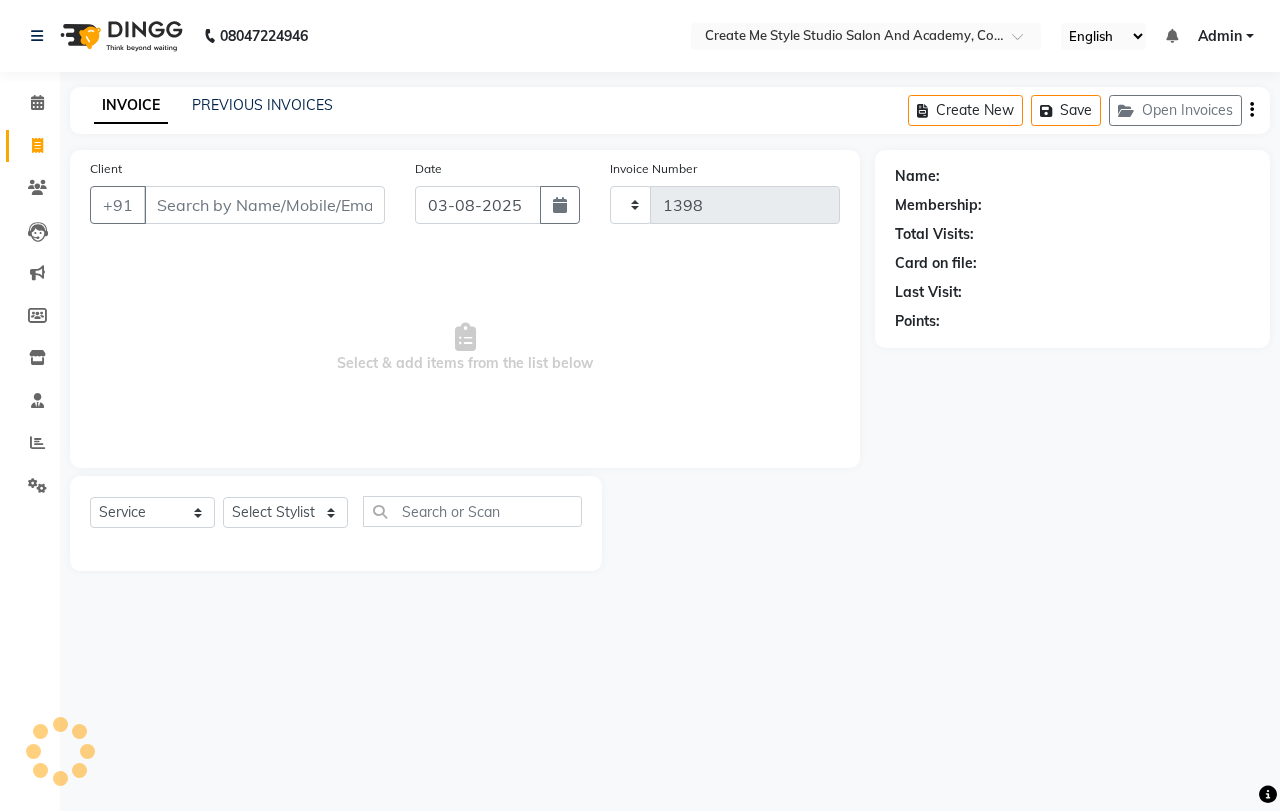 select on "8253" 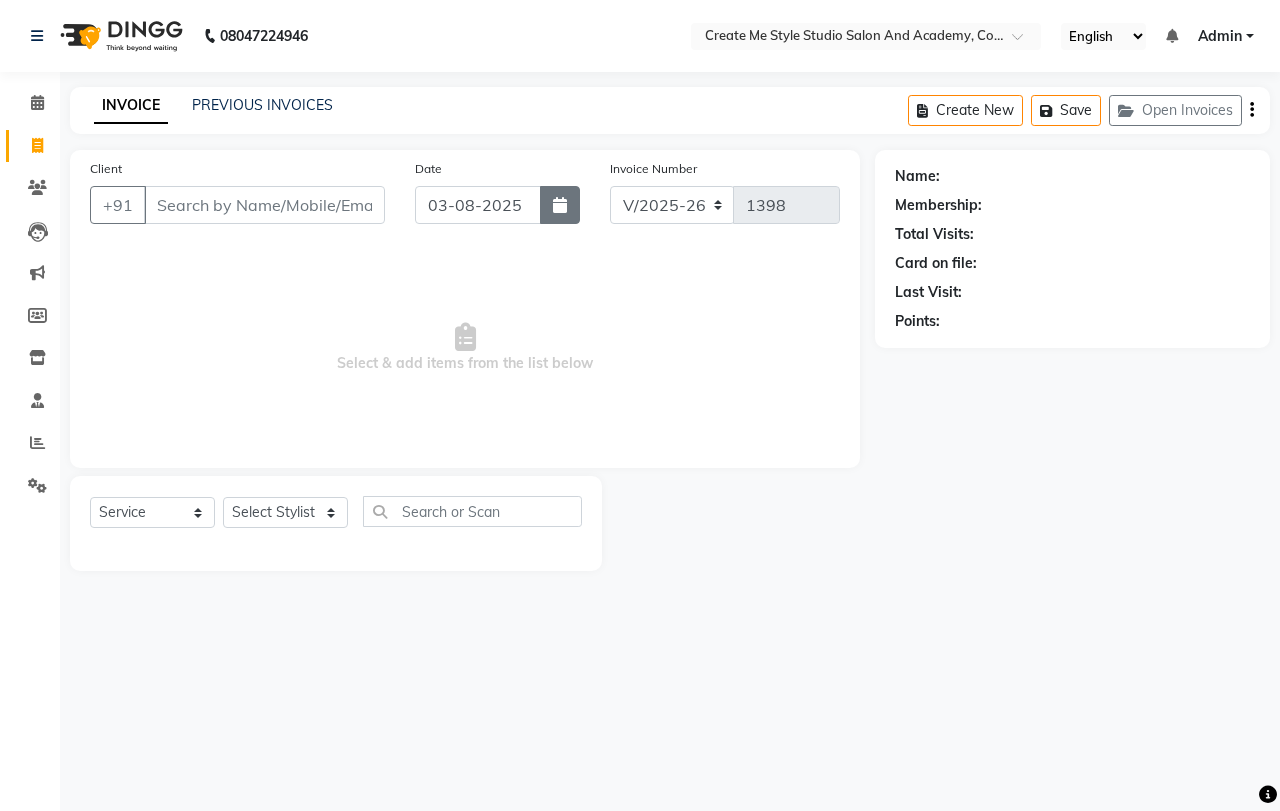 click 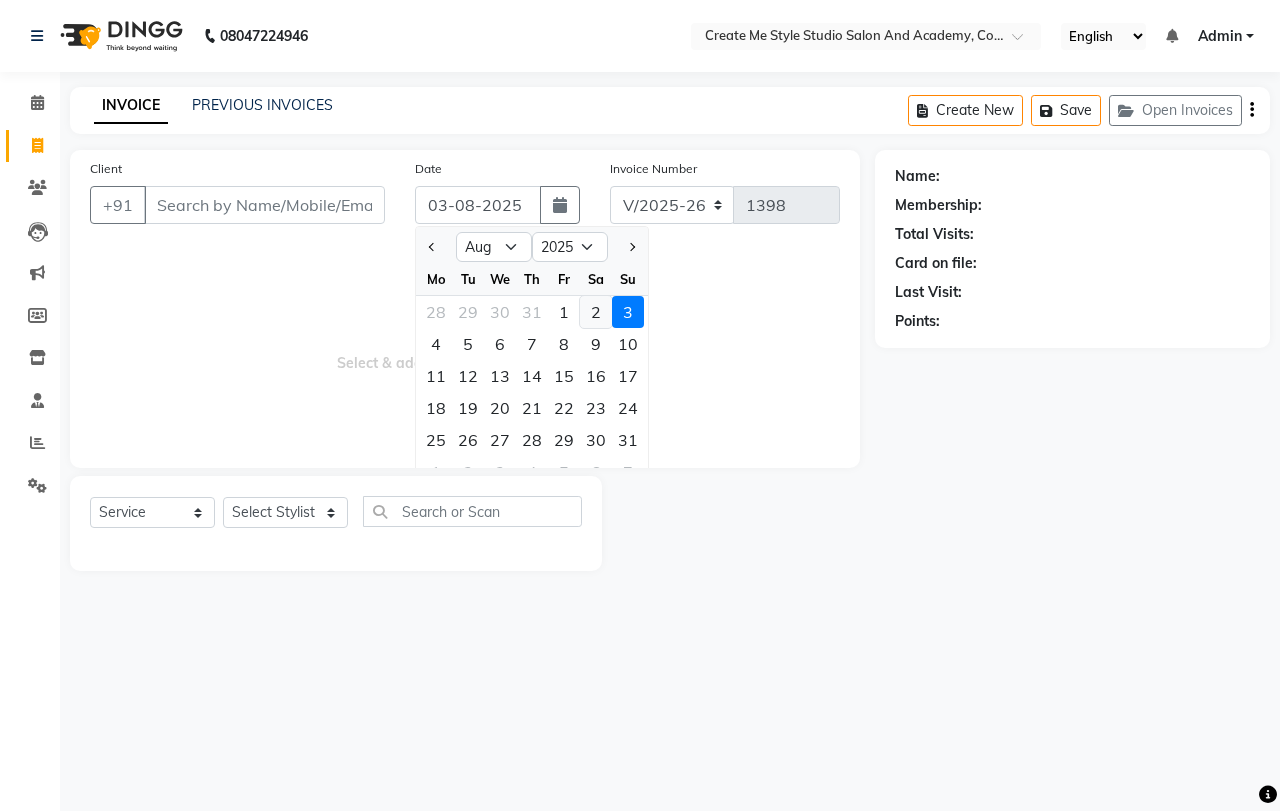 click on "2" 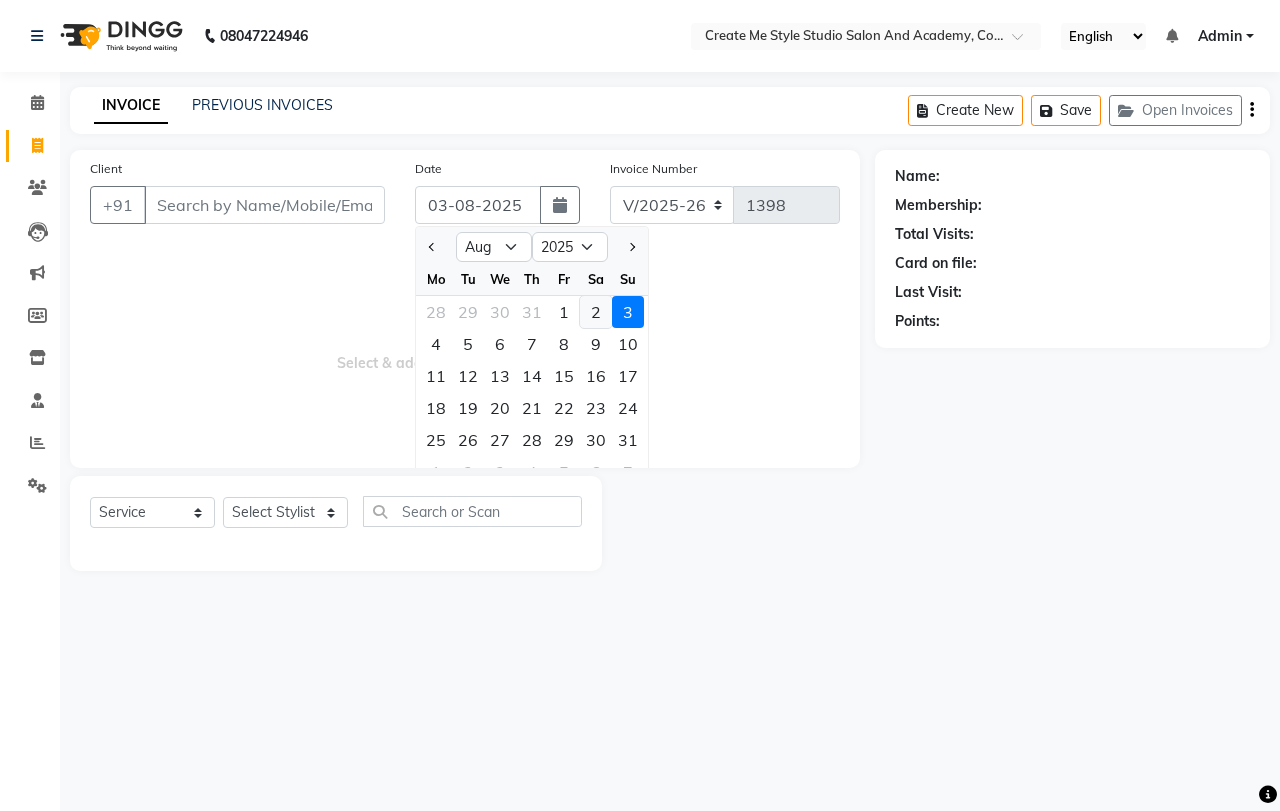 type on "02-08-2025" 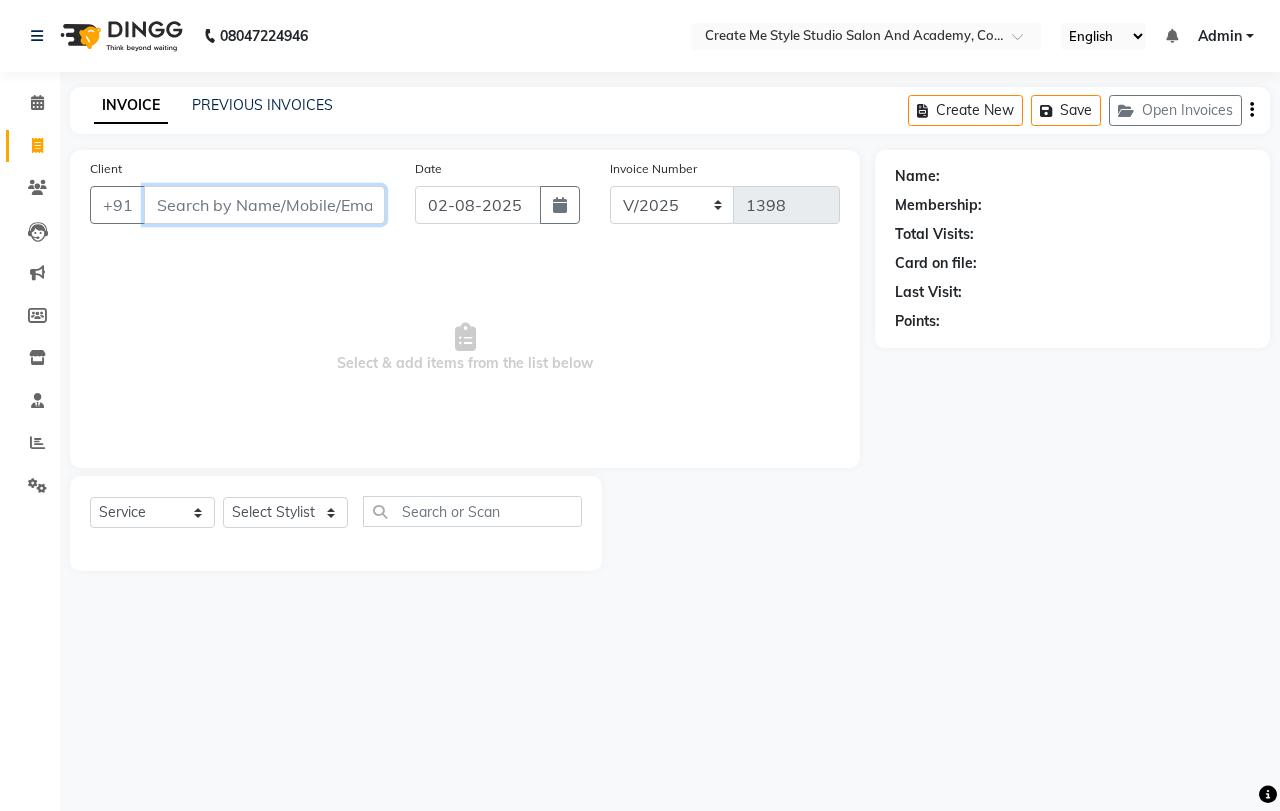 click on "Client" at bounding box center [264, 205] 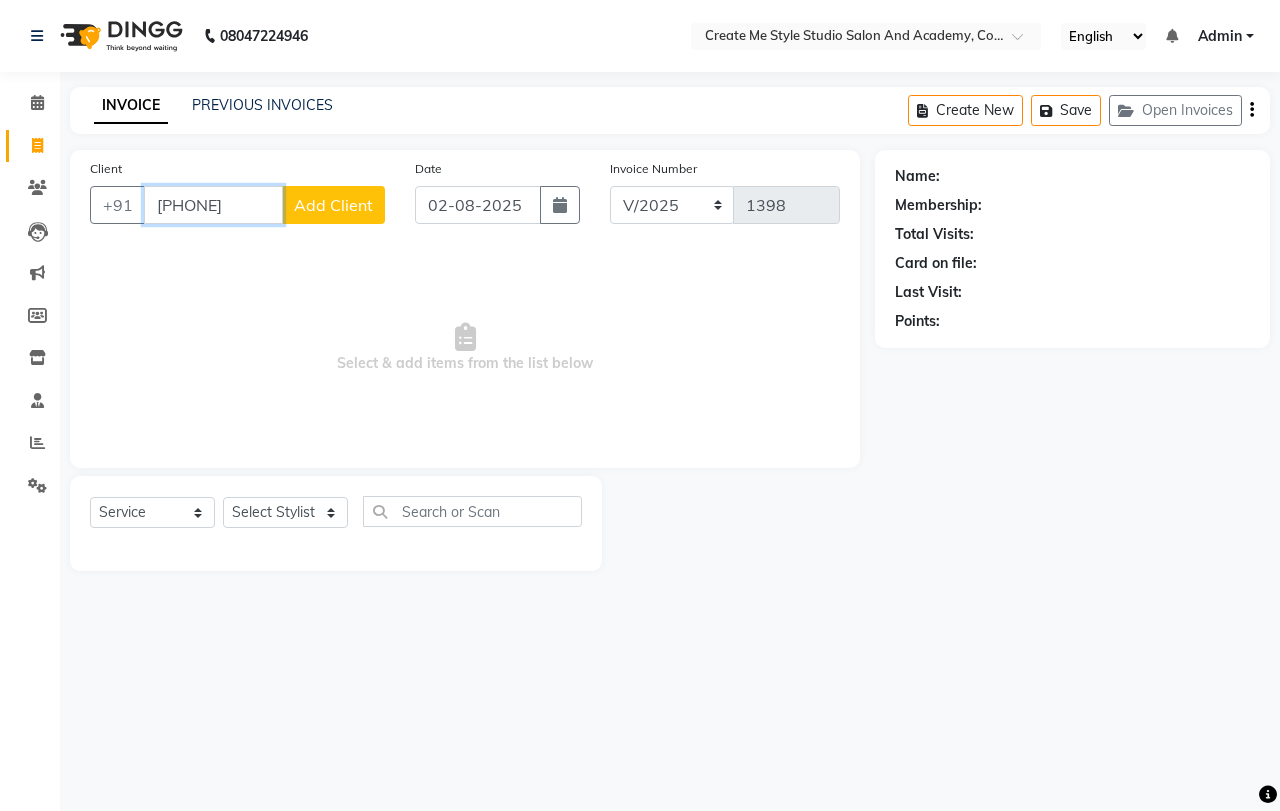 type on "[PHONE]" 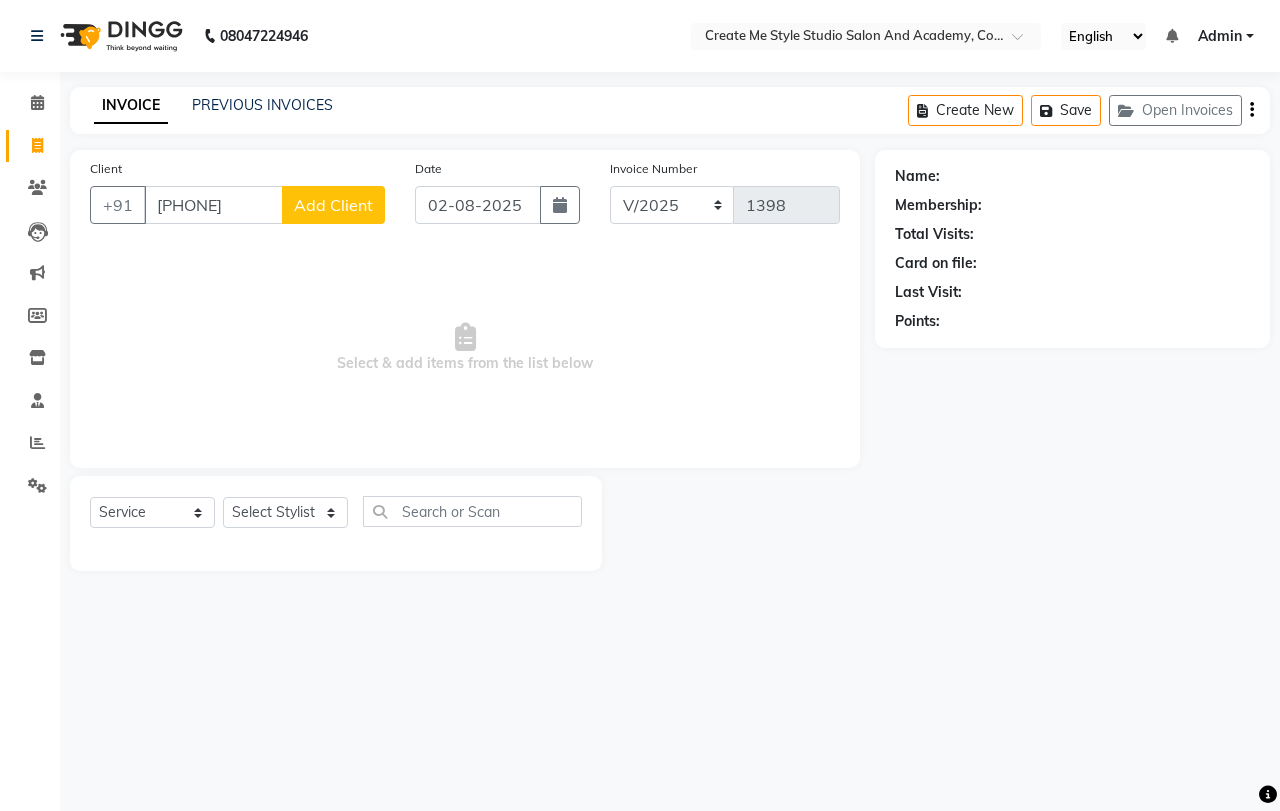 click on "Add Client" 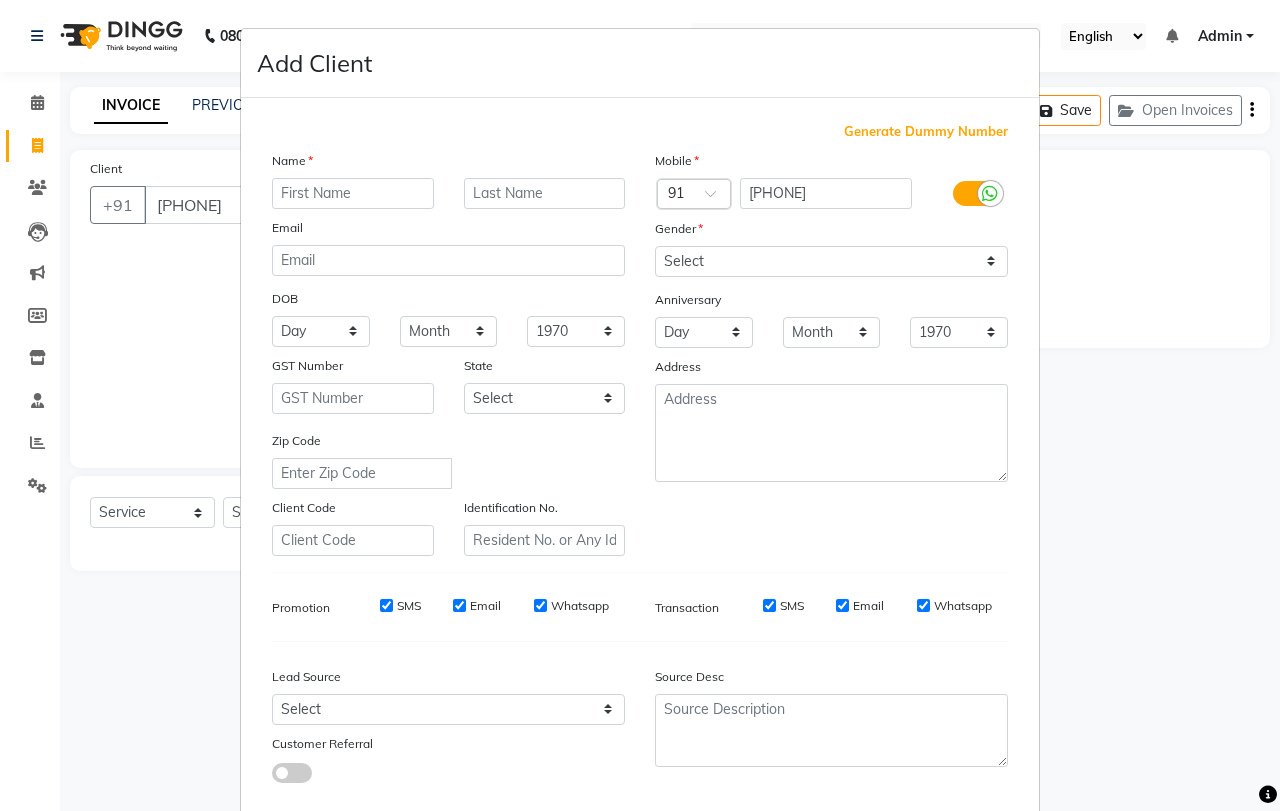 click at bounding box center (353, 193) 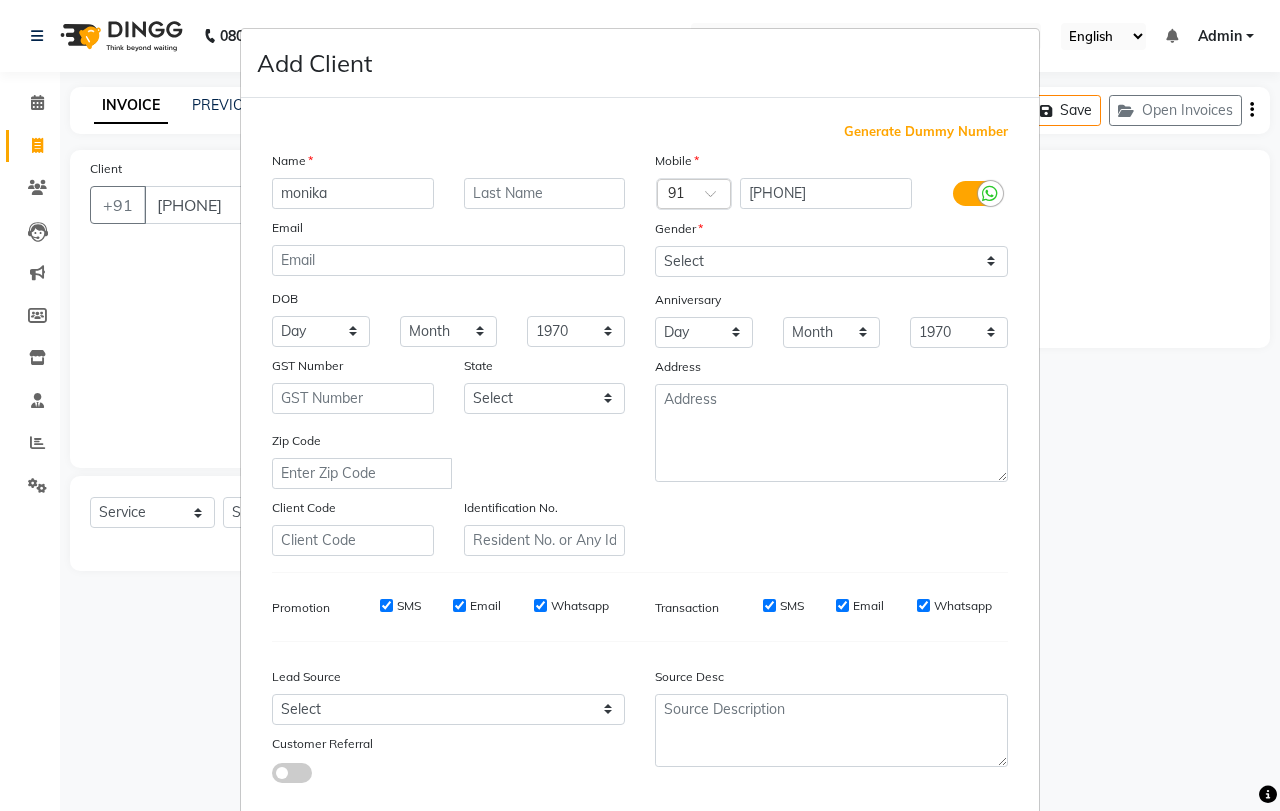 type on "monika" 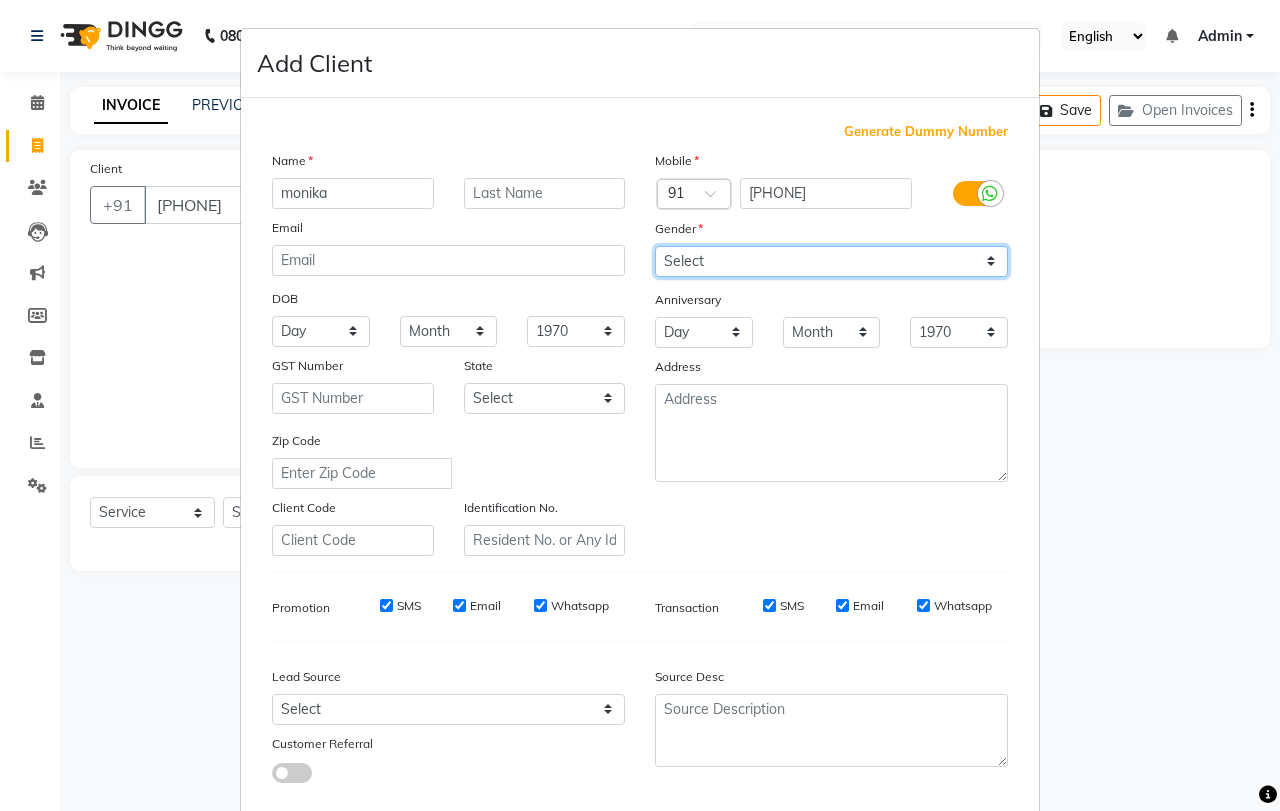 click on "Select Male Female Other Prefer Not To Say" at bounding box center [831, 261] 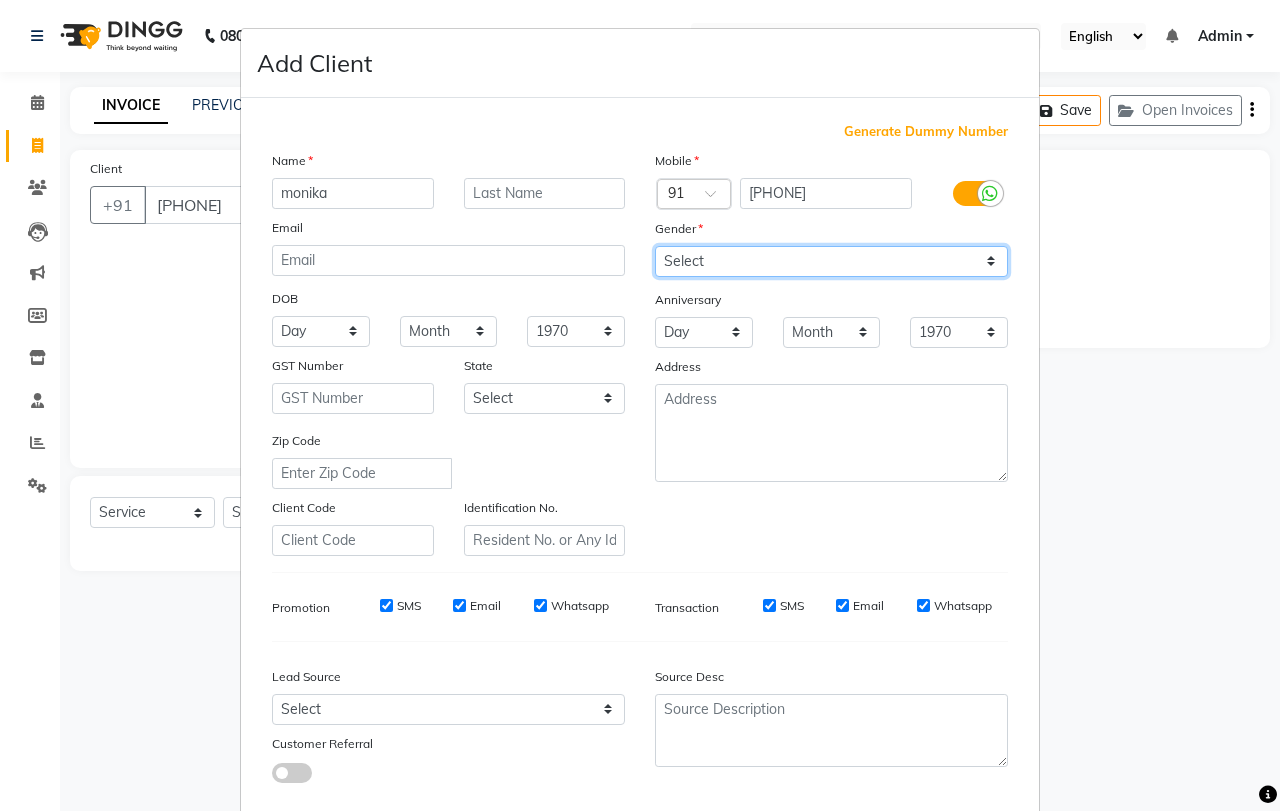 select on "female" 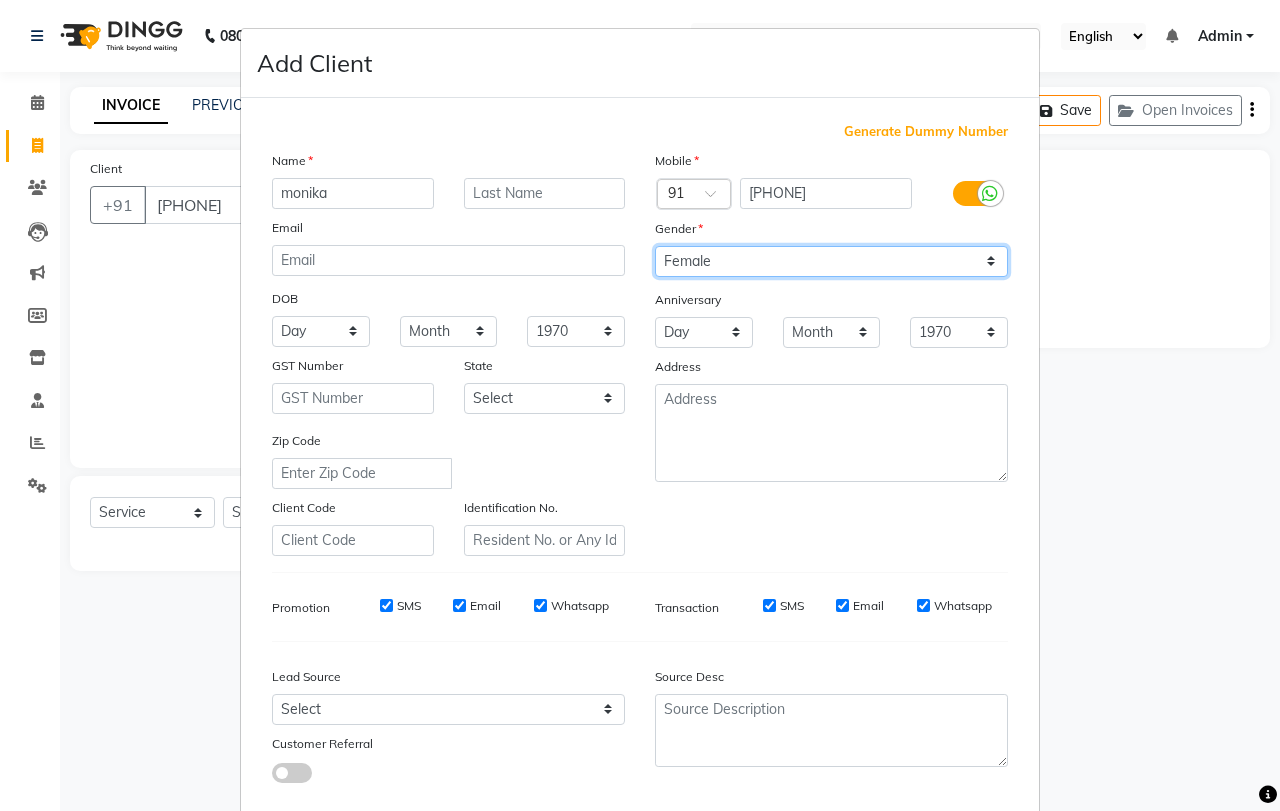 click on "Select Male Female Other Prefer Not To Say" at bounding box center [831, 261] 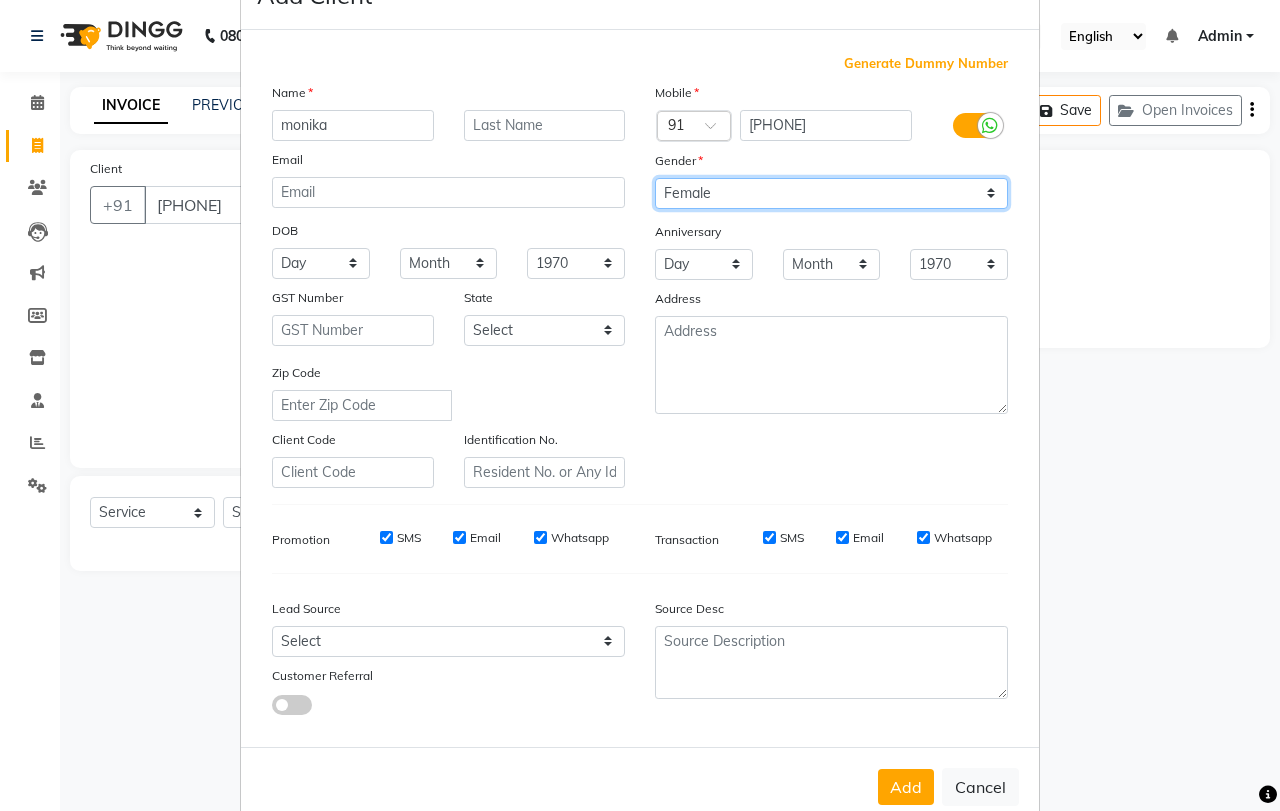 scroll, scrollTop: 112, scrollLeft: 0, axis: vertical 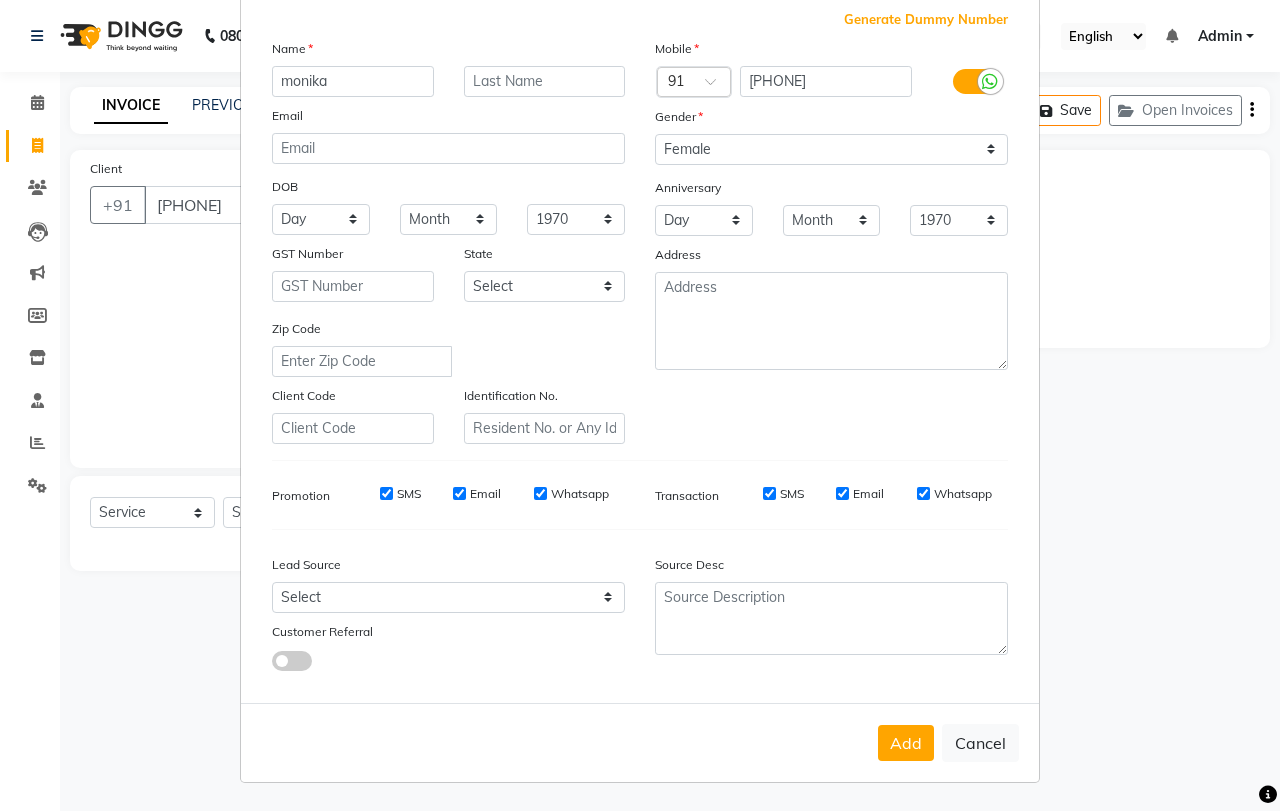 click on "Add" at bounding box center [906, 743] 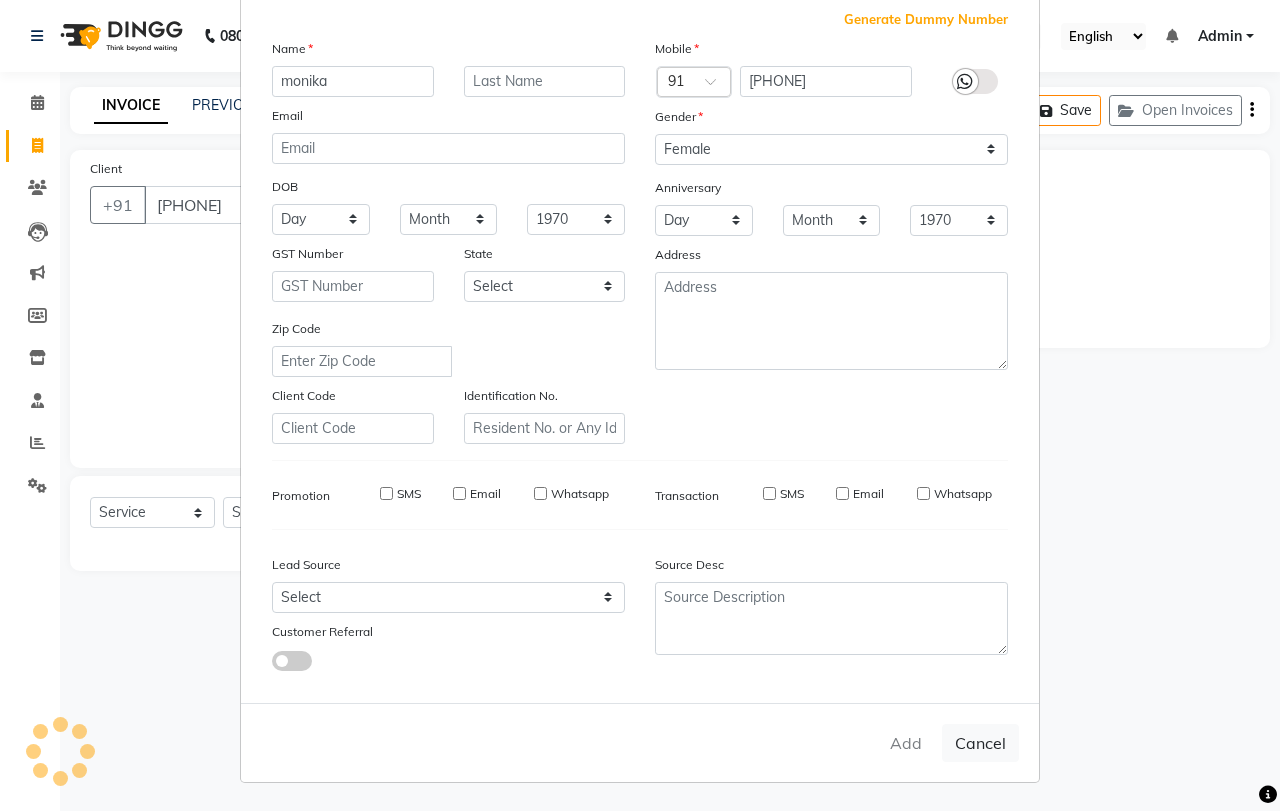 type 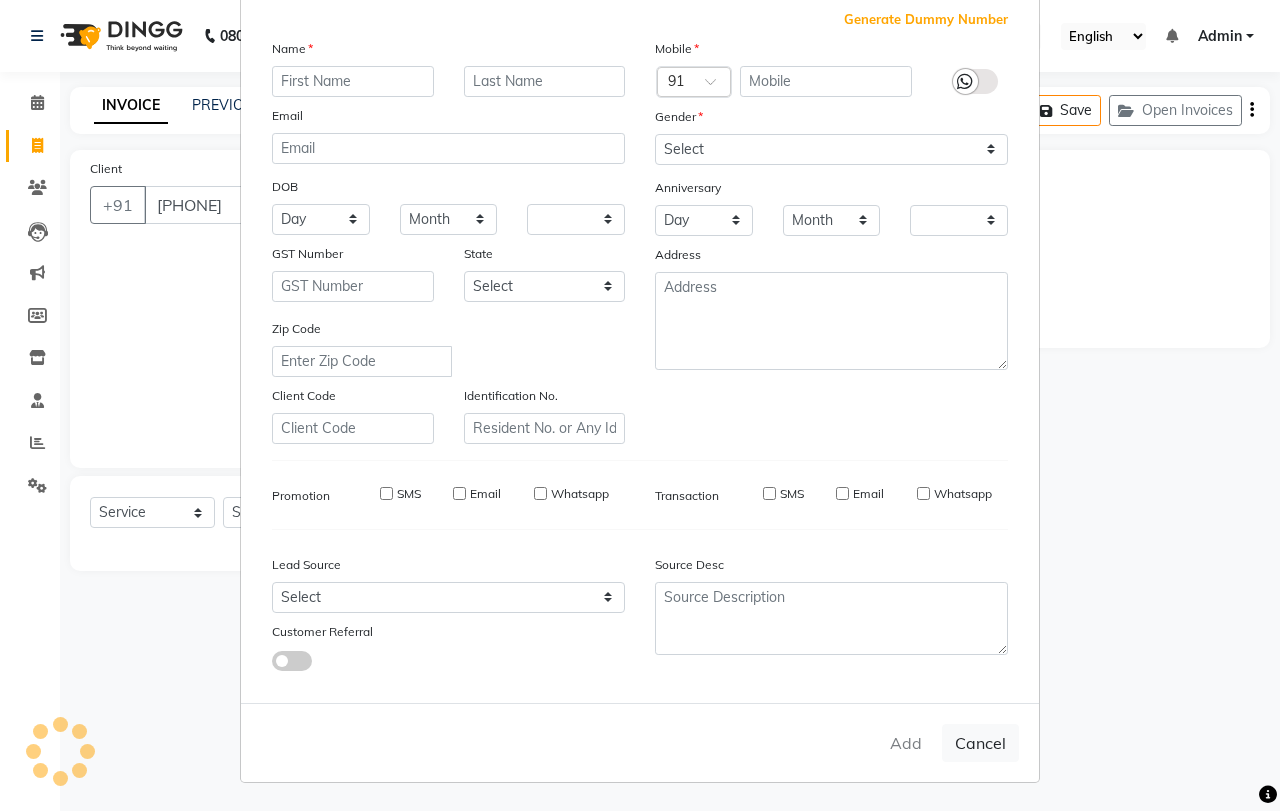 checkbox on "false" 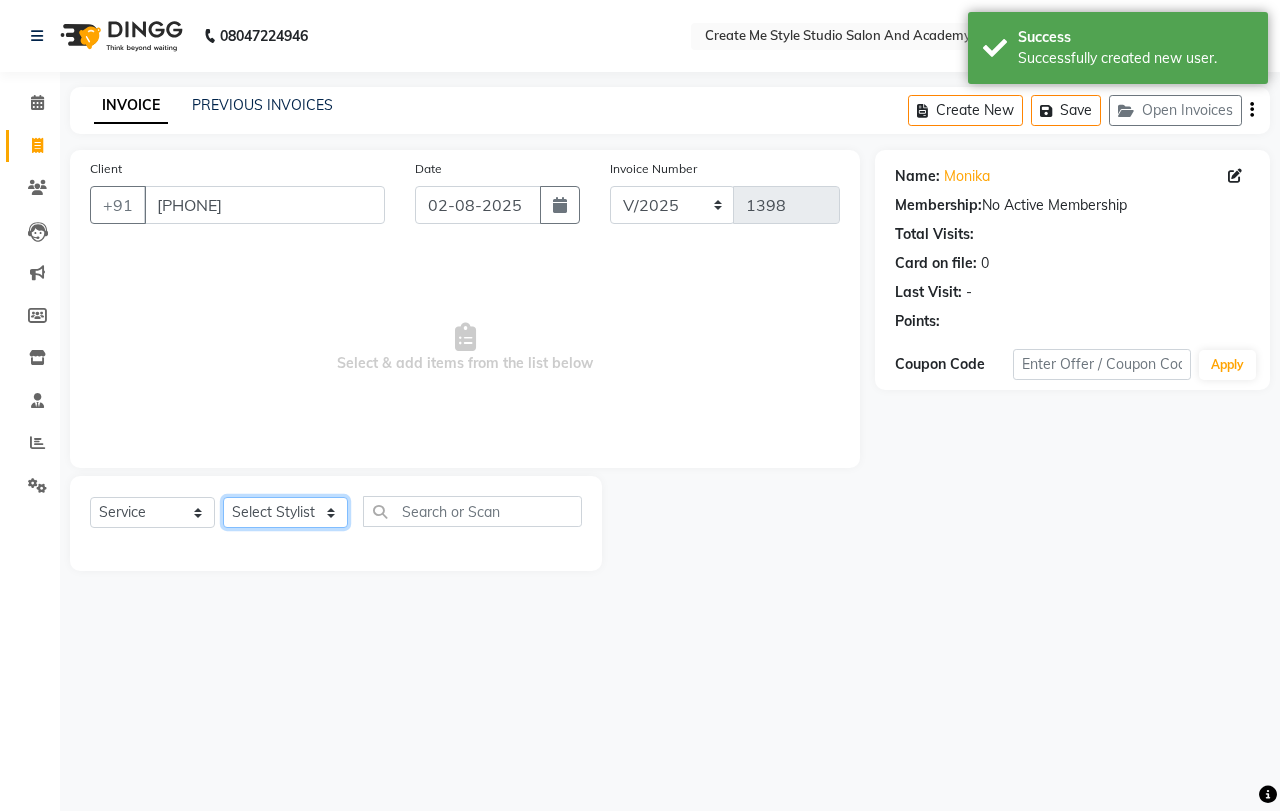 click on "Select Stylist [FIRST] Sir [FIRST].B mam [FIRST].S mam TS [FIRST] mam [FIRST] mam [FIRST] mam [FIRST] Sir Reception 1 Reception 2 [FIRST] Sir" 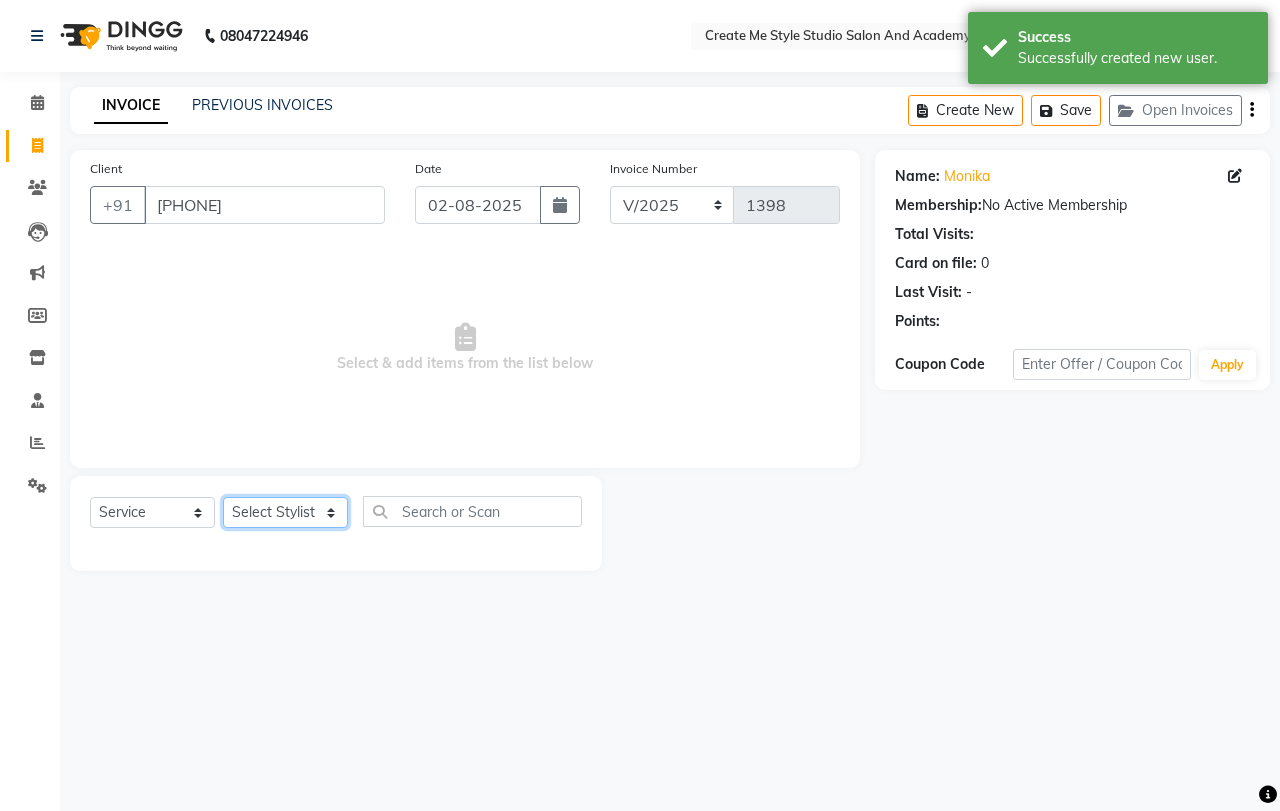 select on "79117" 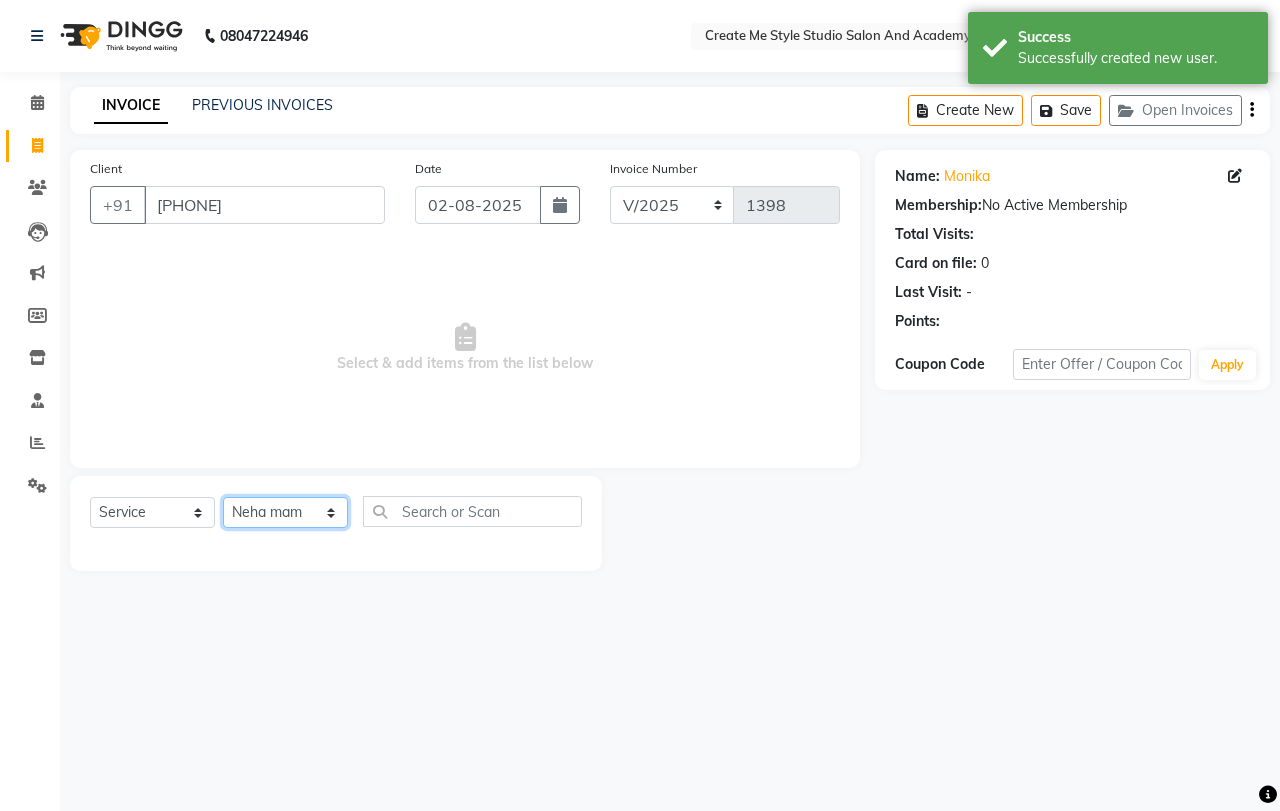click on "Select Stylist [FIRST] Sir [FIRST].B mam [FIRST].S mam TS [FIRST] mam [FIRST] mam [FIRST] mam [FIRST] Sir Reception 1 Reception 2 [FIRST] Sir" 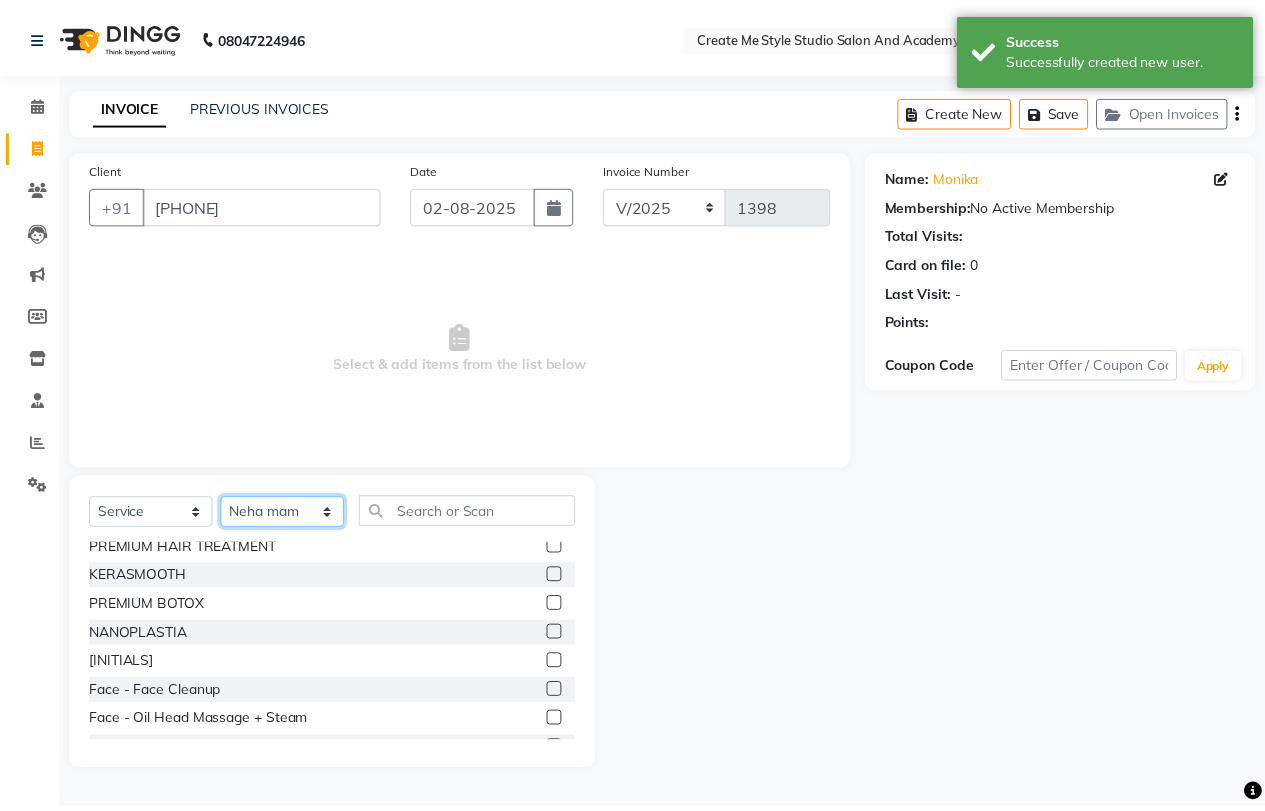 scroll, scrollTop: 400, scrollLeft: 0, axis: vertical 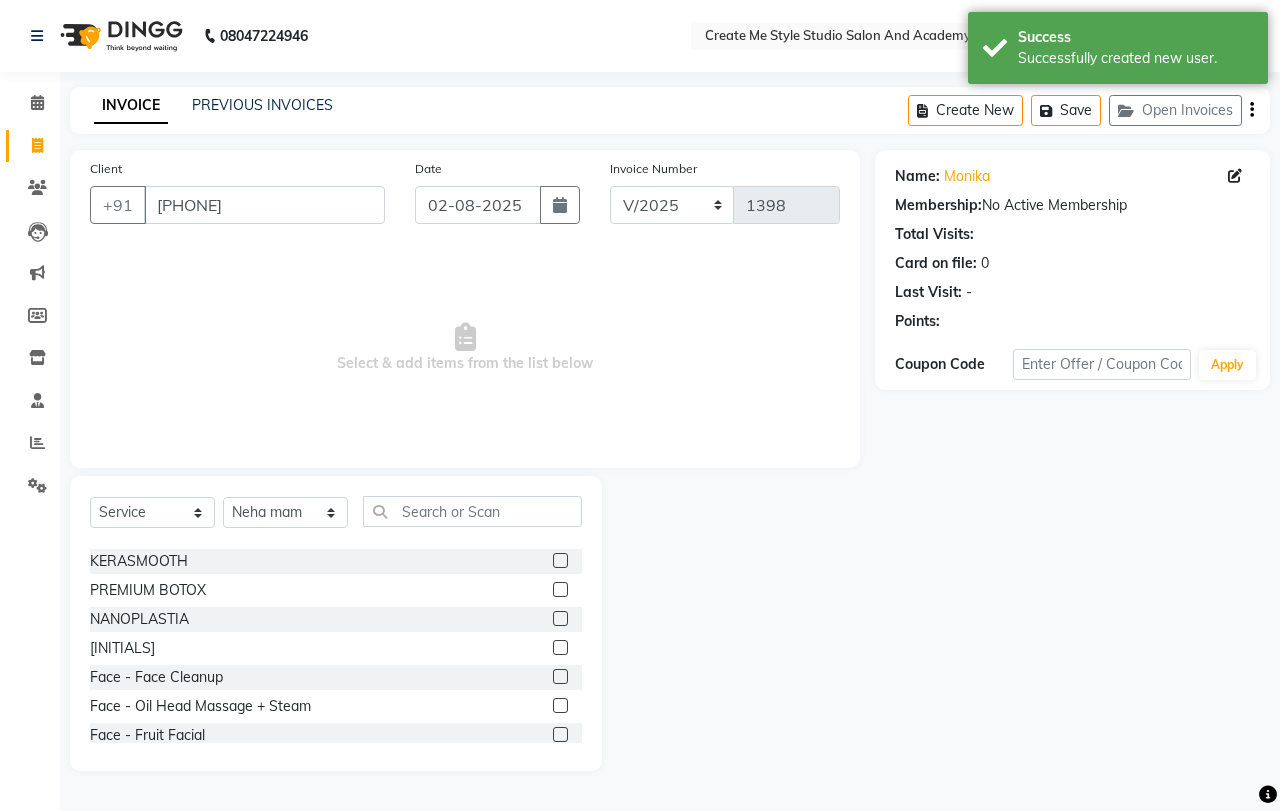 click 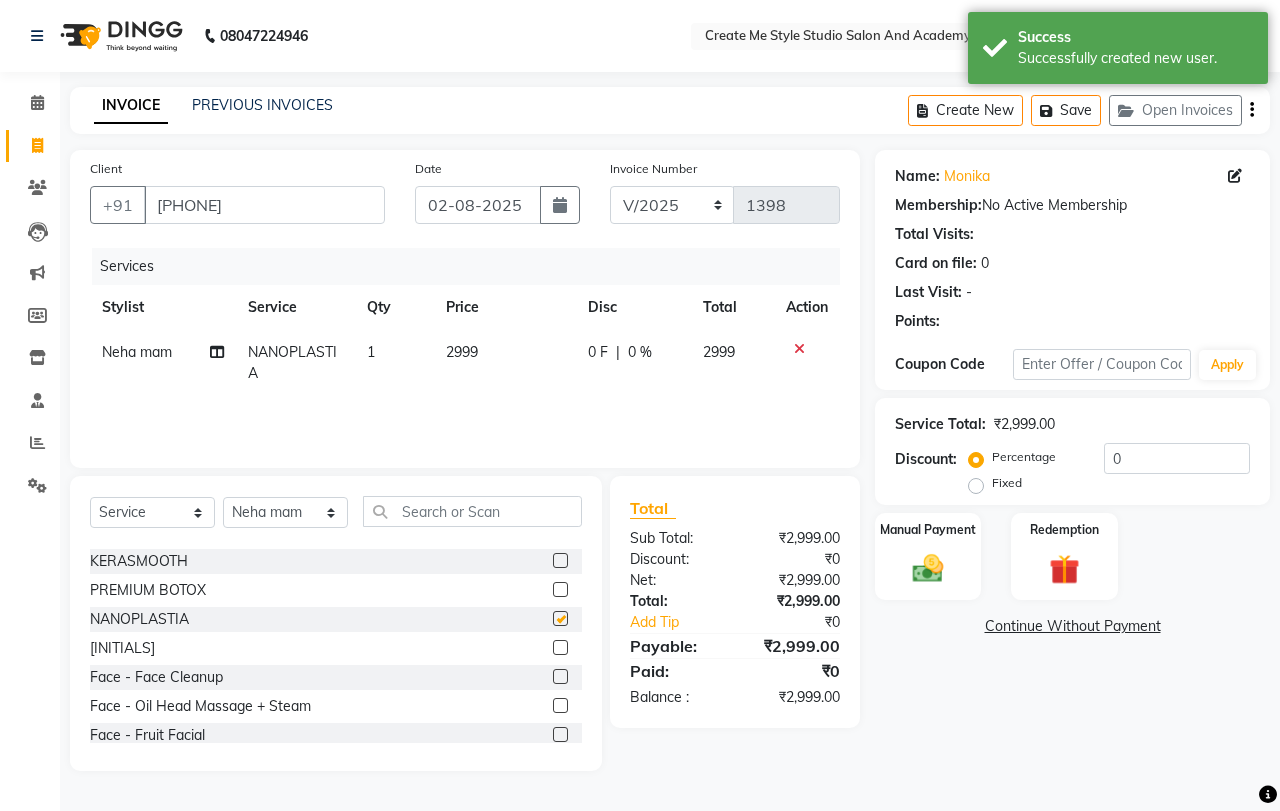 checkbox on "false" 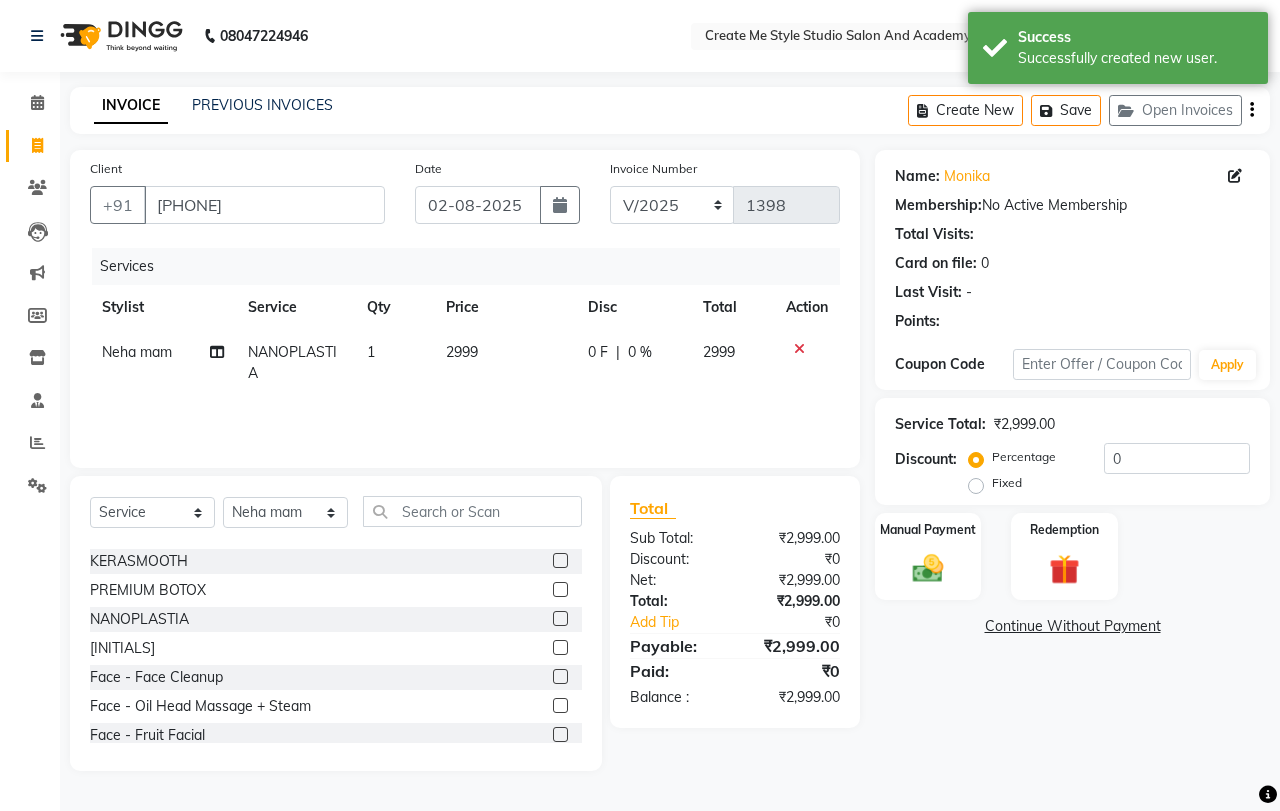click on "2999" 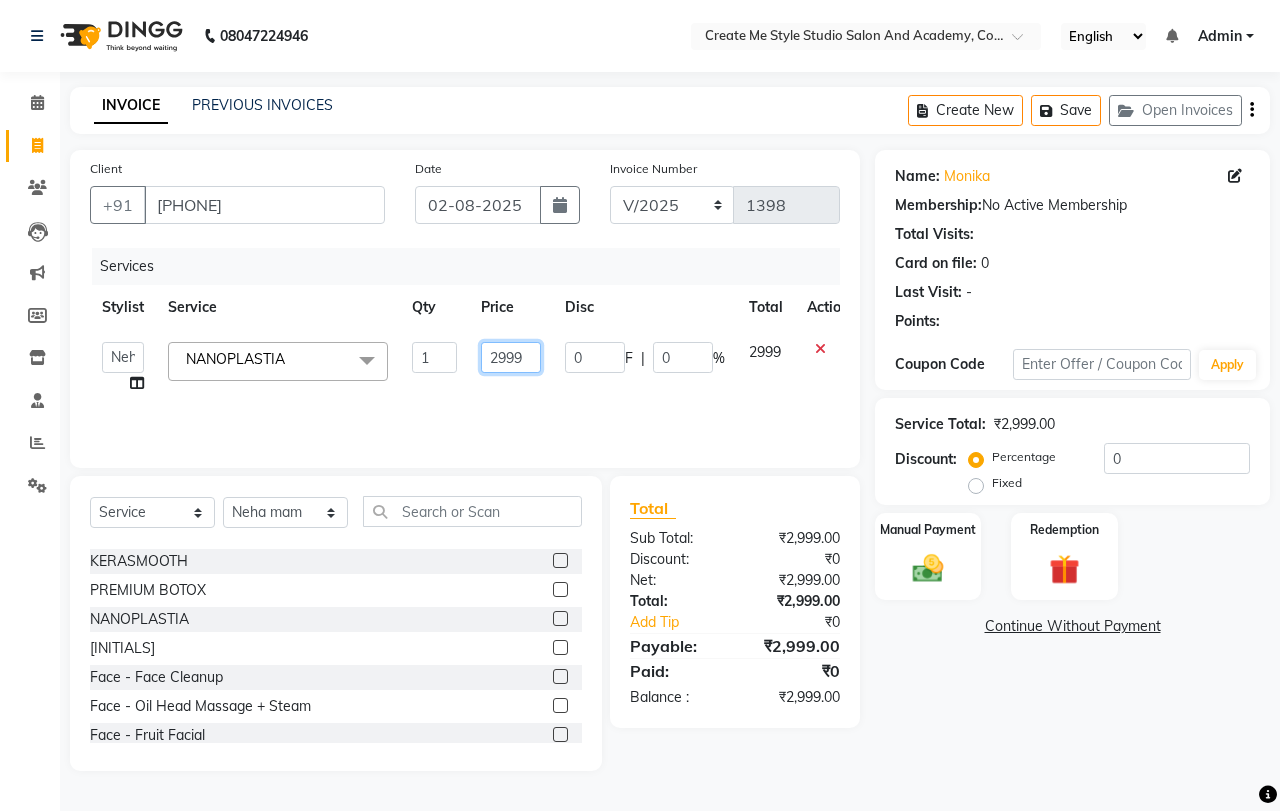 click on "2999" 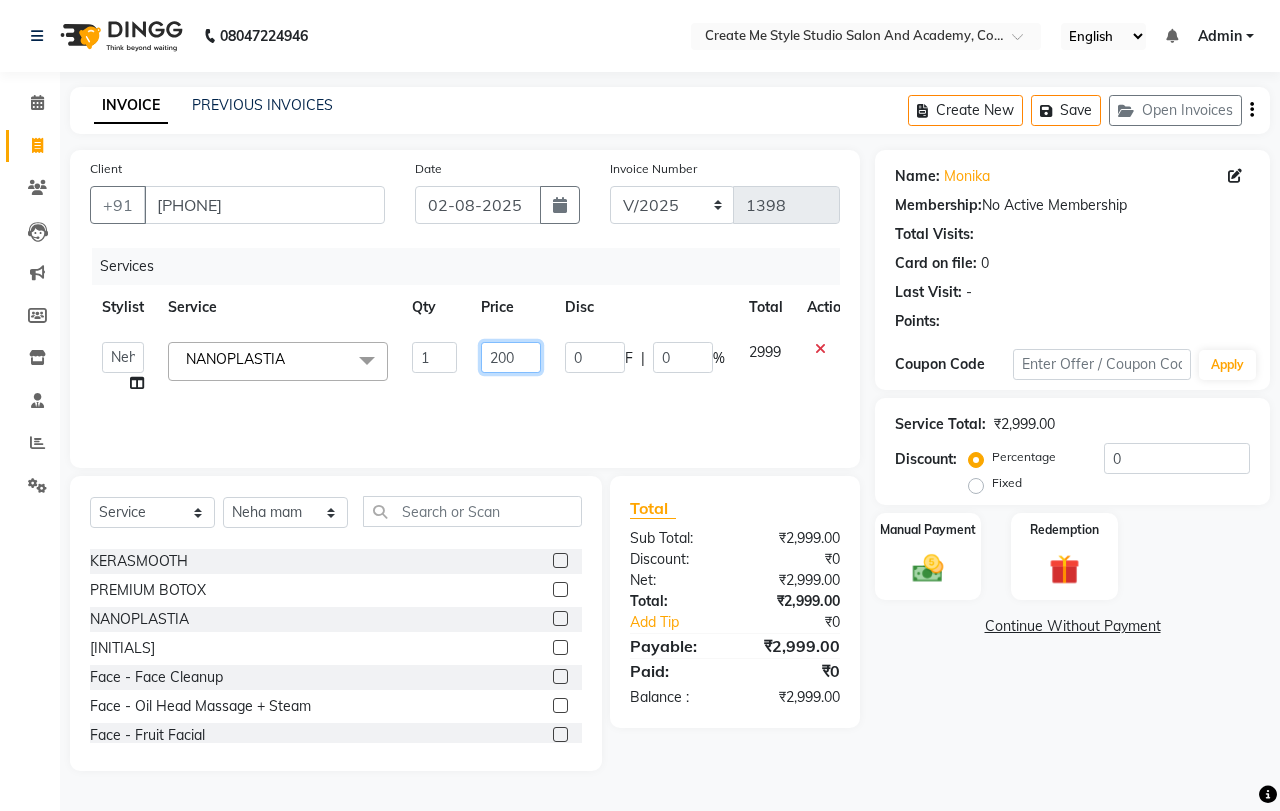 type on "2000" 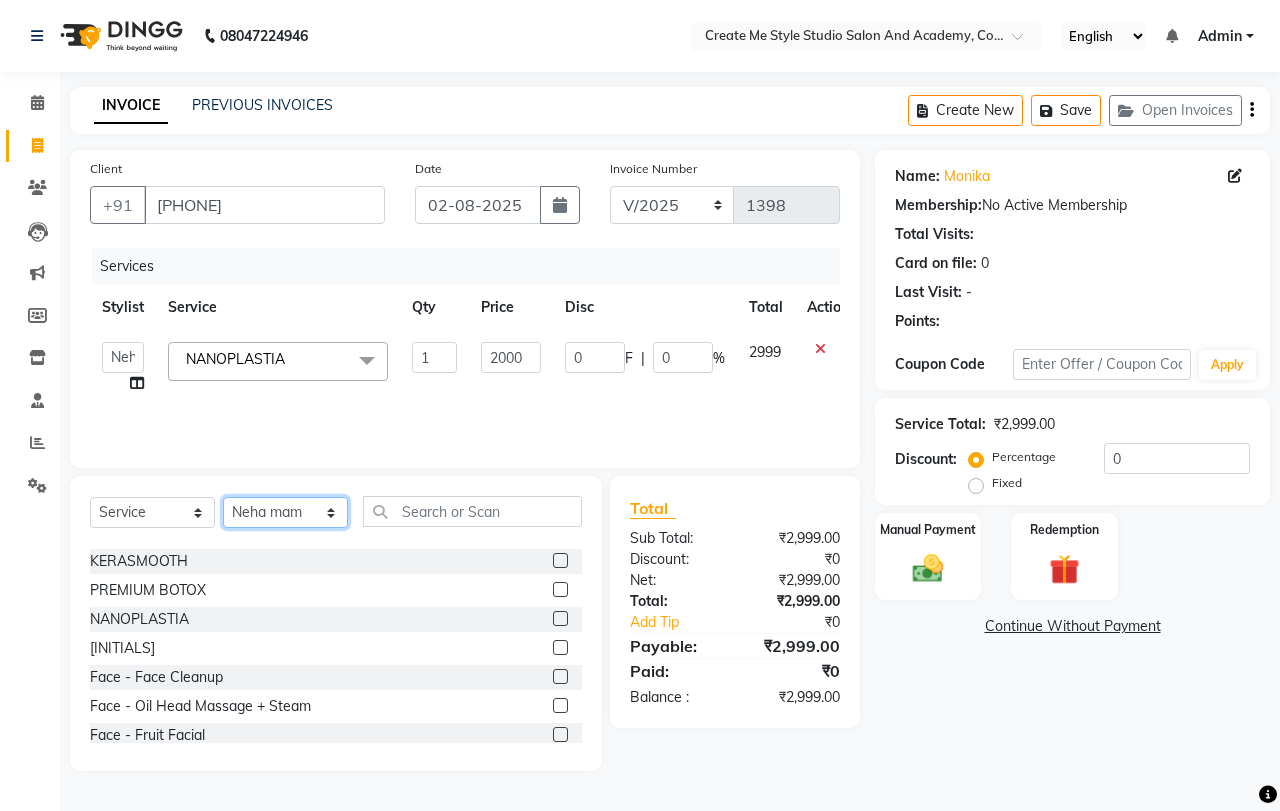 click on "Select Stylist [FIRST] Sir [FIRST].B mam [FIRST].S mam TS [FIRST] mam [FIRST] mam [FIRST] mam [FIRST] Sir Reception 1 Reception 2 [FIRST] Sir" 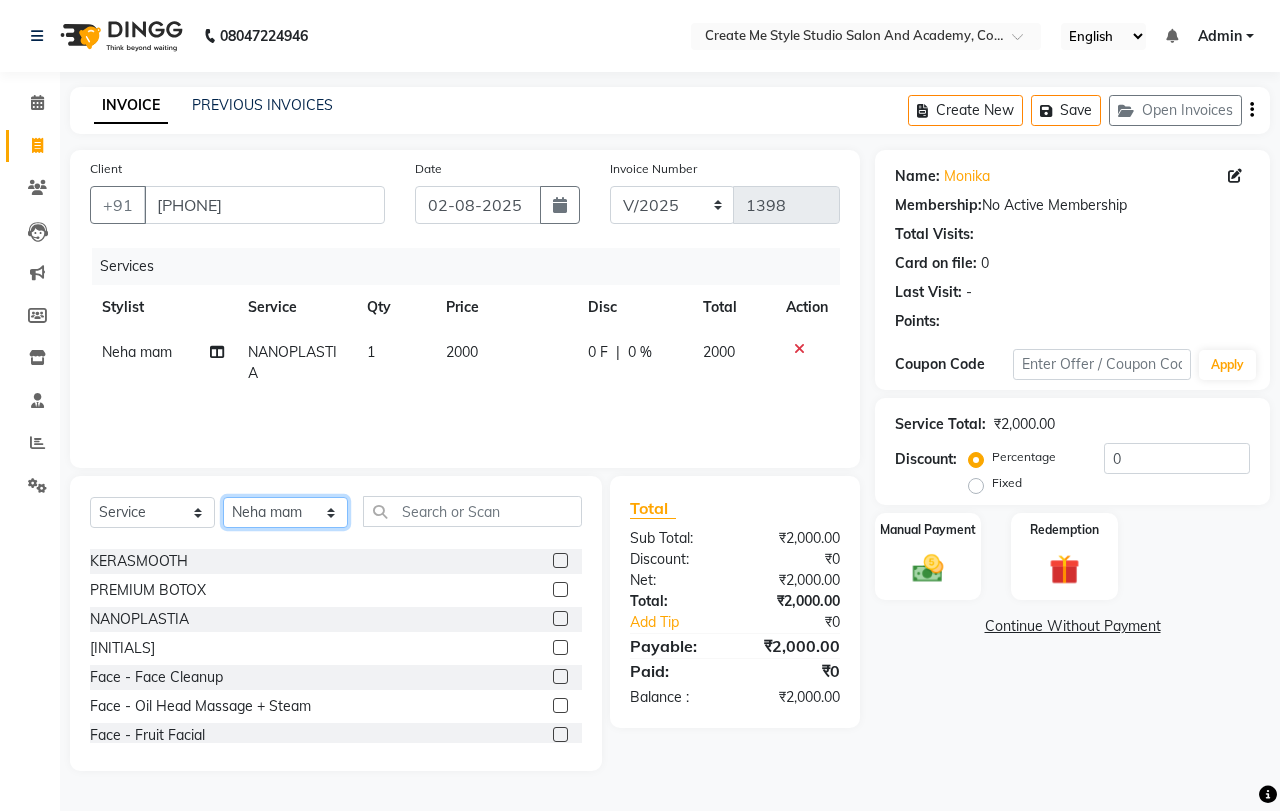 select on "[NUMBER]" 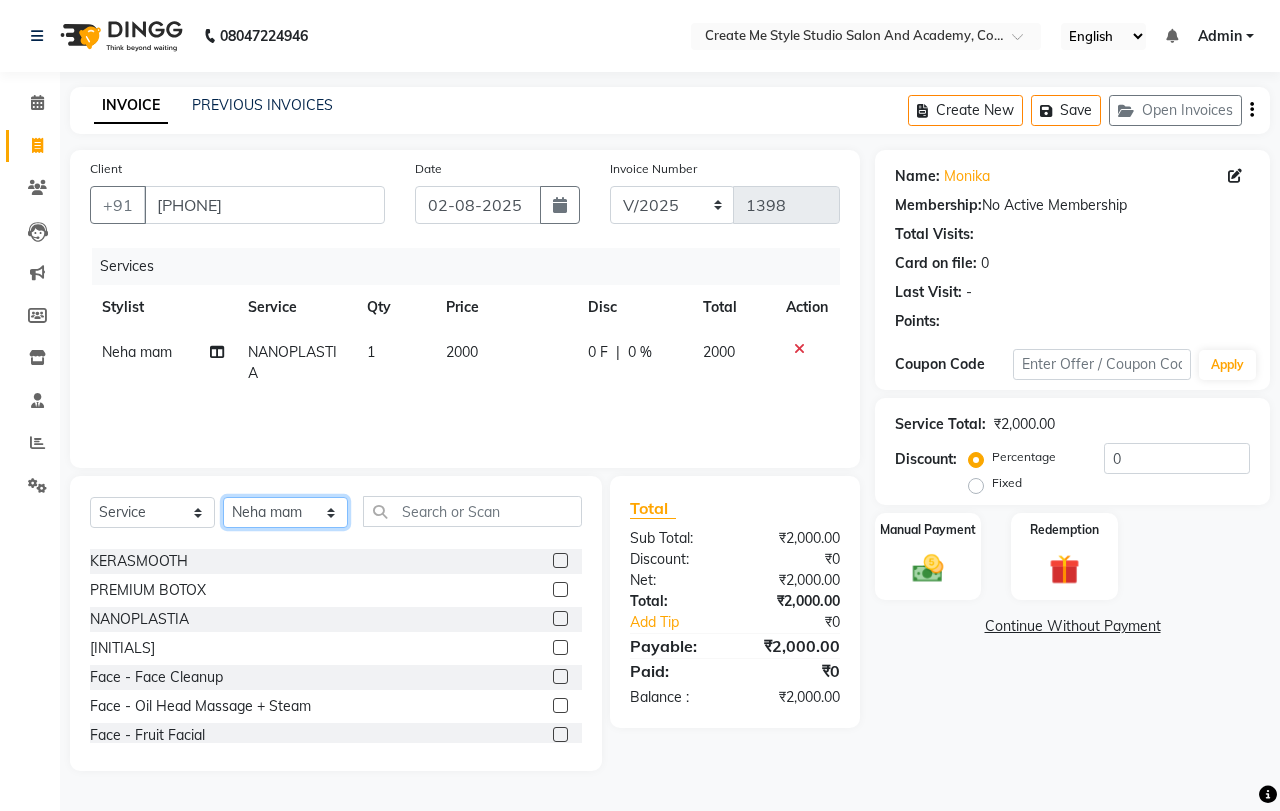 click on "Select Stylist [FIRST] Sir [FIRST].B mam [FIRST].S mam TS [FIRST] mam [FIRST] mam [FIRST] mam [FIRST] Sir Reception 1 Reception 2 [FIRST] Sir" 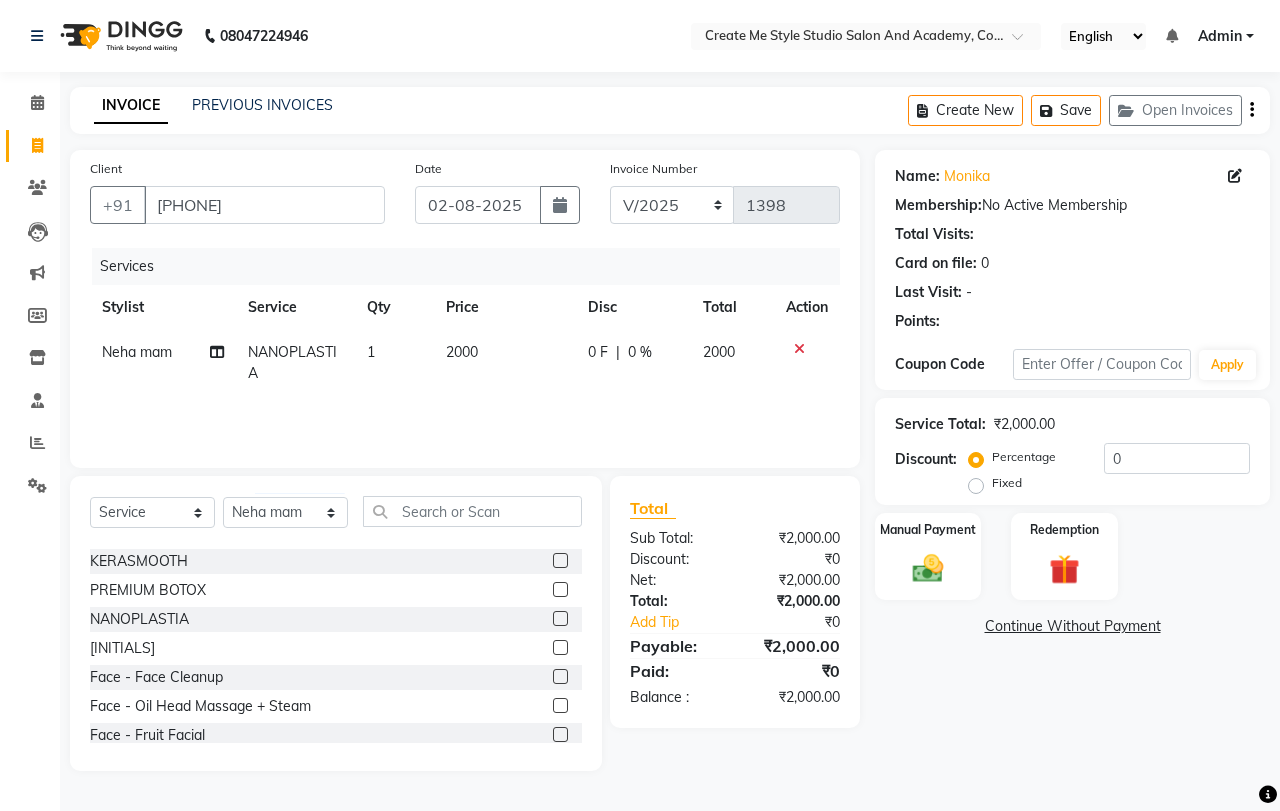 click 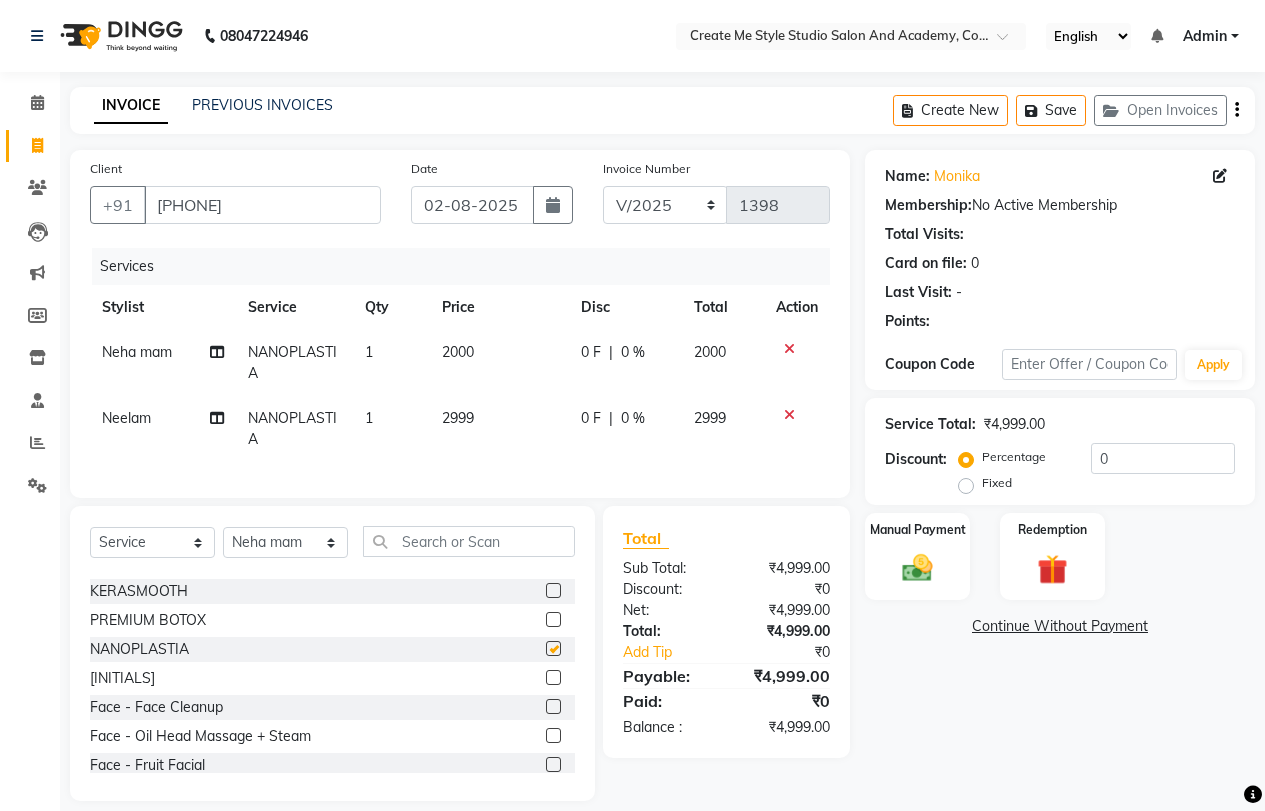 checkbox on "false" 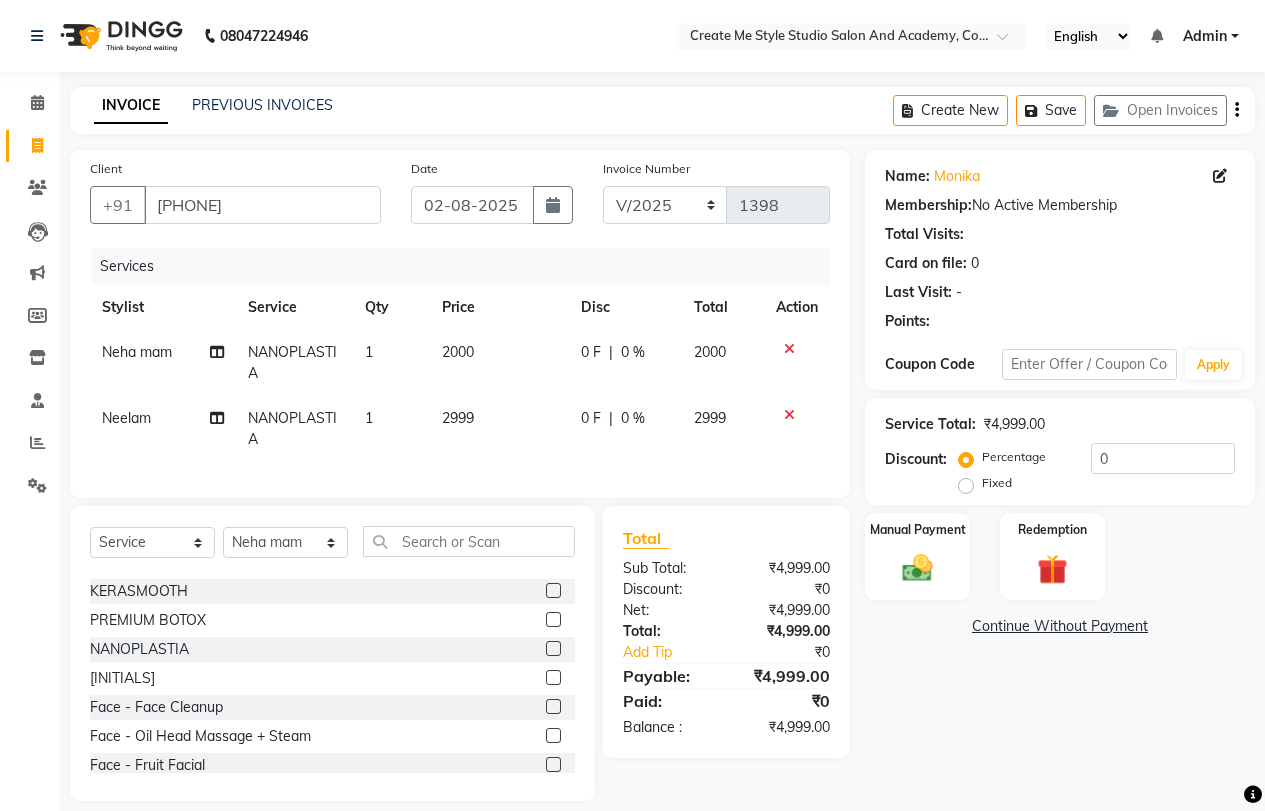 click on "2999" 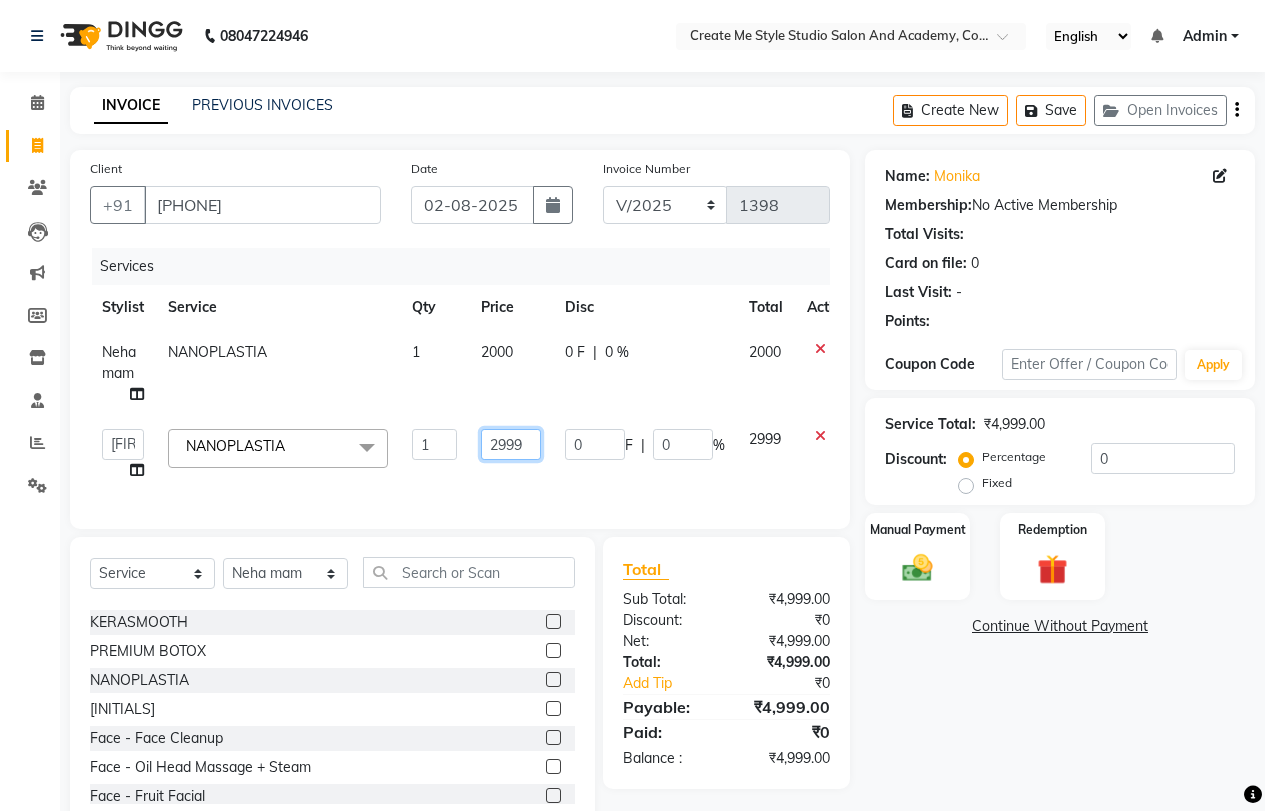 click on "2999" 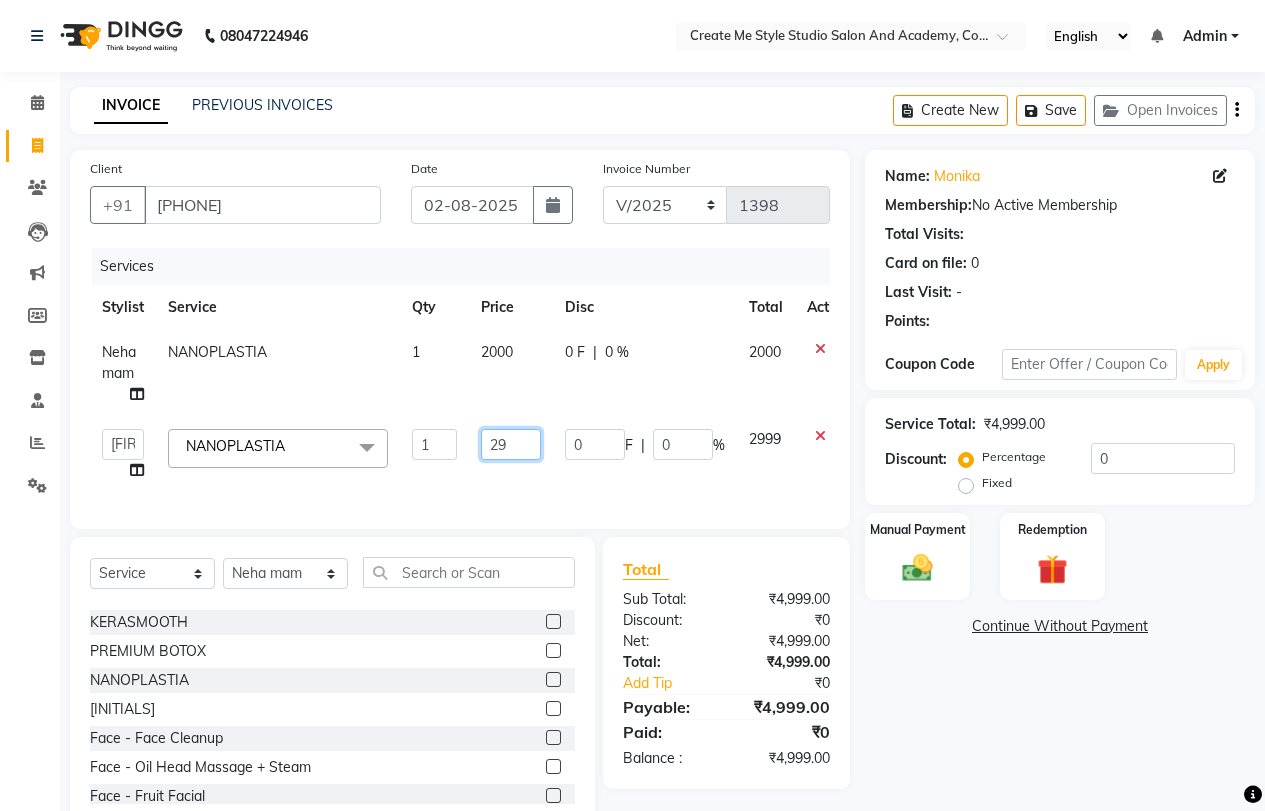 type on "2" 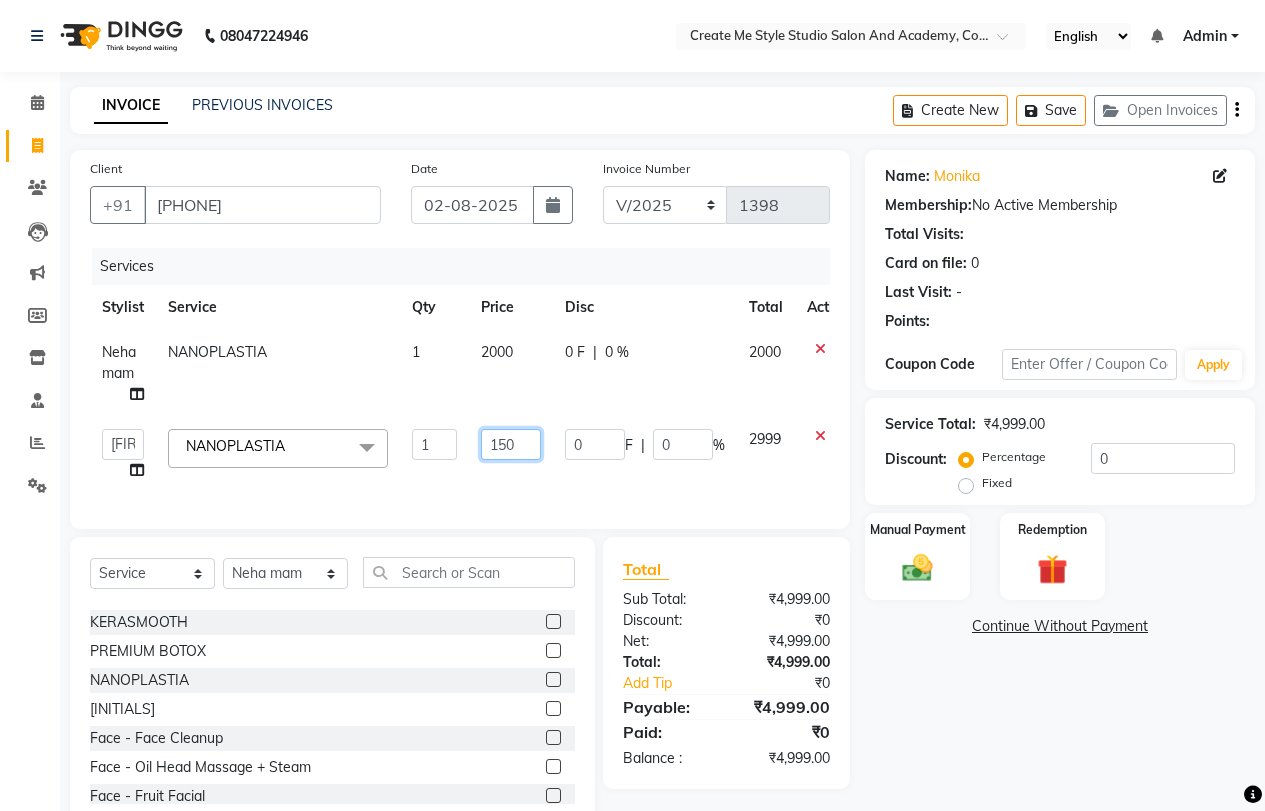 type on "1500" 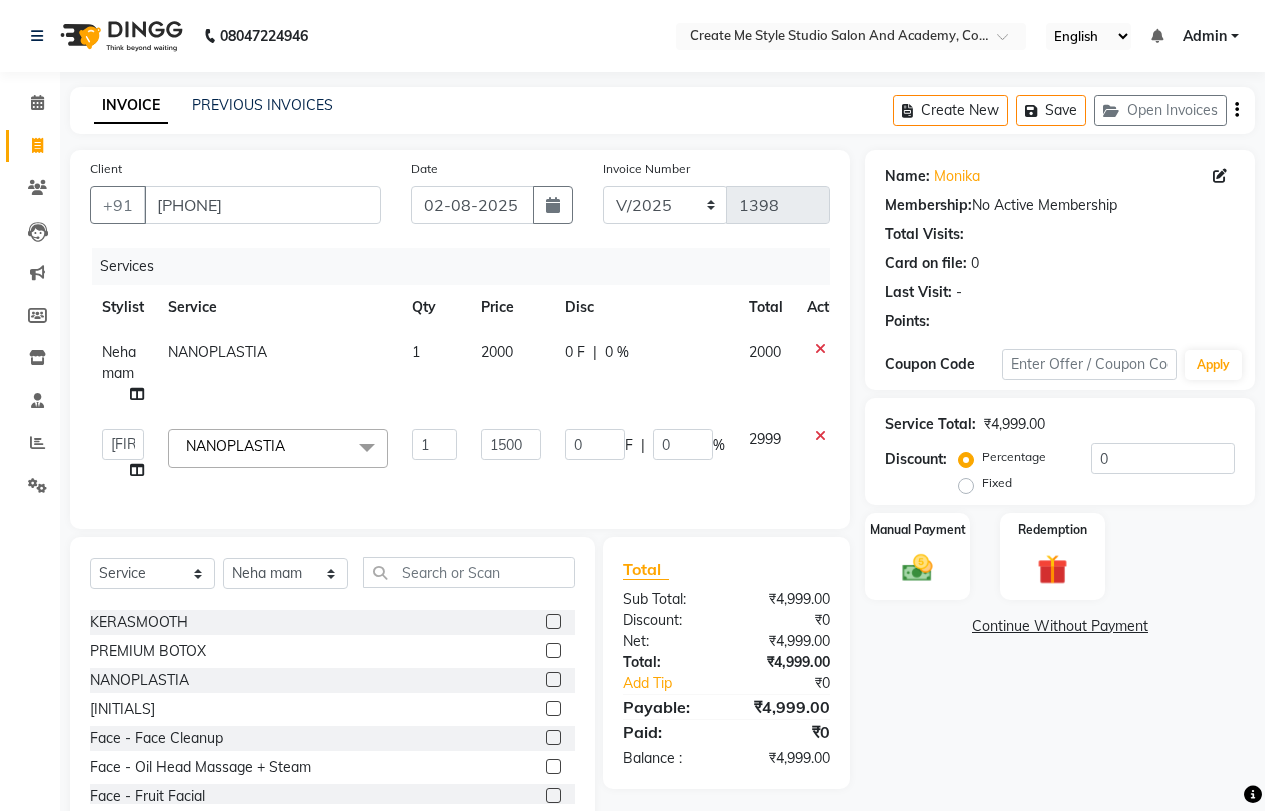 click 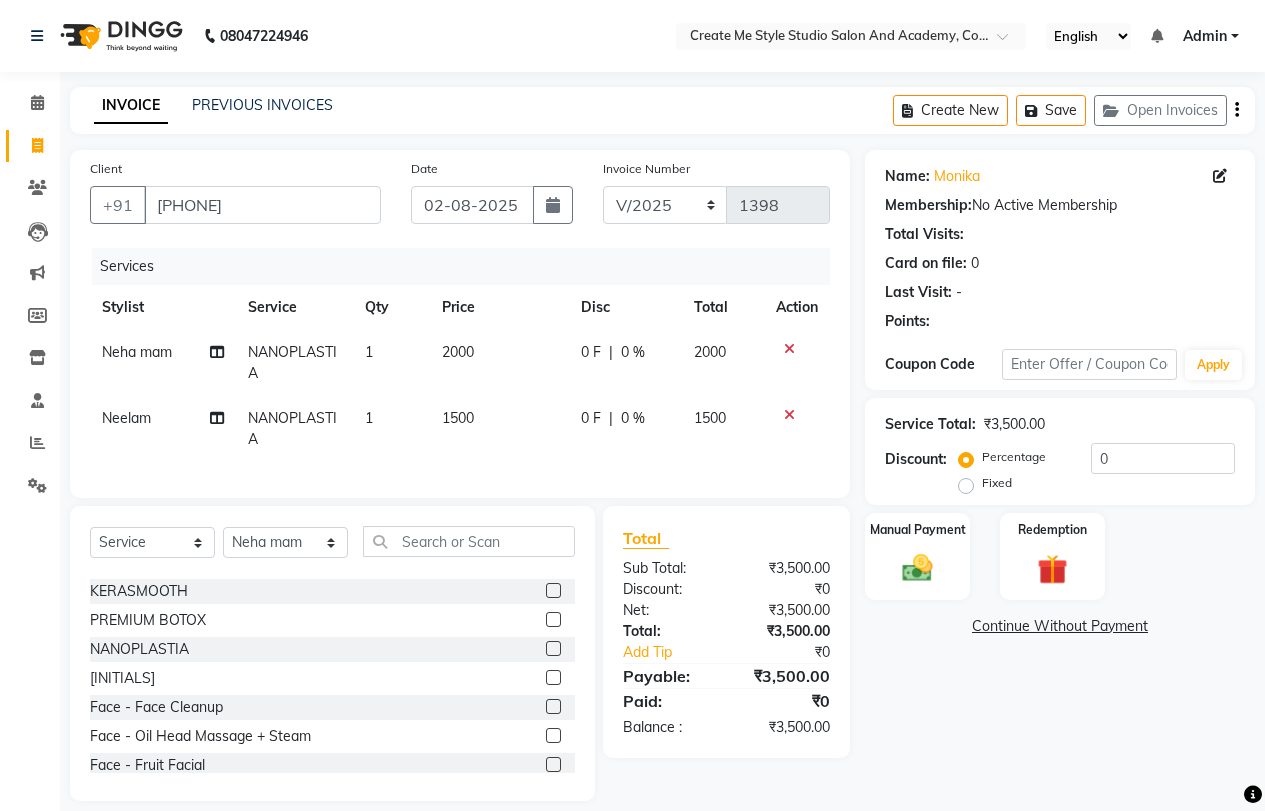 click 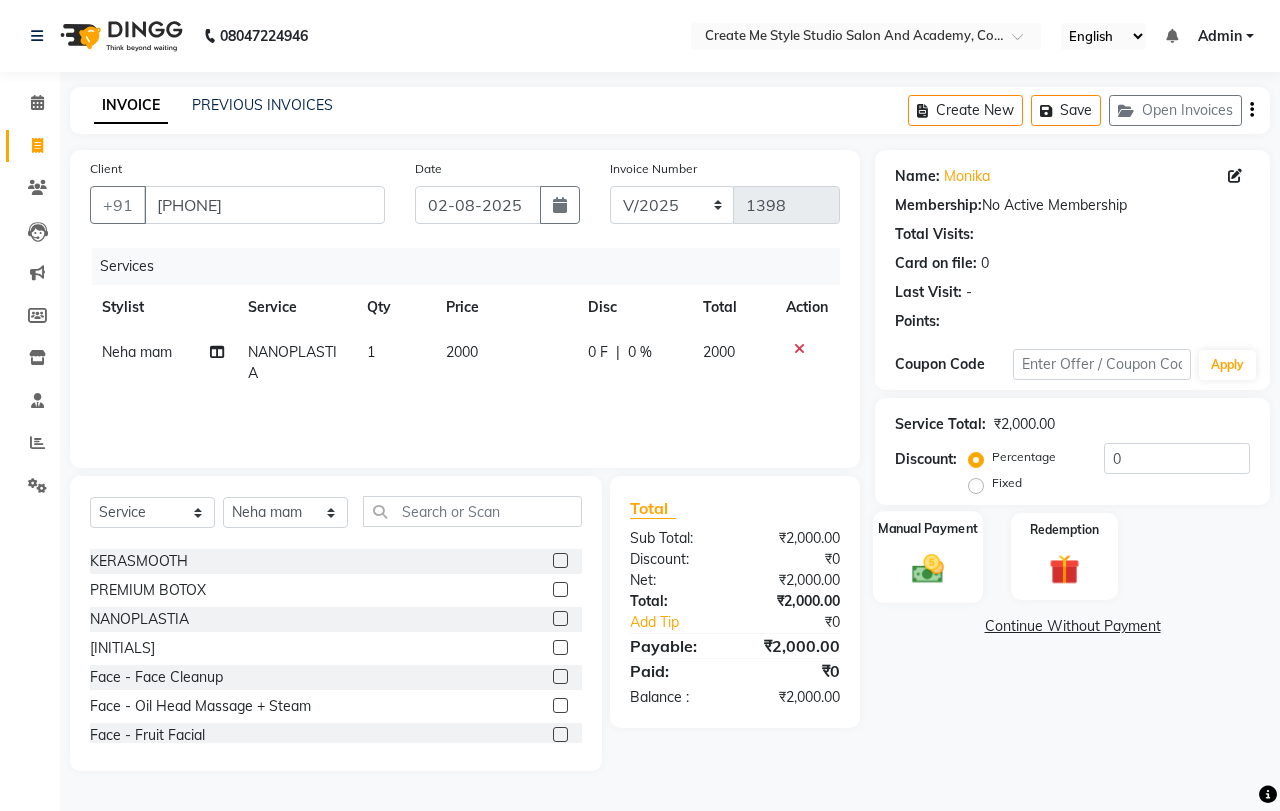 click on "Manual Payment" 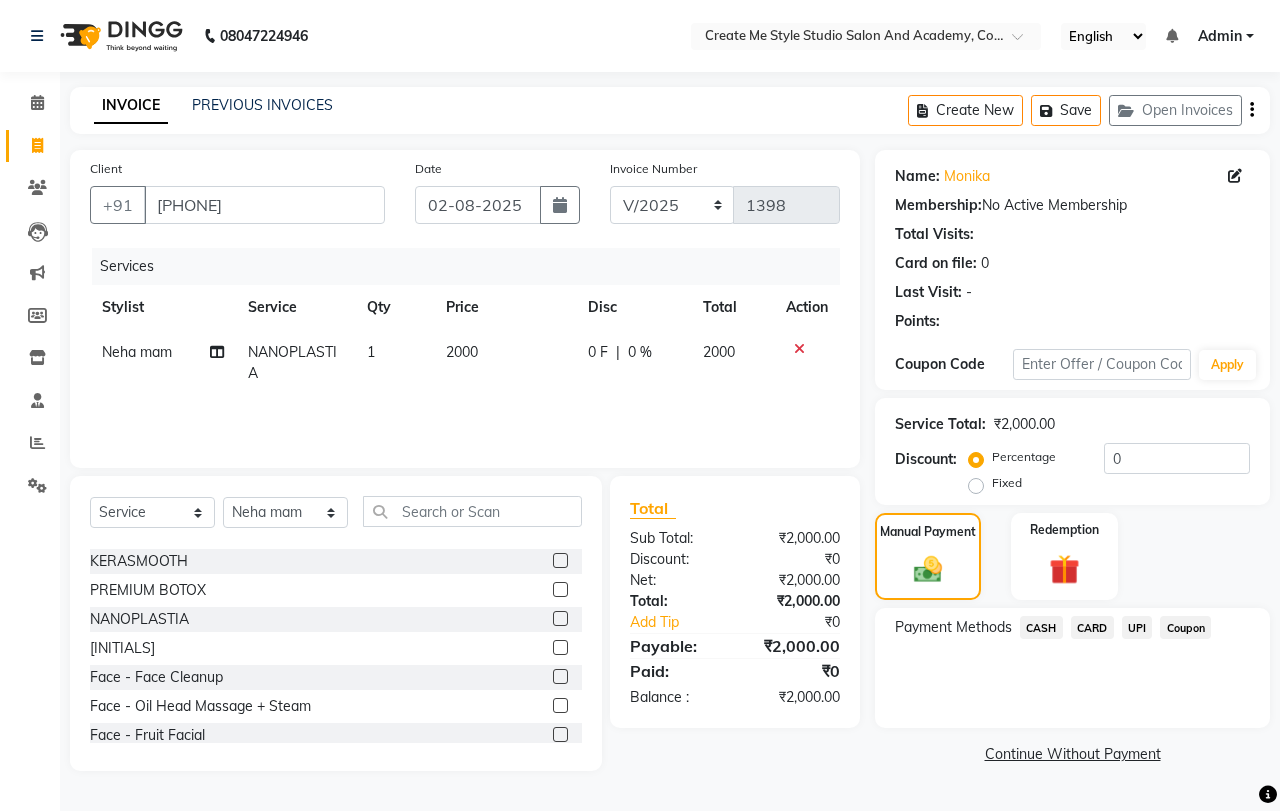 click on "UPI" 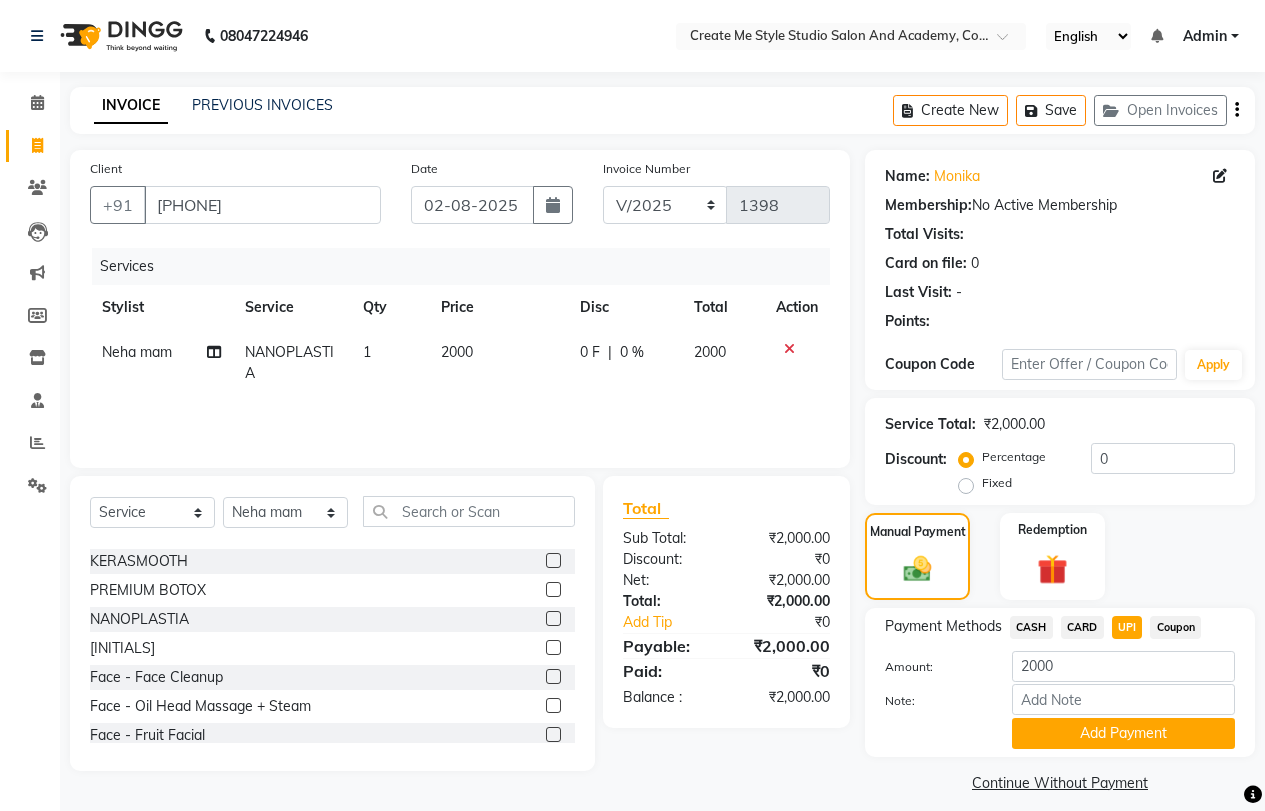 click on "Add Payment" 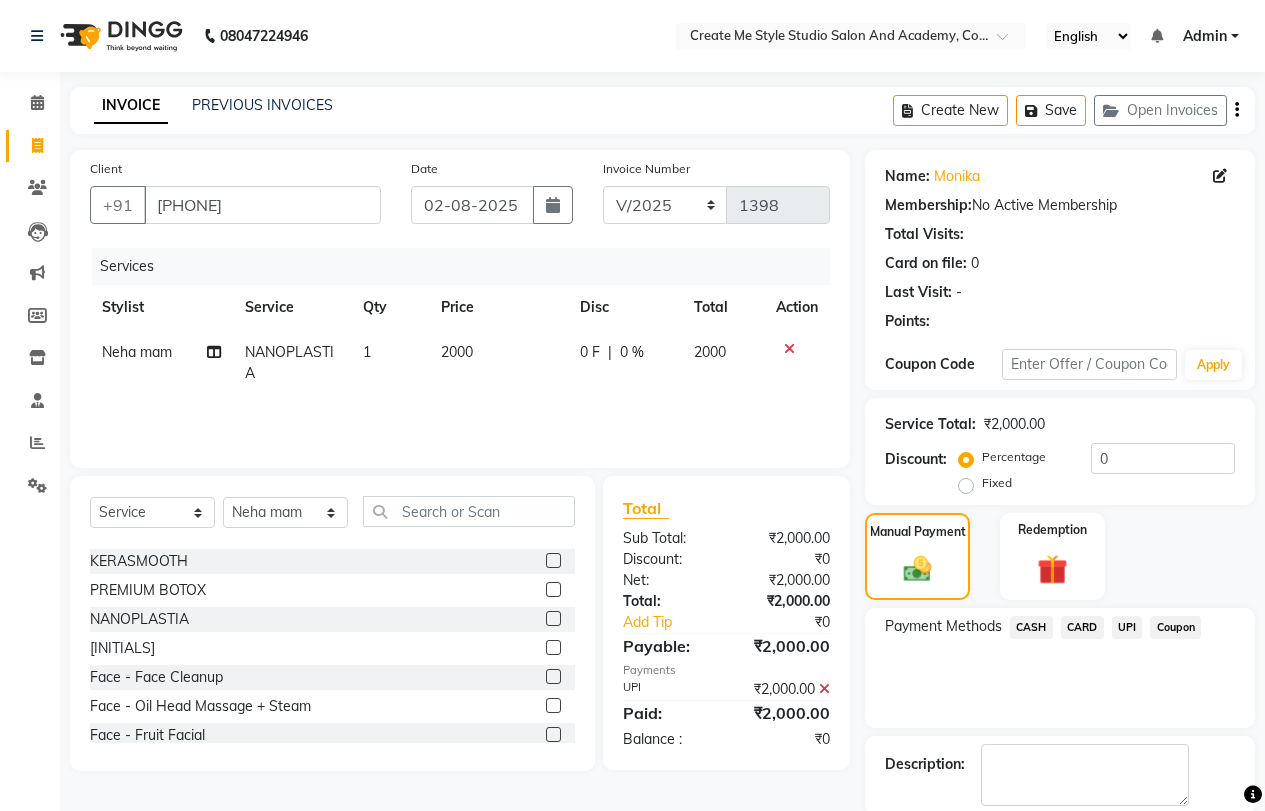 click 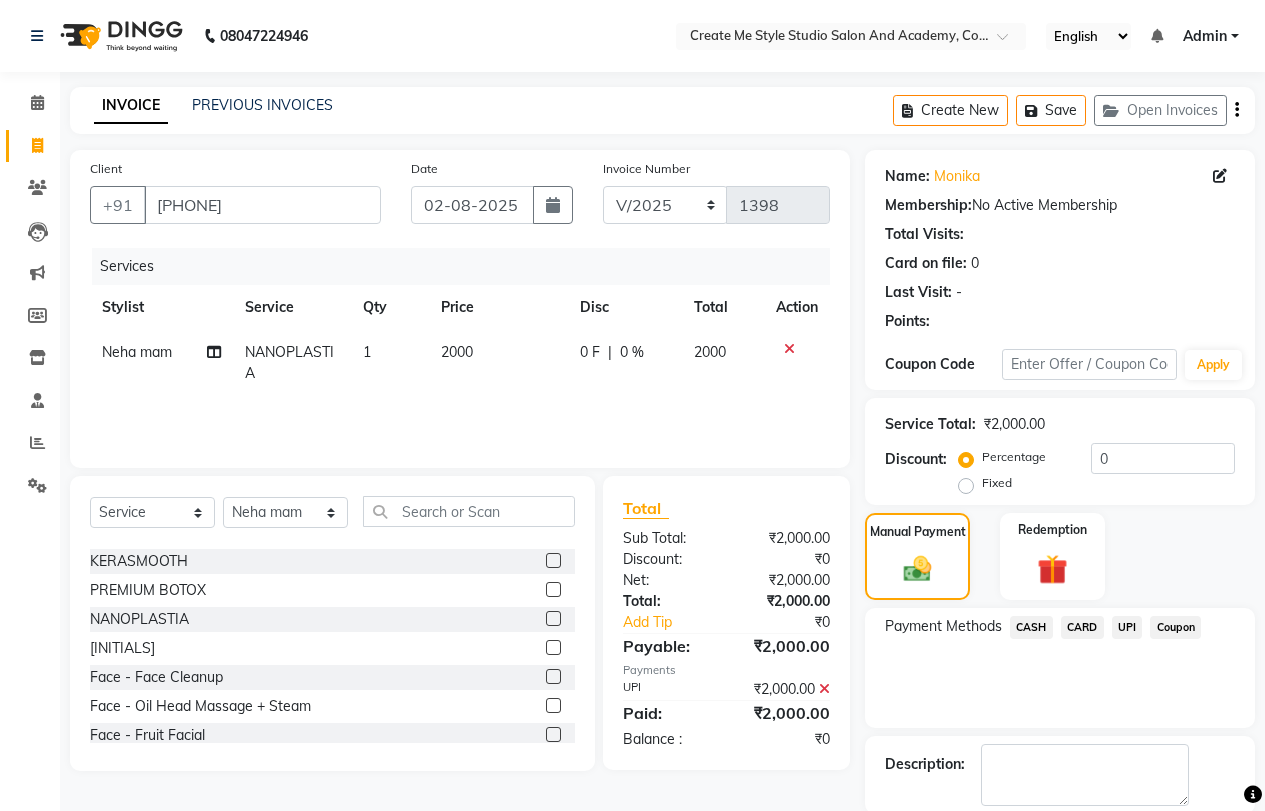 click at bounding box center (552, 619) 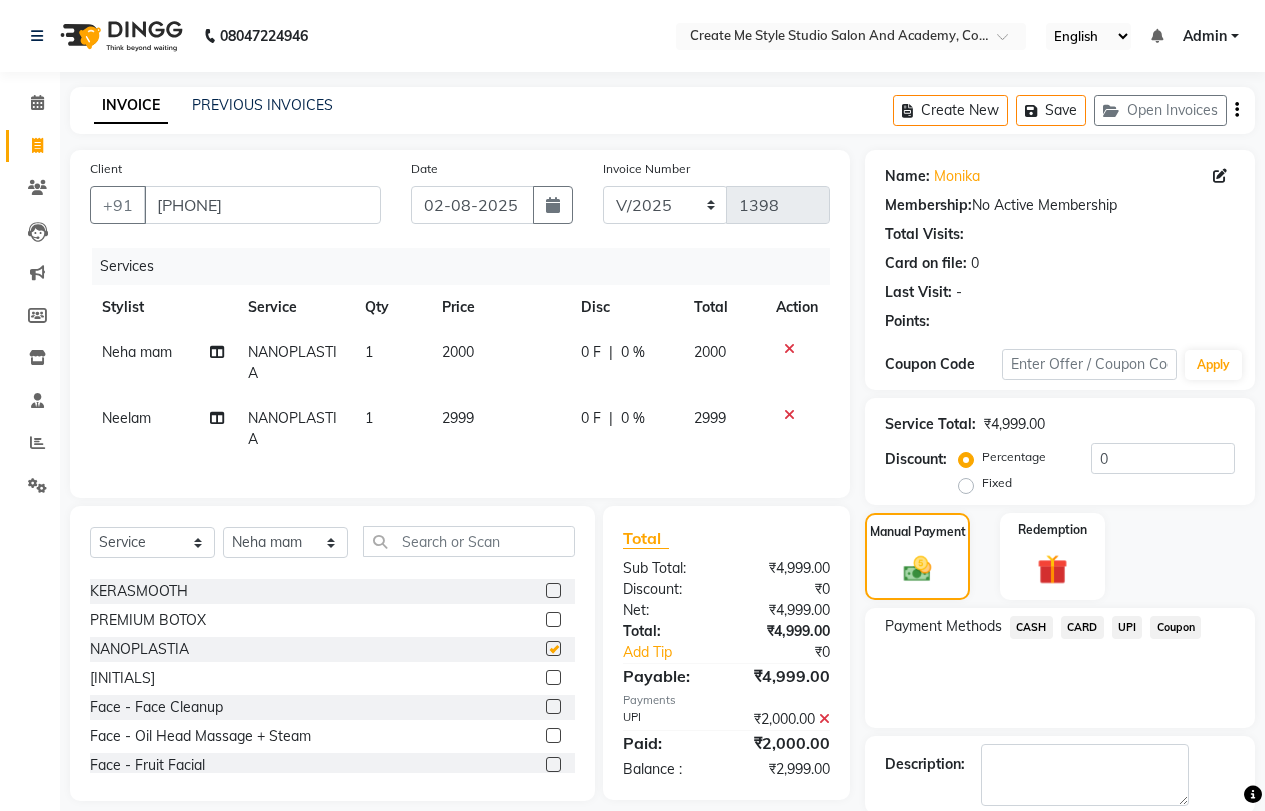 checkbox on "false" 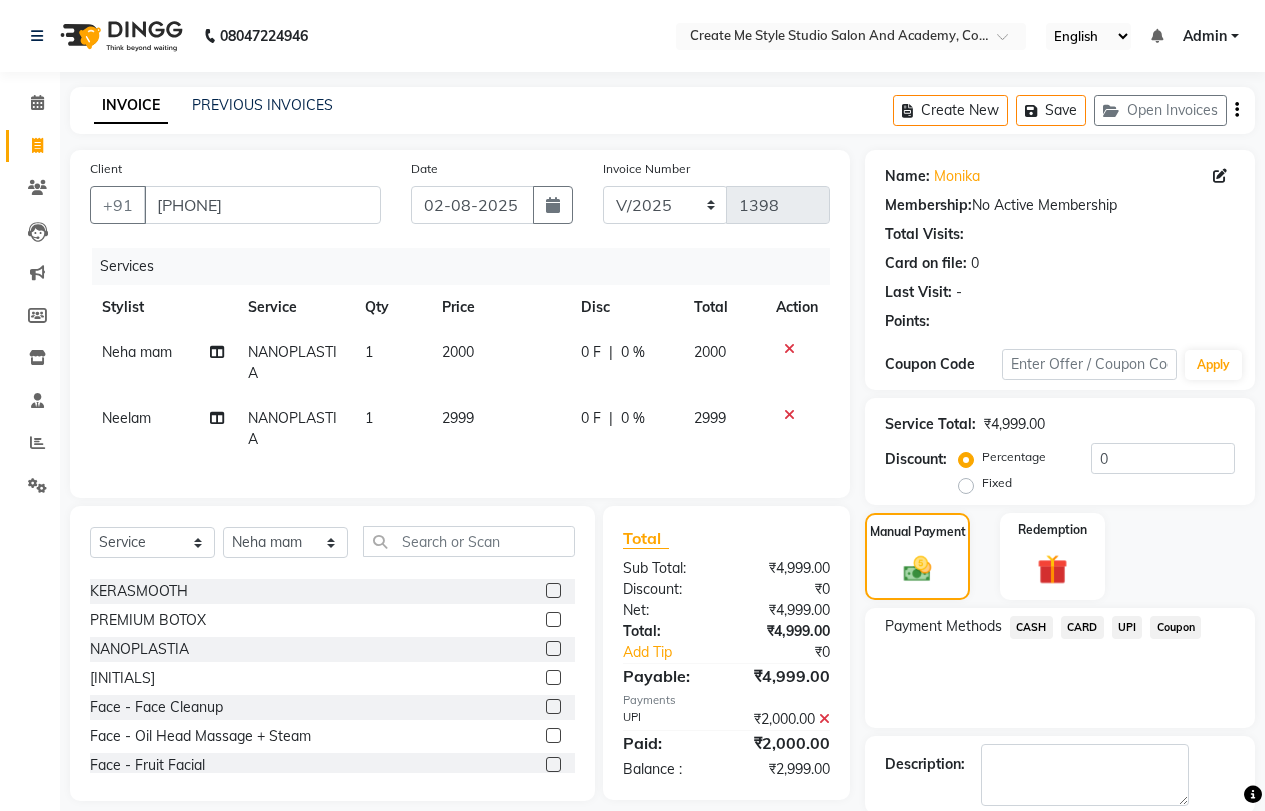 click on "2999" 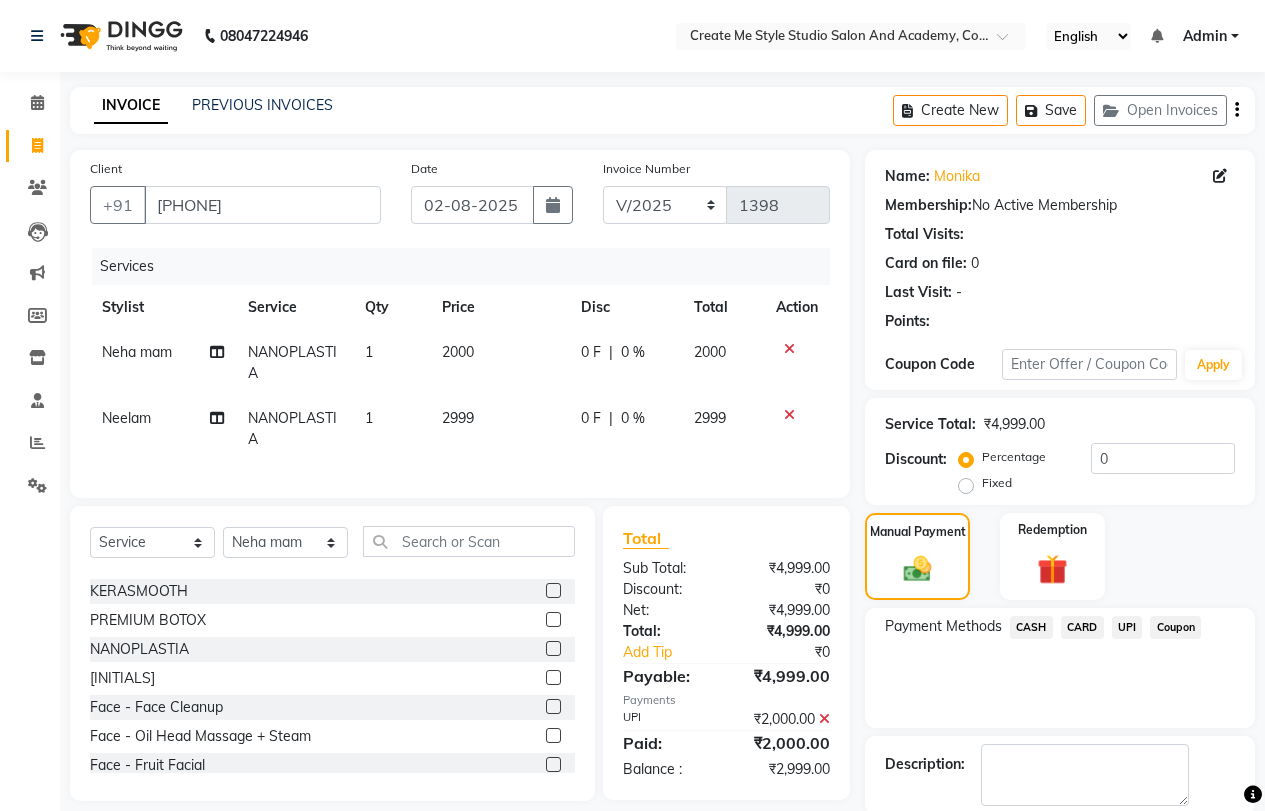 select on "[NUMBER]" 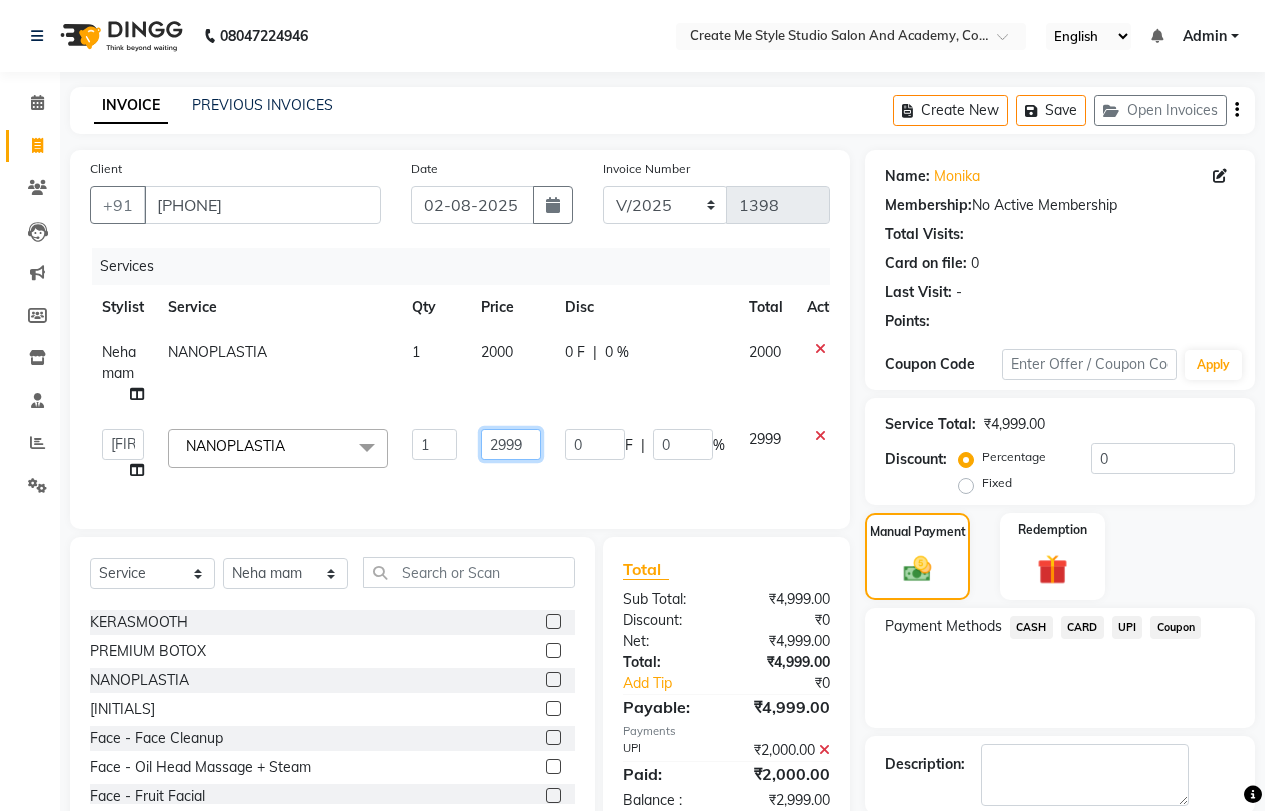 click on "2999" 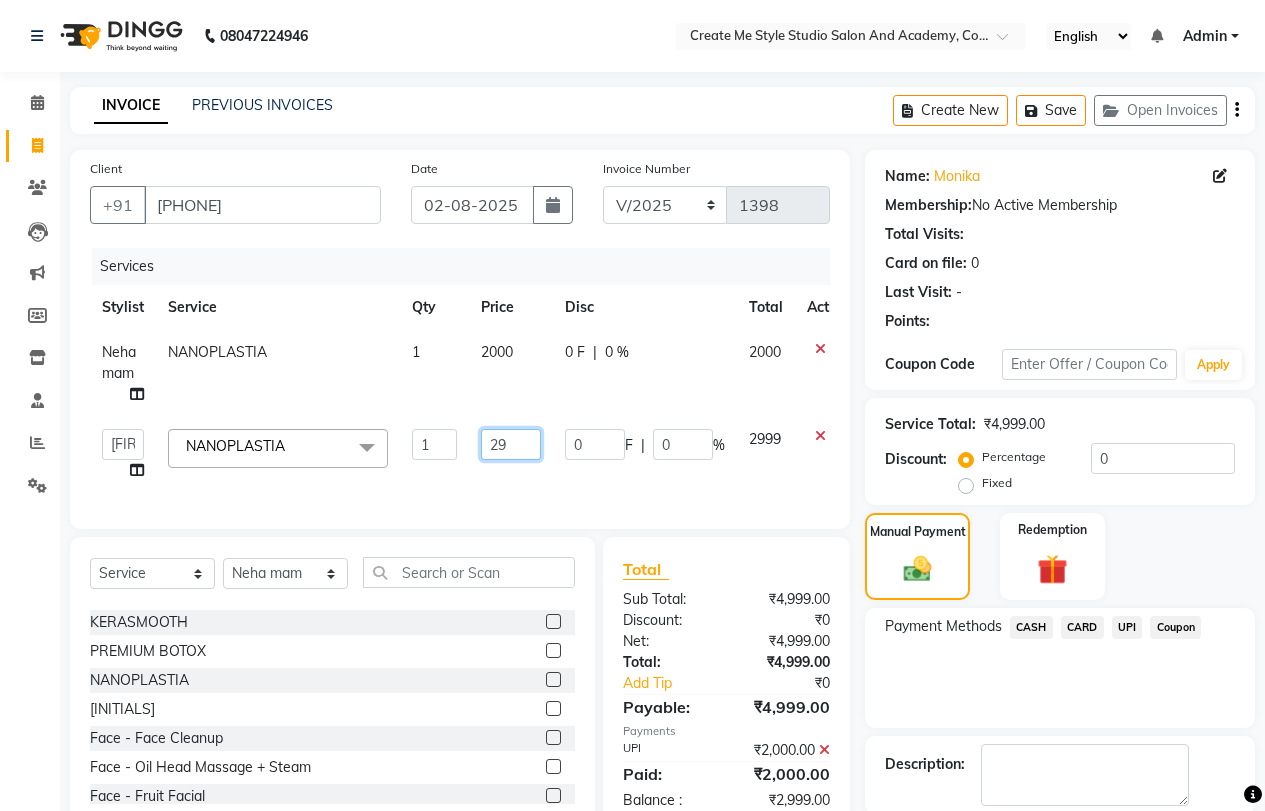 type on "2" 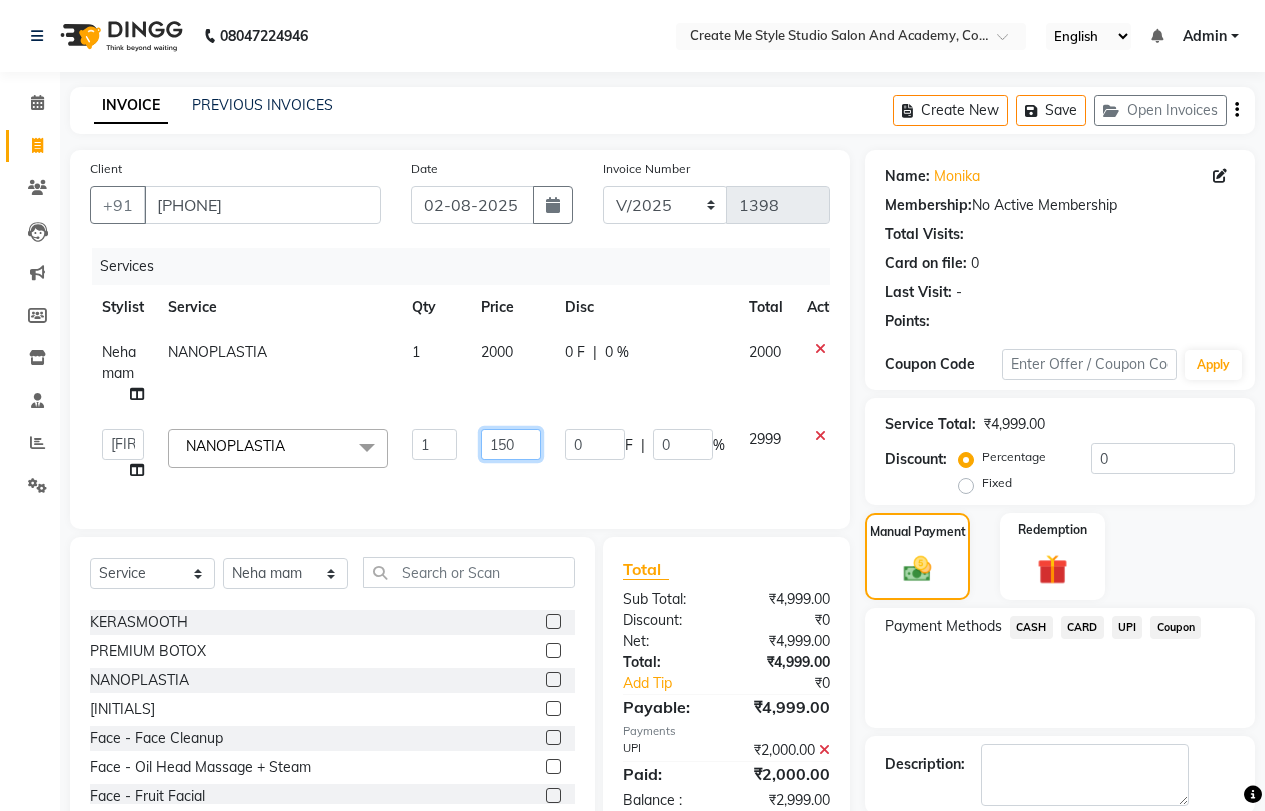 type on "1500" 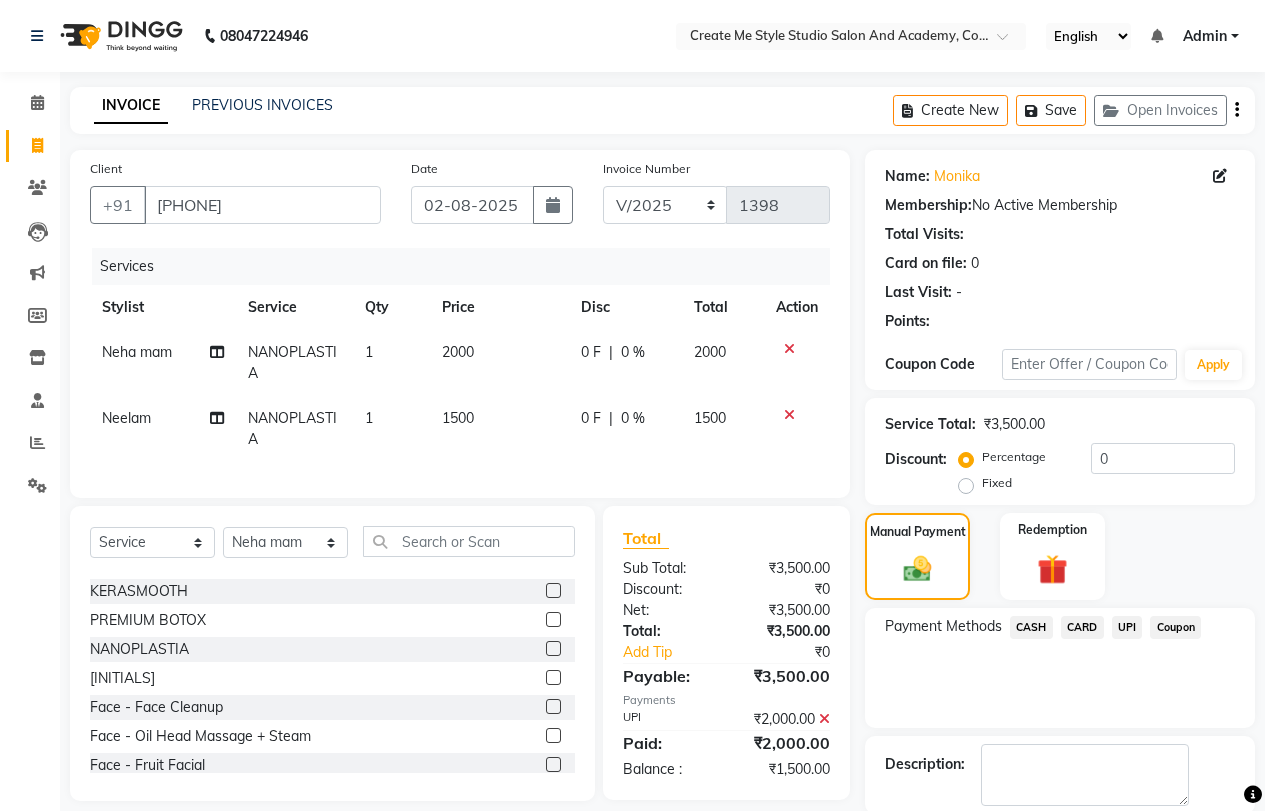click on "UPI" 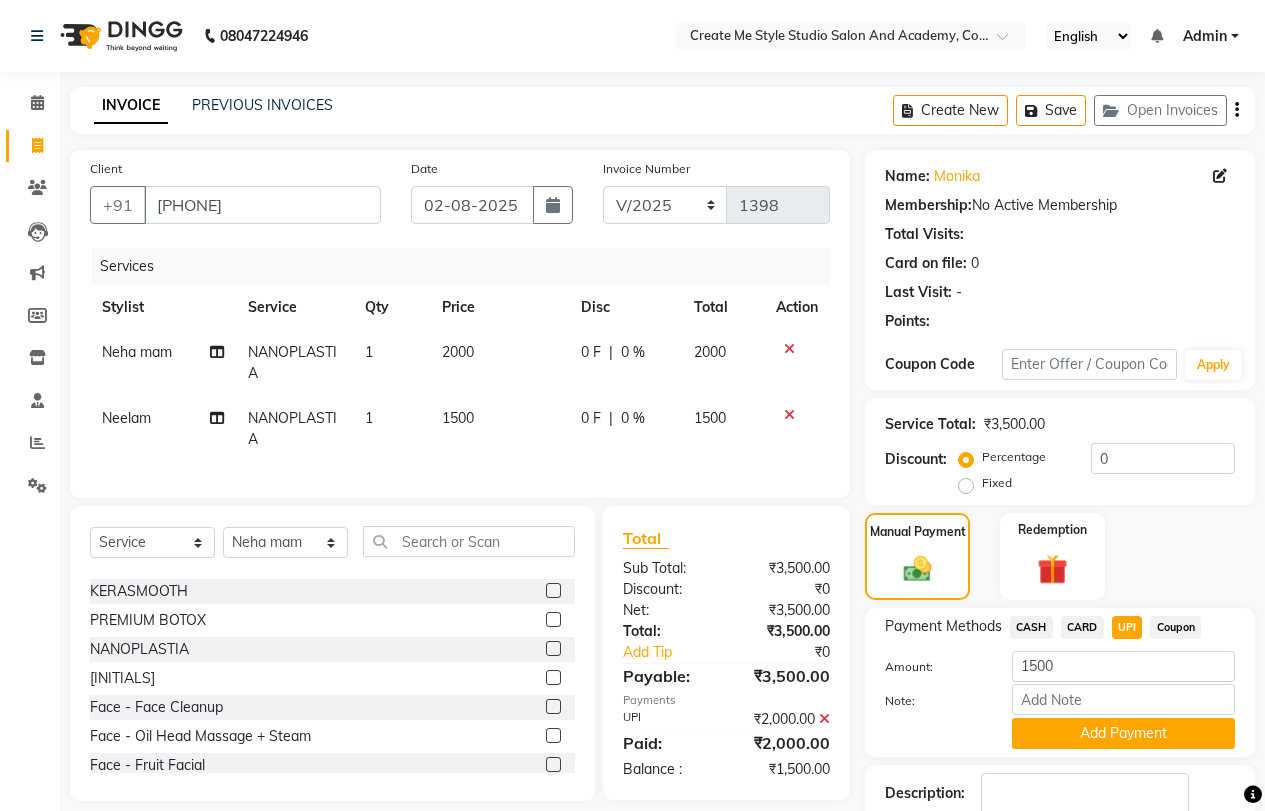 click on "Add Payment" 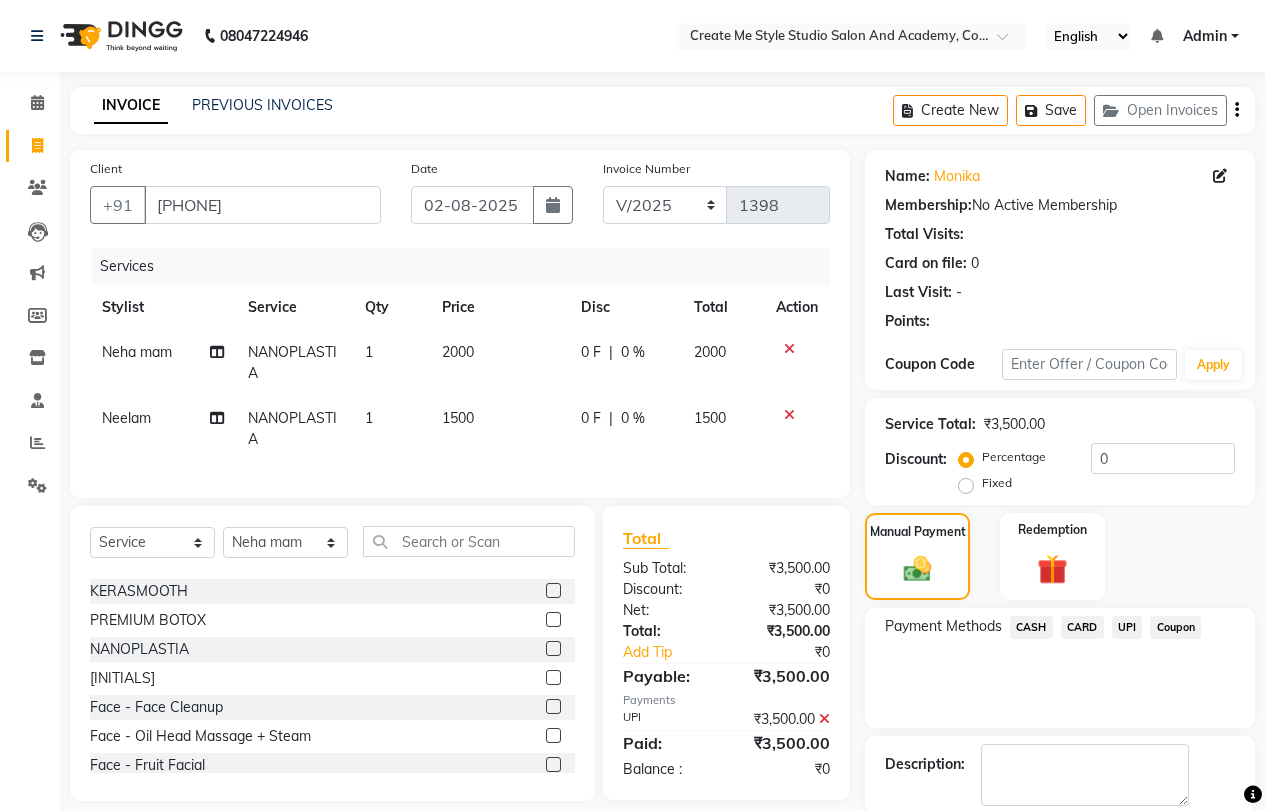 scroll, scrollTop: 101, scrollLeft: 0, axis: vertical 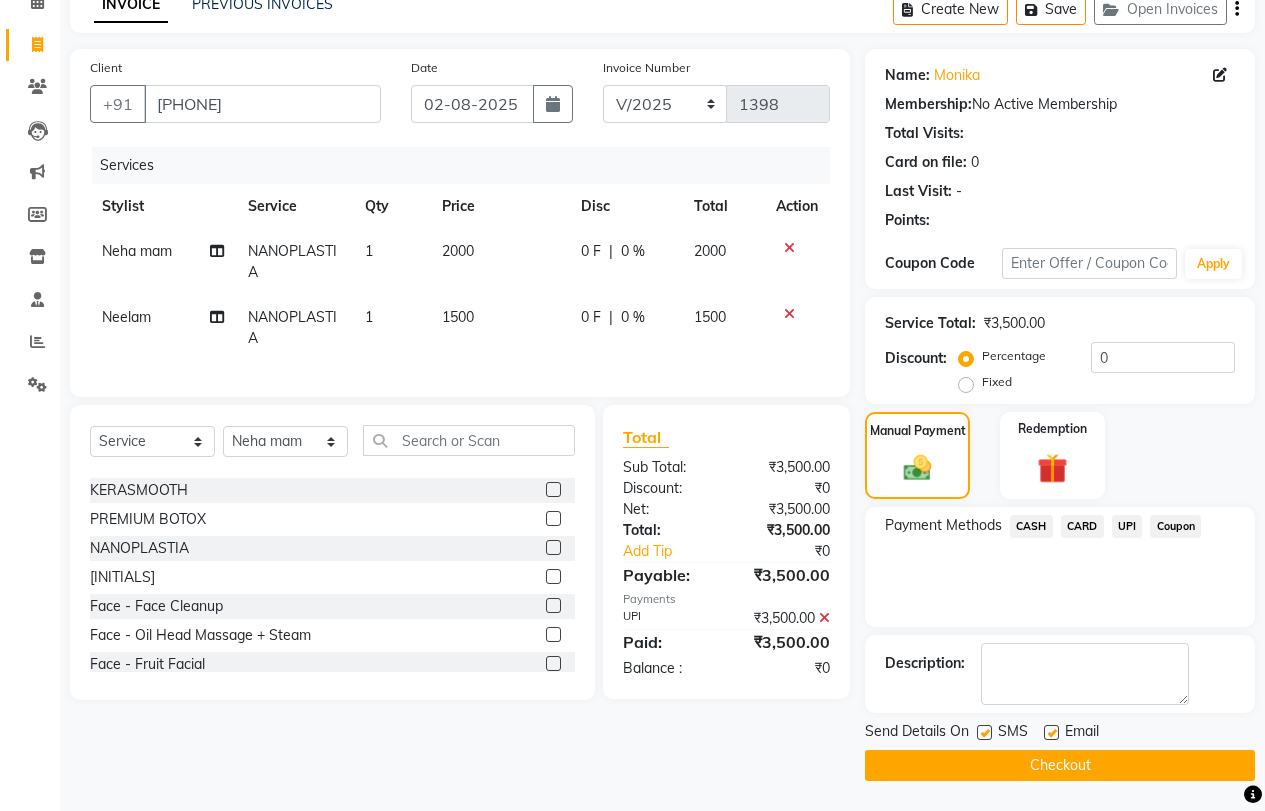 click on "Checkout" 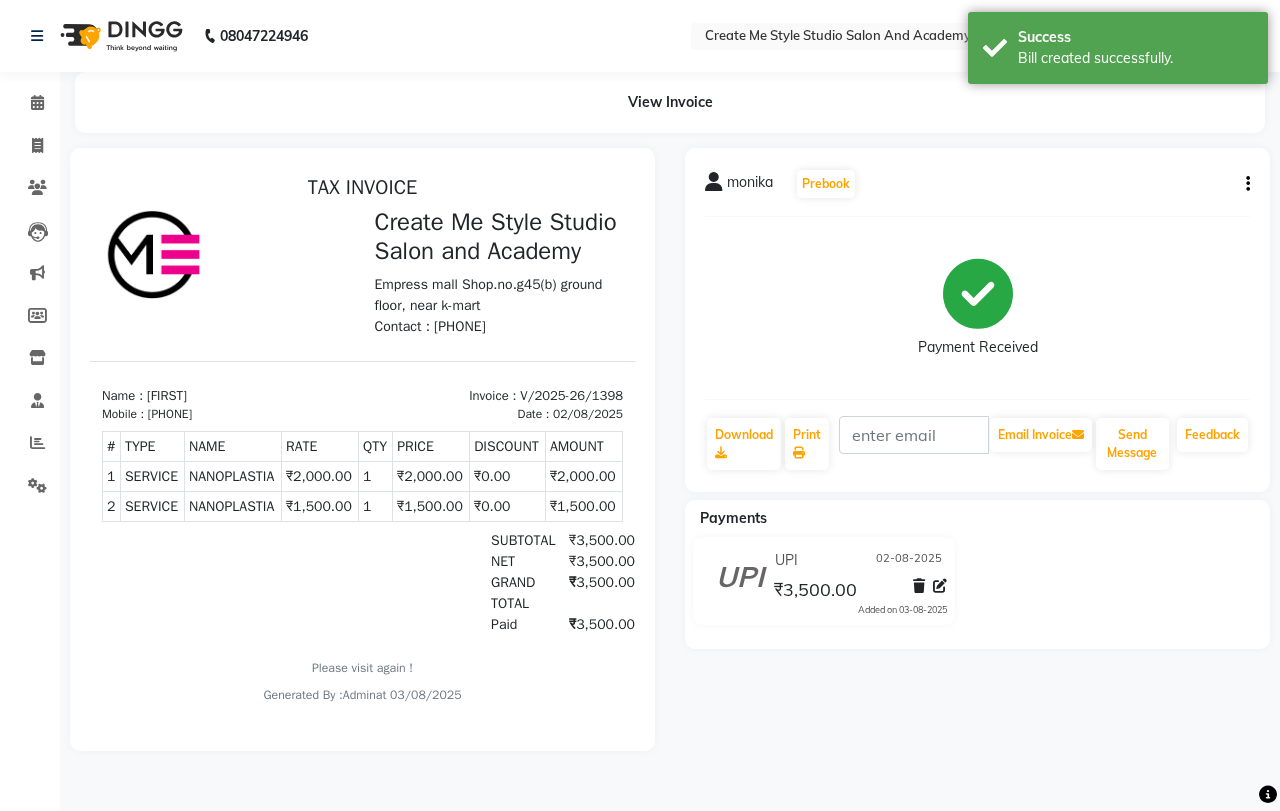 scroll, scrollTop: 0, scrollLeft: 0, axis: both 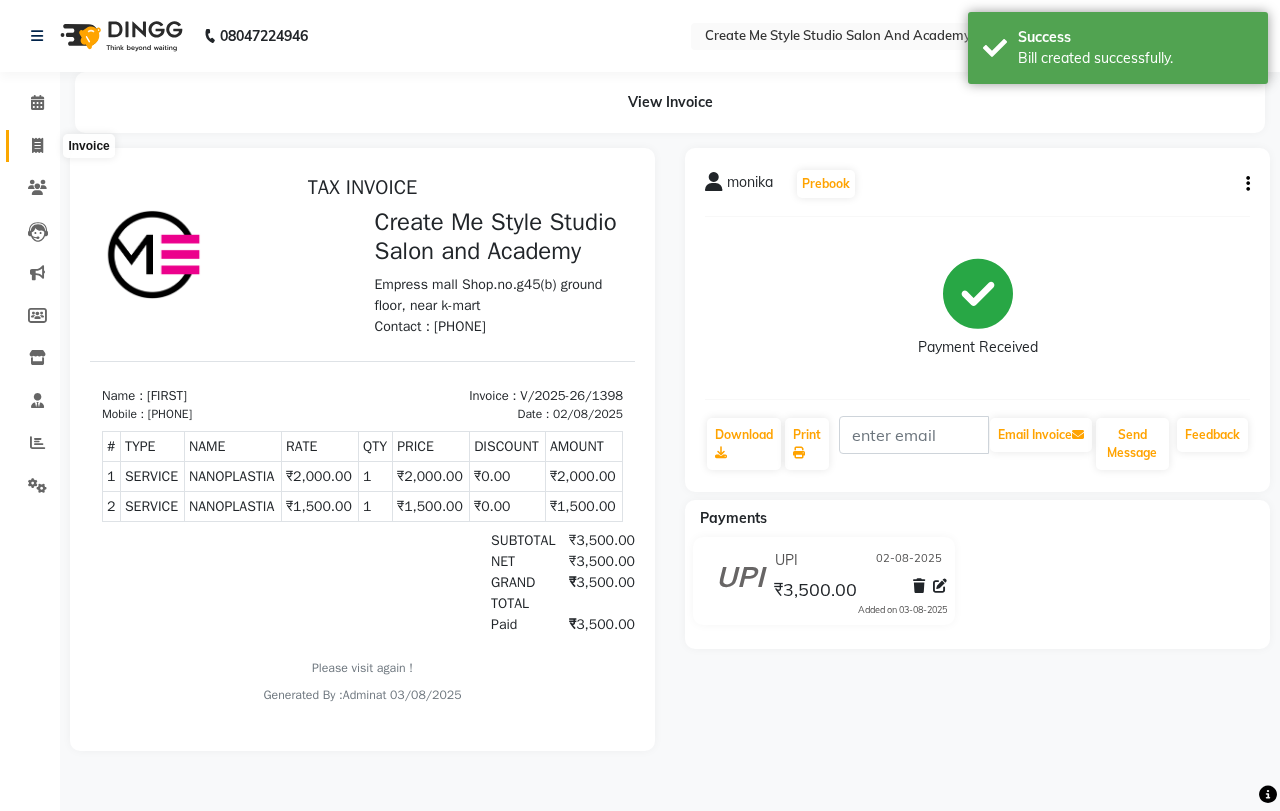 click 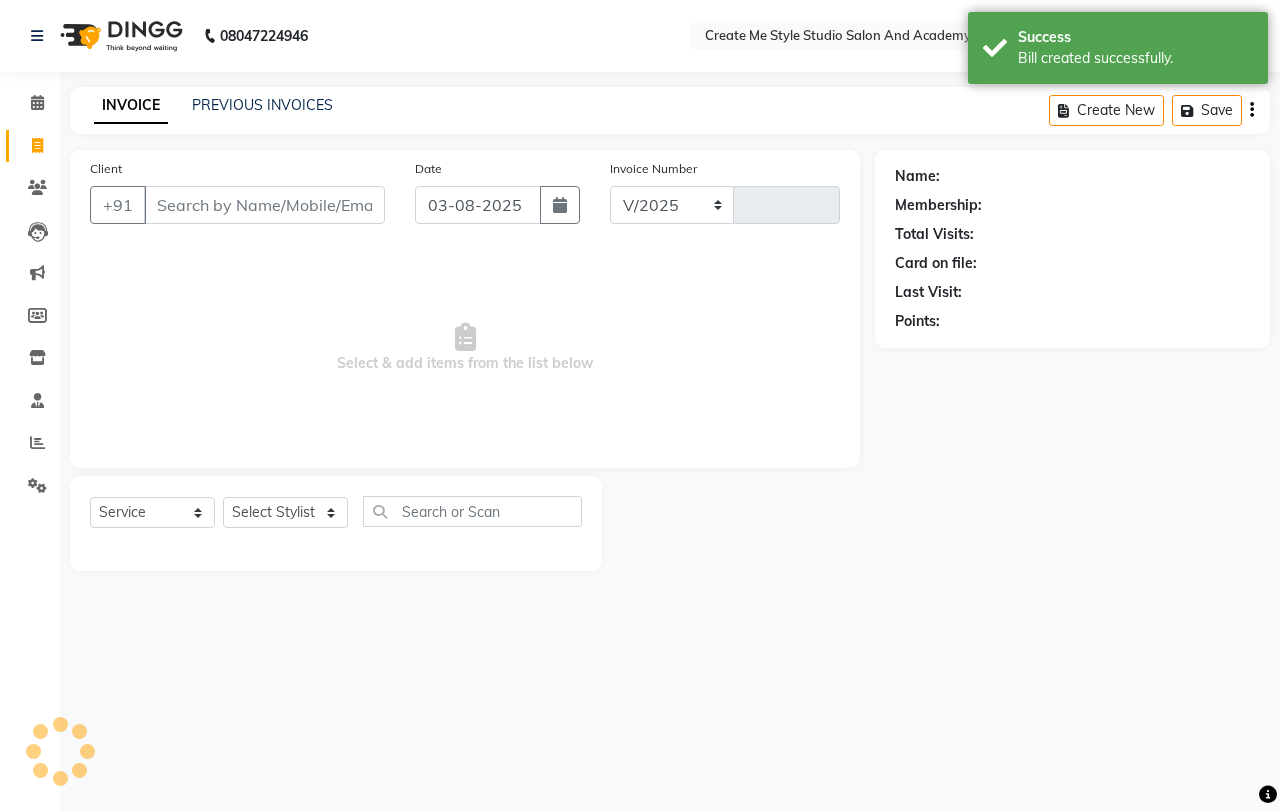 select on "8253" 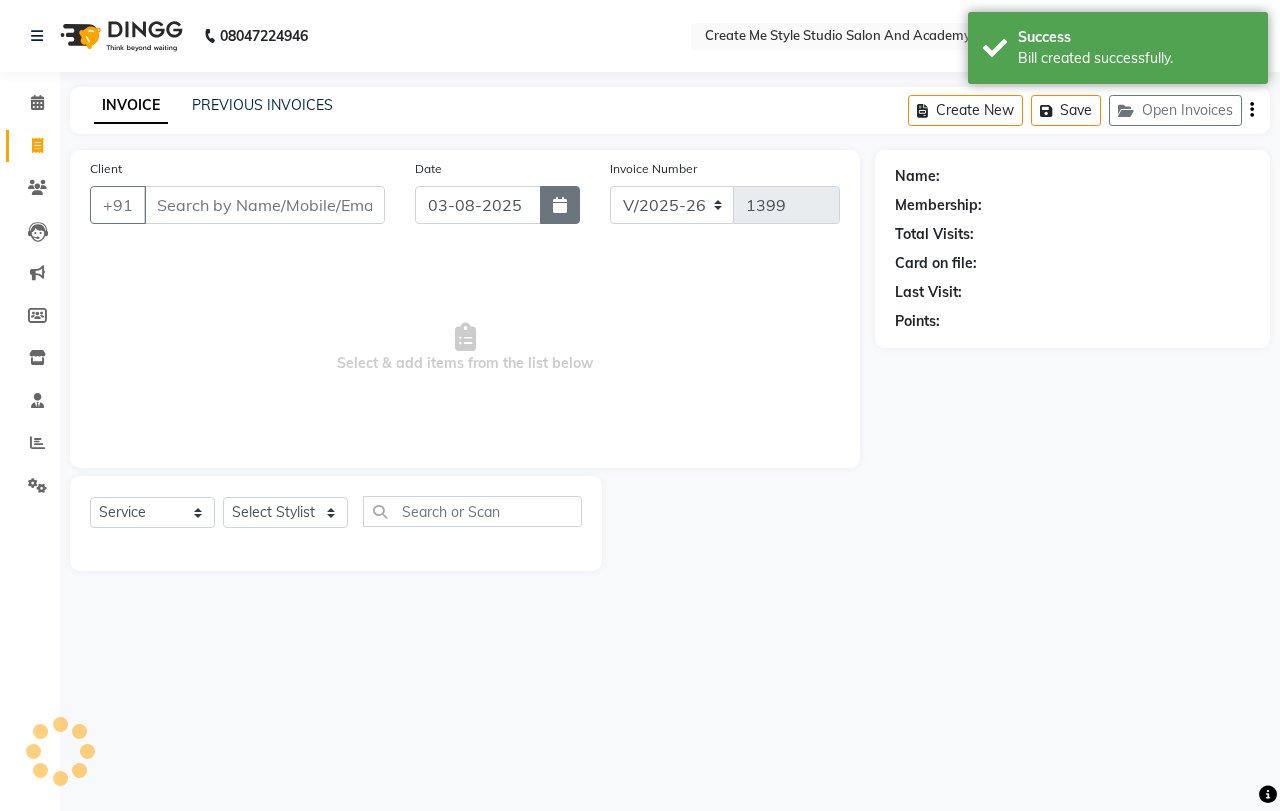 click 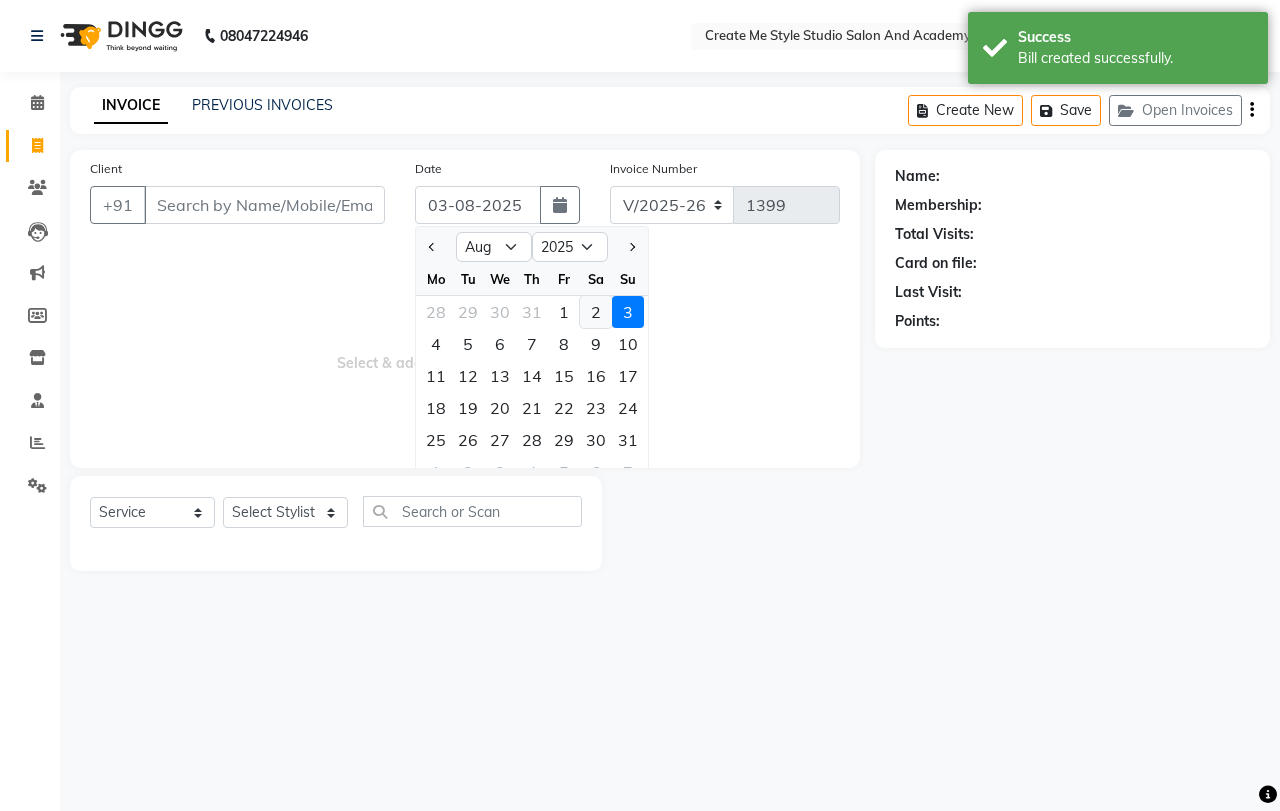 click on "2" 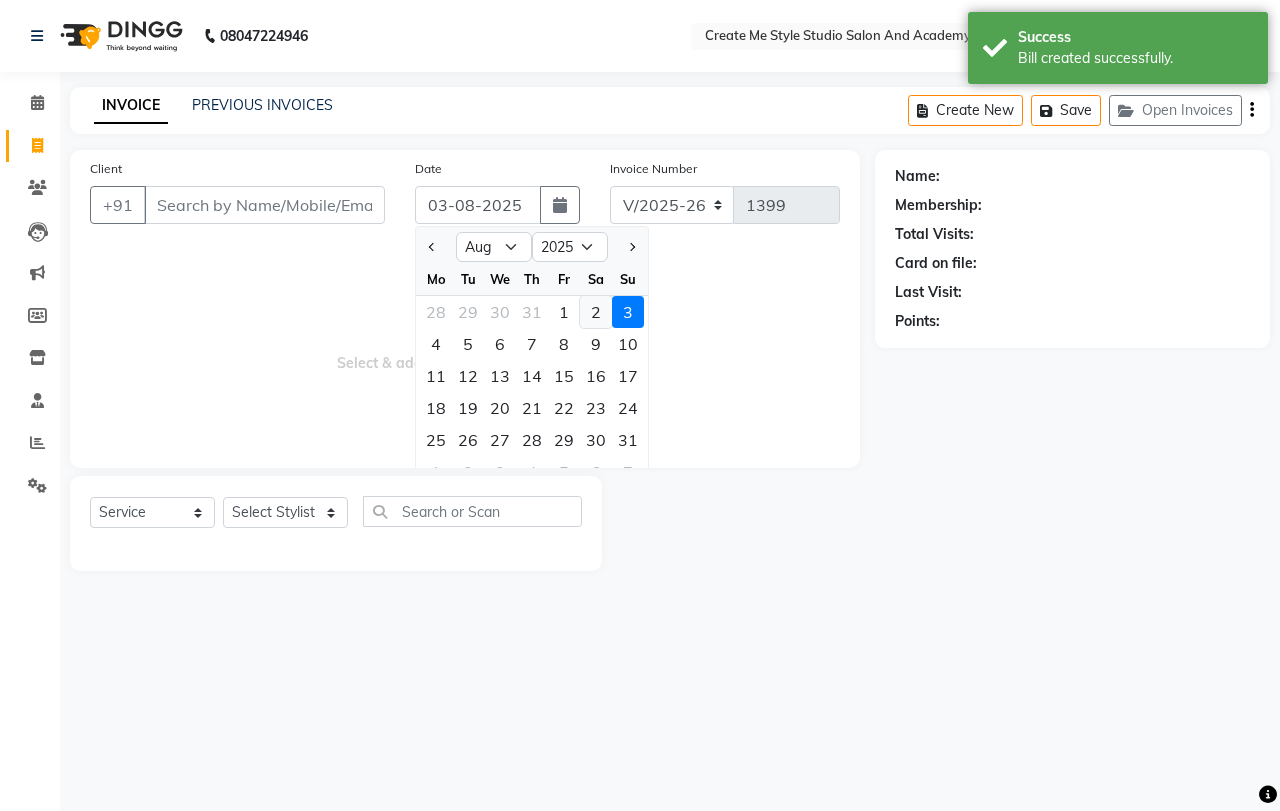 type on "02-08-2025" 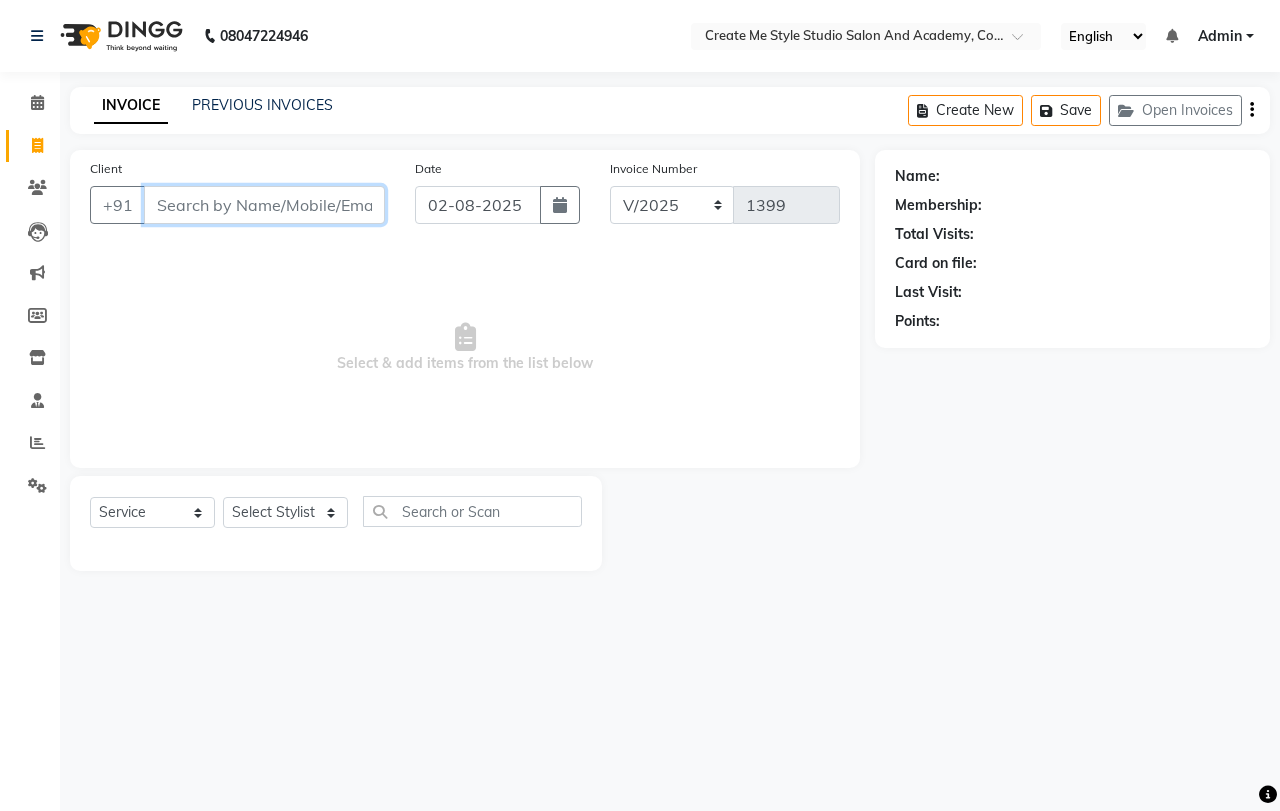 drag, startPoint x: 214, startPoint y: 206, endPoint x: 203, endPoint y: 209, distance: 11.401754 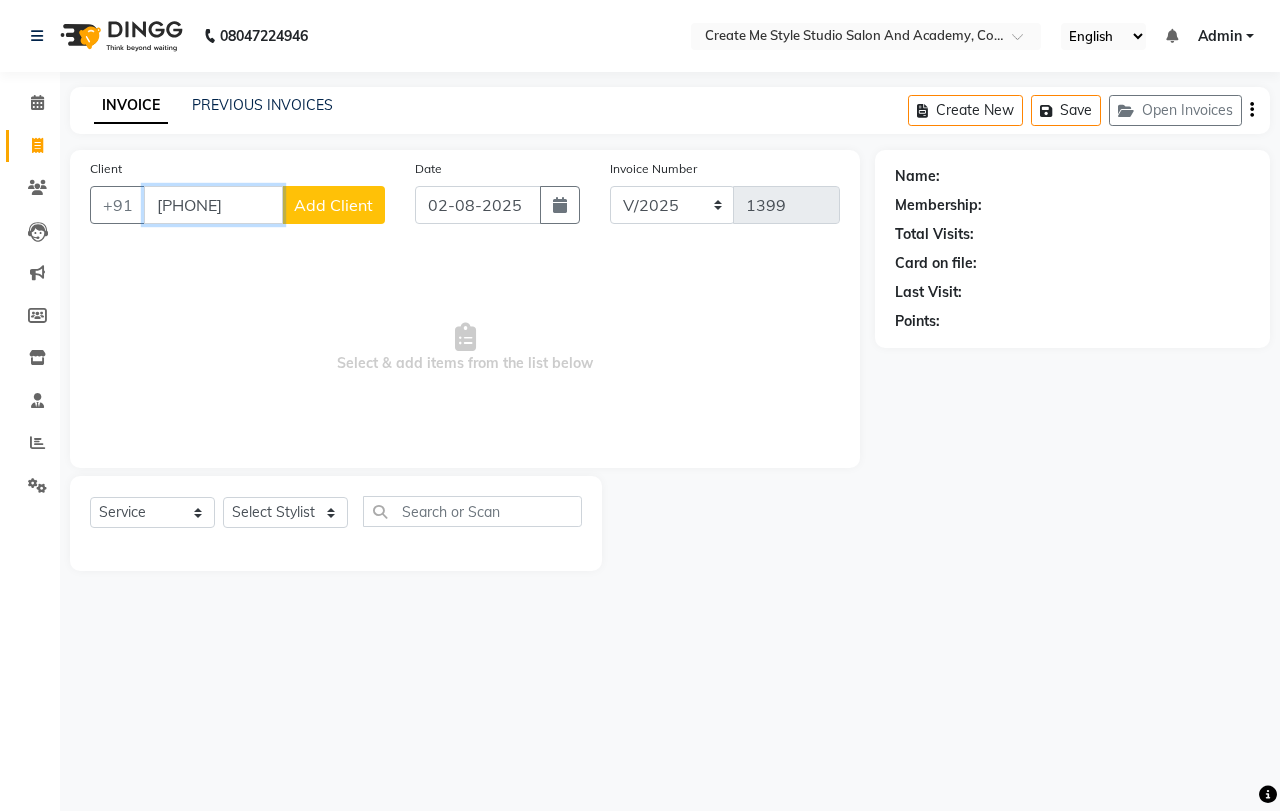 type on "[PHONE]" 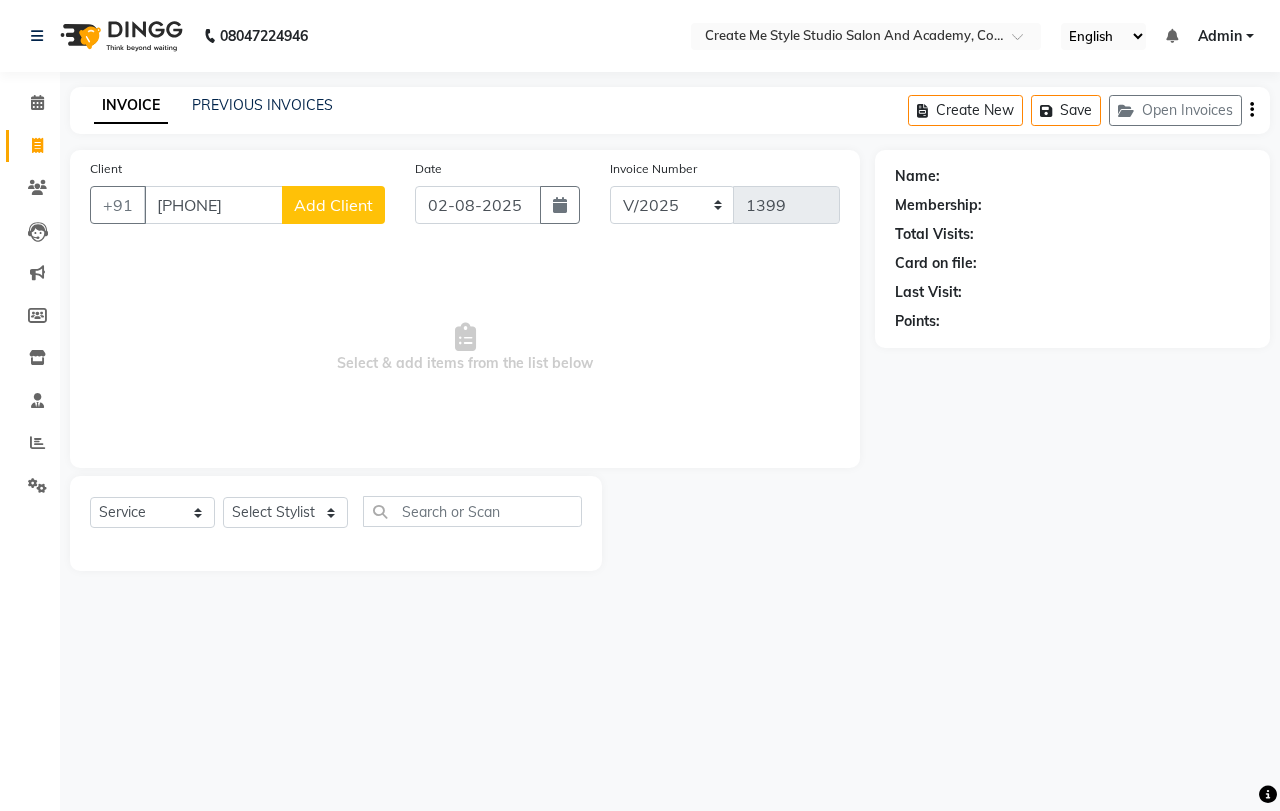 click on "Add Client" 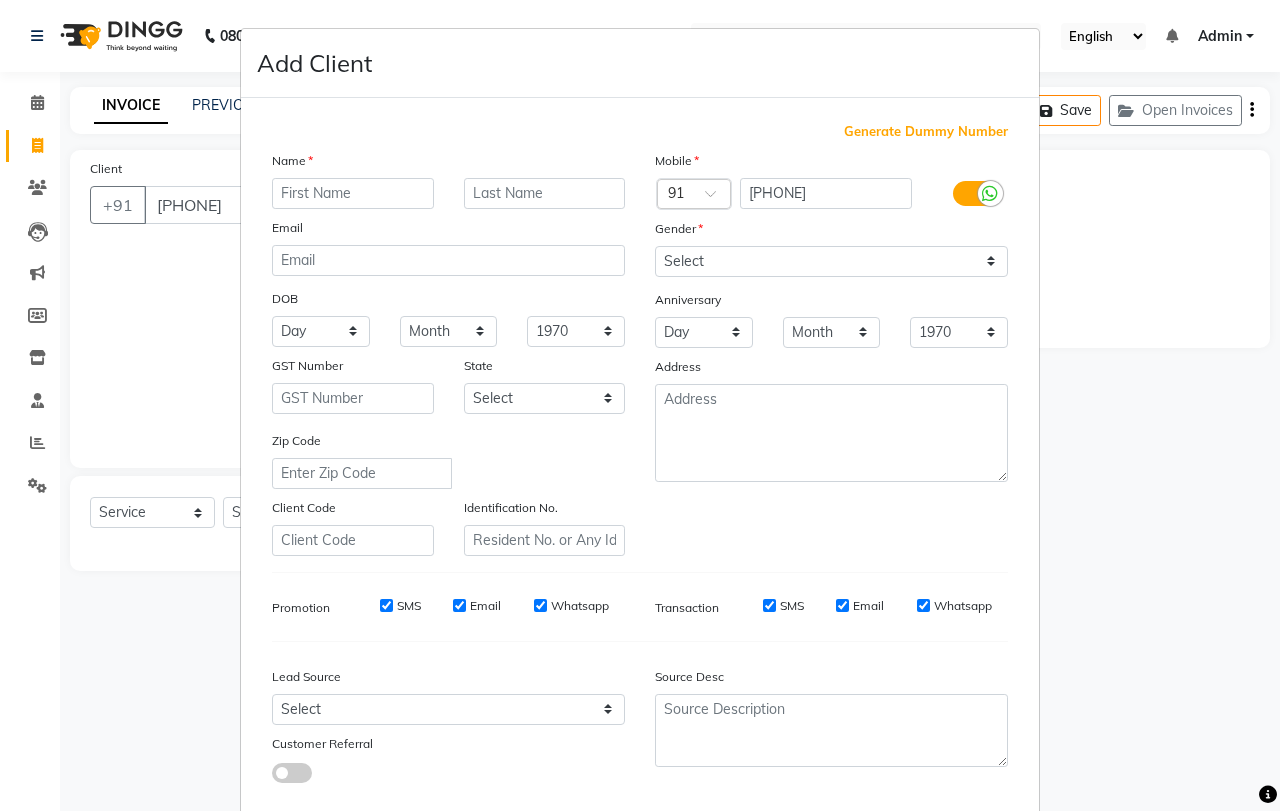 click at bounding box center [353, 193] 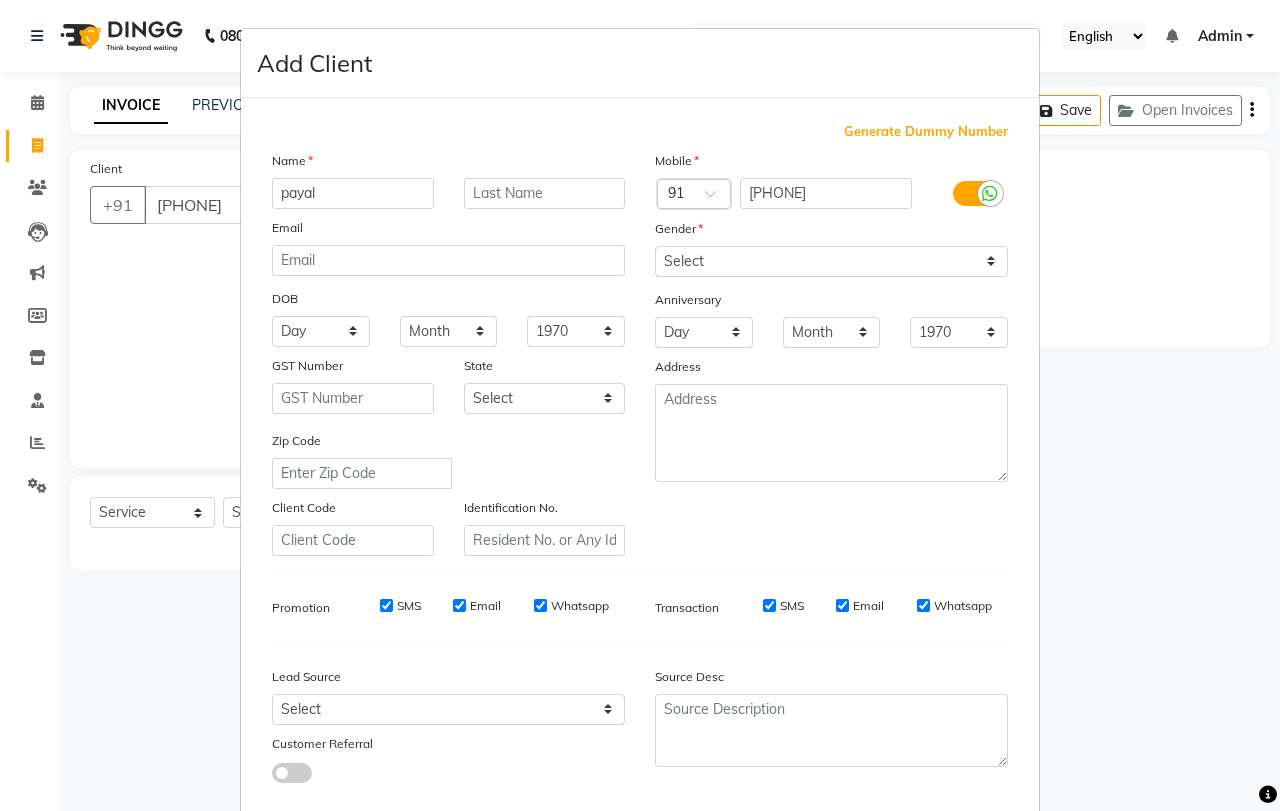 type on "payal" 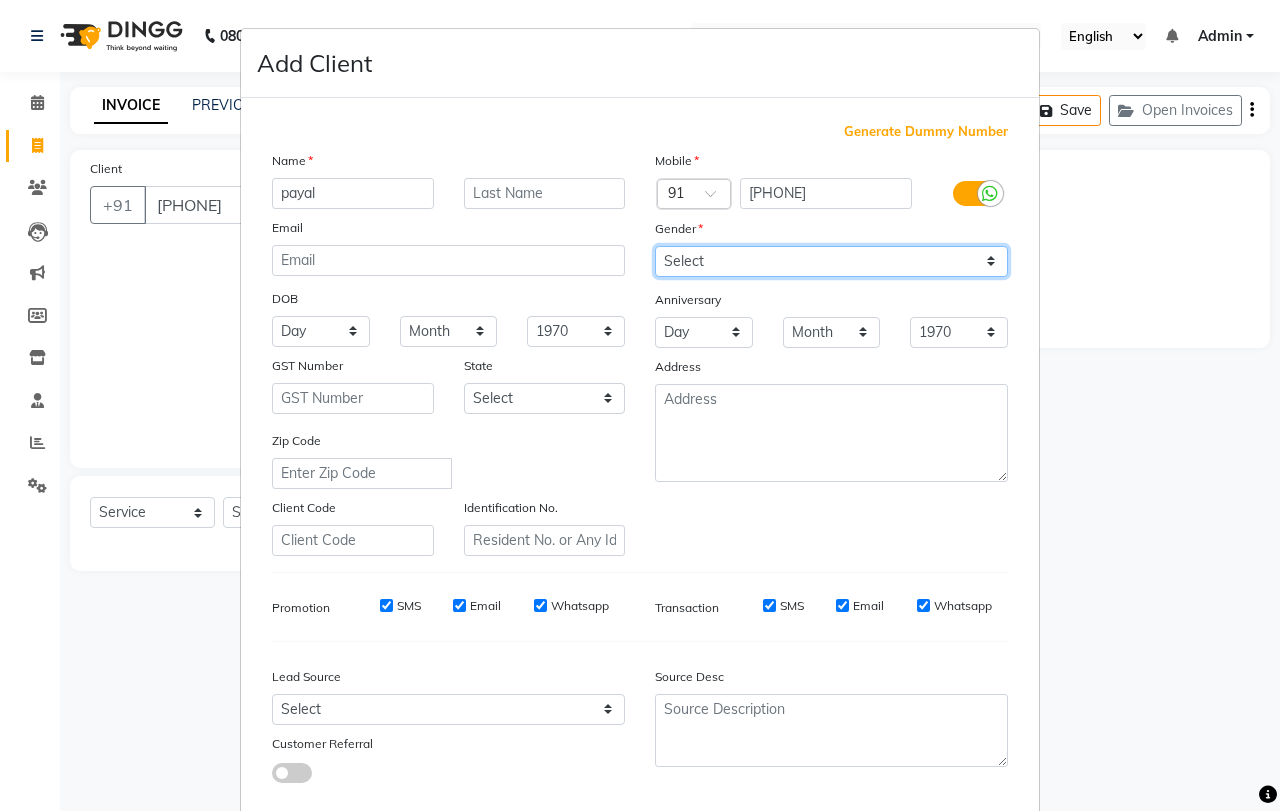 click on "Select Male Female Other Prefer Not To Say" at bounding box center (831, 261) 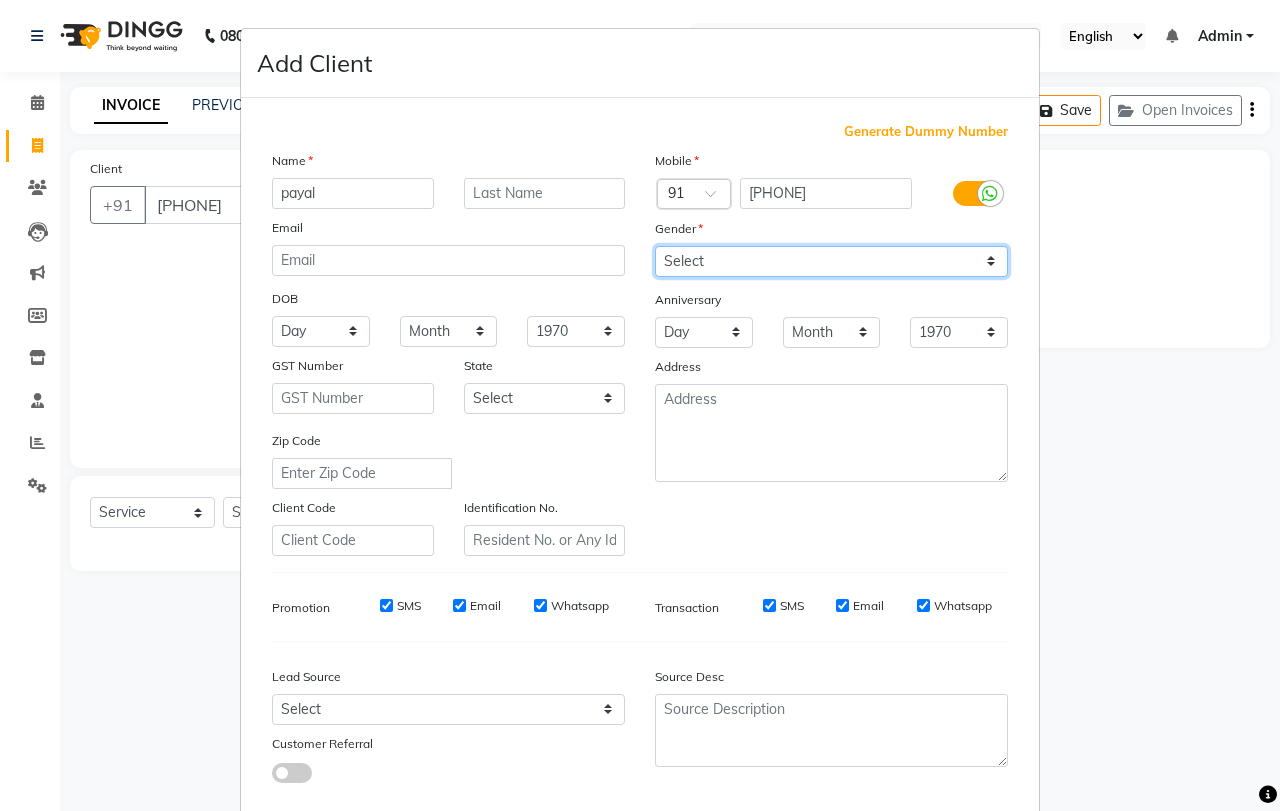 select on "female" 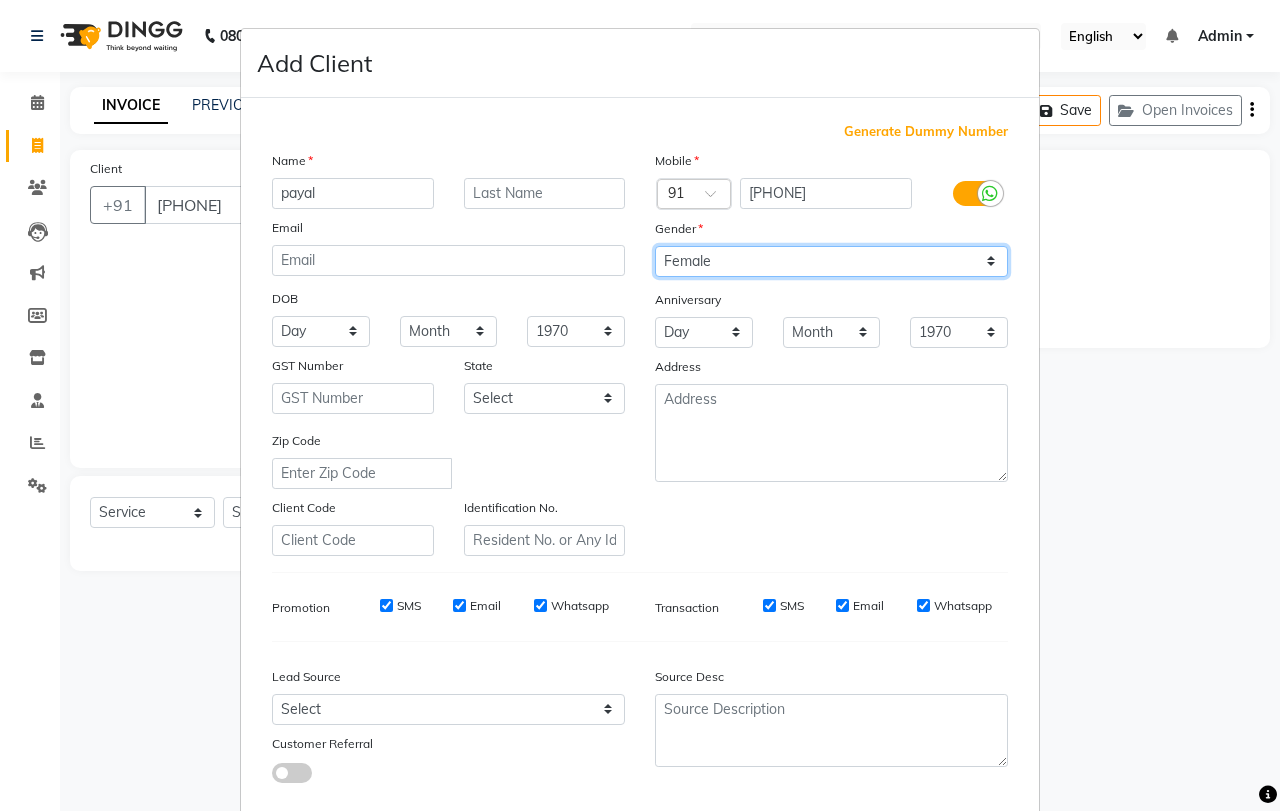 click on "Select Male Female Other Prefer Not To Say" at bounding box center [831, 261] 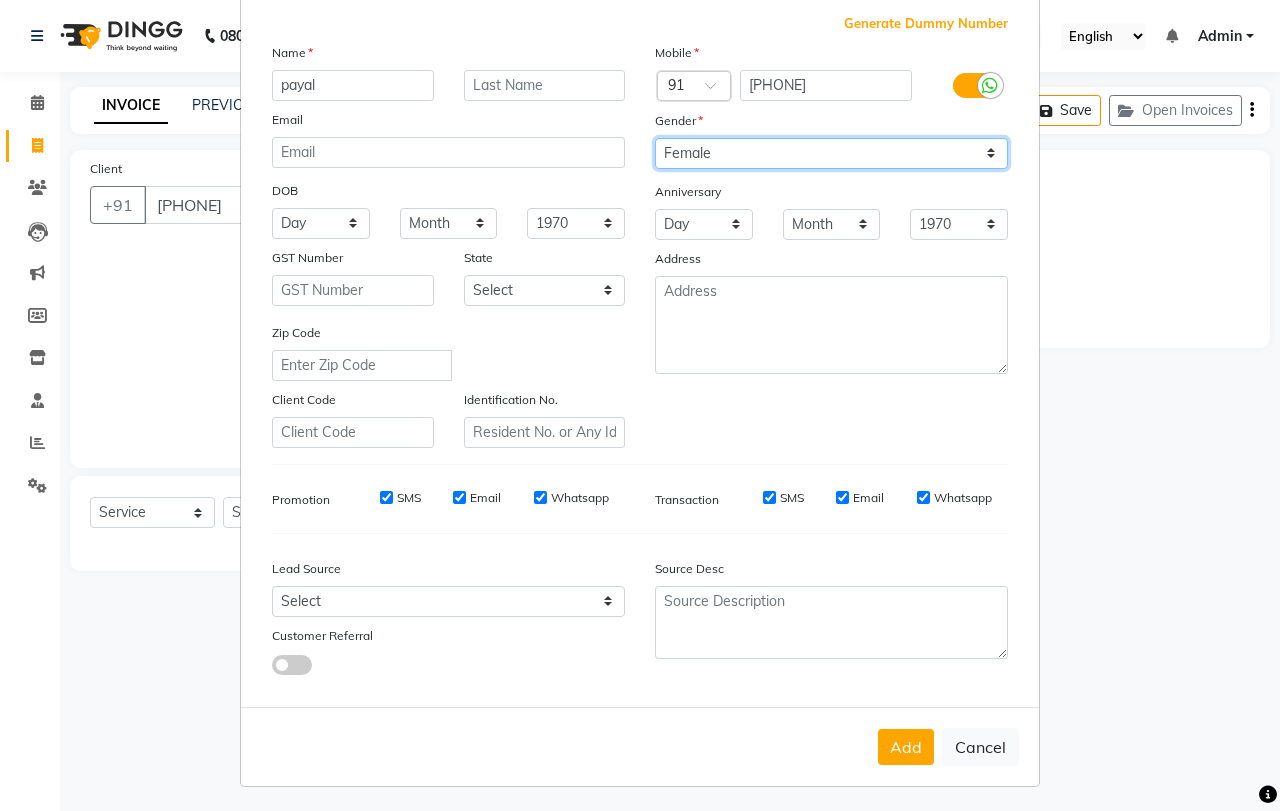 scroll, scrollTop: 112, scrollLeft: 0, axis: vertical 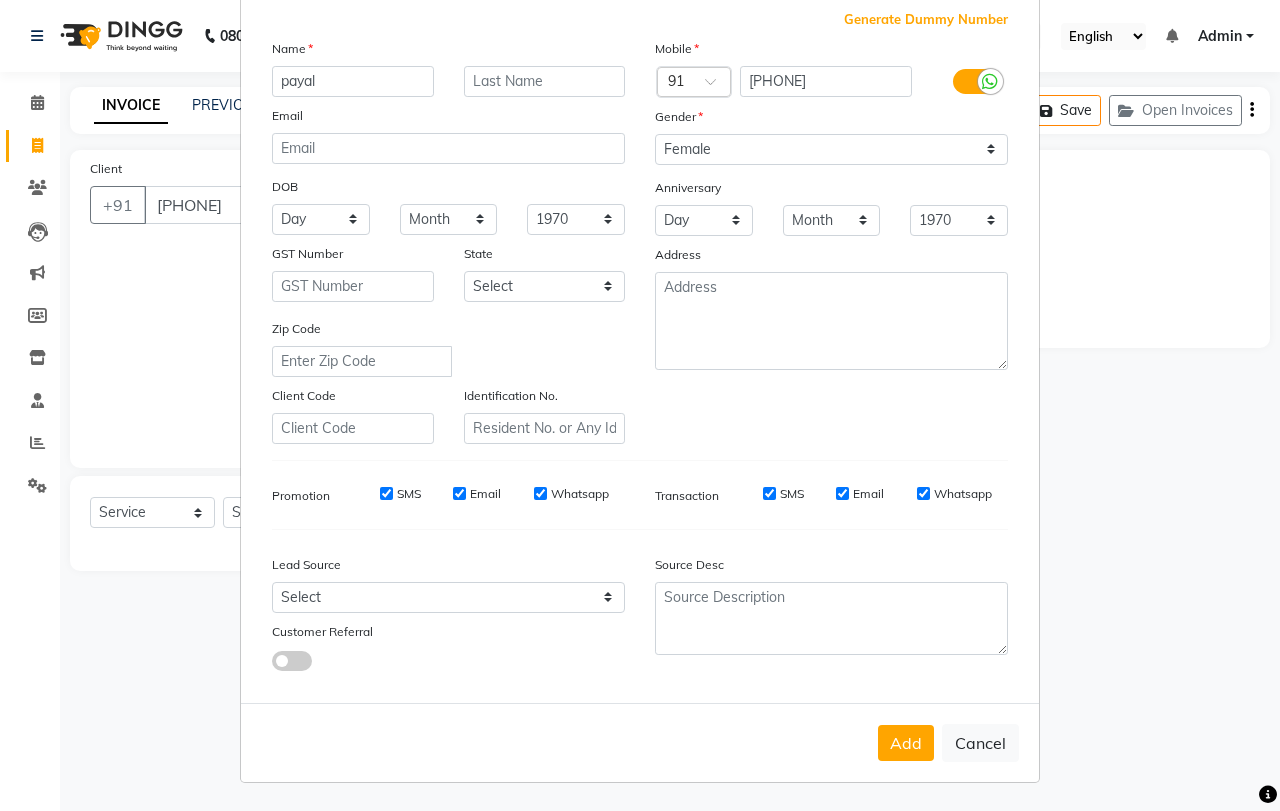 click on "Add" at bounding box center [906, 743] 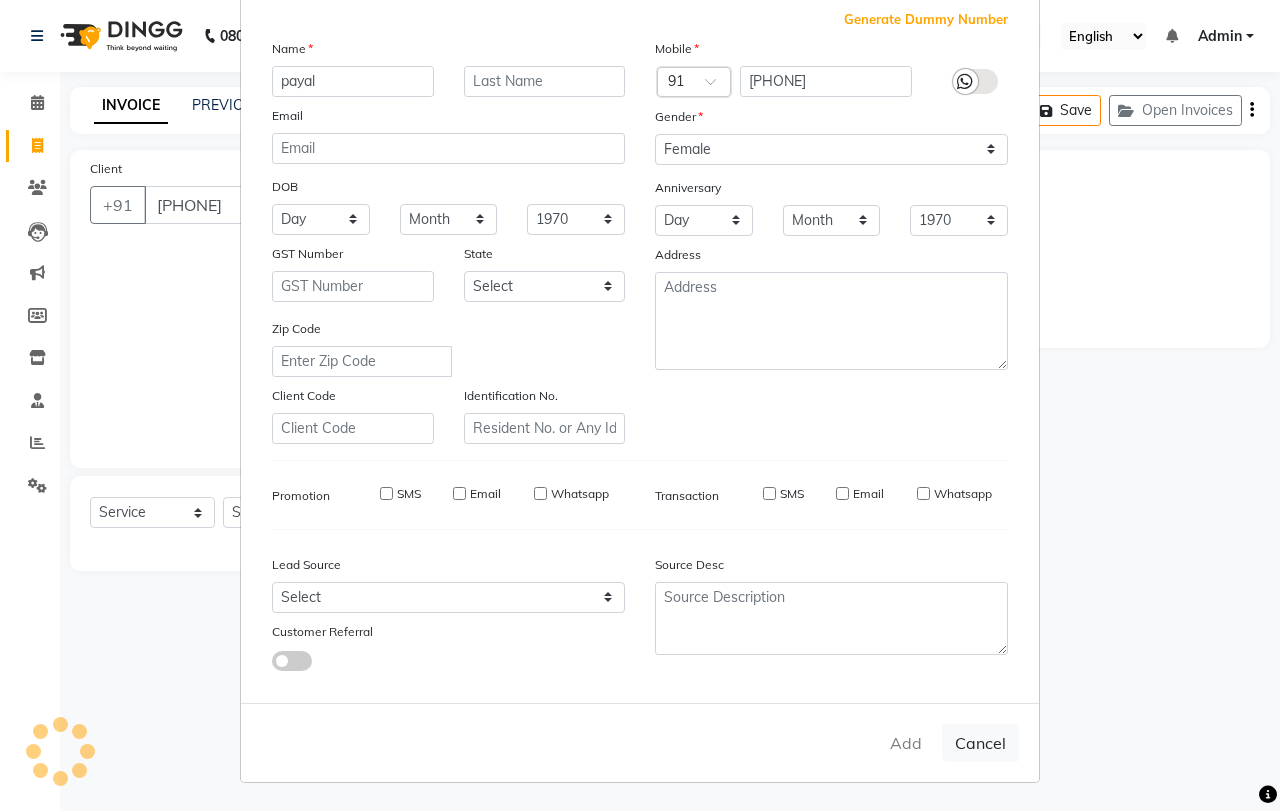 type 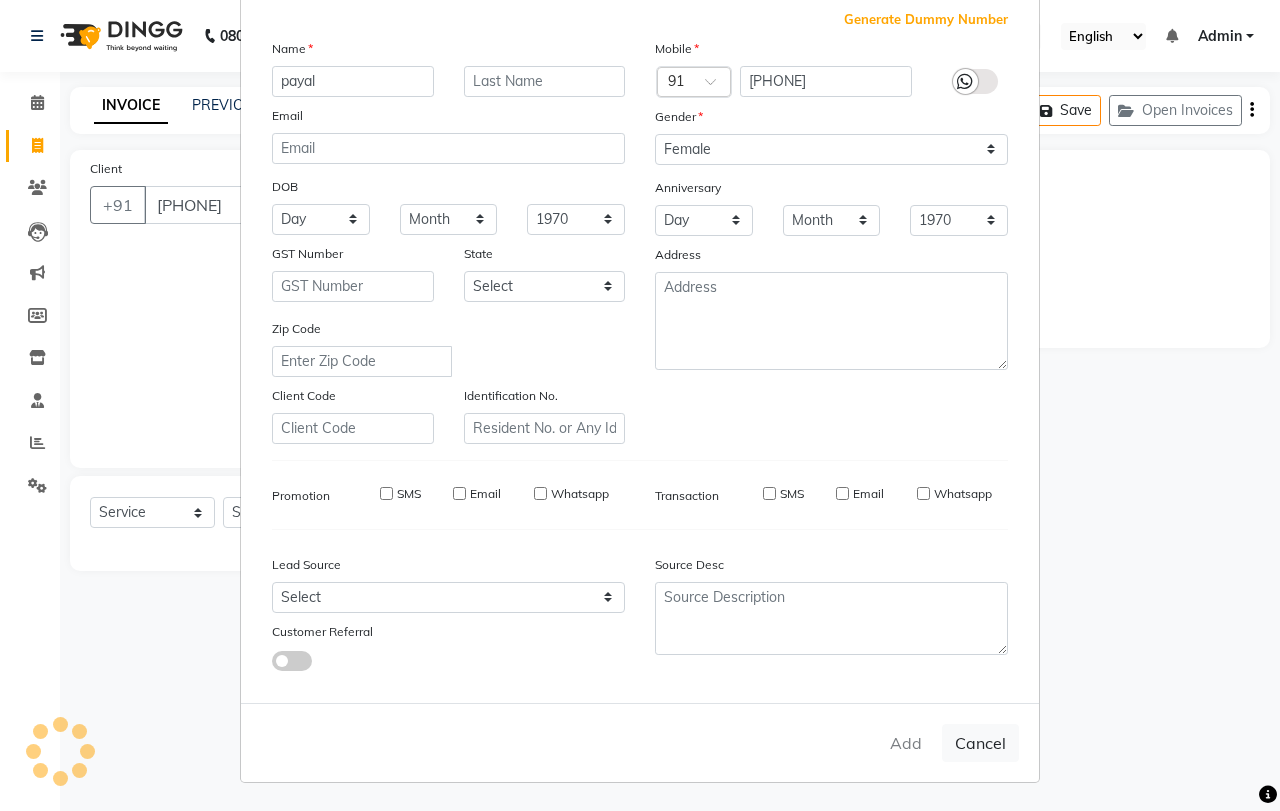 select 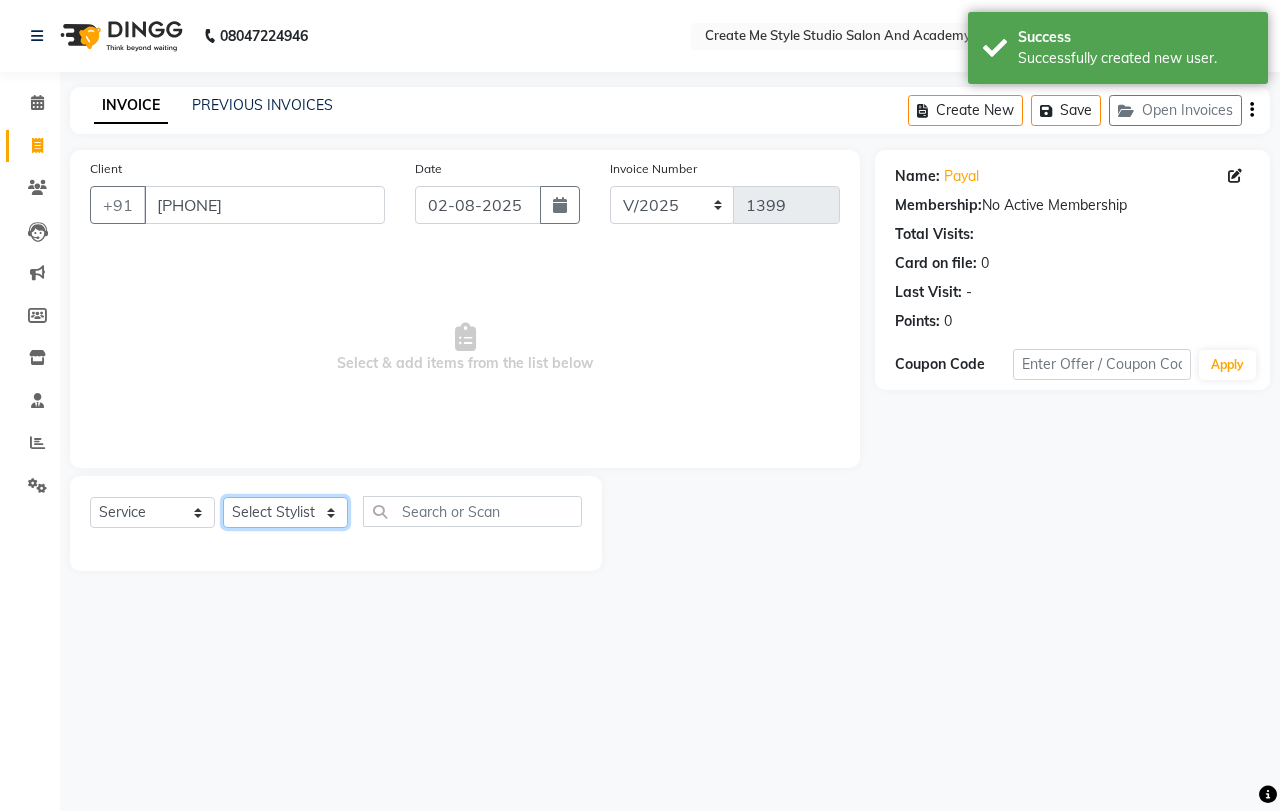 click on "Select Stylist [FIRST] Sir [FIRST].B mam [FIRST].S mam TS [FIRST] mam [FIRST] mam [FIRST] mam [FIRST] Sir Reception 1 Reception 2 [FIRST] Sir" 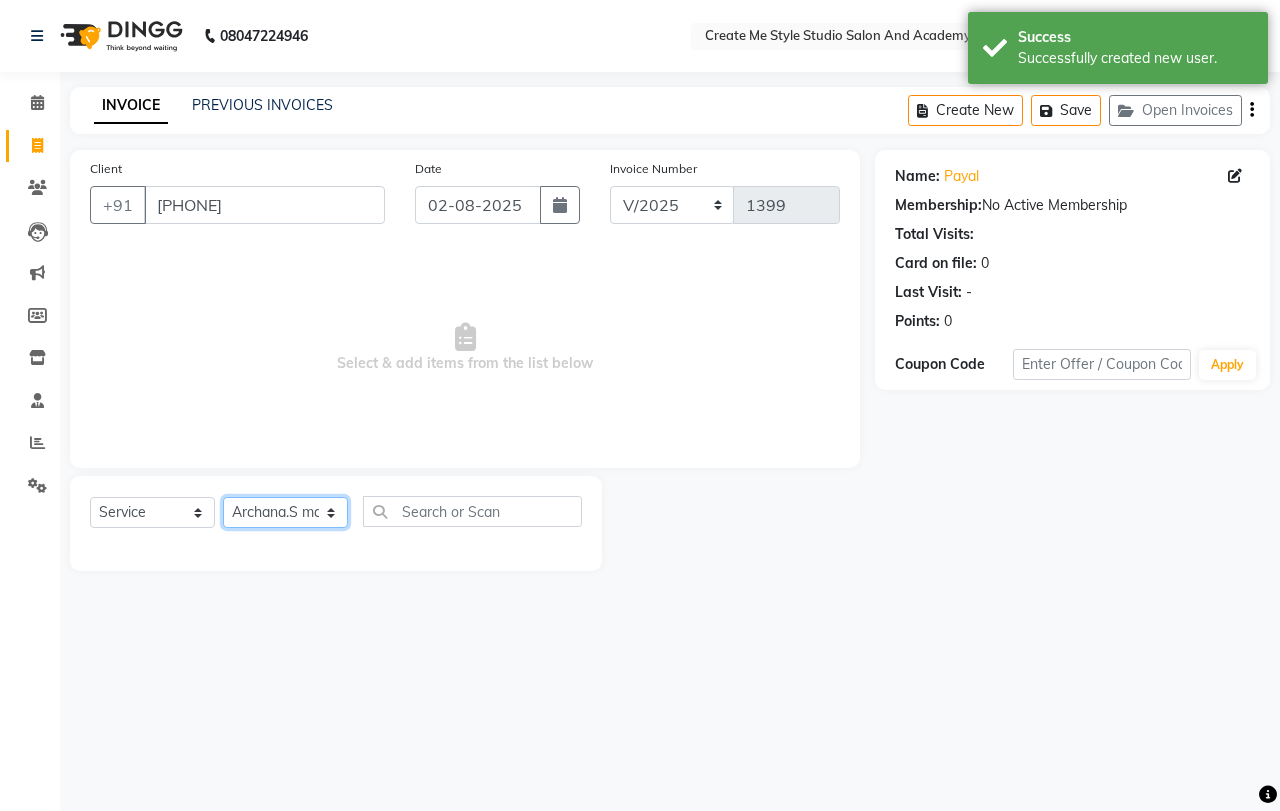 click on "Select Stylist [FIRST] Sir [FIRST].B mam [FIRST].S mam TS [FIRST] mam [FIRST] mam [FIRST] mam [FIRST] Sir Reception 1 Reception 2 [FIRST] Sir" 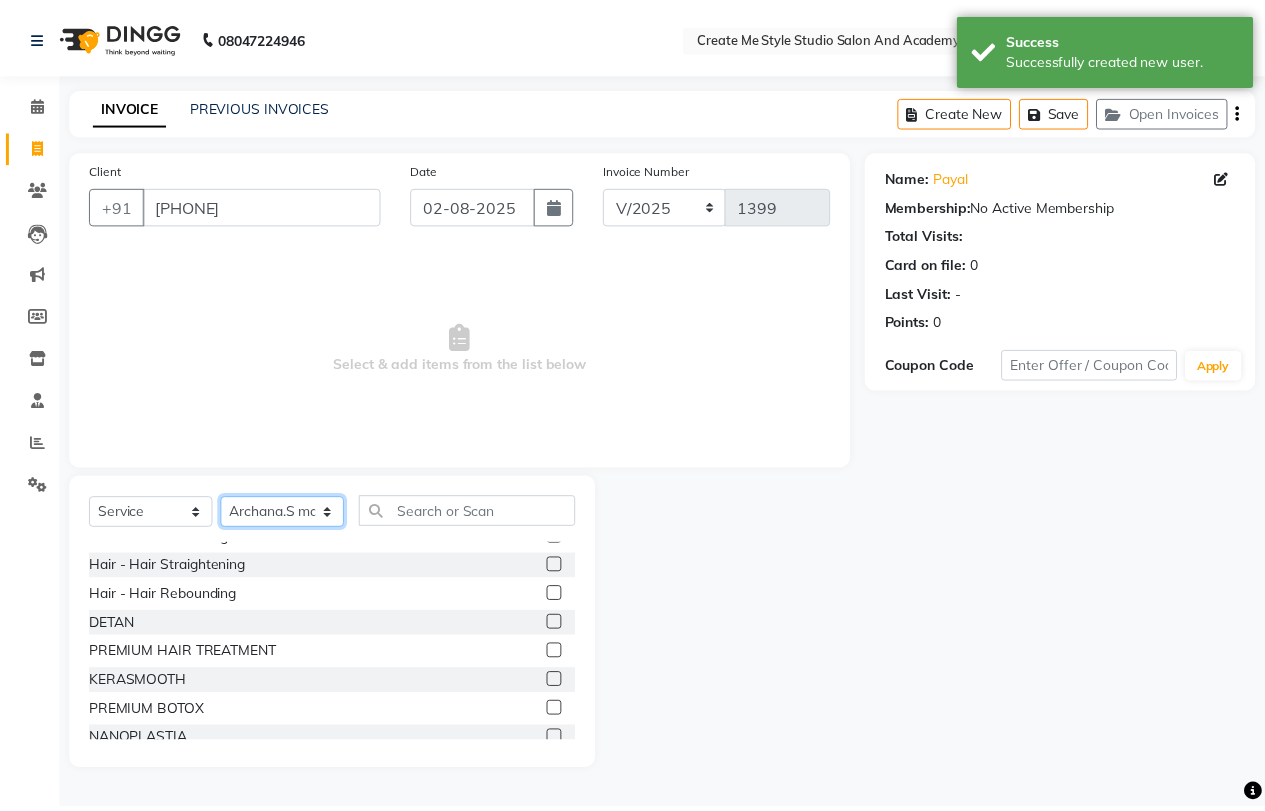 scroll, scrollTop: 300, scrollLeft: 0, axis: vertical 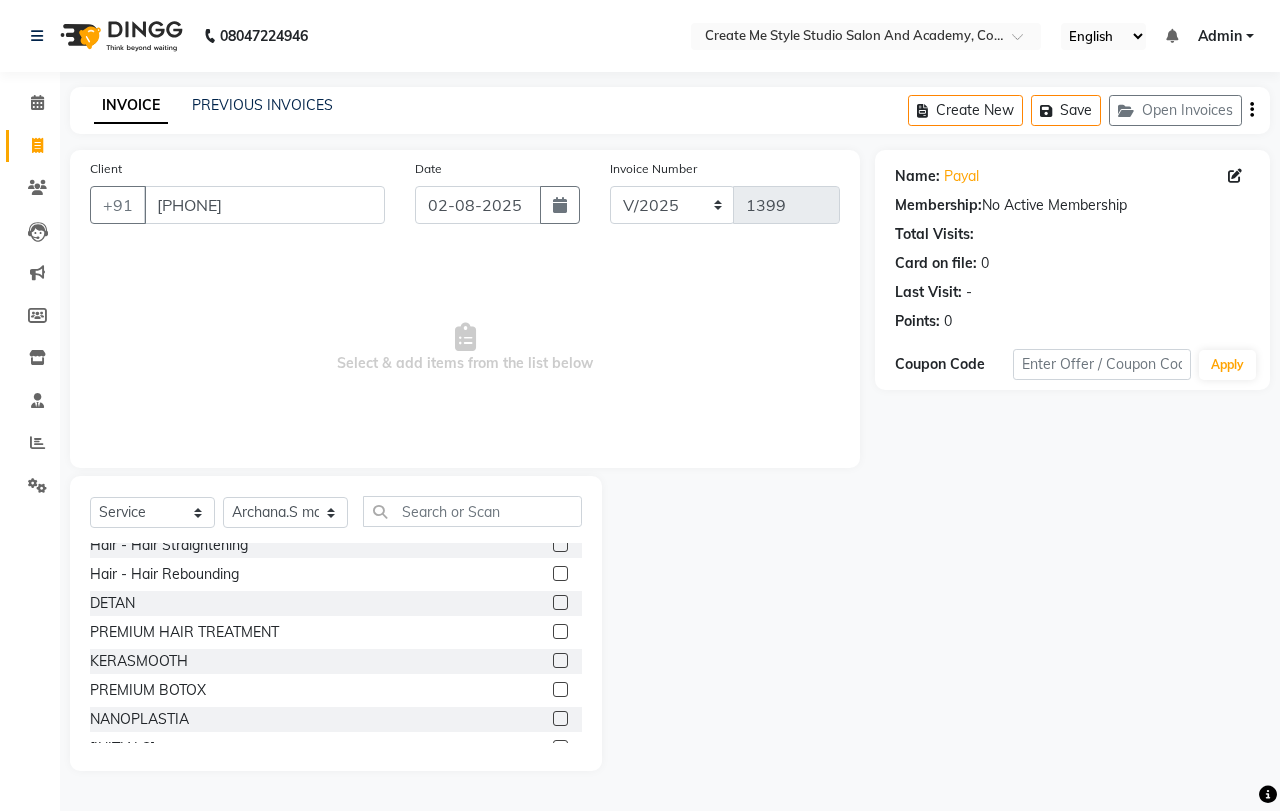 click 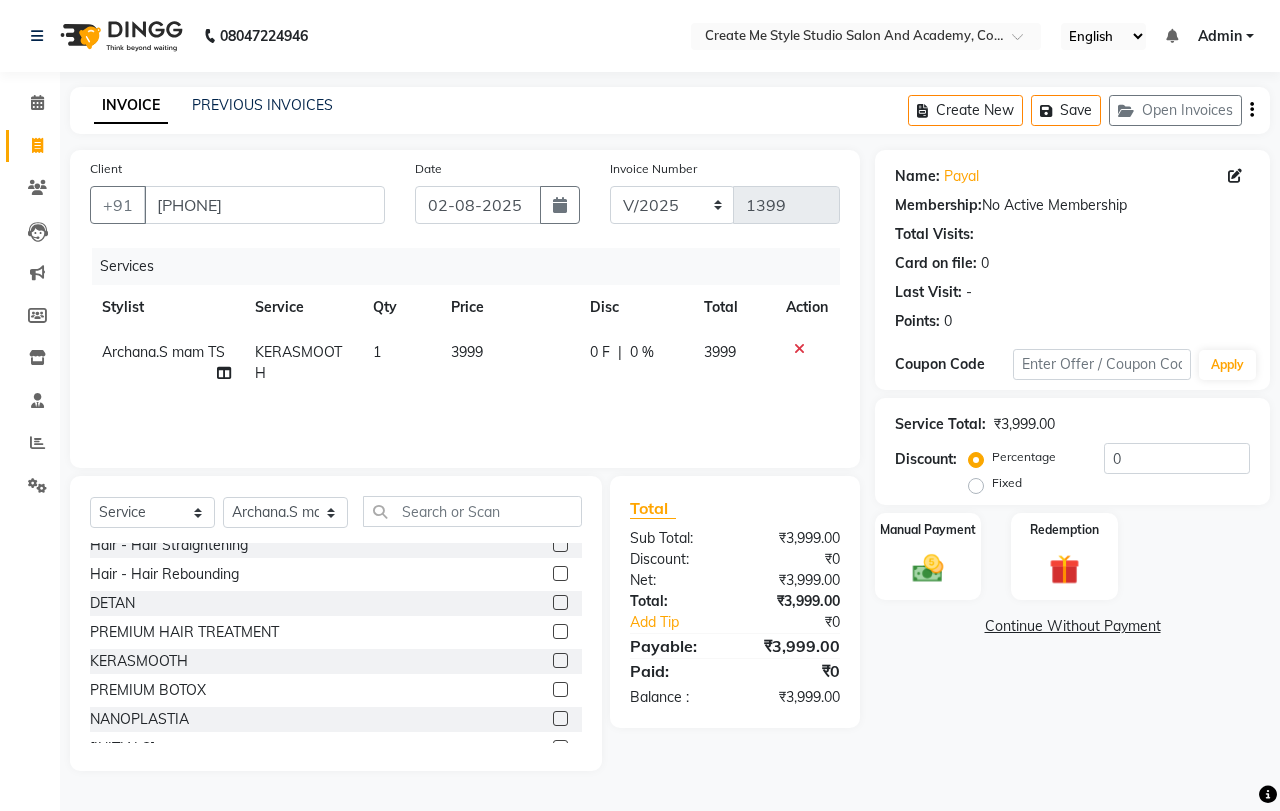click on "3999" 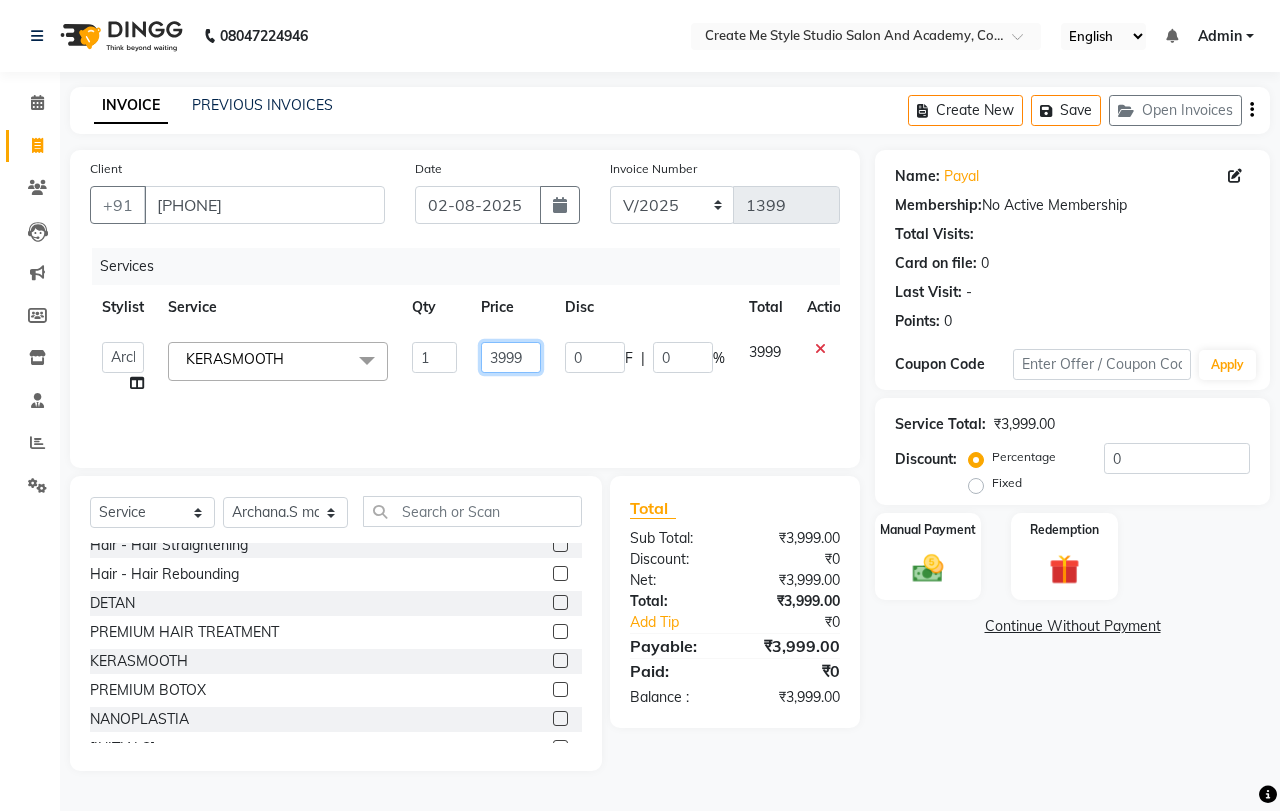 click on "3999" 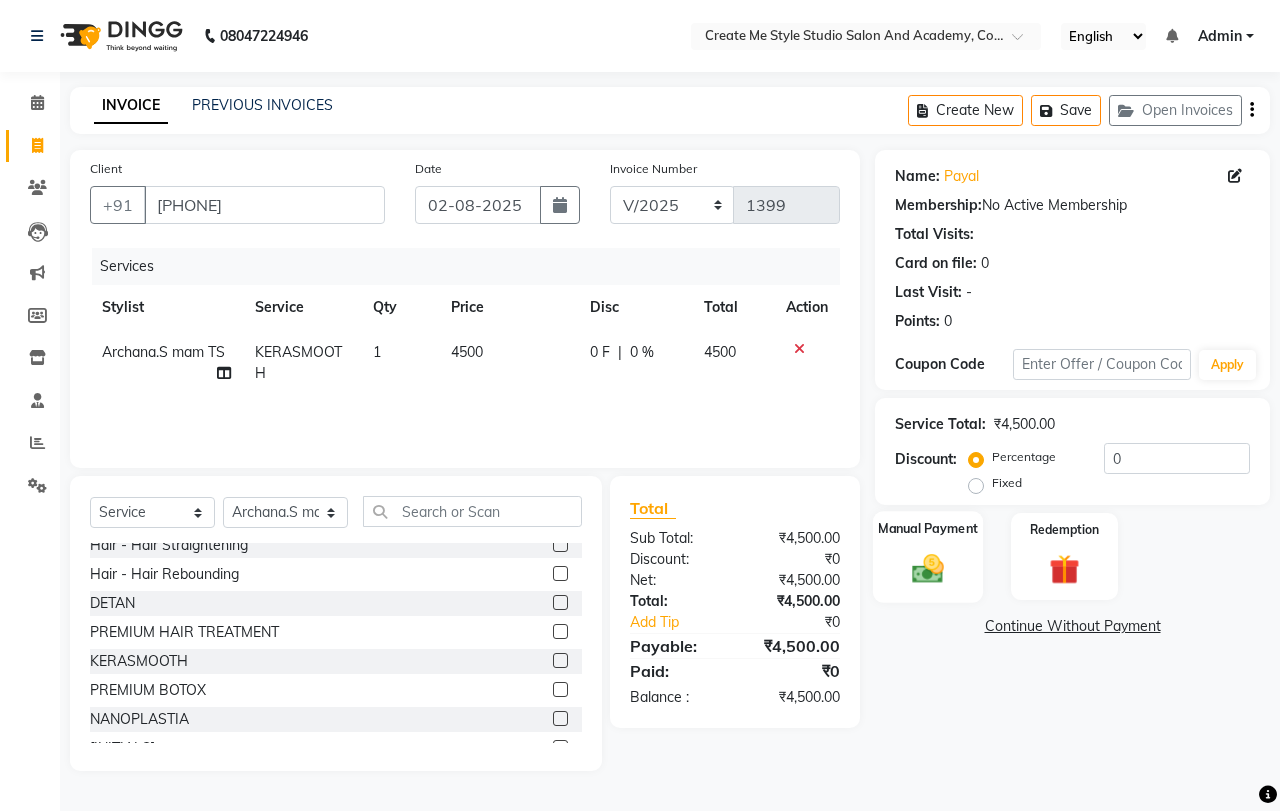 click 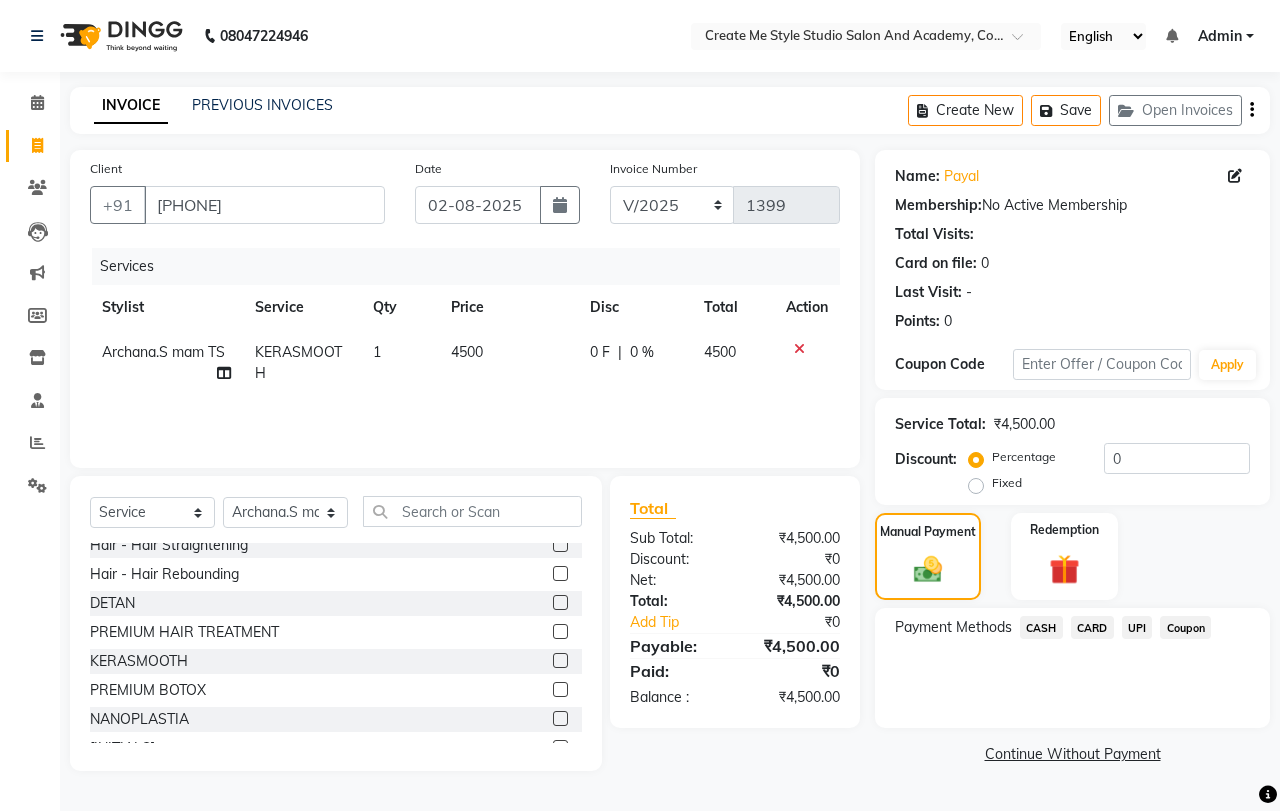 click on "UPI" 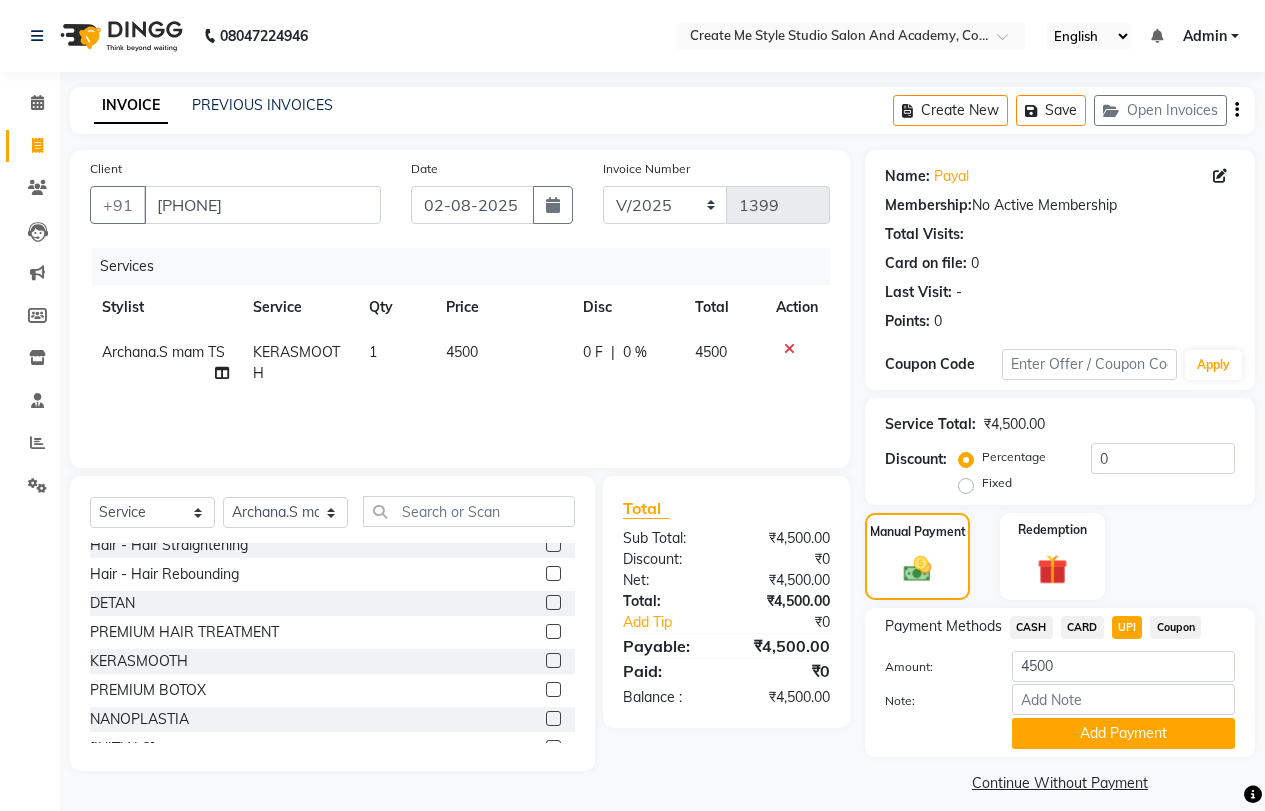 click on "Add Payment" 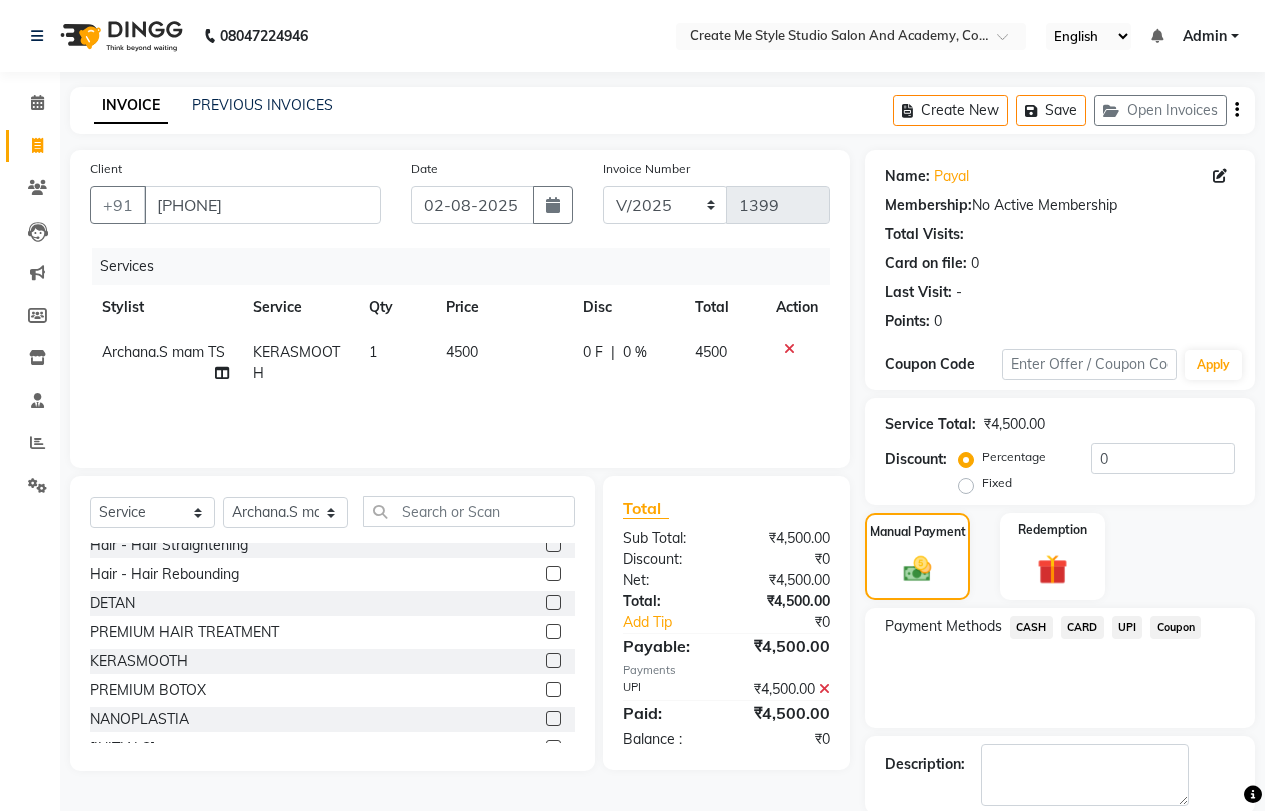 scroll, scrollTop: 101, scrollLeft: 0, axis: vertical 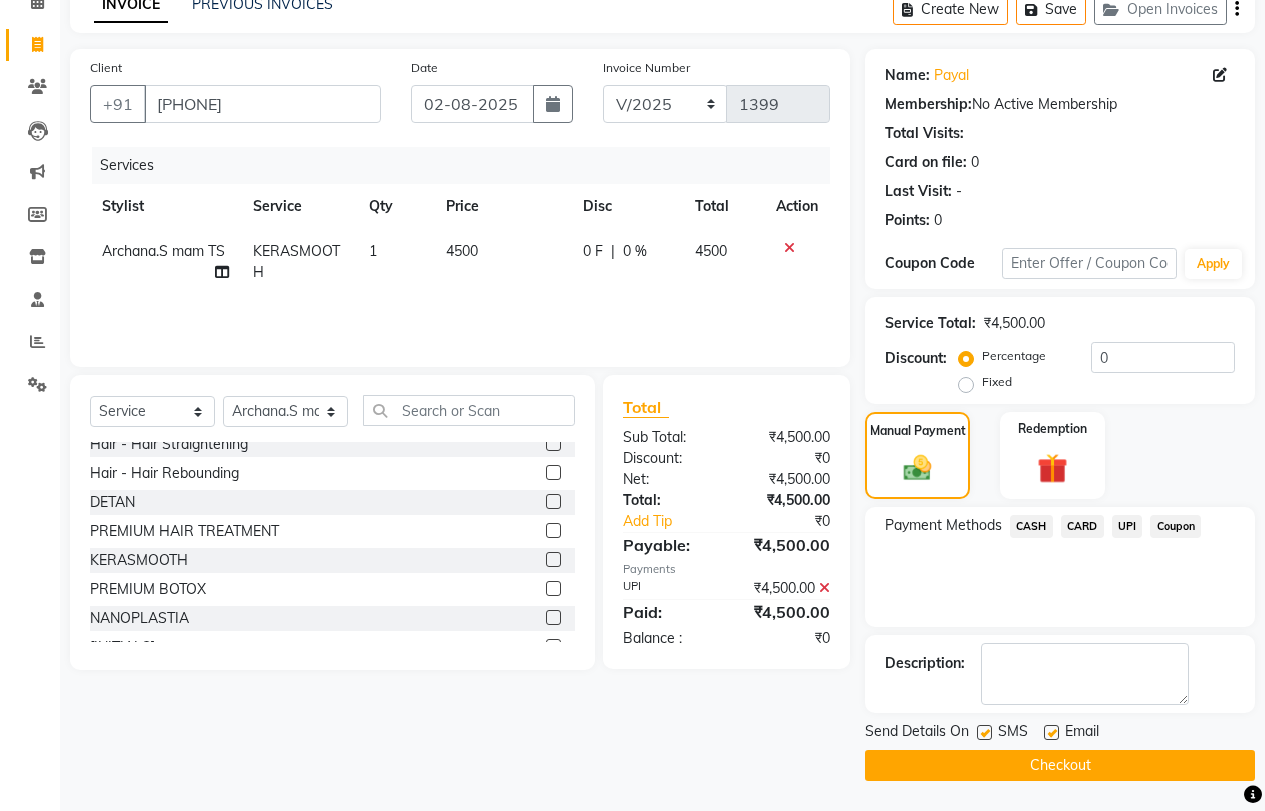 click on "Checkout" 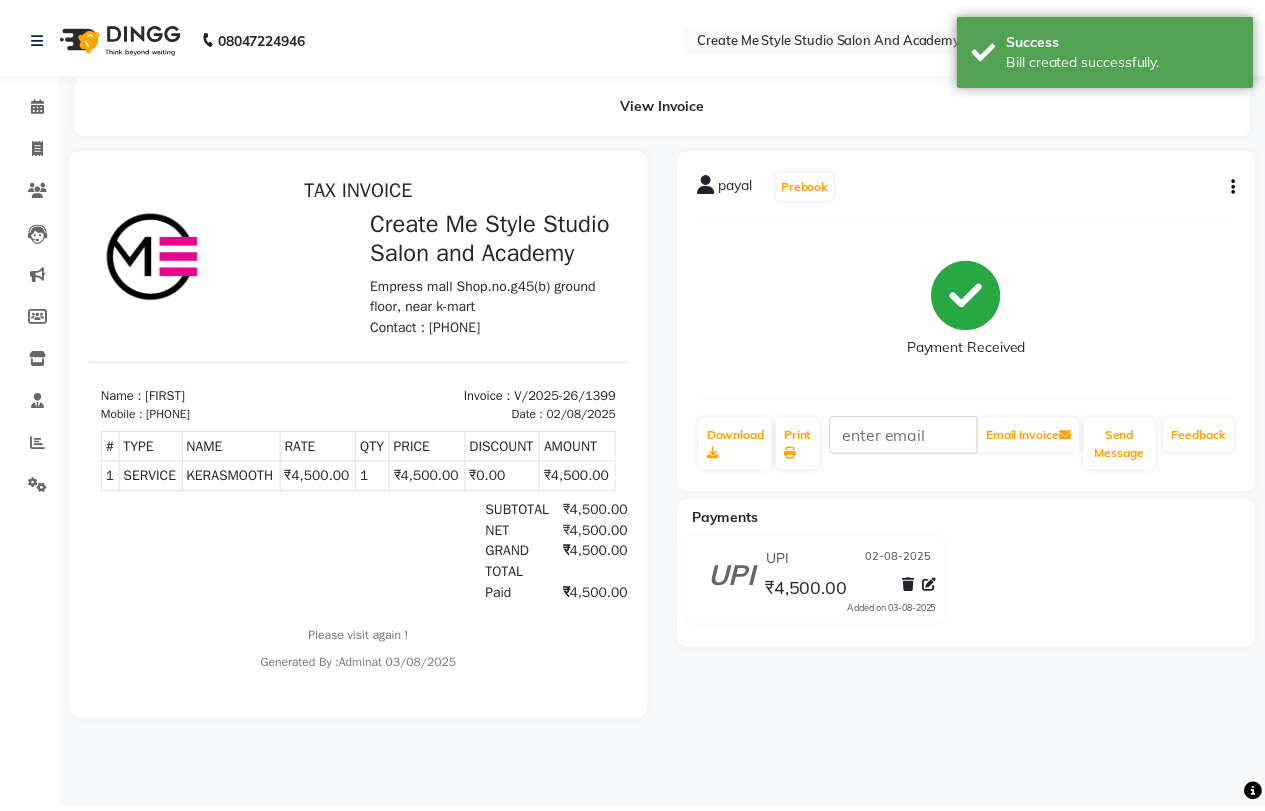 scroll, scrollTop: 0, scrollLeft: 0, axis: both 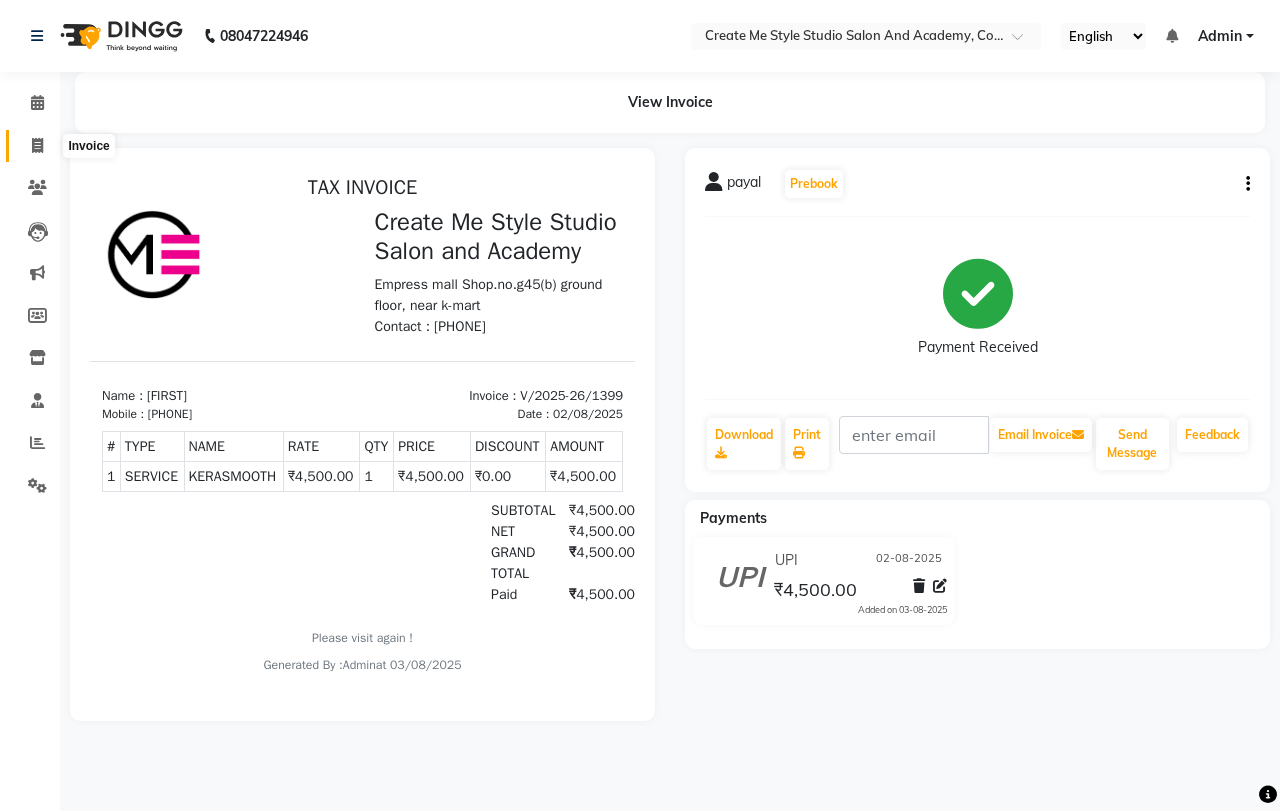 click 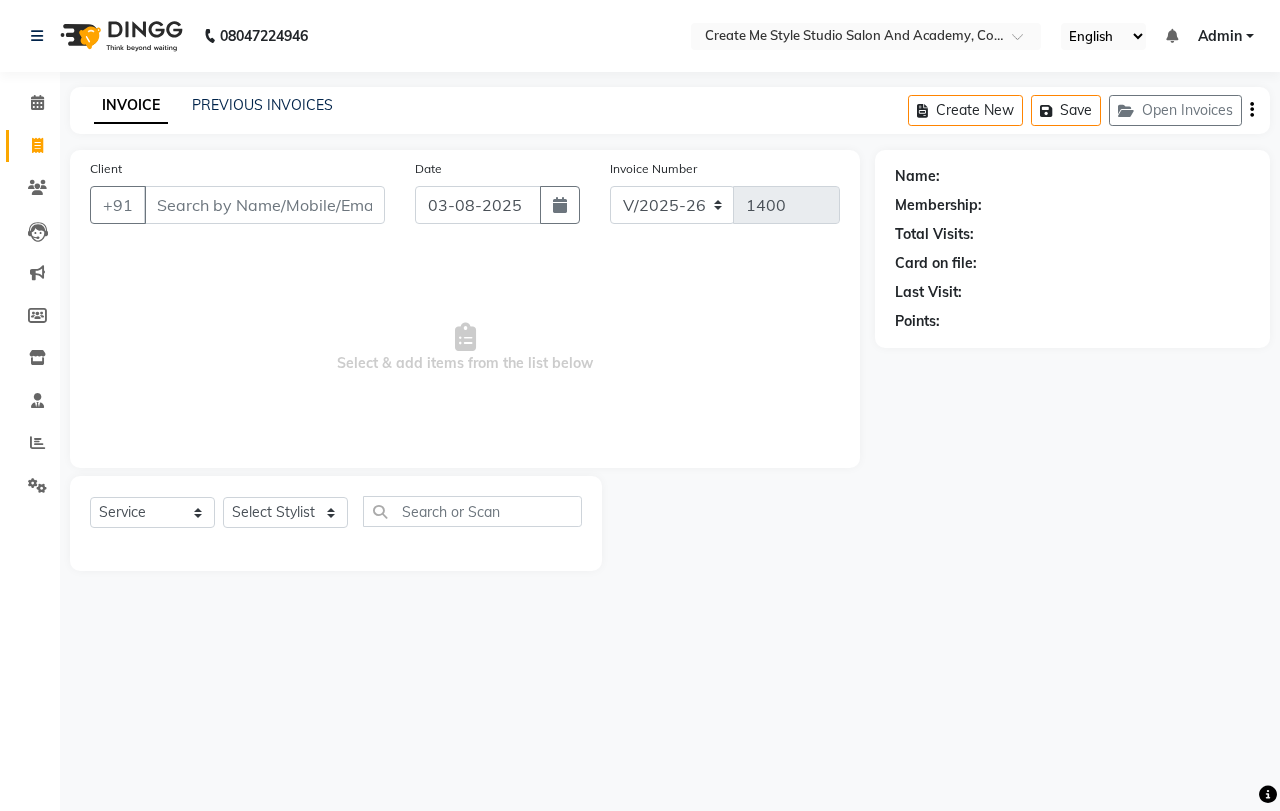 click on "Client" at bounding box center (264, 205) 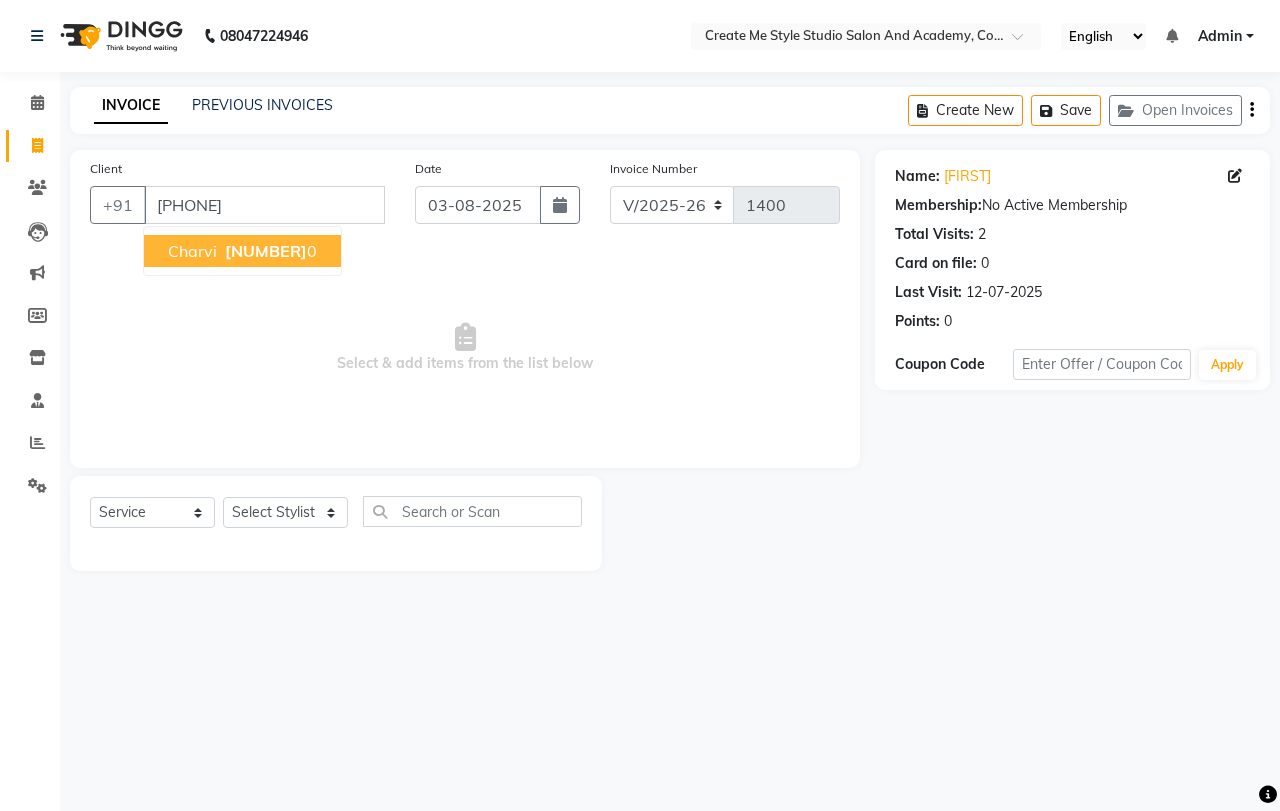 click on "[NUMBER]" at bounding box center [266, 251] 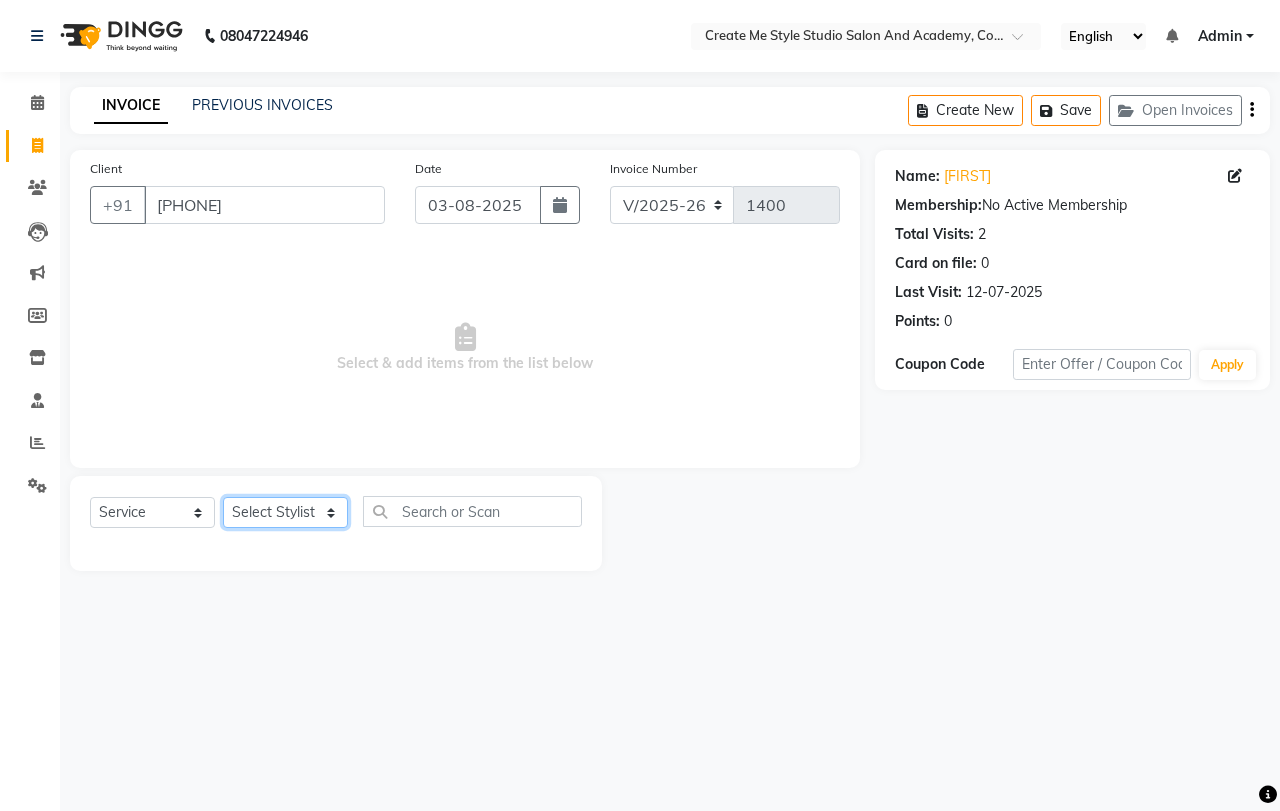 click on "Select Stylist [FIRST] Sir [FIRST].B mam [FIRST].S mam TS [FIRST] mam [FIRST] mam [FIRST] mam [FIRST] Sir Reception 1 Reception 2 [FIRST] Sir" 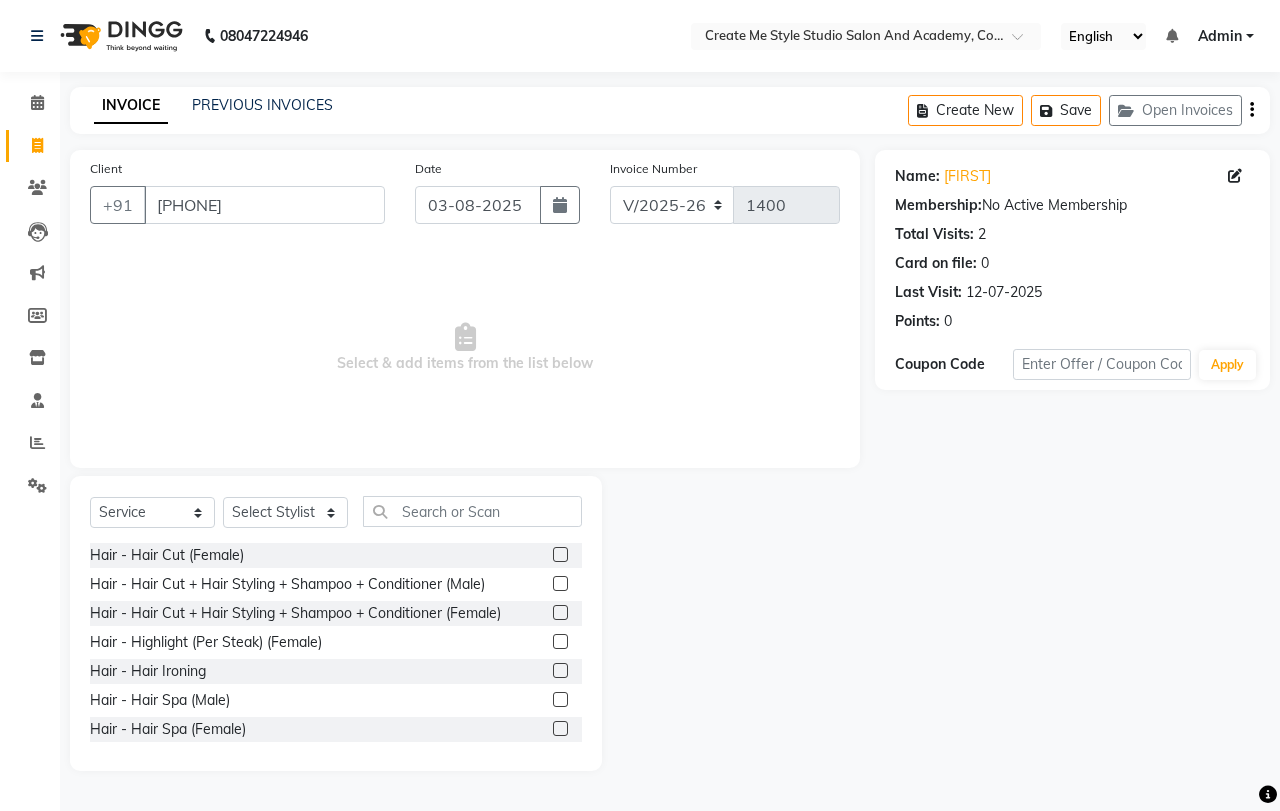 click 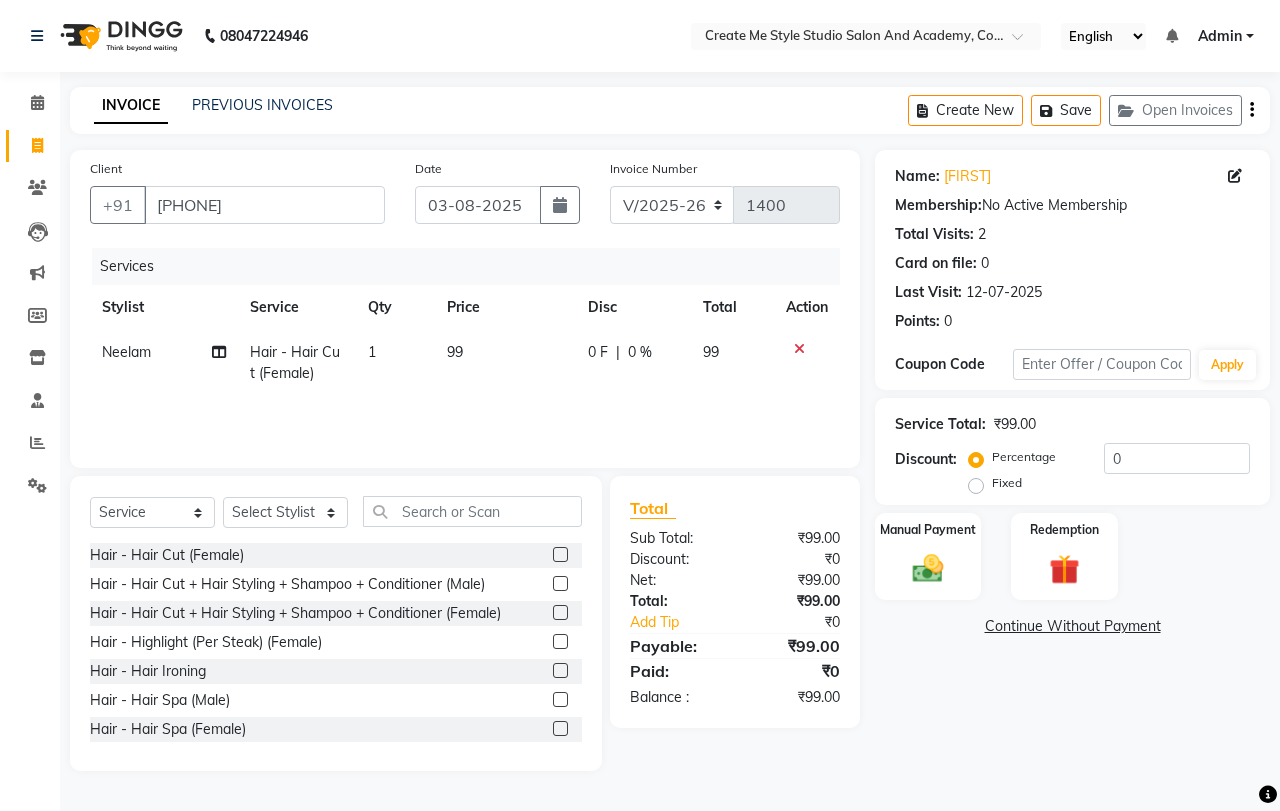 click on "99" 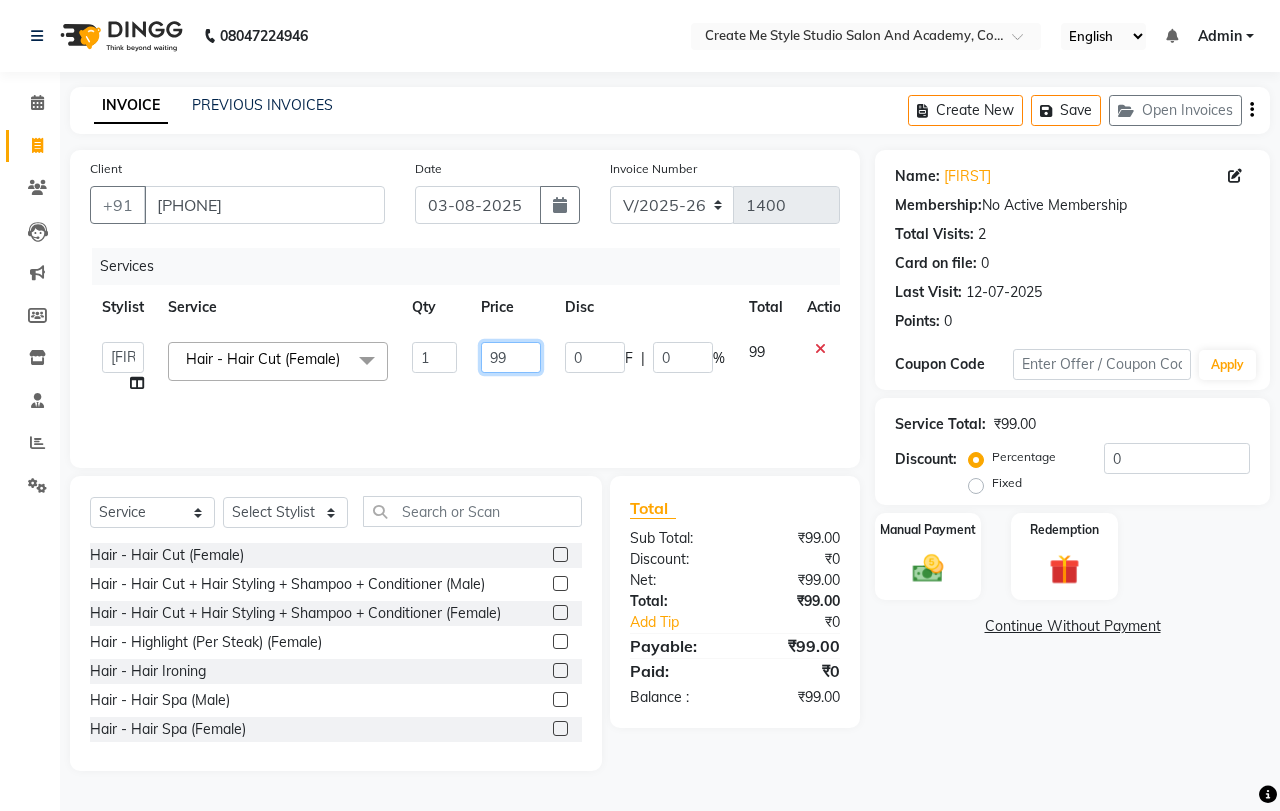 click on "99" 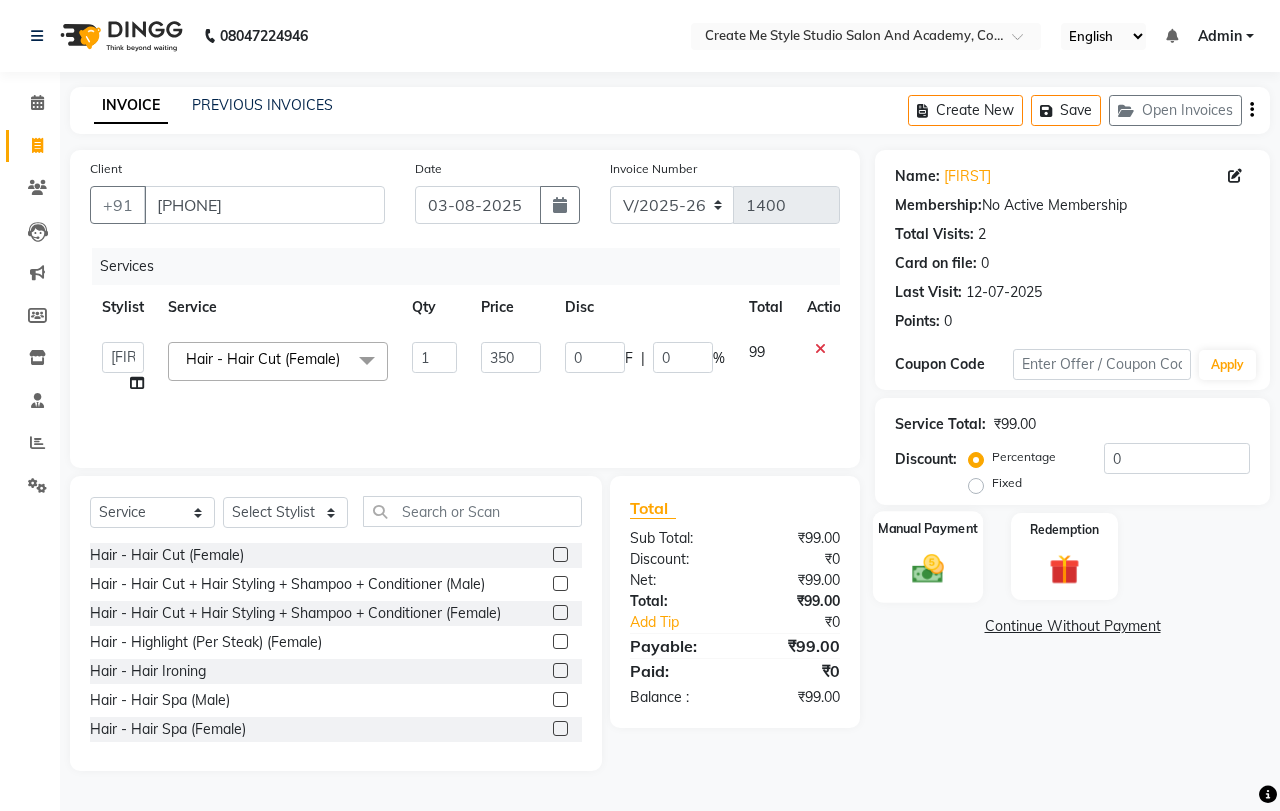 click 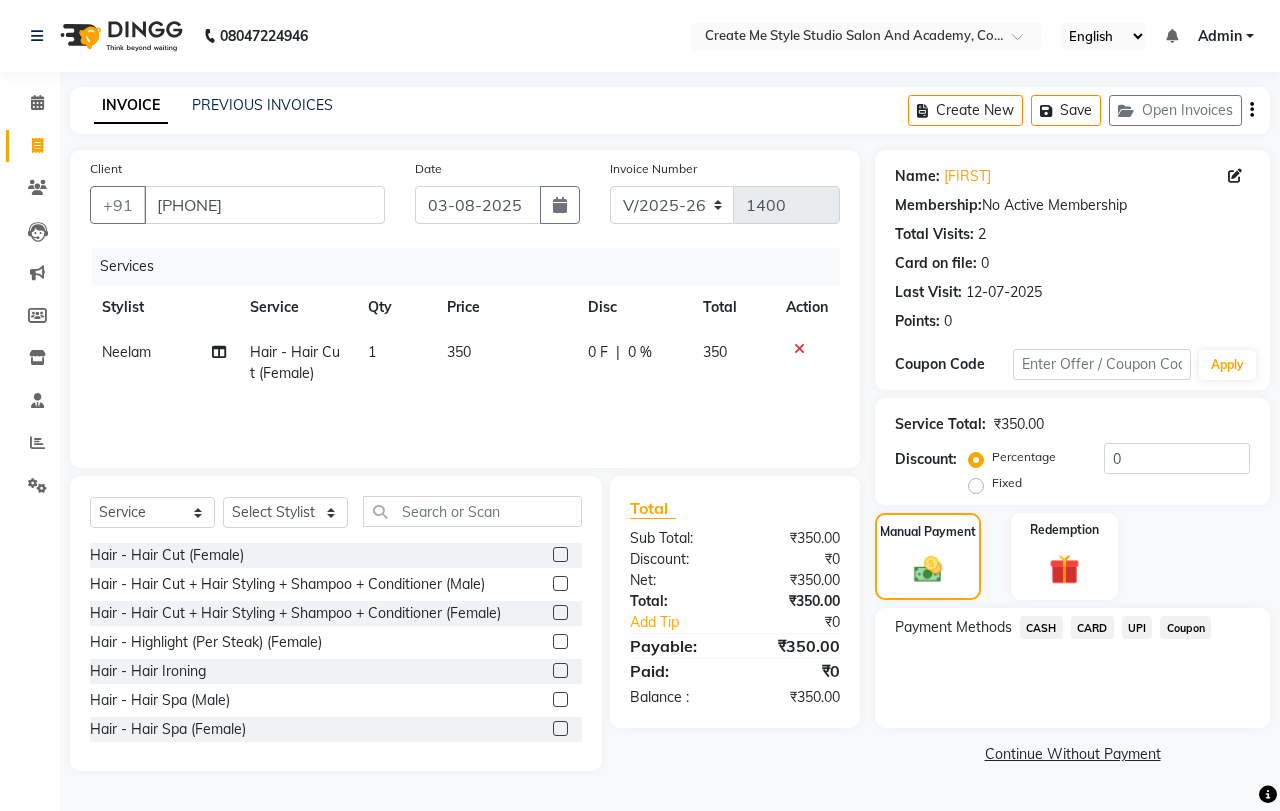 click on "UPI" 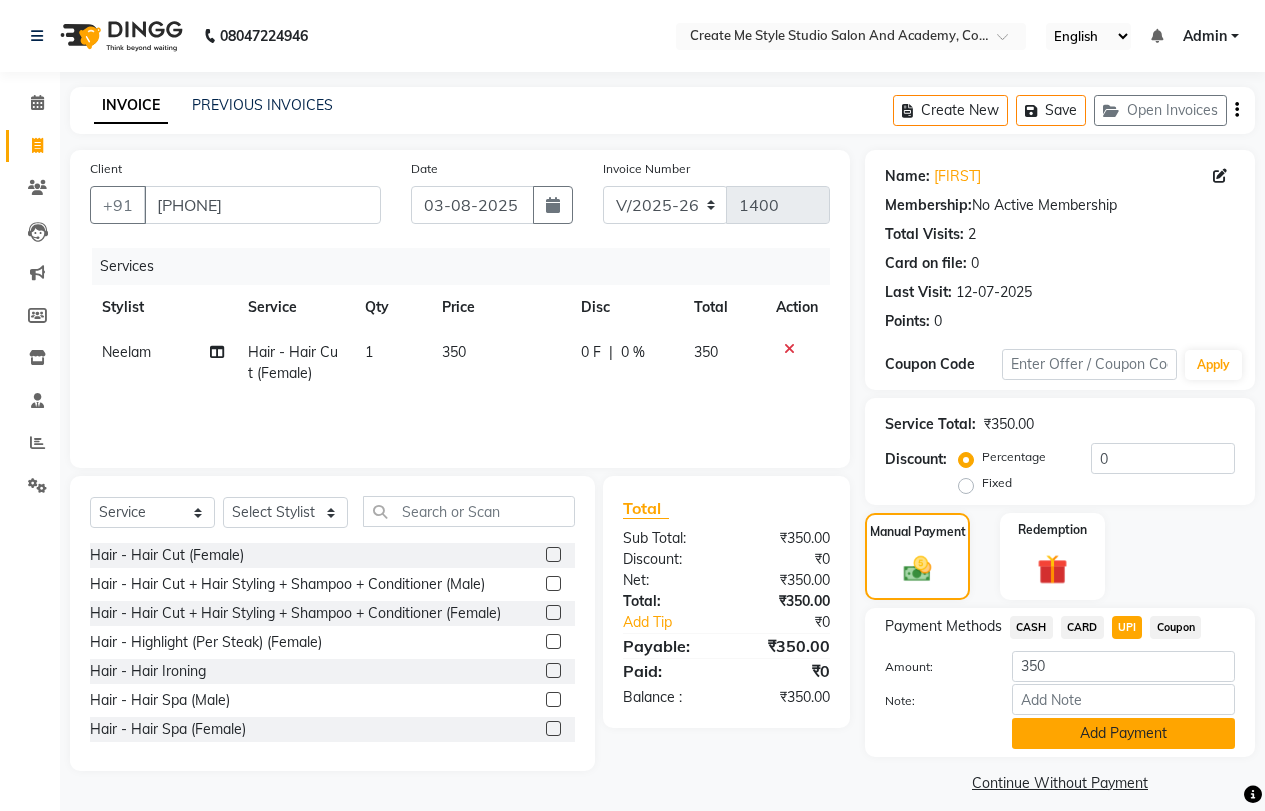 click on "Add Payment" 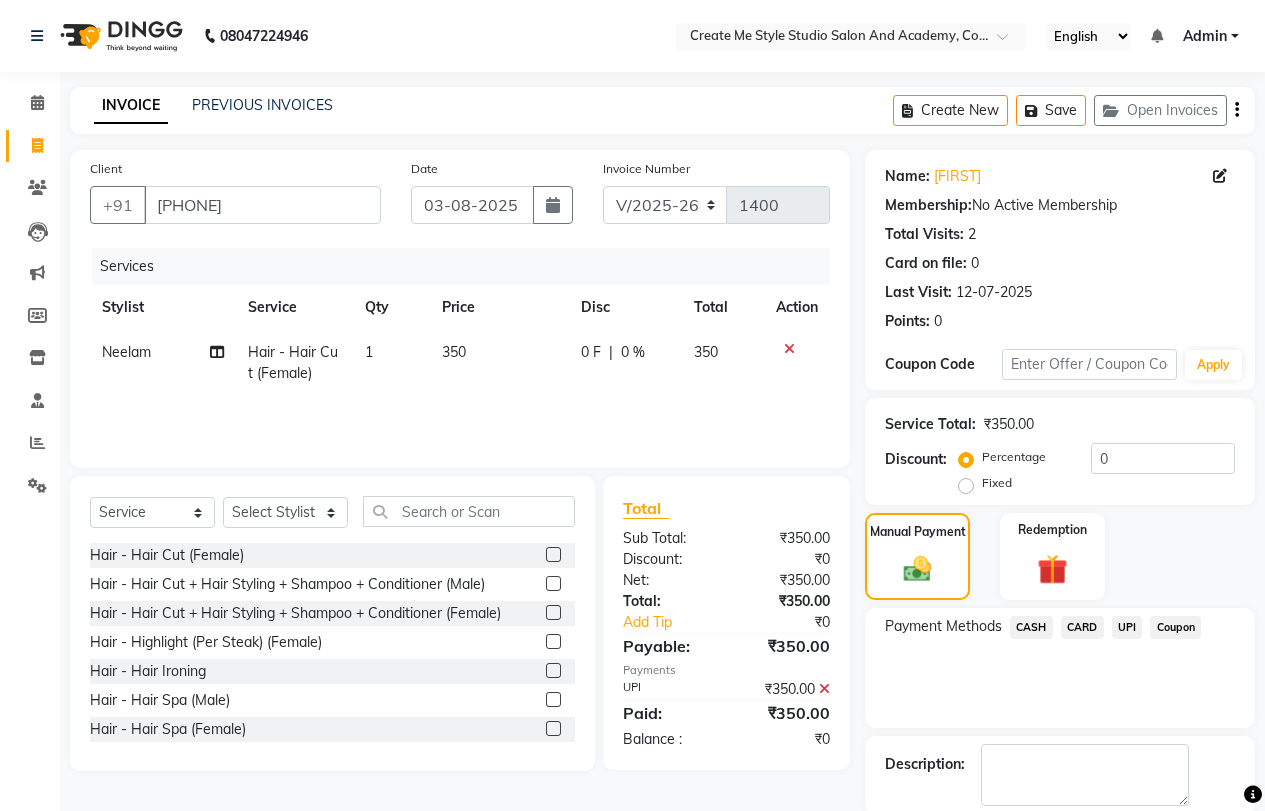 scroll, scrollTop: 101, scrollLeft: 0, axis: vertical 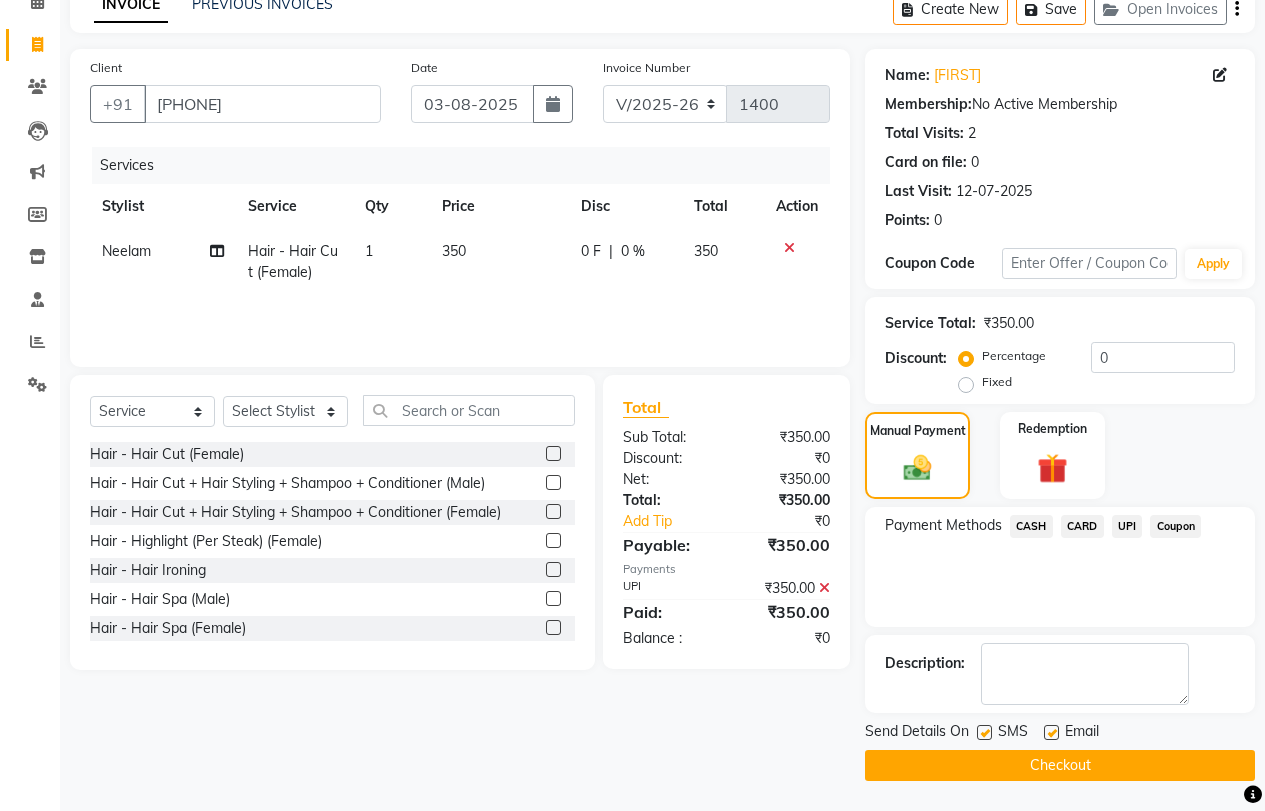 click on "Checkout" 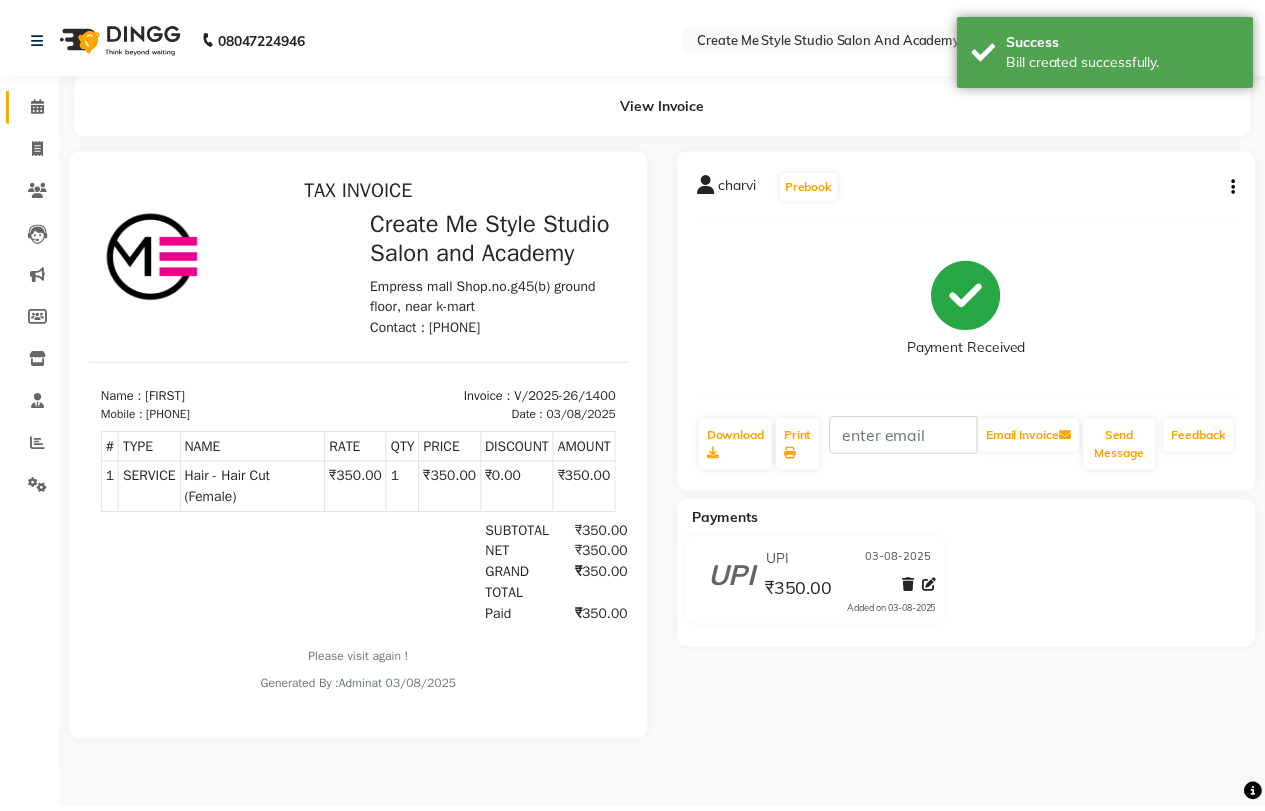 scroll, scrollTop: 0, scrollLeft: 0, axis: both 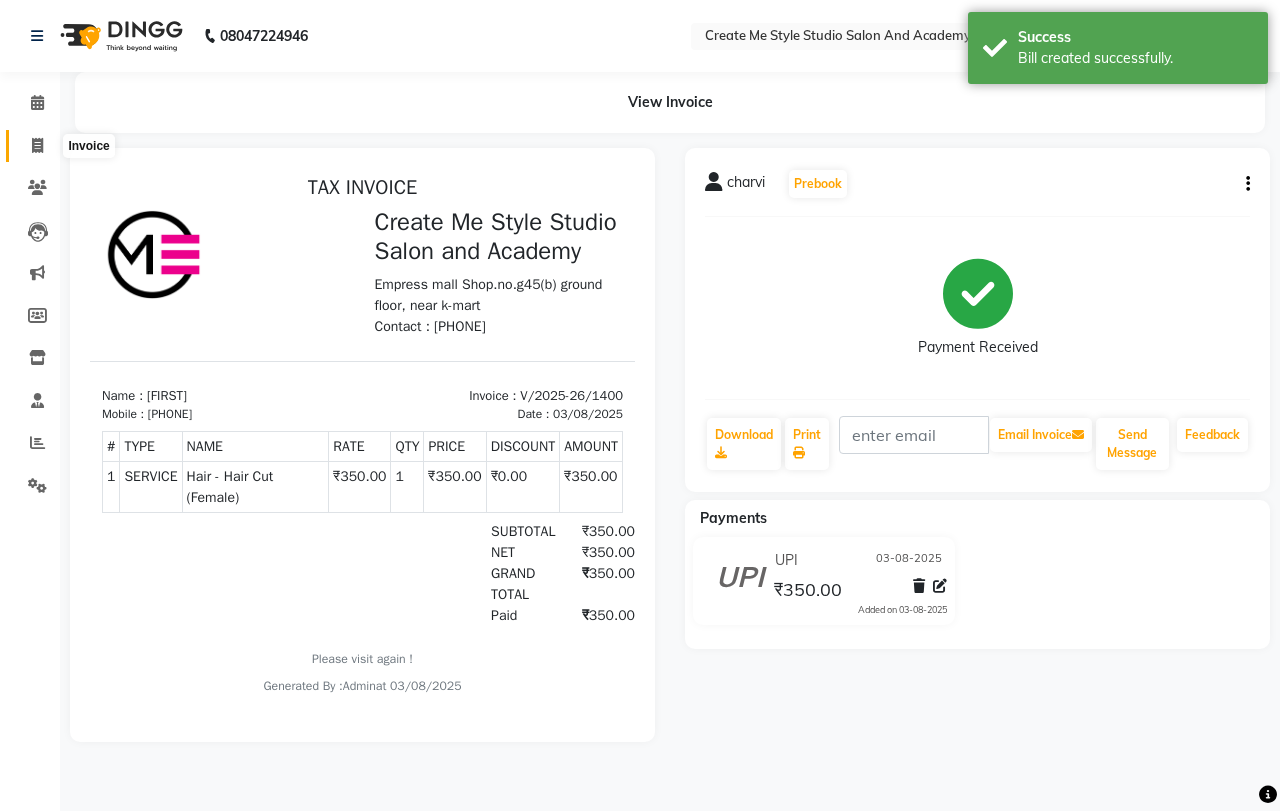 click 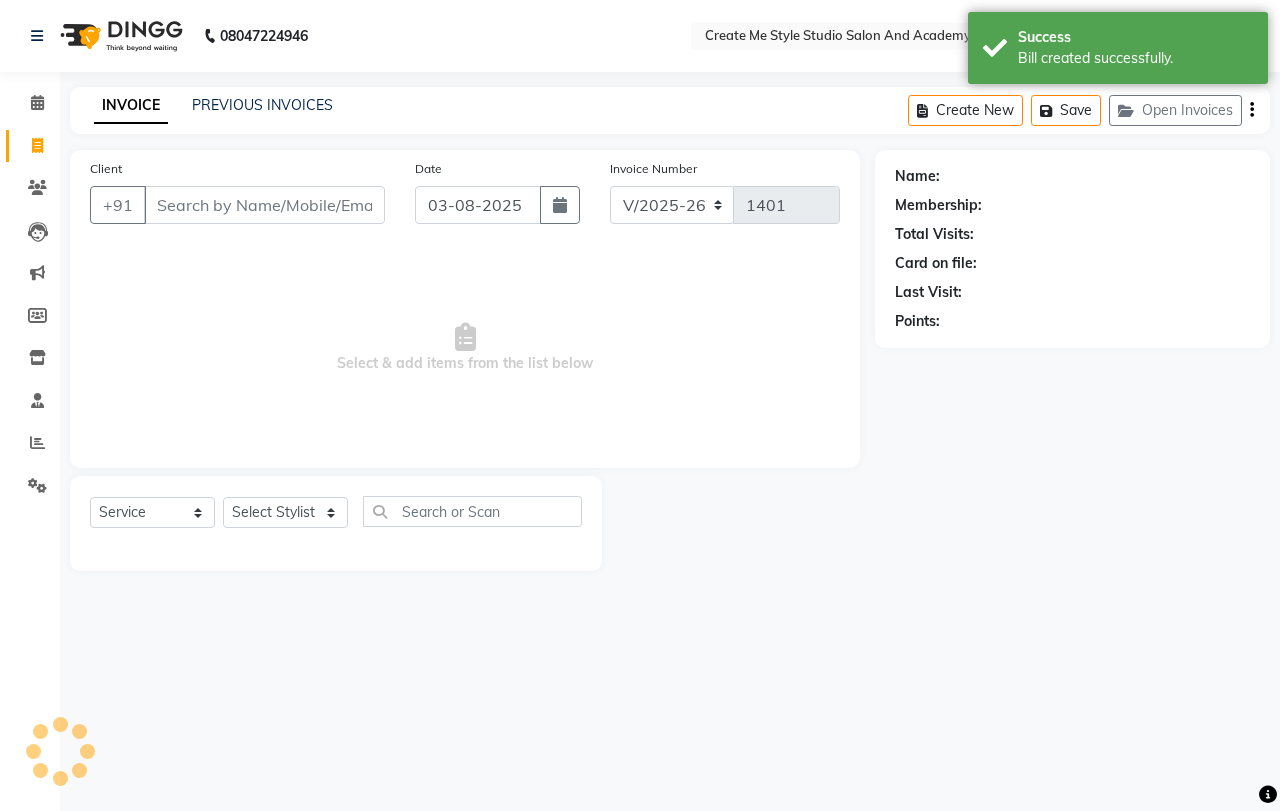 click on "Client" at bounding box center (264, 205) 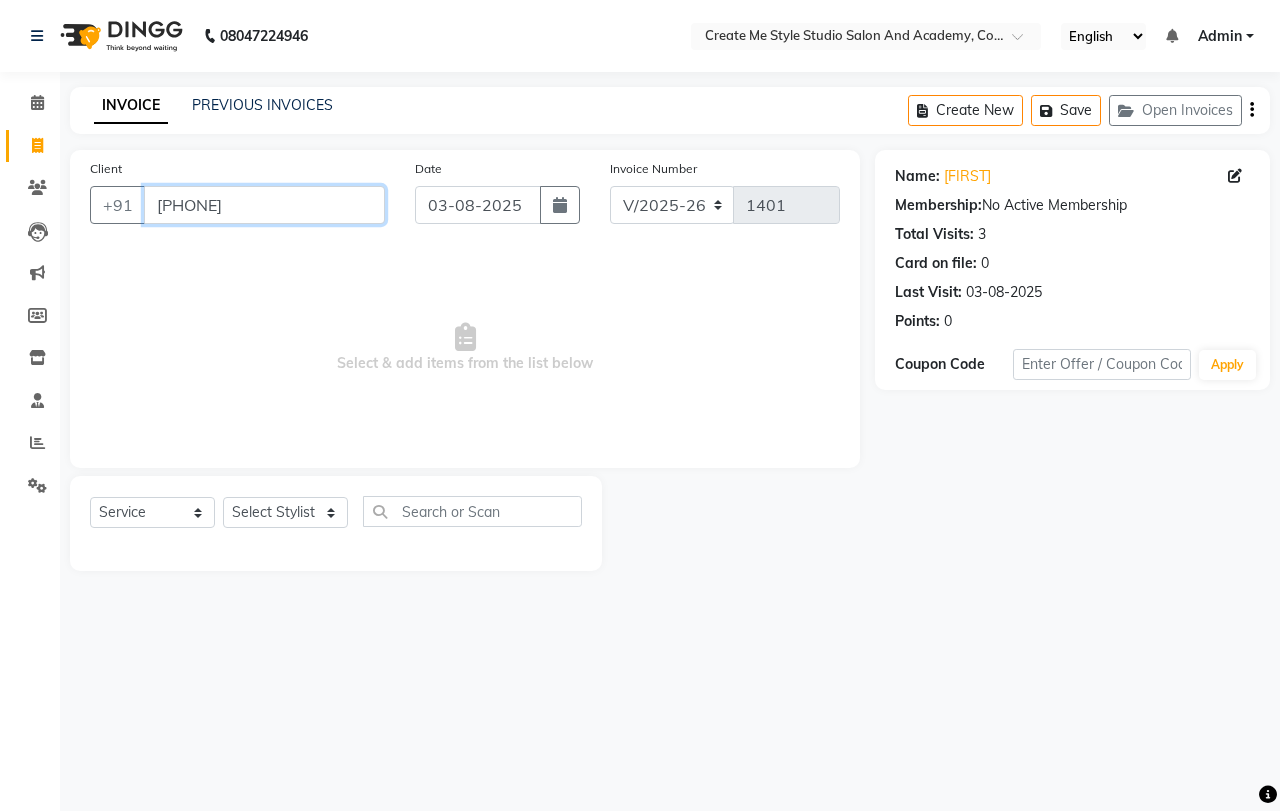 click on "[PHONE]" at bounding box center (264, 205) 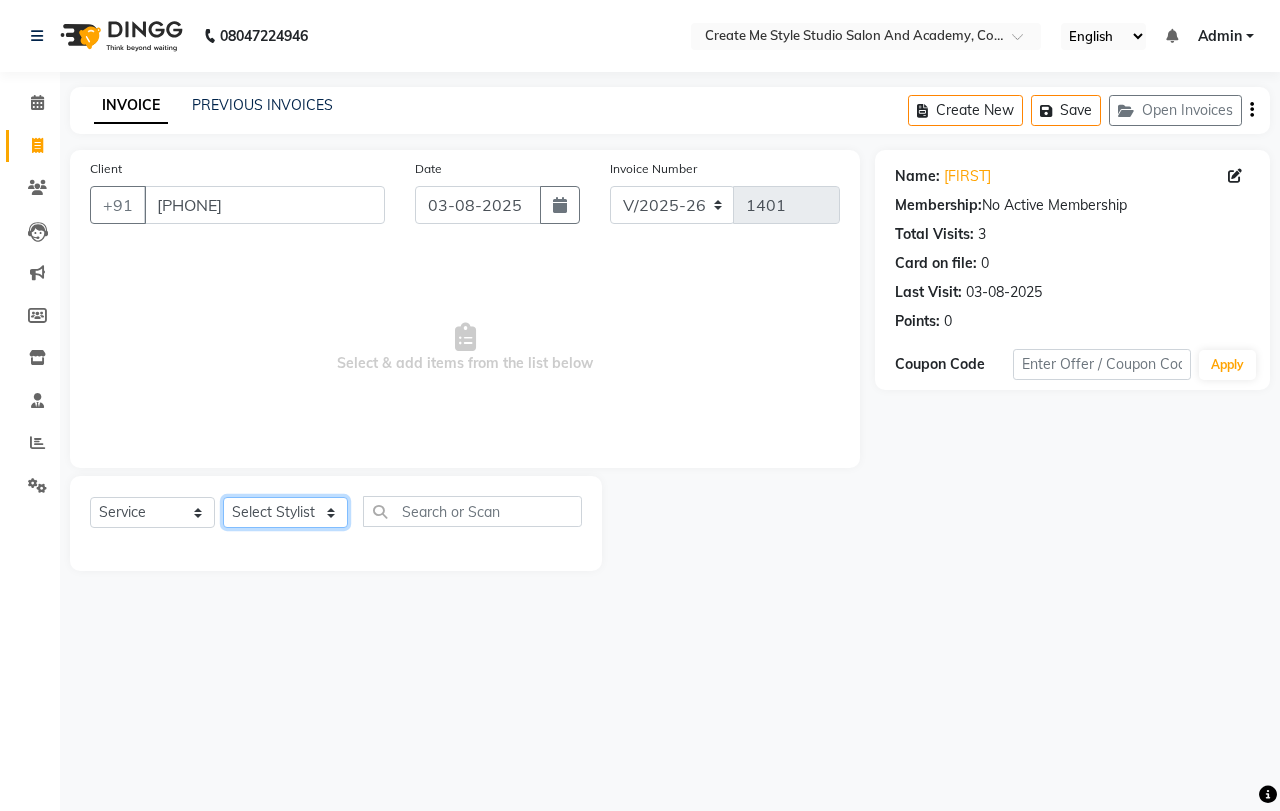 click on "Select Stylist [FIRST] Sir [FIRST].B mam [FIRST].S mam TS [FIRST] mam [FIRST] mam [FIRST] mam [FIRST] Sir Reception 1 Reception 2 [FIRST] Sir" 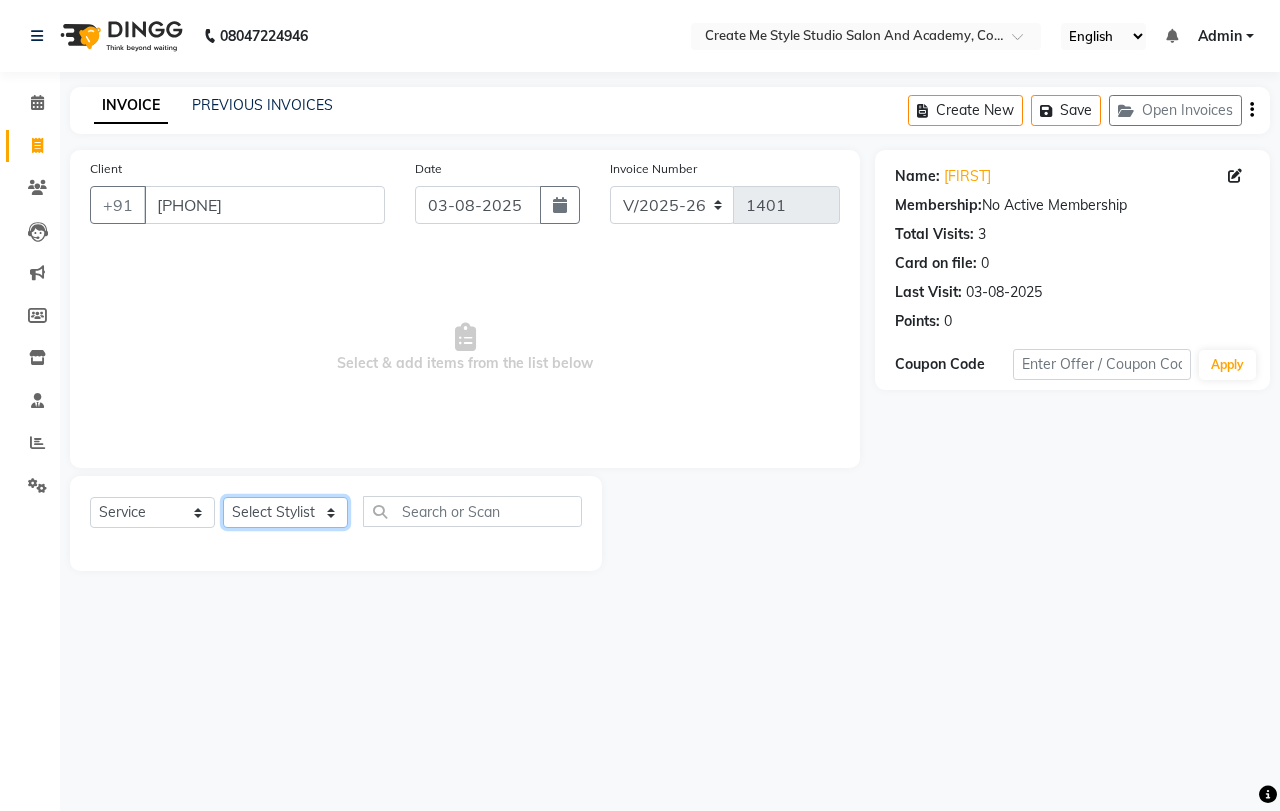 click on "Select Stylist [FIRST] Sir [FIRST].B mam [FIRST].S mam TS [FIRST] mam [FIRST] mam [FIRST] mam [FIRST] Sir Reception 1 Reception 2 [FIRST] Sir" 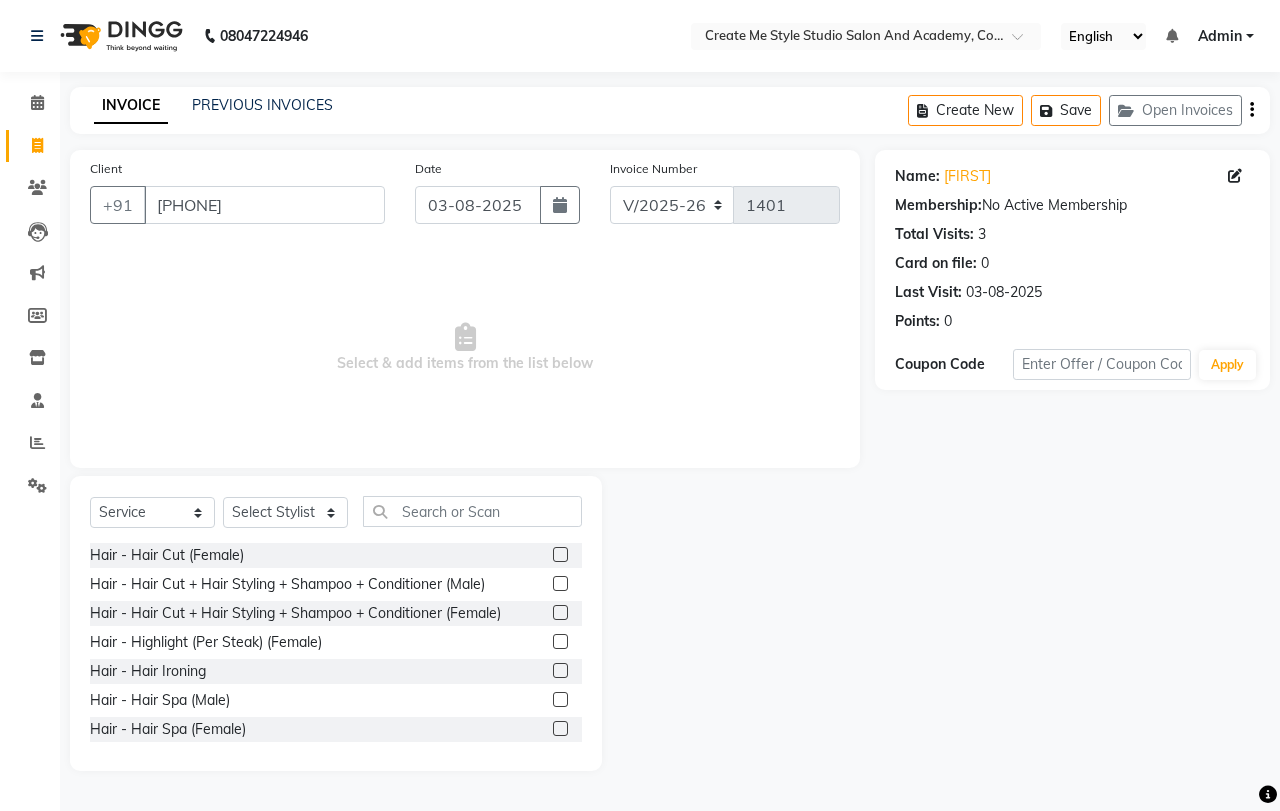 click 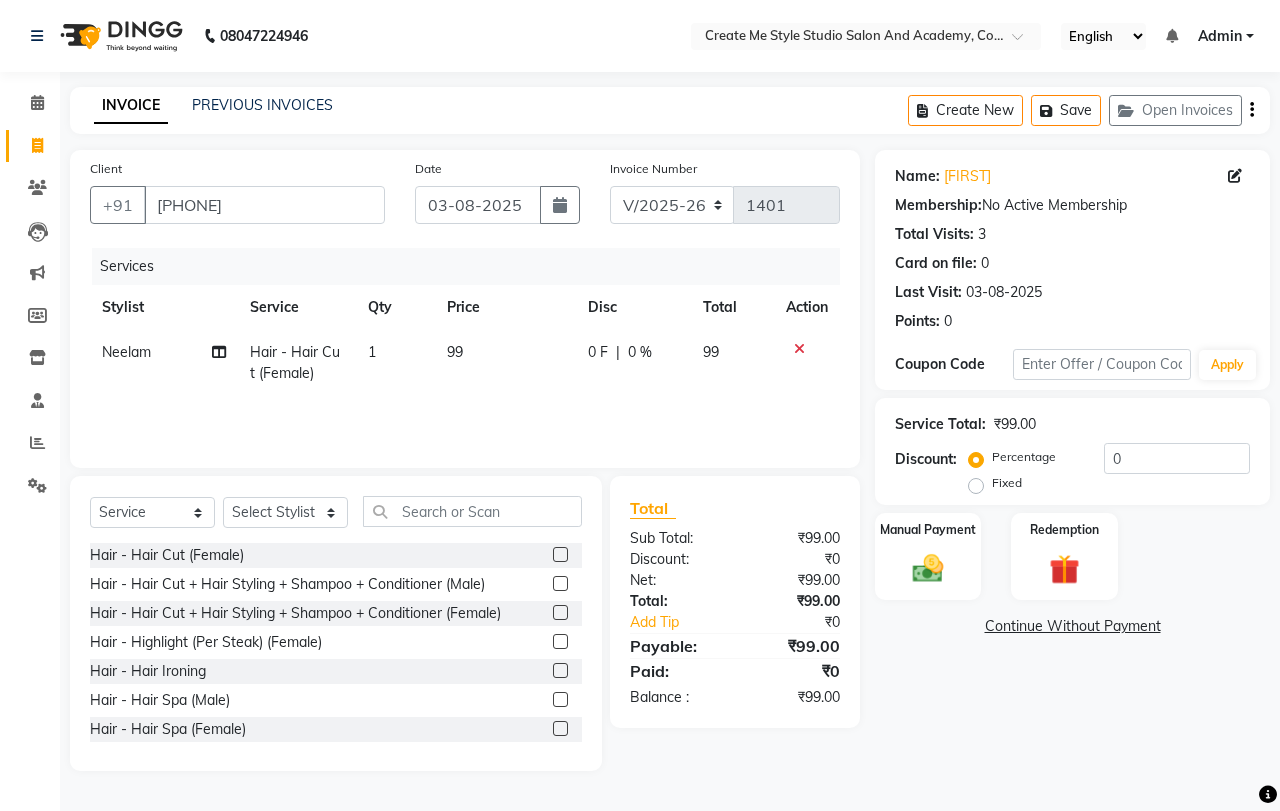 click on "99" 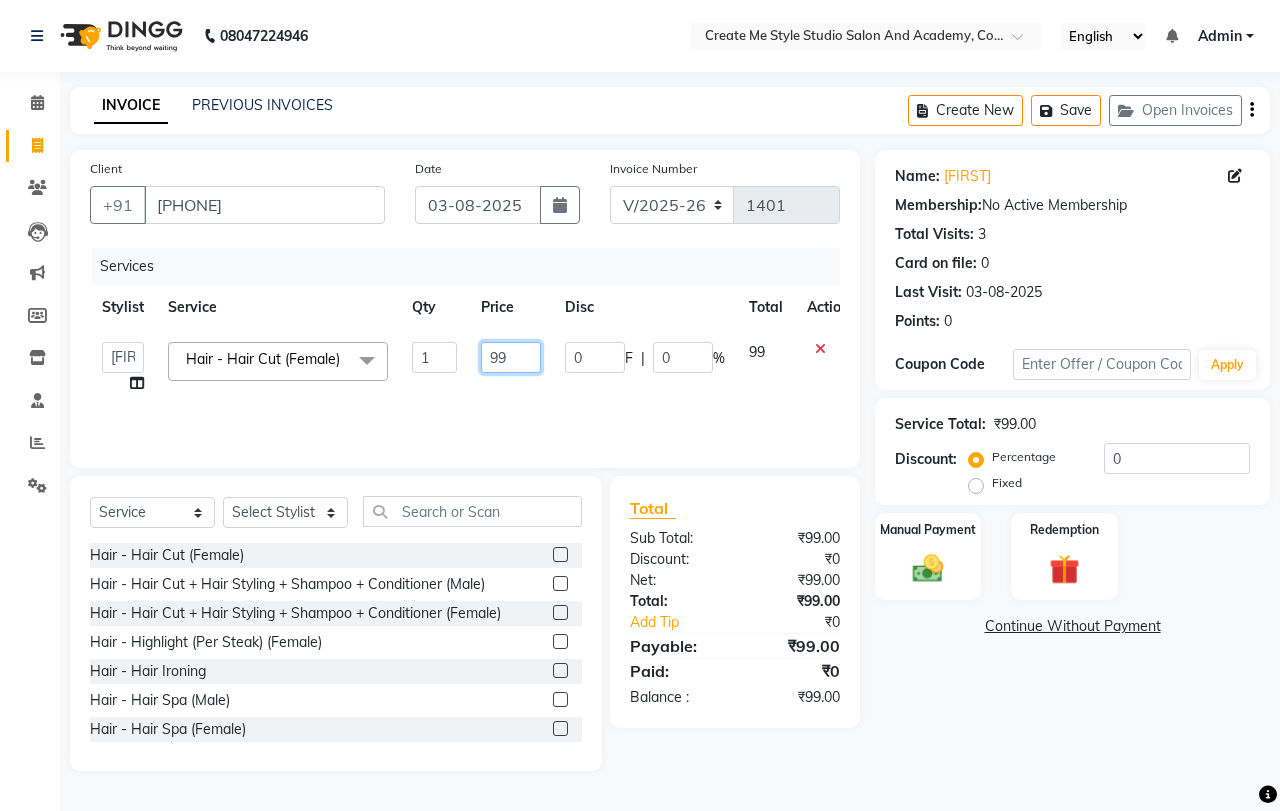 click on "99" 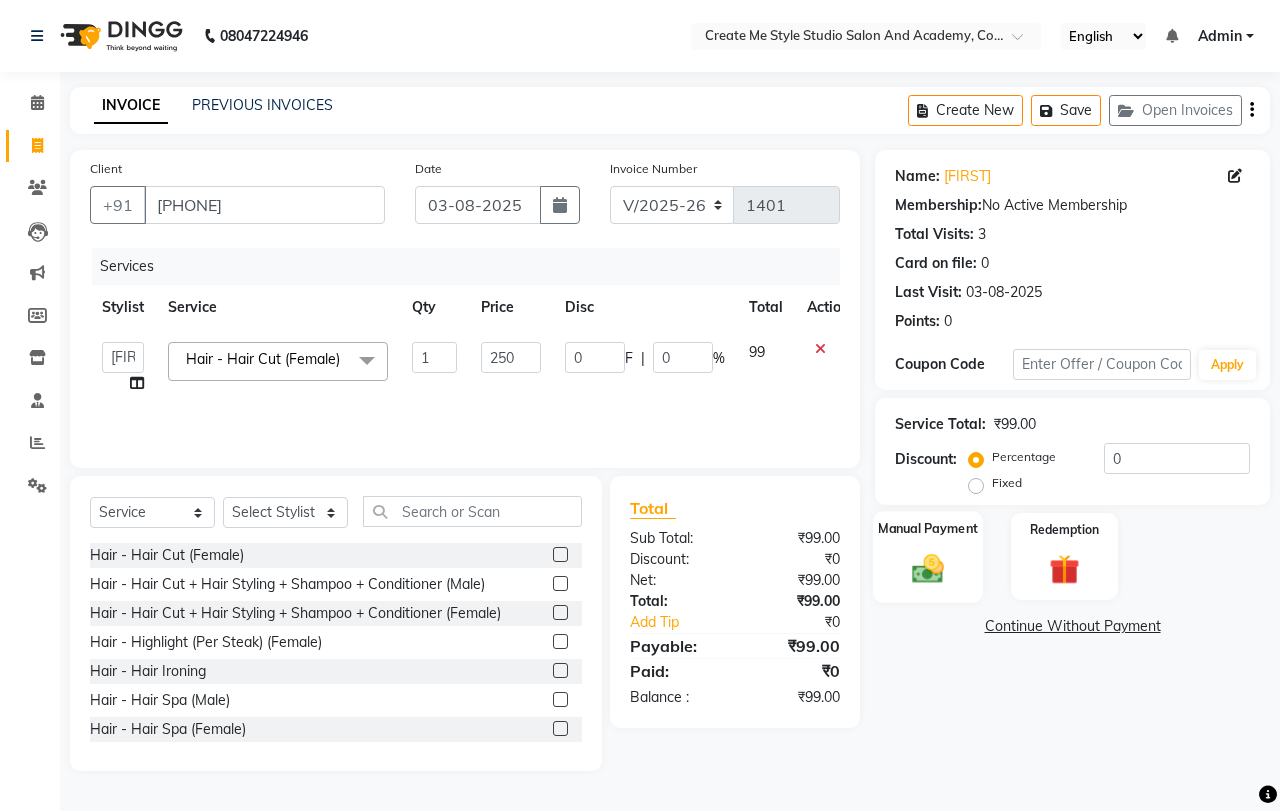 click 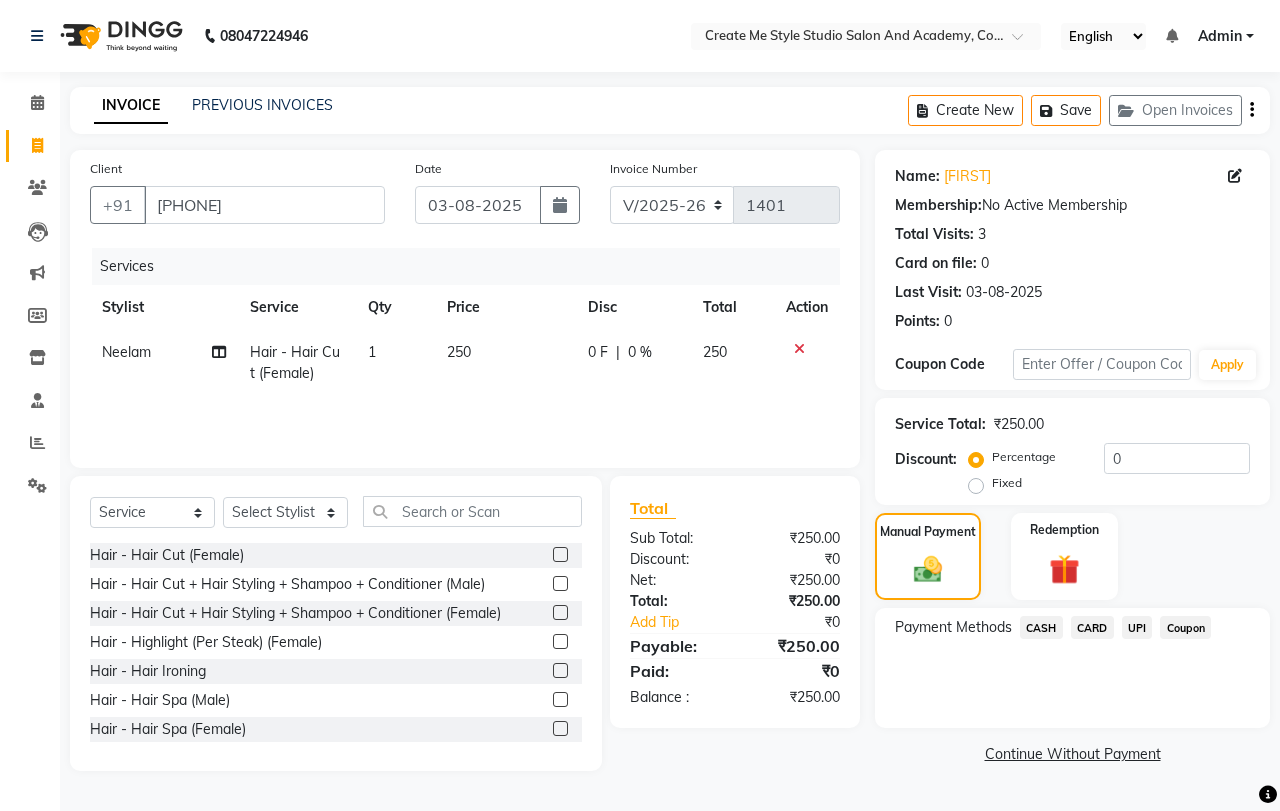 click on "UPI" 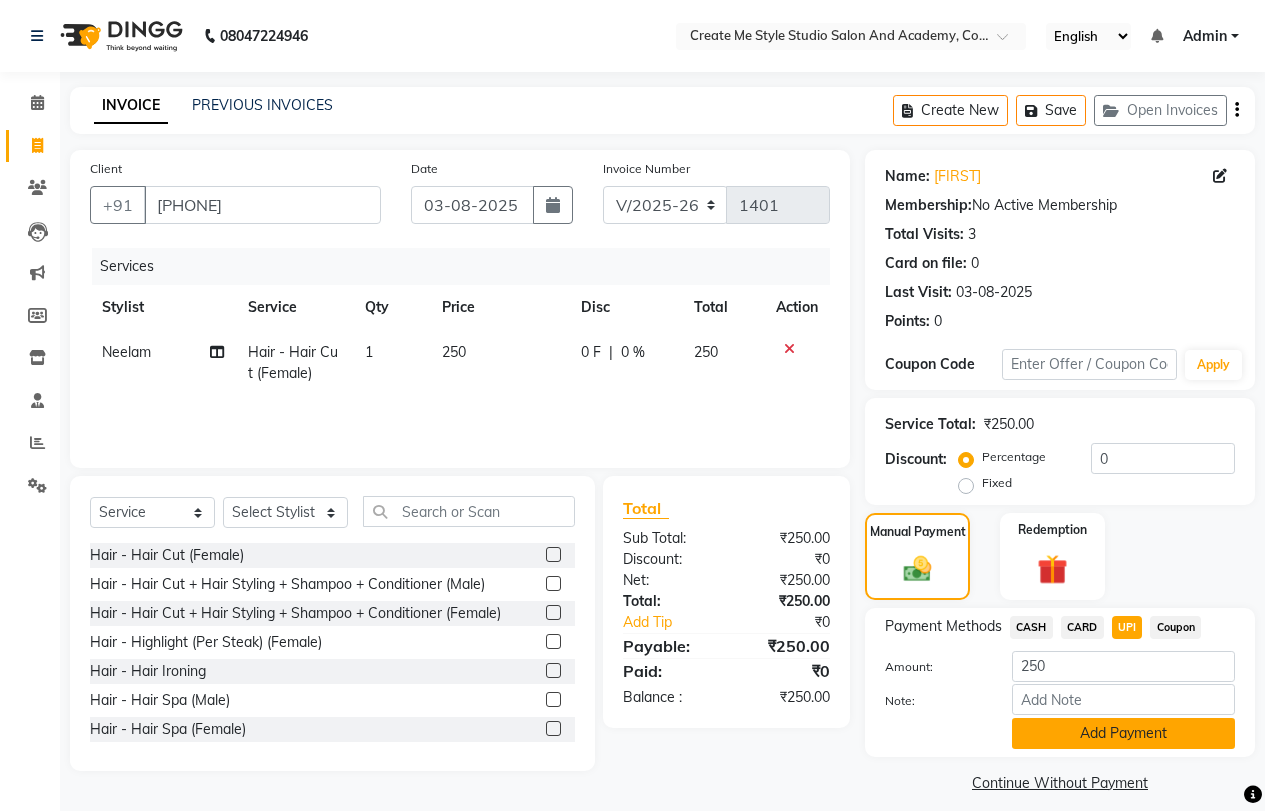 scroll, scrollTop: 17, scrollLeft: 0, axis: vertical 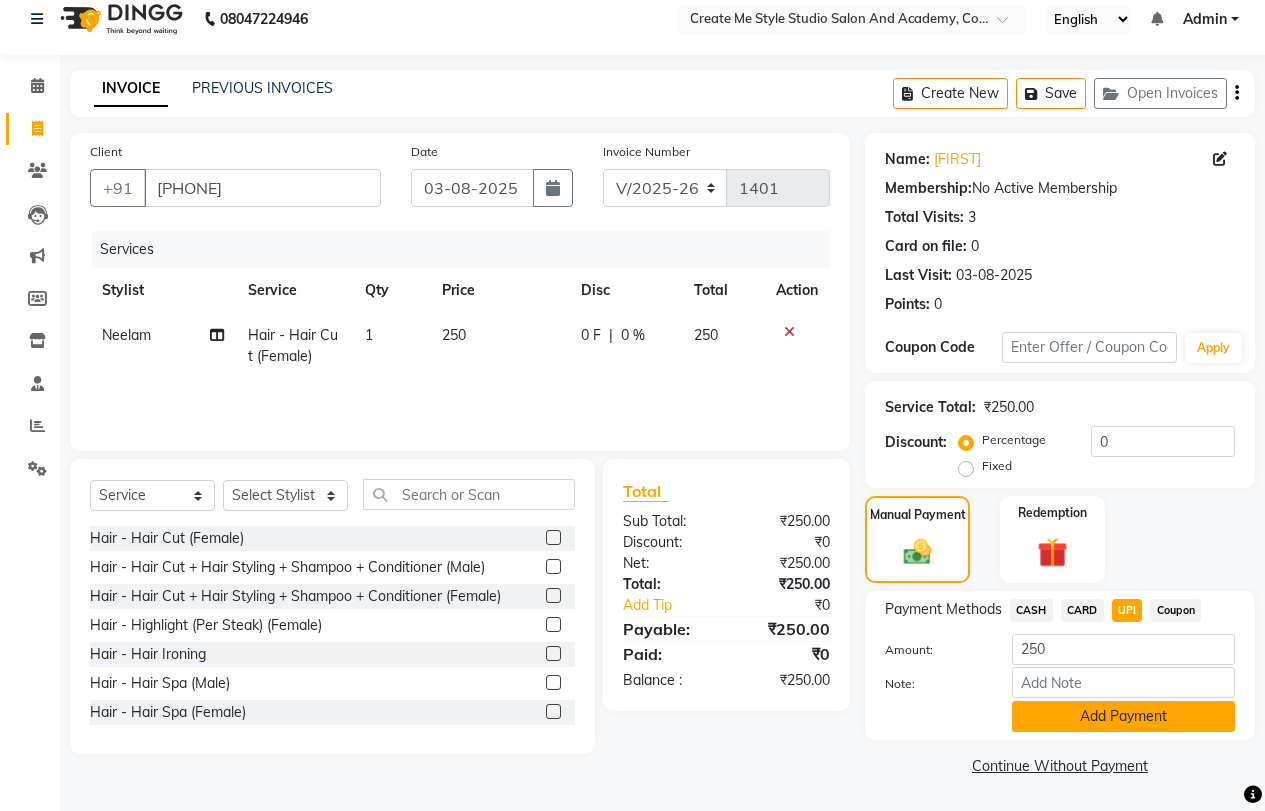 click on "Add Payment" 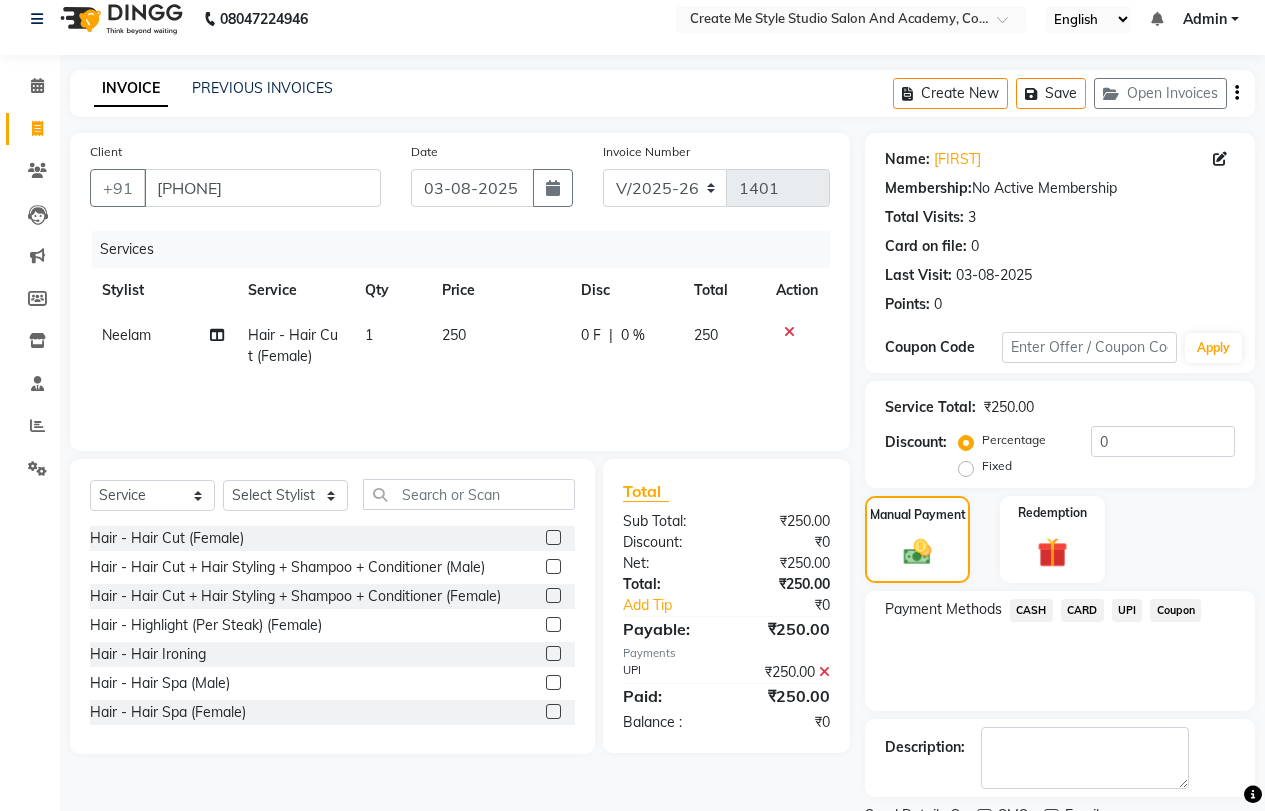 scroll, scrollTop: 101, scrollLeft: 0, axis: vertical 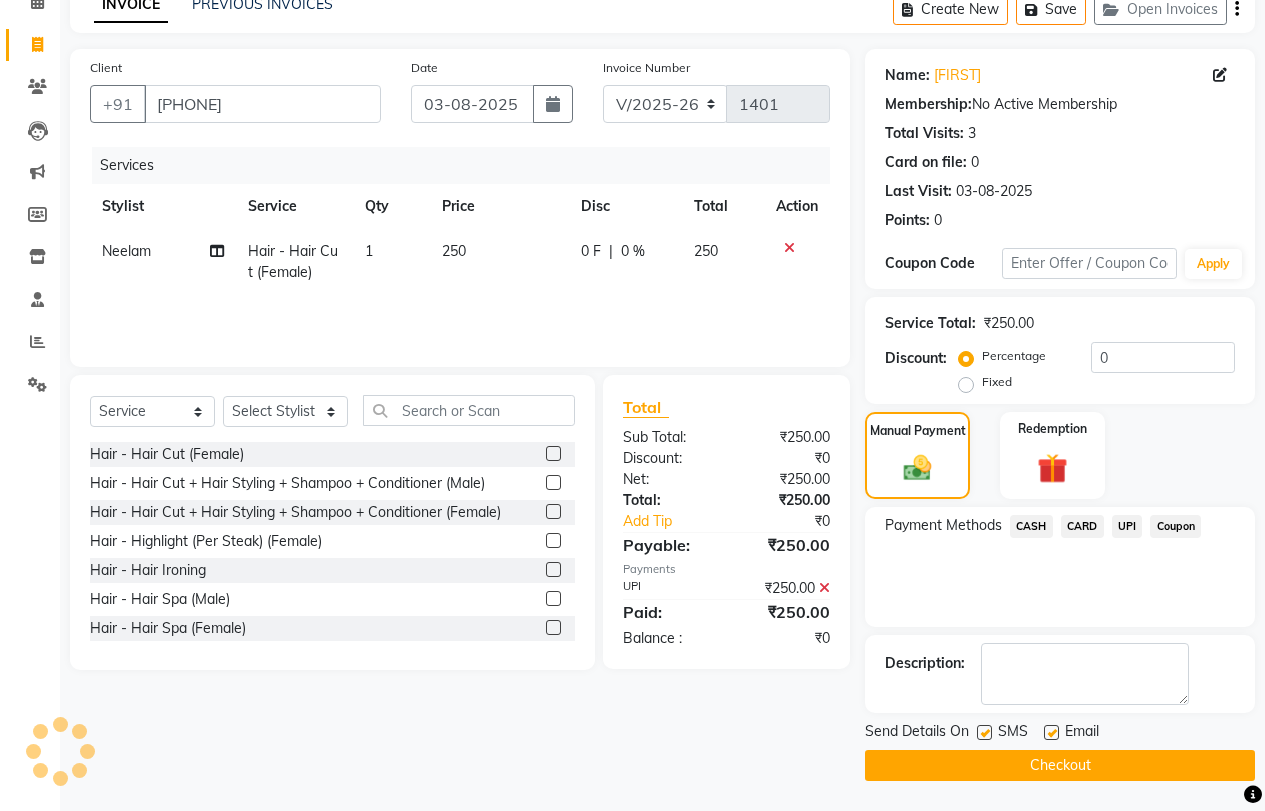 click on "Checkout" 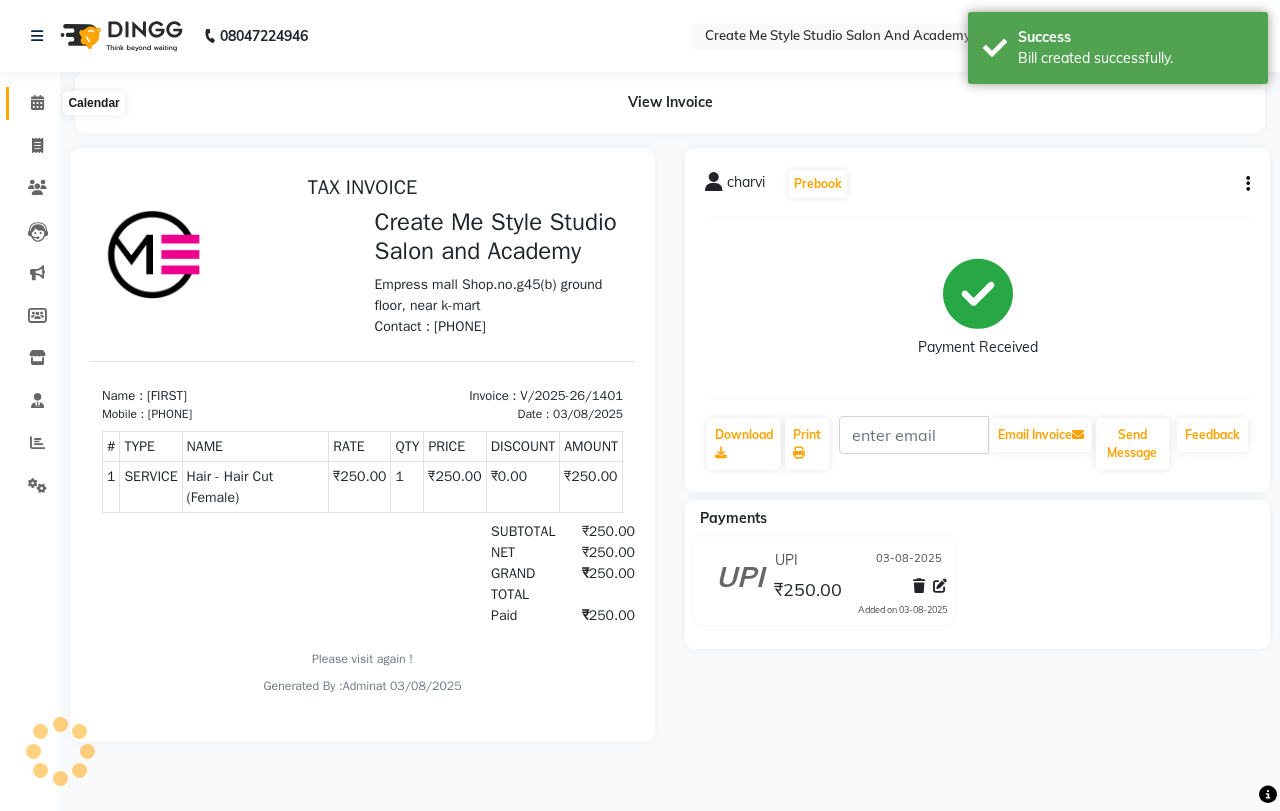 scroll, scrollTop: 0, scrollLeft: 0, axis: both 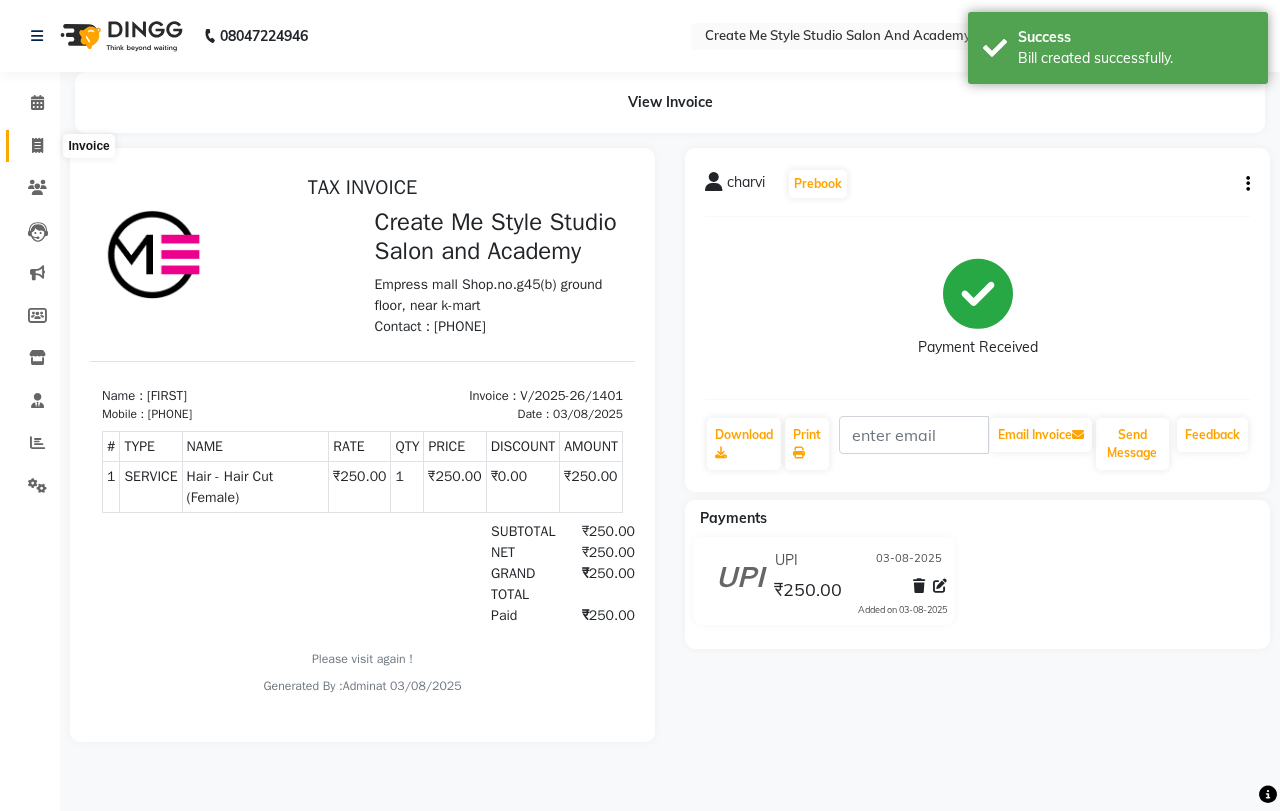 click 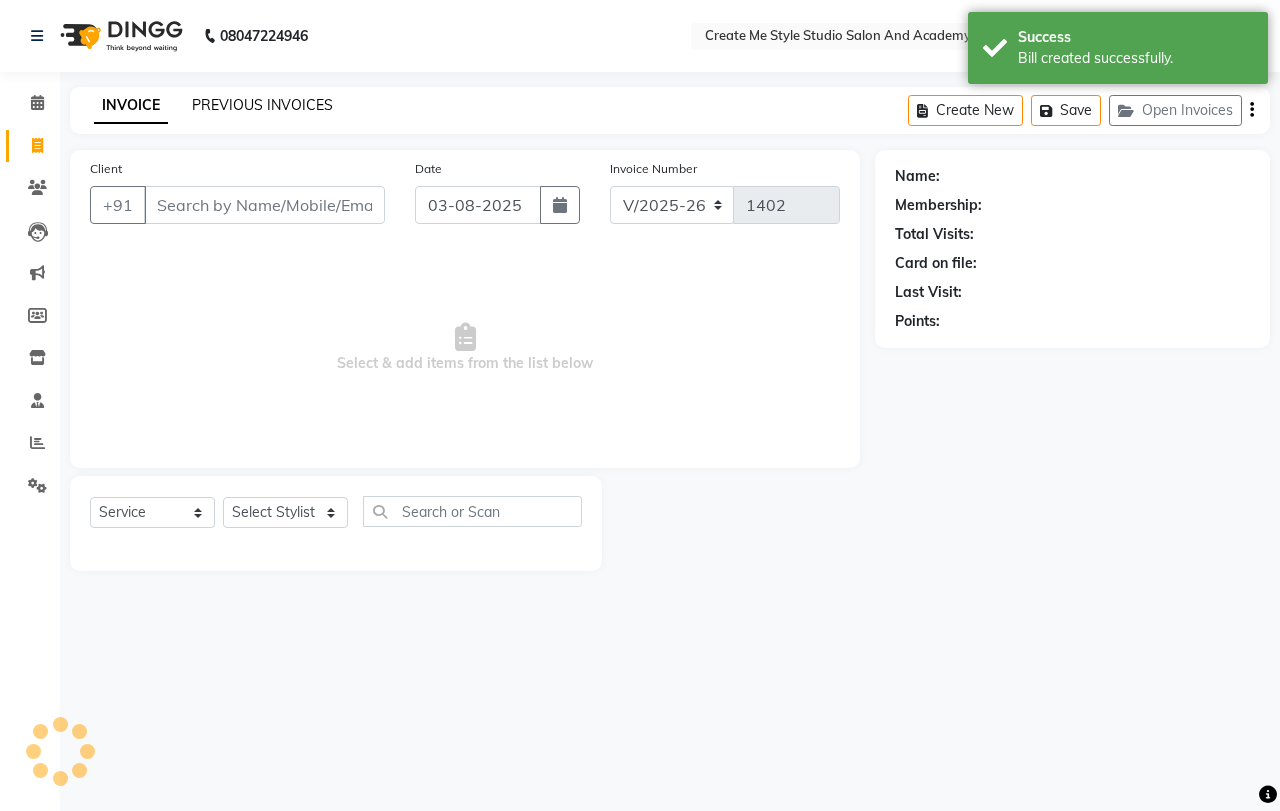 click on "PREVIOUS INVOICES" 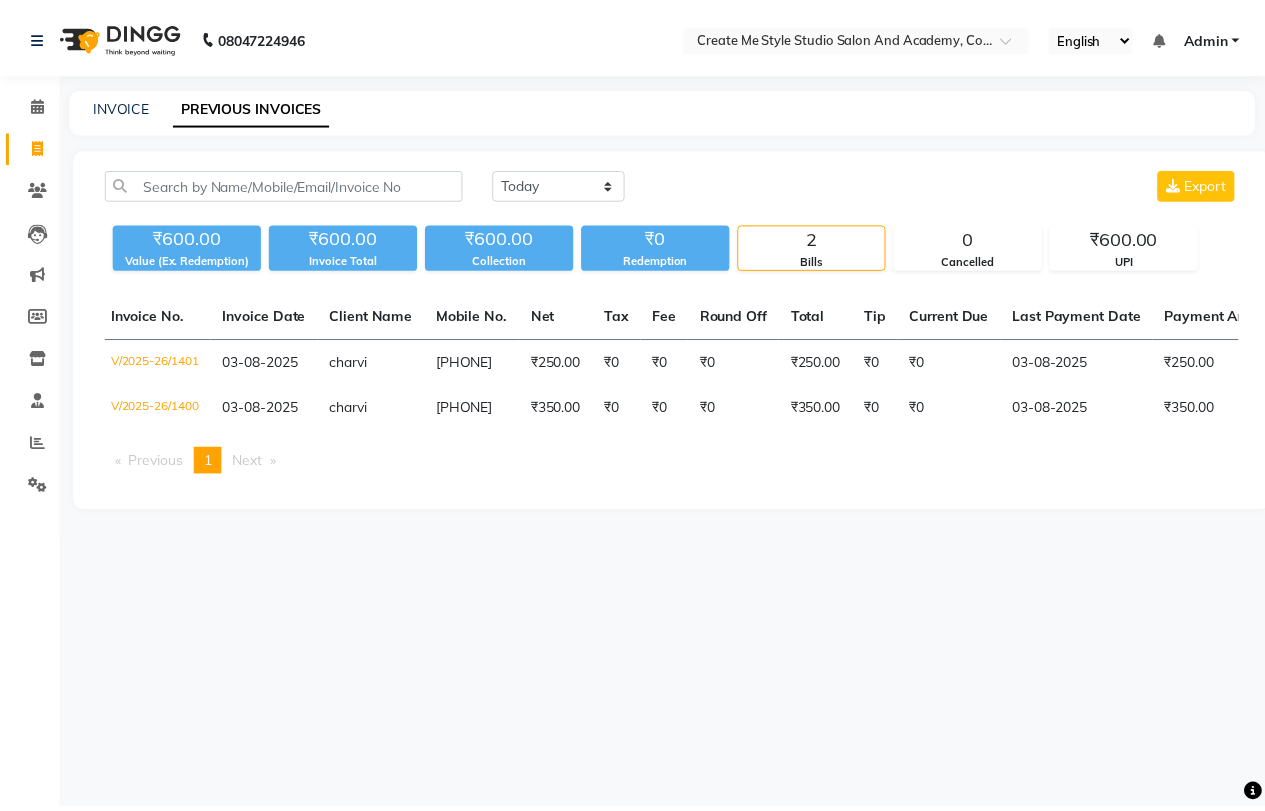 scroll, scrollTop: 0, scrollLeft: 0, axis: both 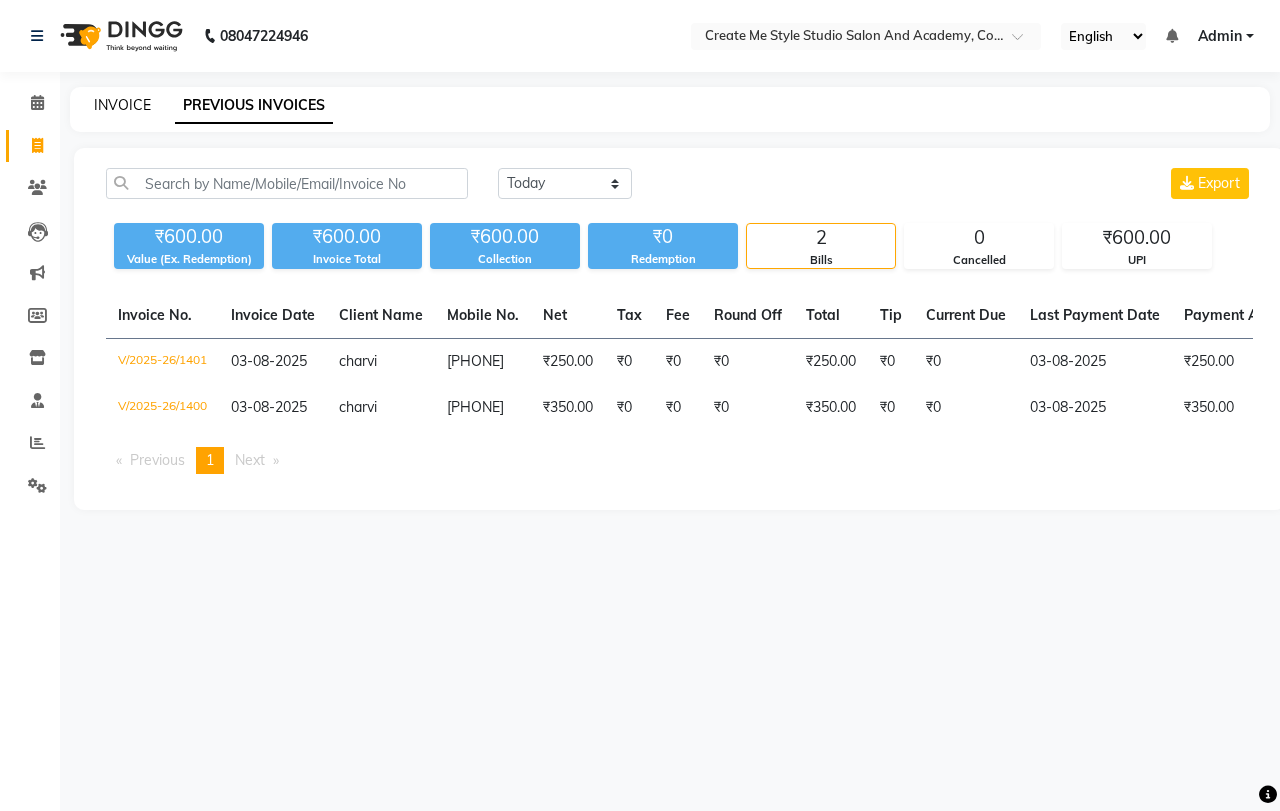 click on "INVOICE" 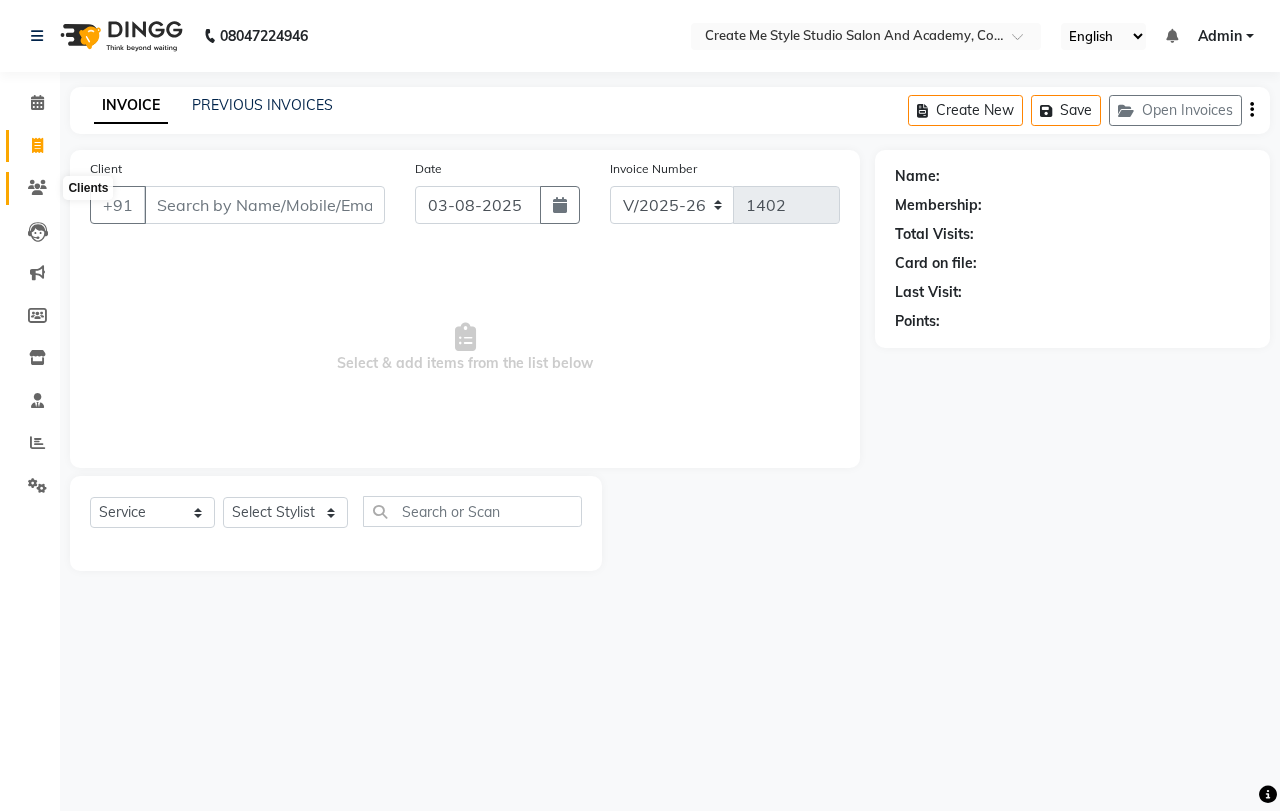 click 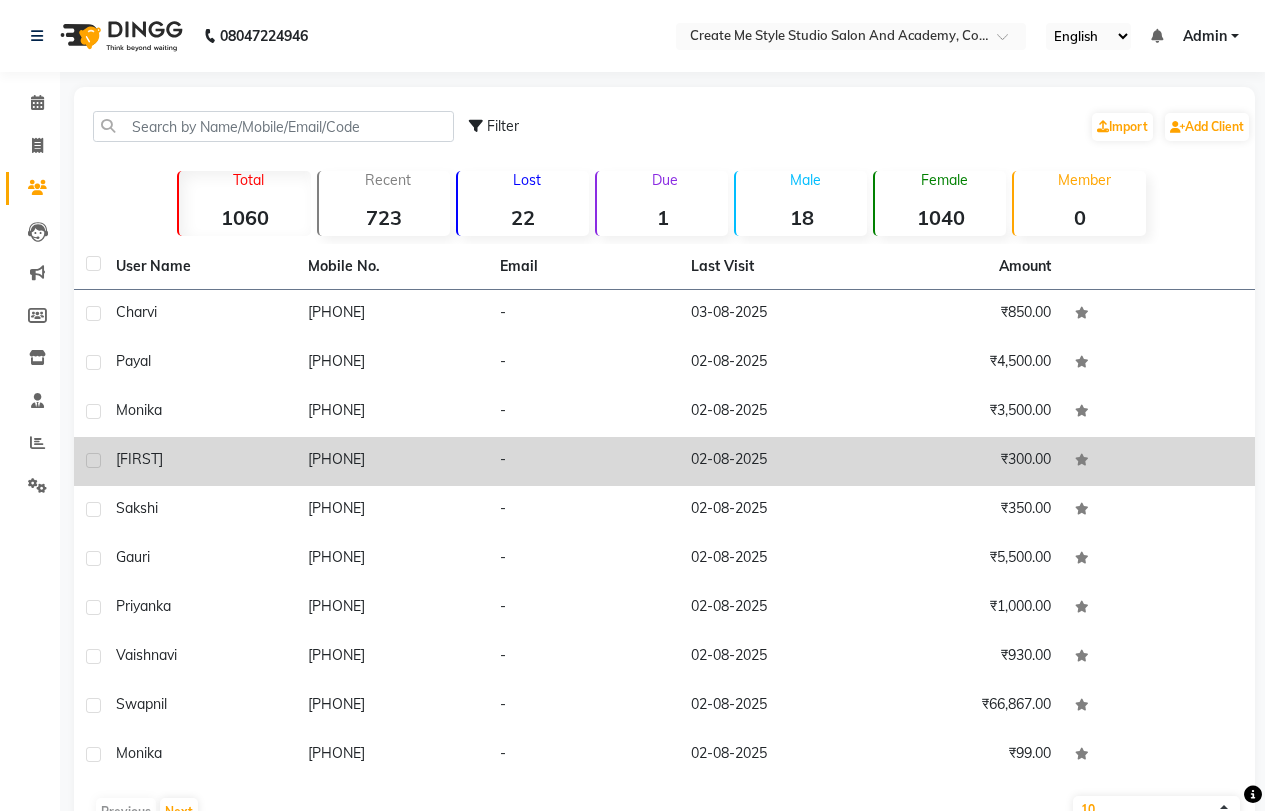 scroll, scrollTop: 55, scrollLeft: 0, axis: vertical 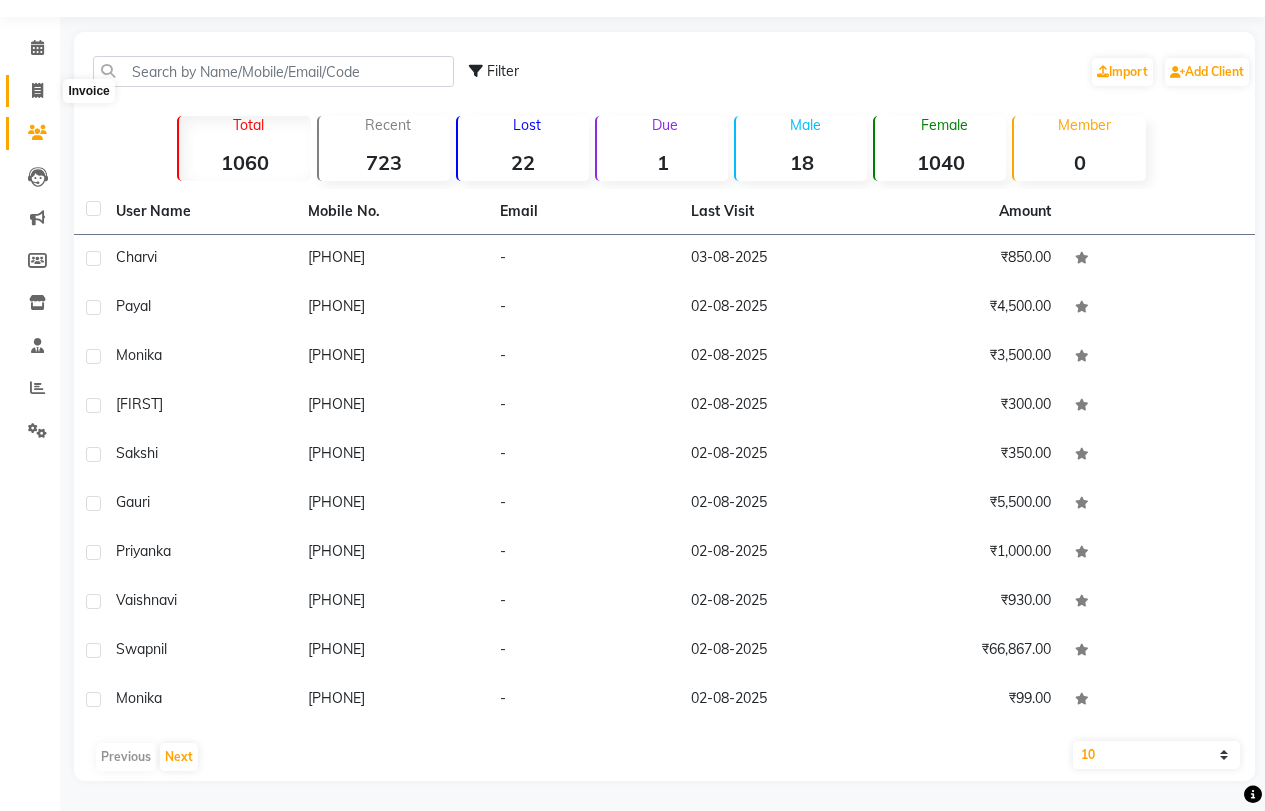 click 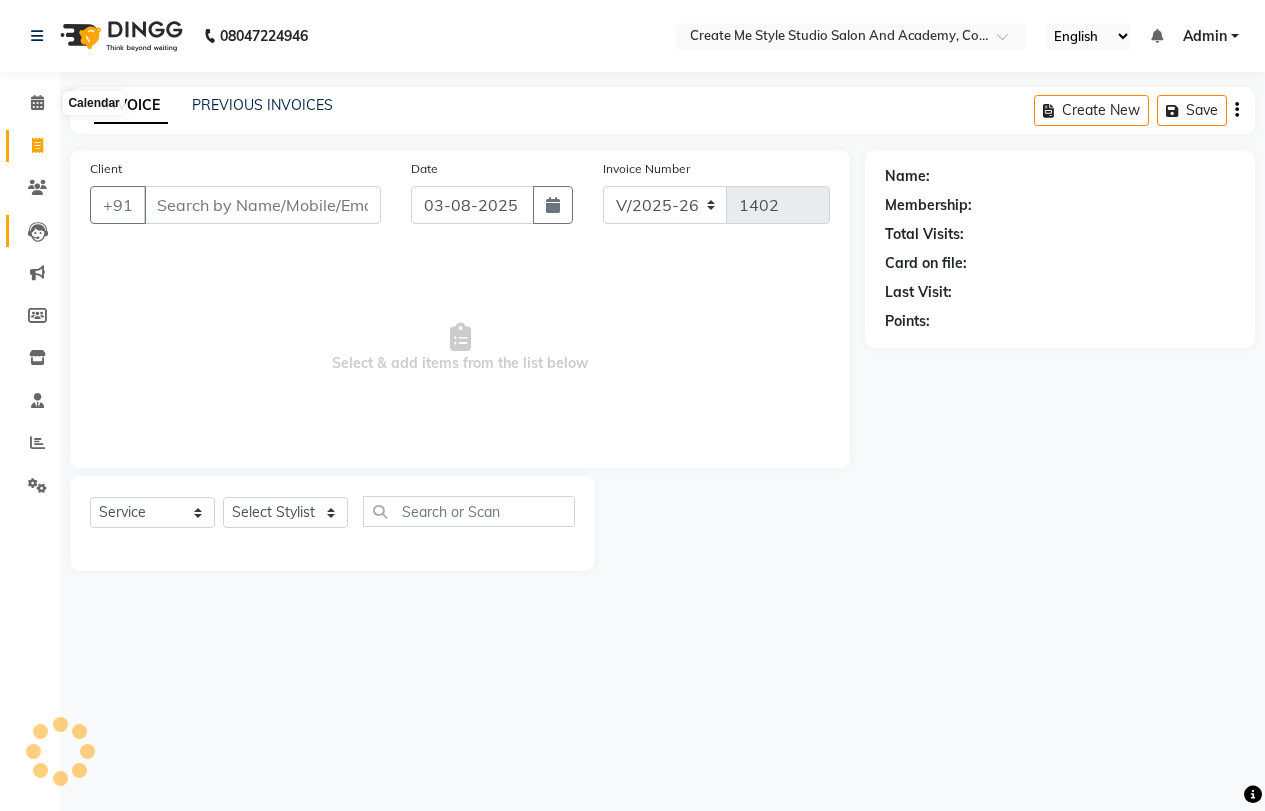 scroll, scrollTop: 0, scrollLeft: 0, axis: both 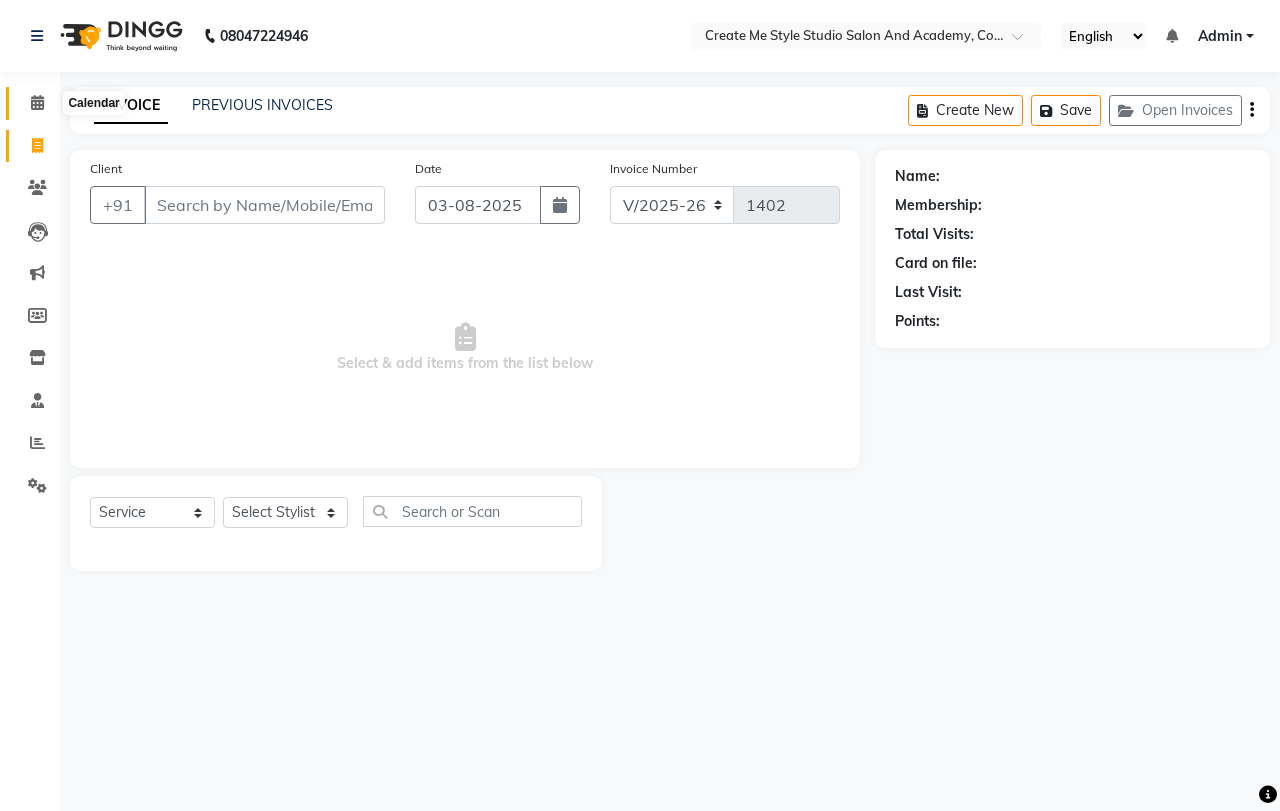 click 